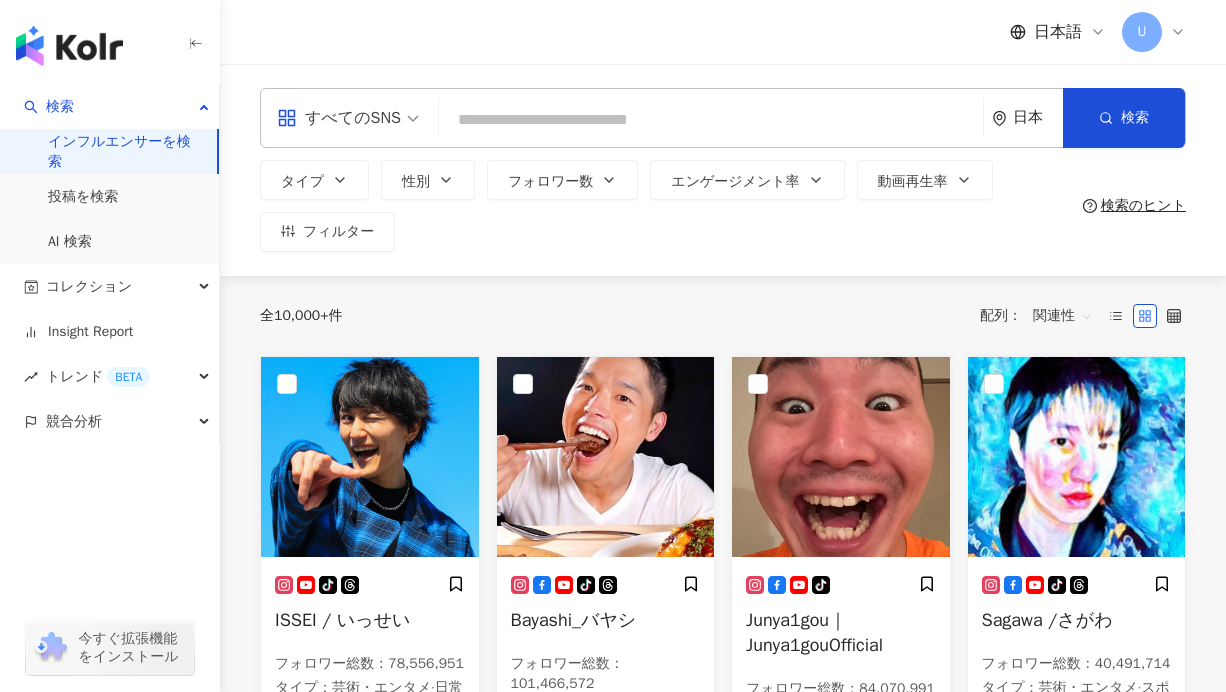 scroll, scrollTop: 0, scrollLeft: 0, axis: both 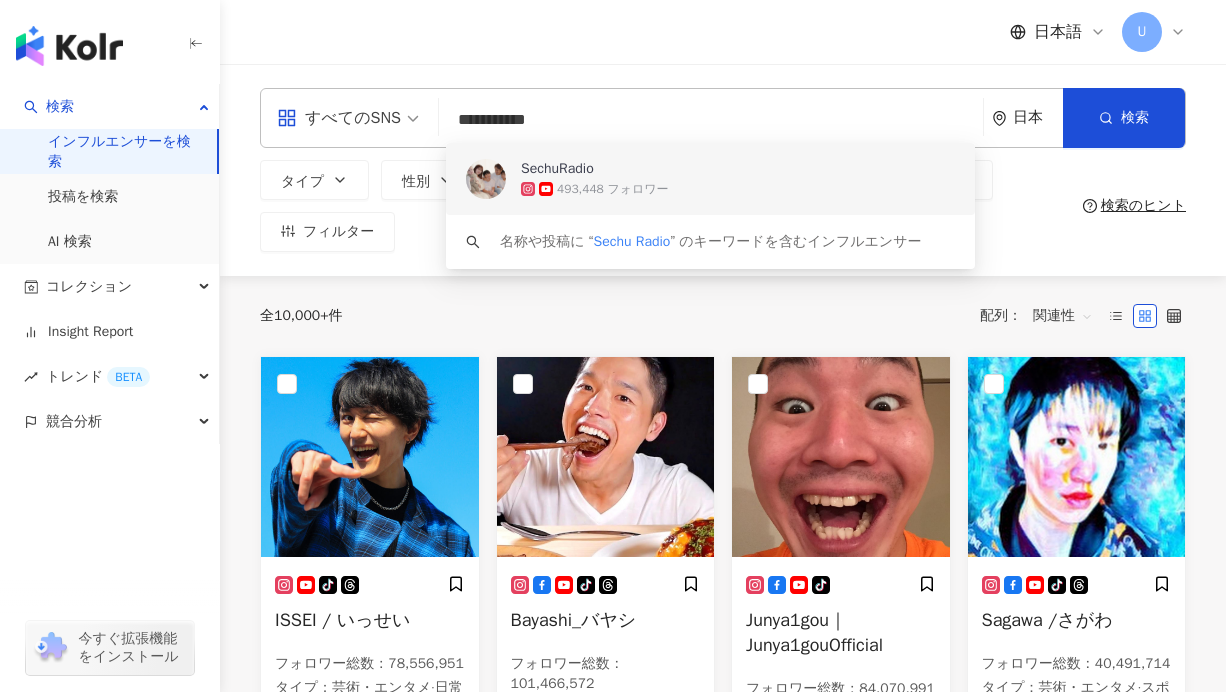 click on "SechuRadio" at bounding box center (557, 169) 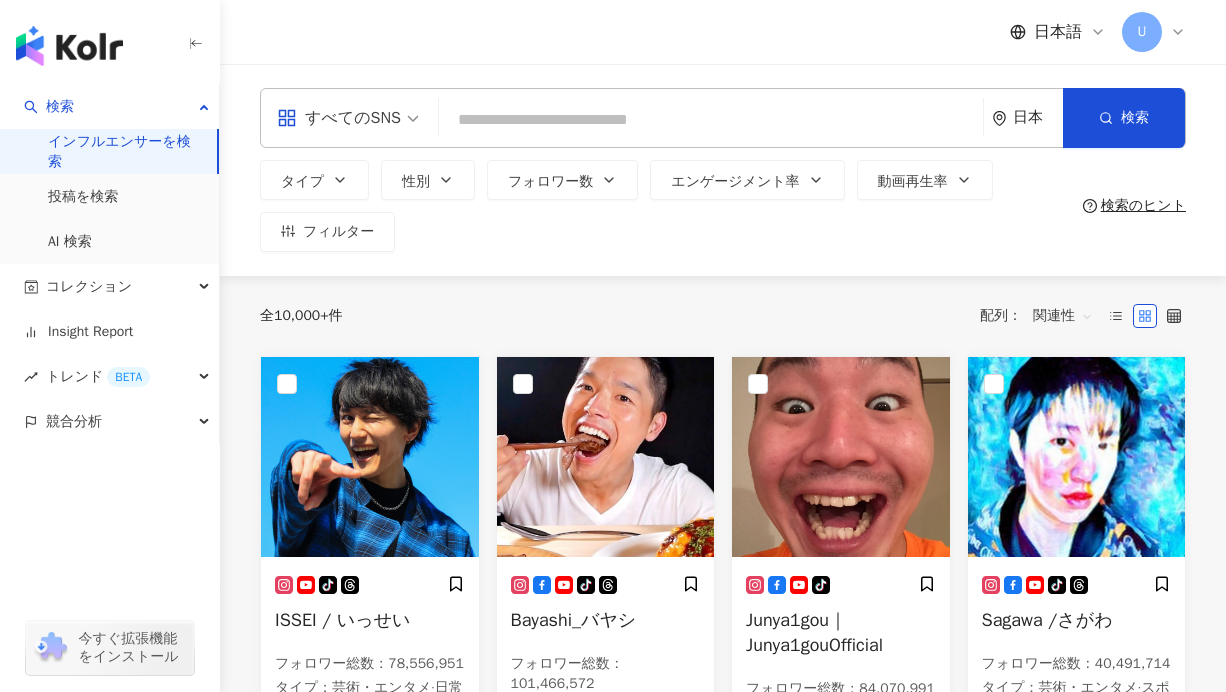paste on "**********" 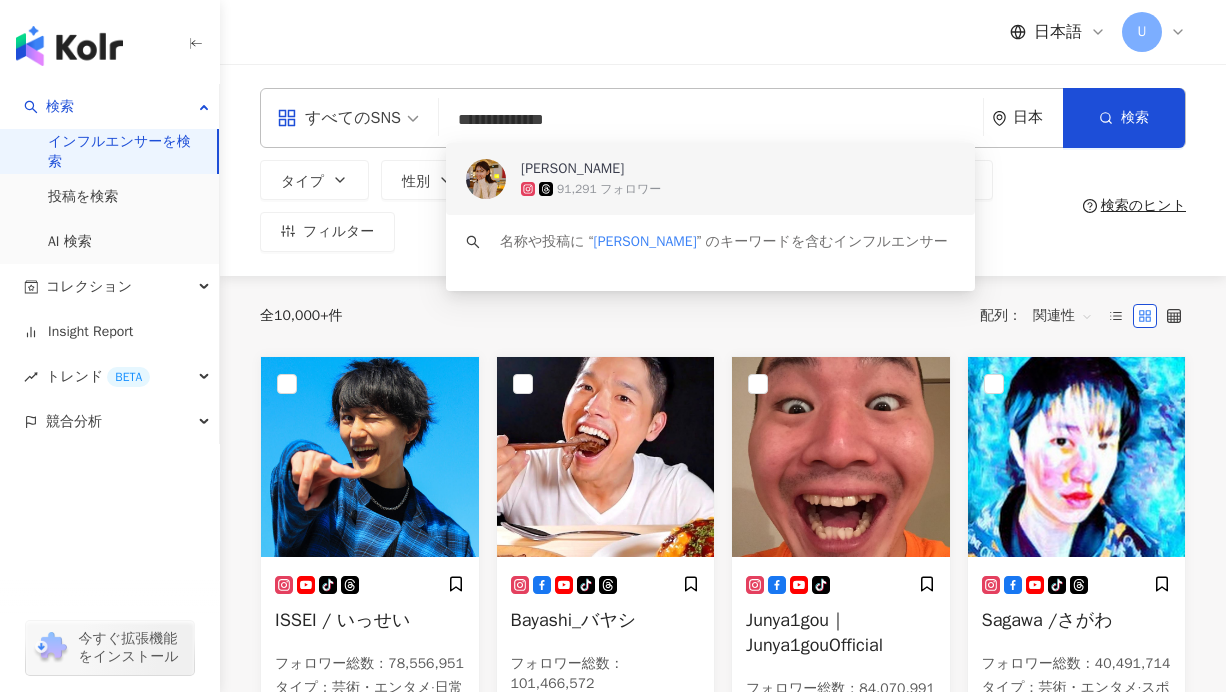 click on "井上麻衣" at bounding box center (799, 169) 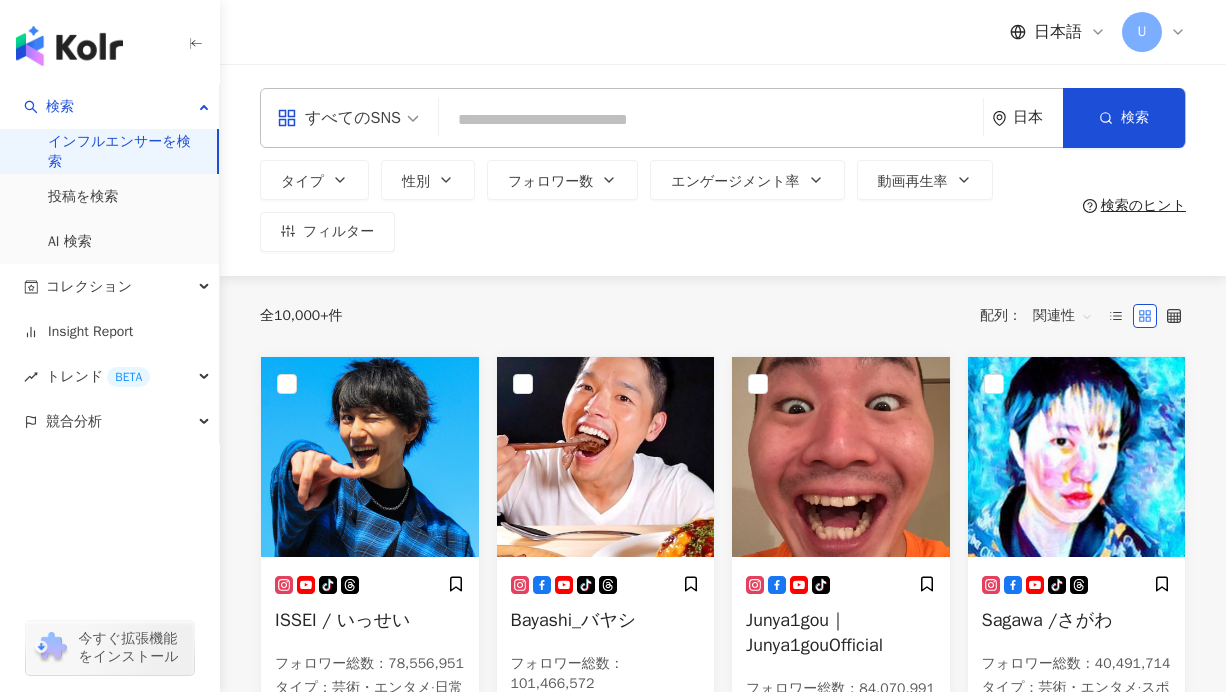 paste on "**********" 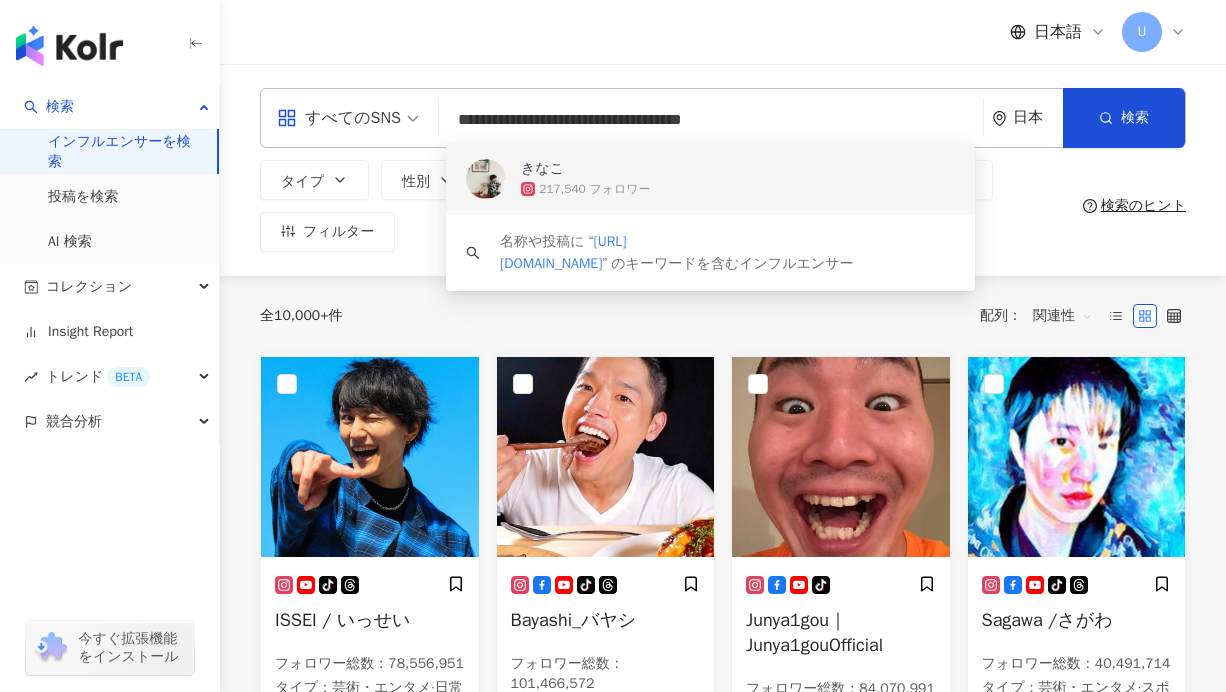 click on "きなこ" at bounding box center (542, 169) 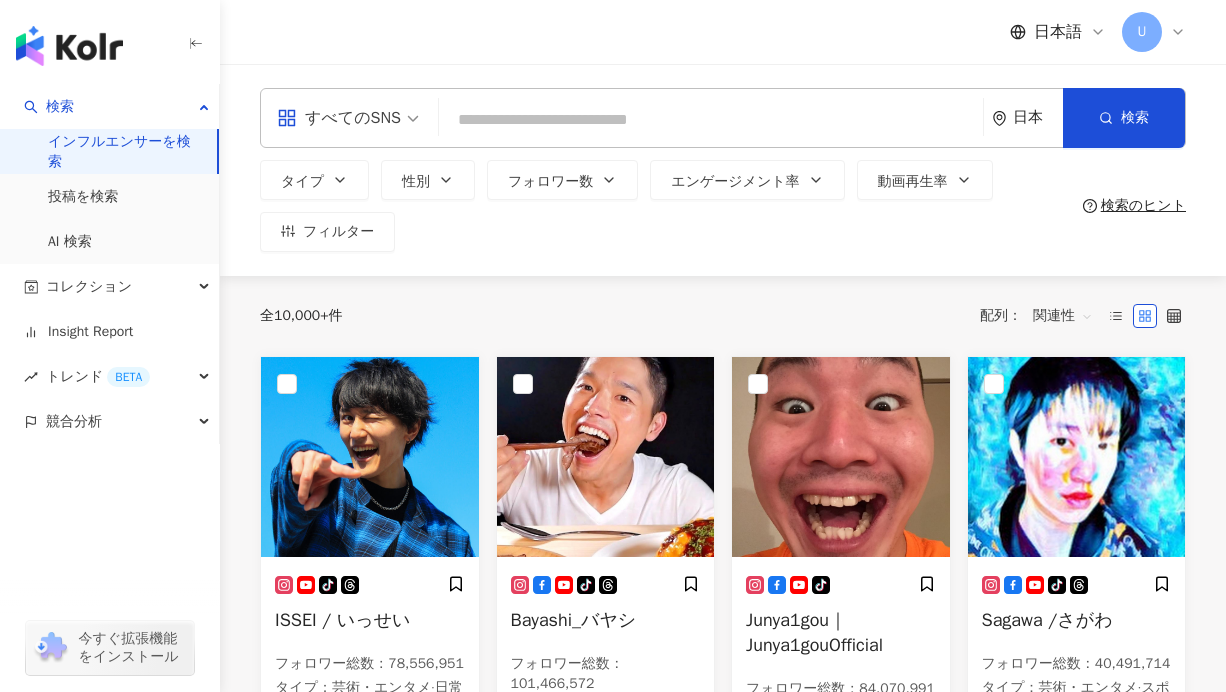 paste on "**********" 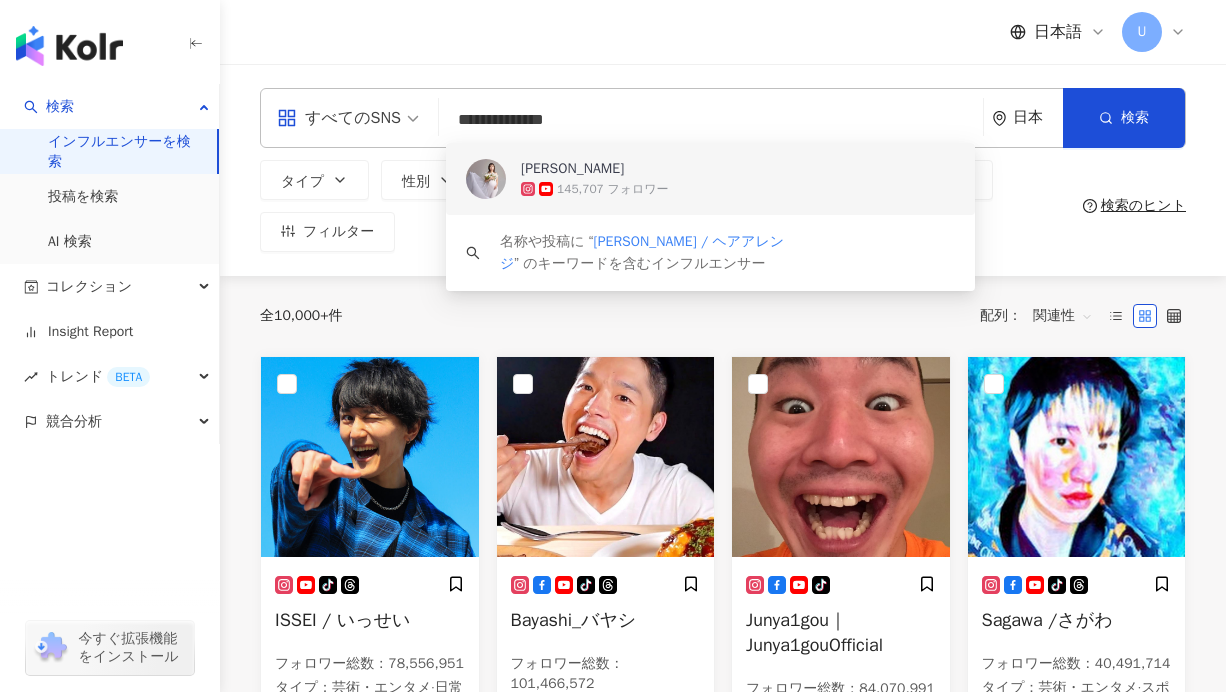 click on "伊藤 りか" at bounding box center (799, 169) 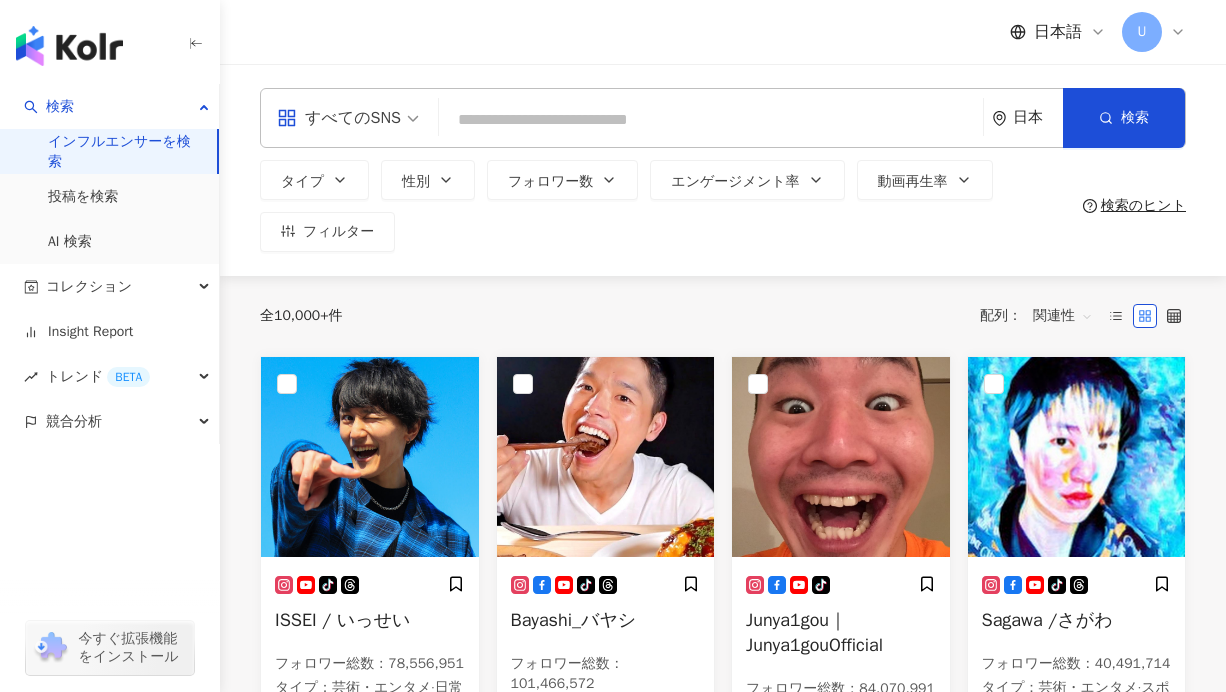 paste on "*****" 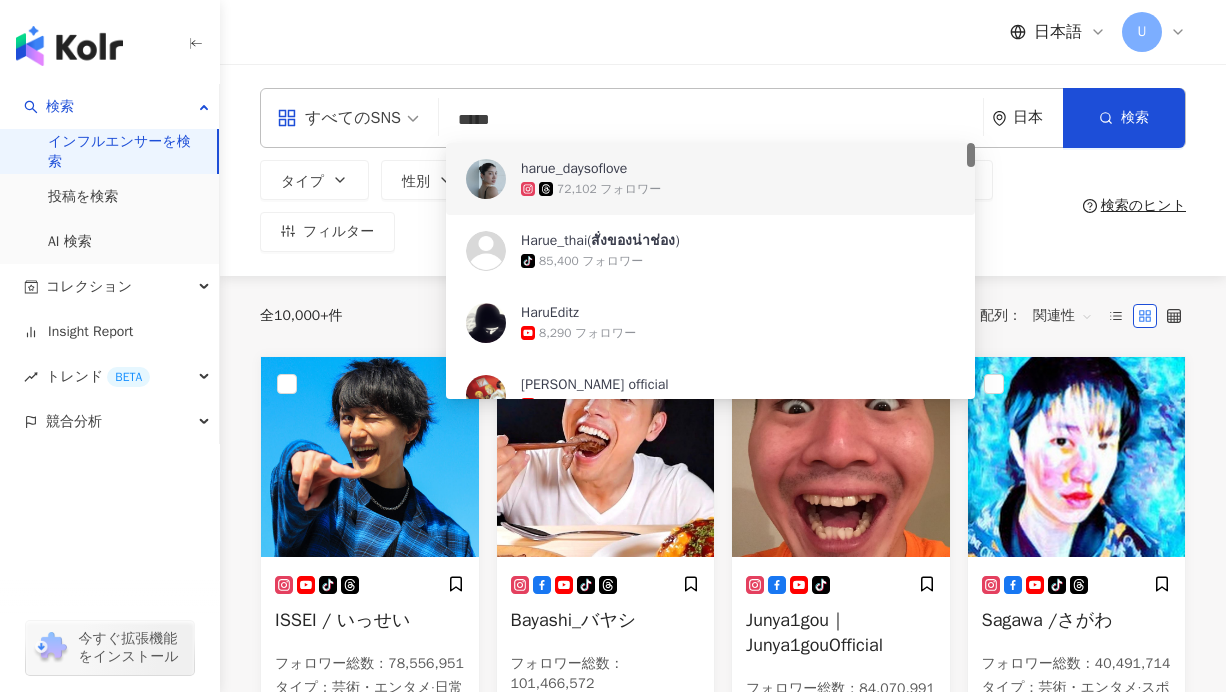 click on "harue_daysoflove" at bounding box center [574, 169] 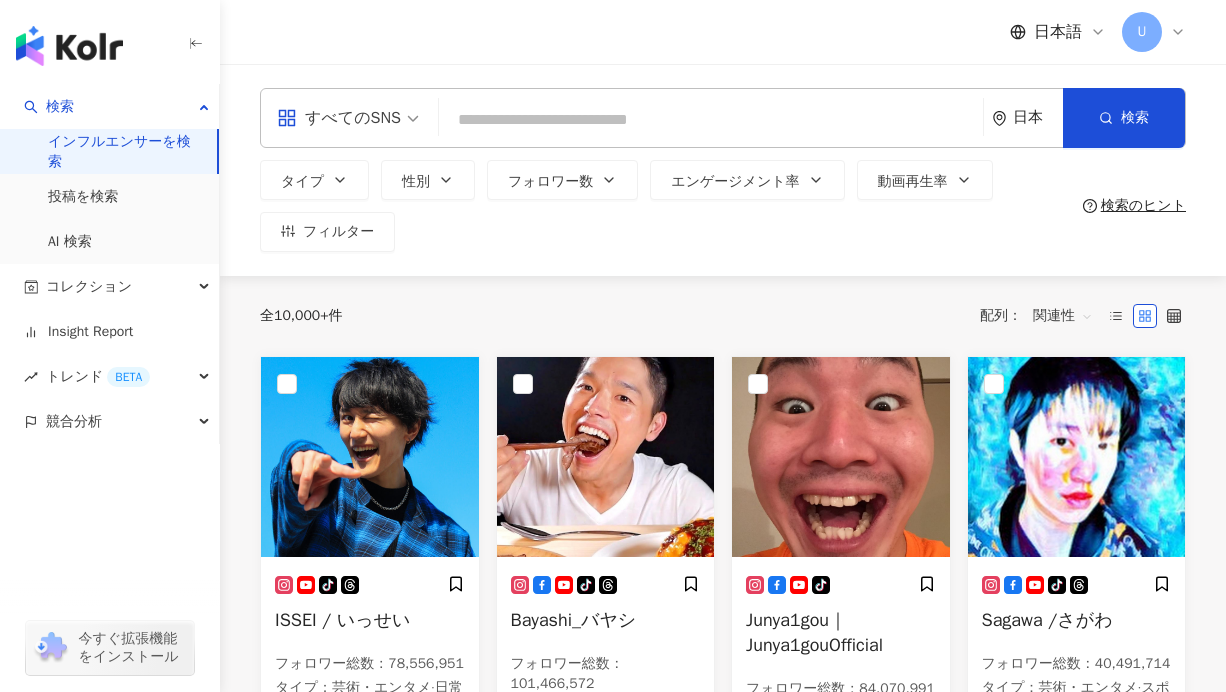 paste on "******" 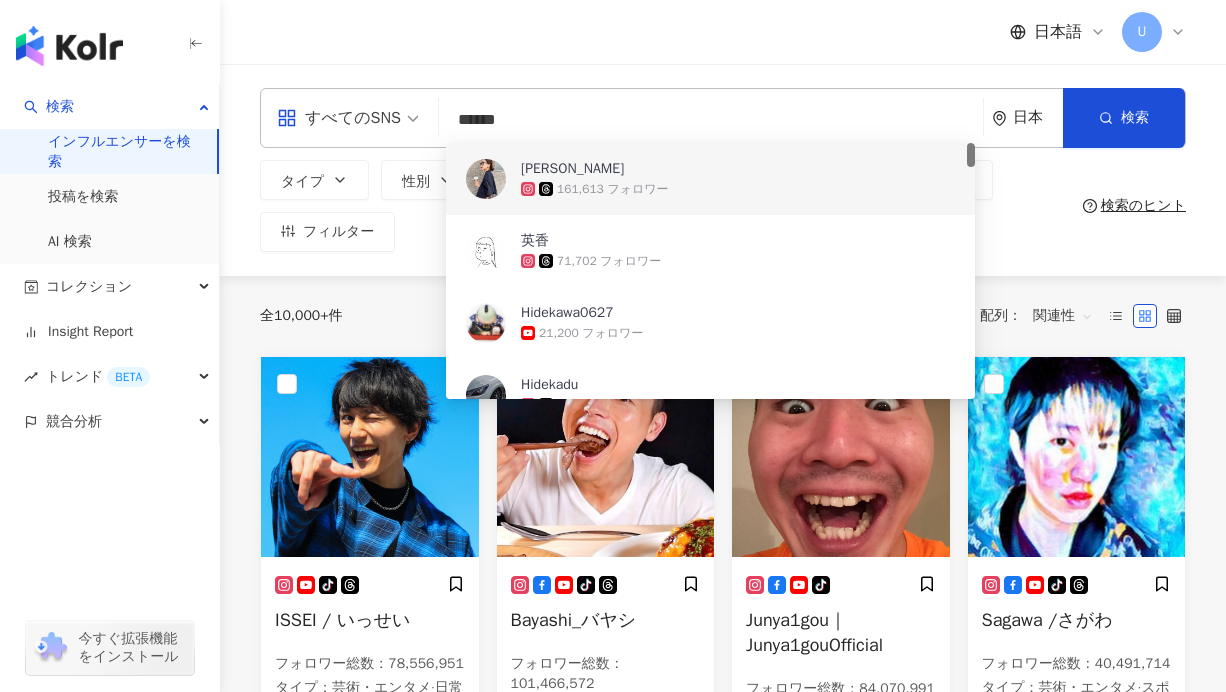 type on "******" 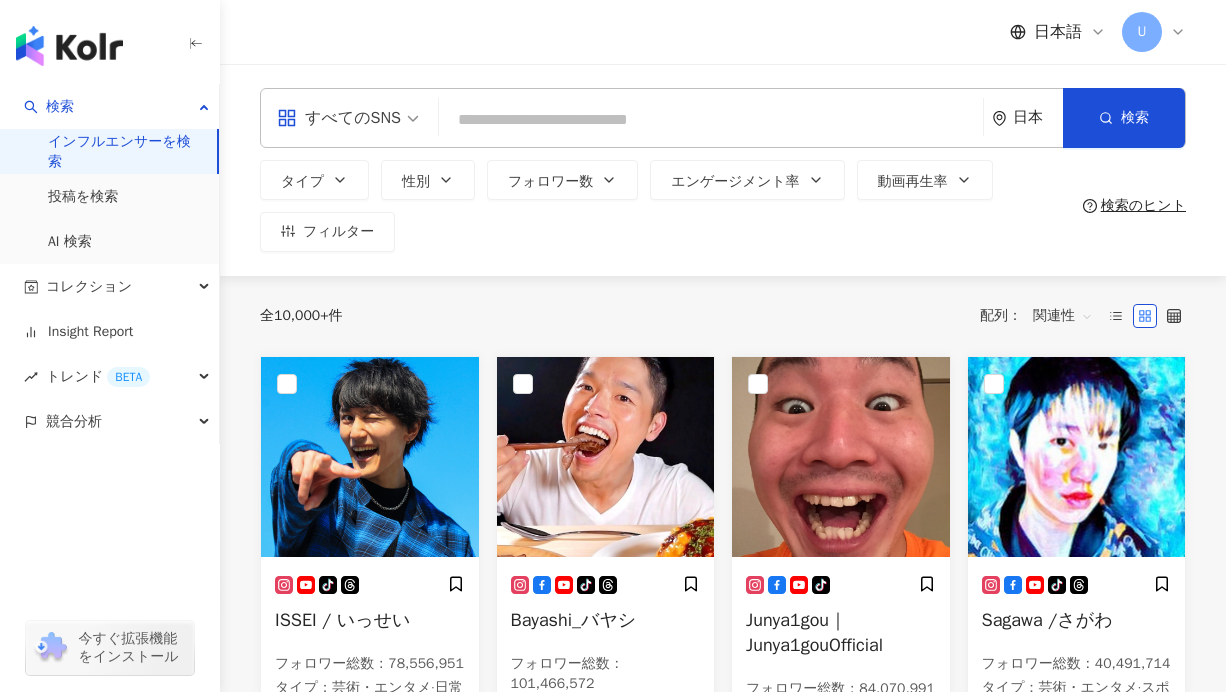 paste on "**********" 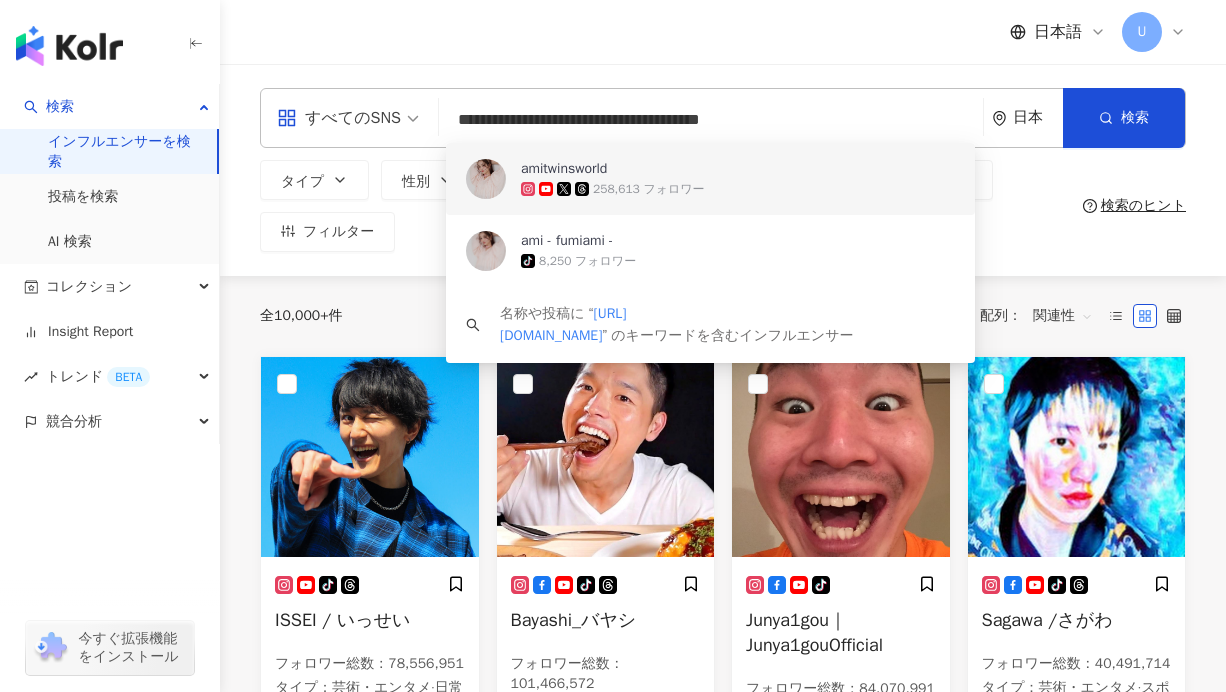 click on "amitwinsworld" at bounding box center [564, 169] 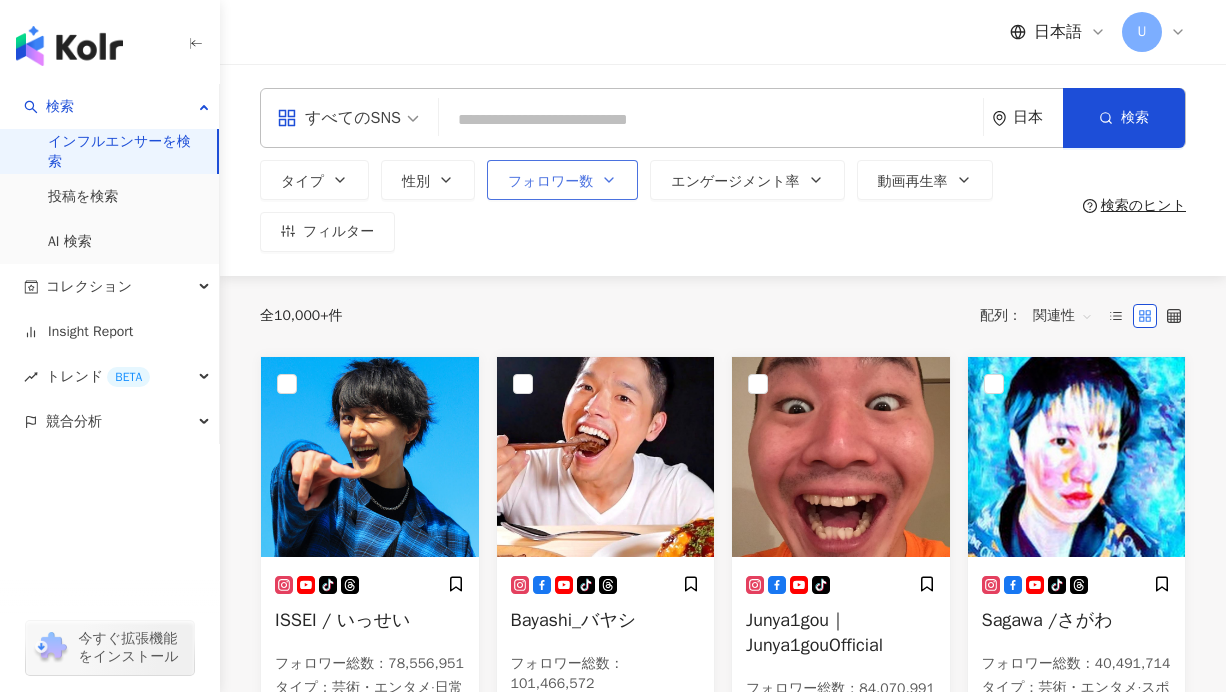 paste on "**********" 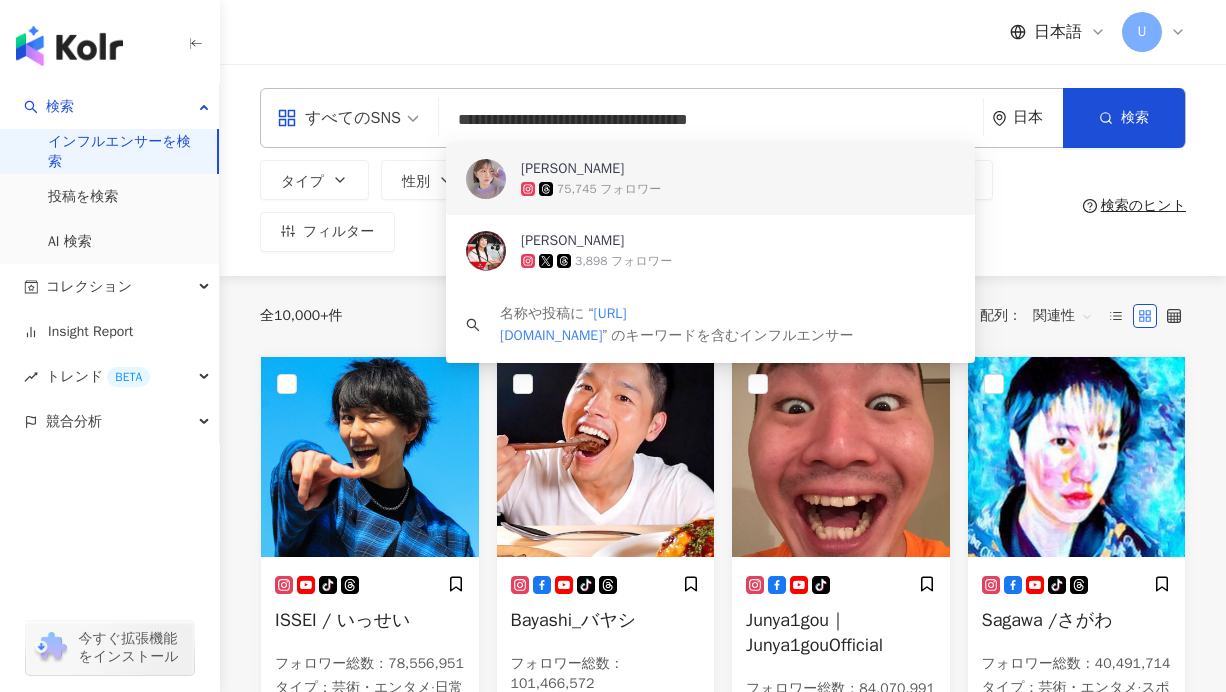 click on "松尾 瞳" at bounding box center (572, 169) 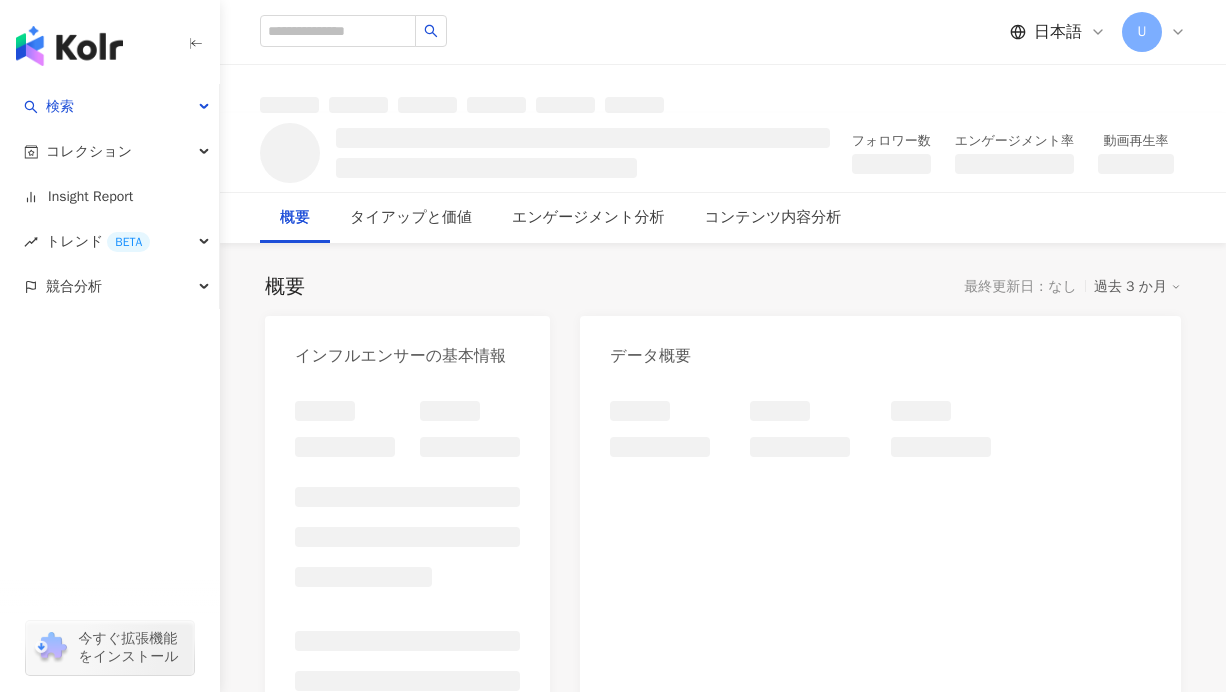 scroll, scrollTop: 0, scrollLeft: 0, axis: both 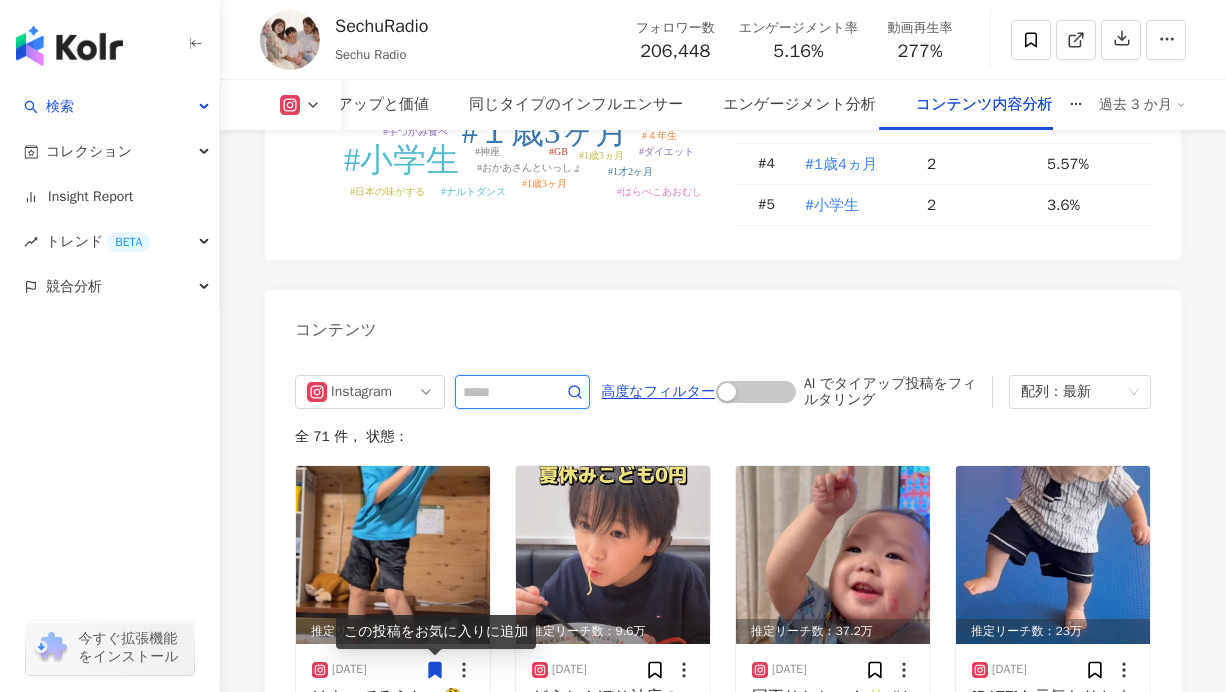 click at bounding box center [500, 392] 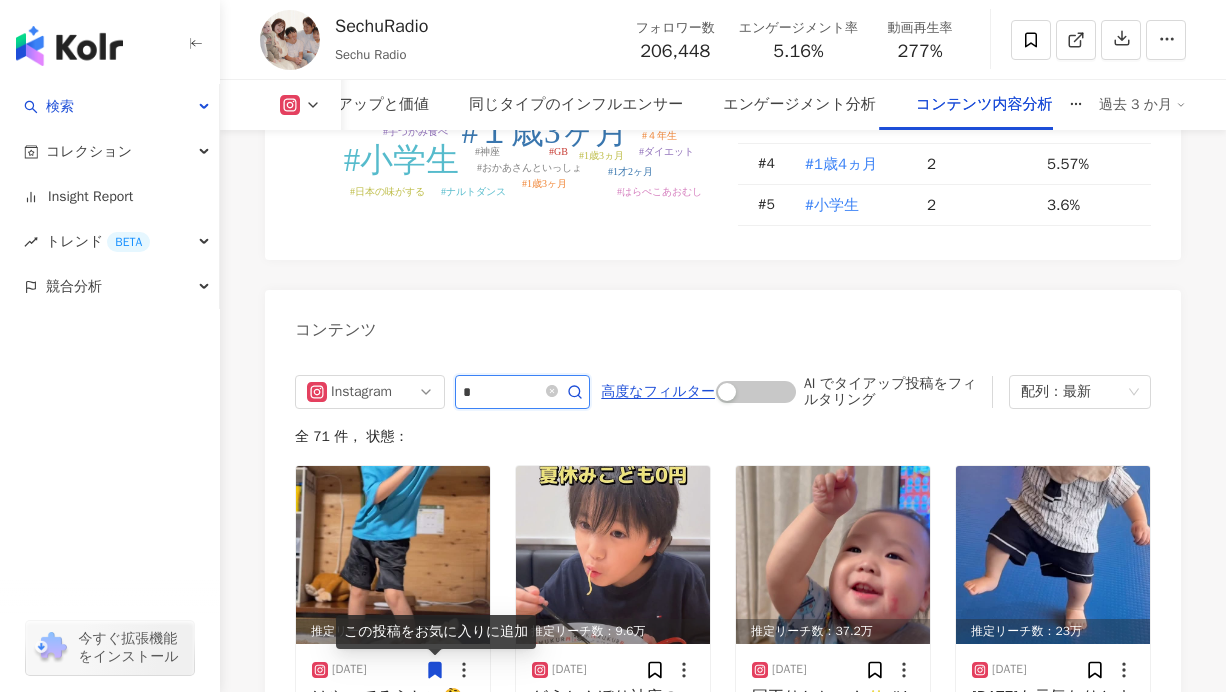 type on "*" 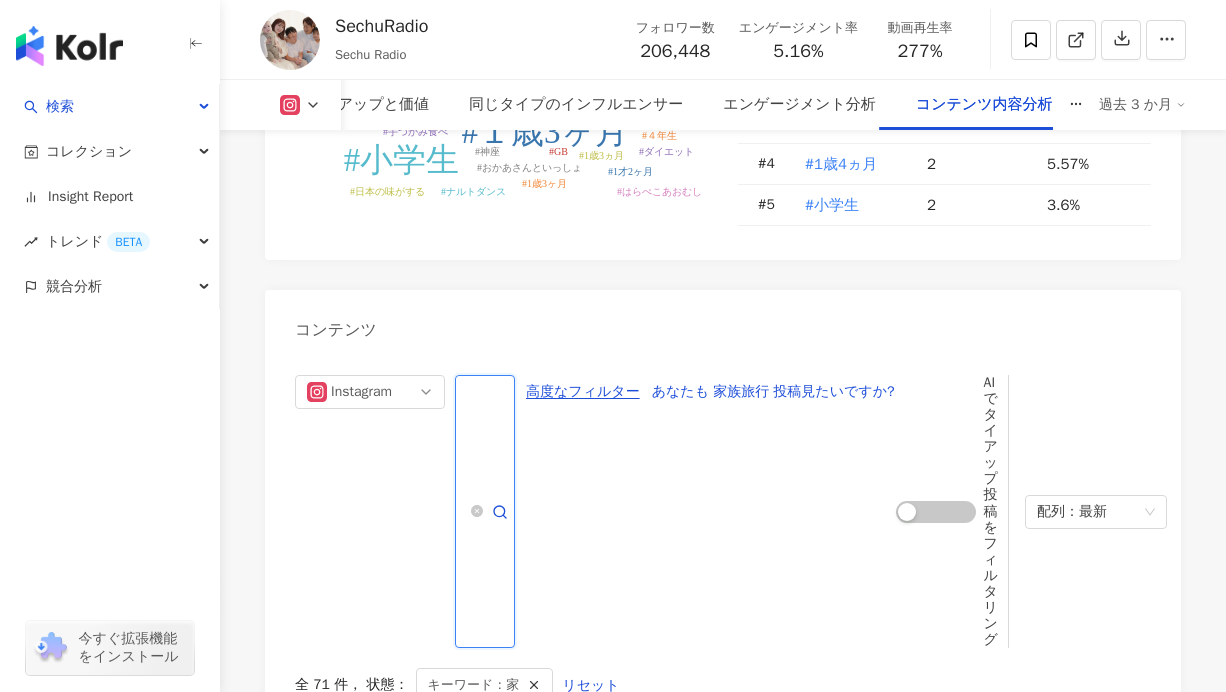 scroll, scrollTop: 6355, scrollLeft: 0, axis: vertical 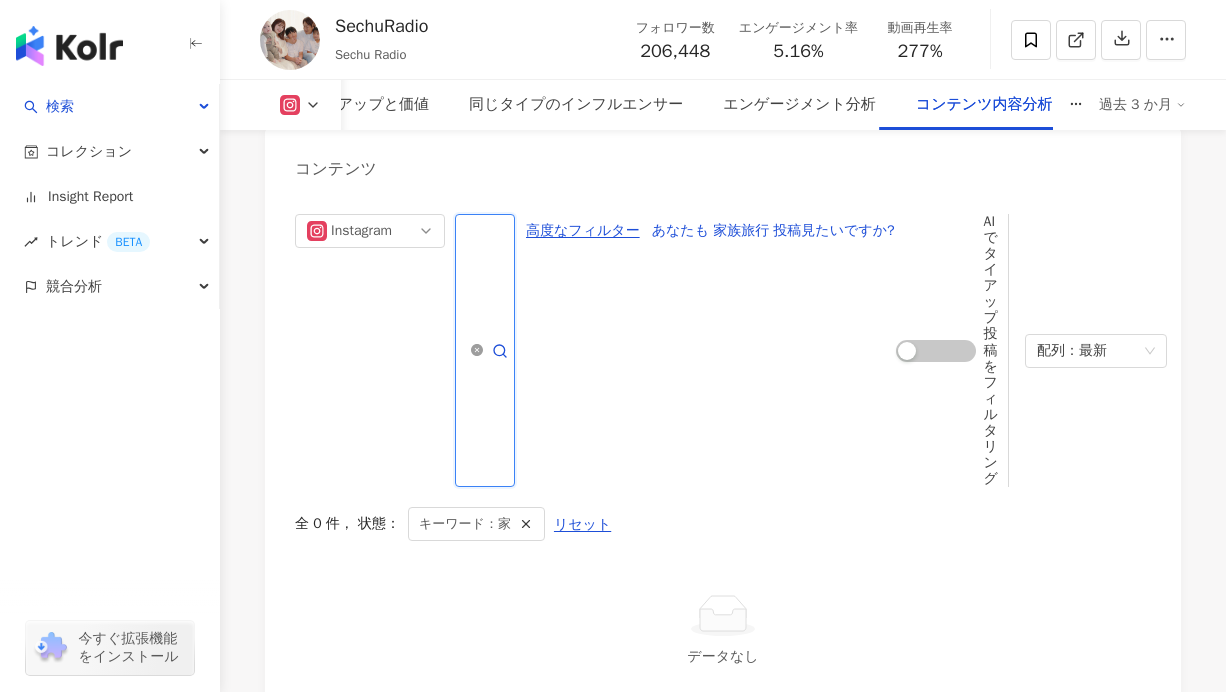 click 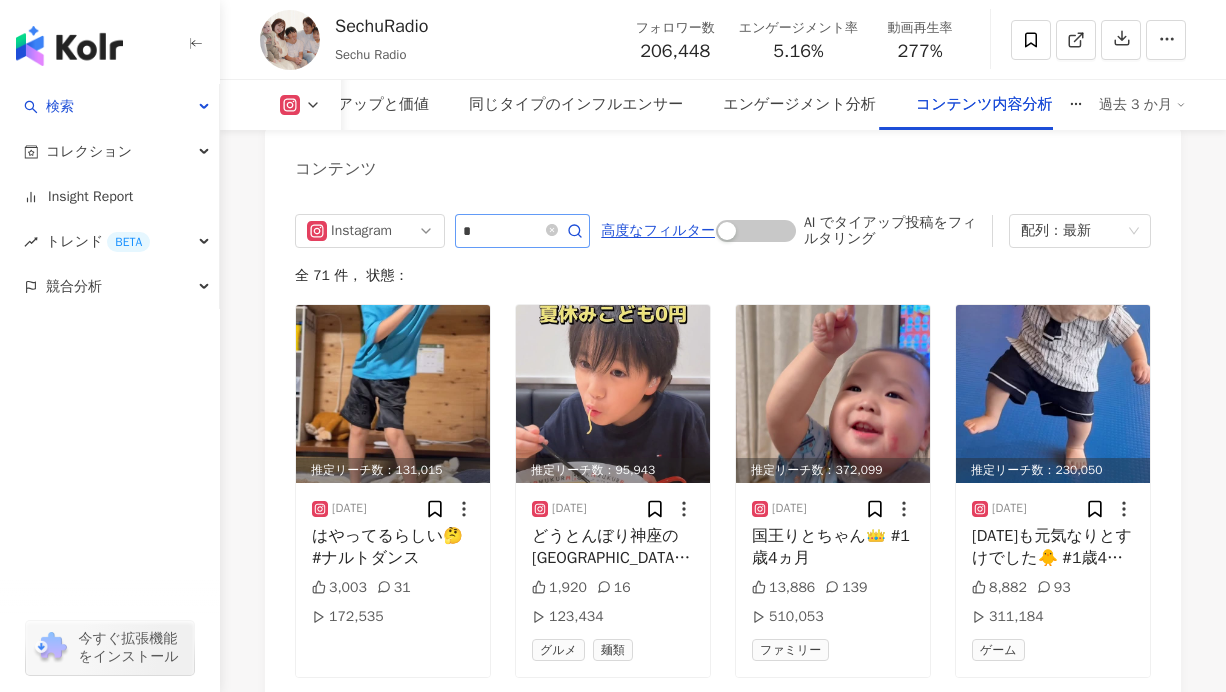 click on "推定リーチ数：131,015 2025/07/22 はやってるらしい🤔
#ナルトダンス 3,003 31 172,535 推定リーチ数：95,943 2025/07/18 どうとんぼり神座の寝屋川市駅北口店に行ってきたよ🥰
創業39周年を記念して関西地区限定（フードコート及び一部店舗が対象外)7/19(土)〜8/31(日)の期間中、夏休みこども0円キャンペーン開催！
大人麺類一杯注文につきおこさまラーメン一杯無料🐥💓
利用には神座公式アプリのダウンロードが必須🙆‍♂️
対象は小学6年生以下だったので、そらがギリギリセーフでした🤣笑
おいしかった〜✨
@kamukura_doutonbori
実際のおこさまラーメンの器はもう少し小さいらしいです🙆‍♂️
#PR #神座 #日本の味がする#心ゆくまでおいしい夏 1,920 16 123,434 グルメ 麺類 推定リーチ数：372,099 2025/07/17 国王りとちゃん👑
#1歳4ヵ月 13,886 139 510,053 8,882 93" at bounding box center (723, 885) 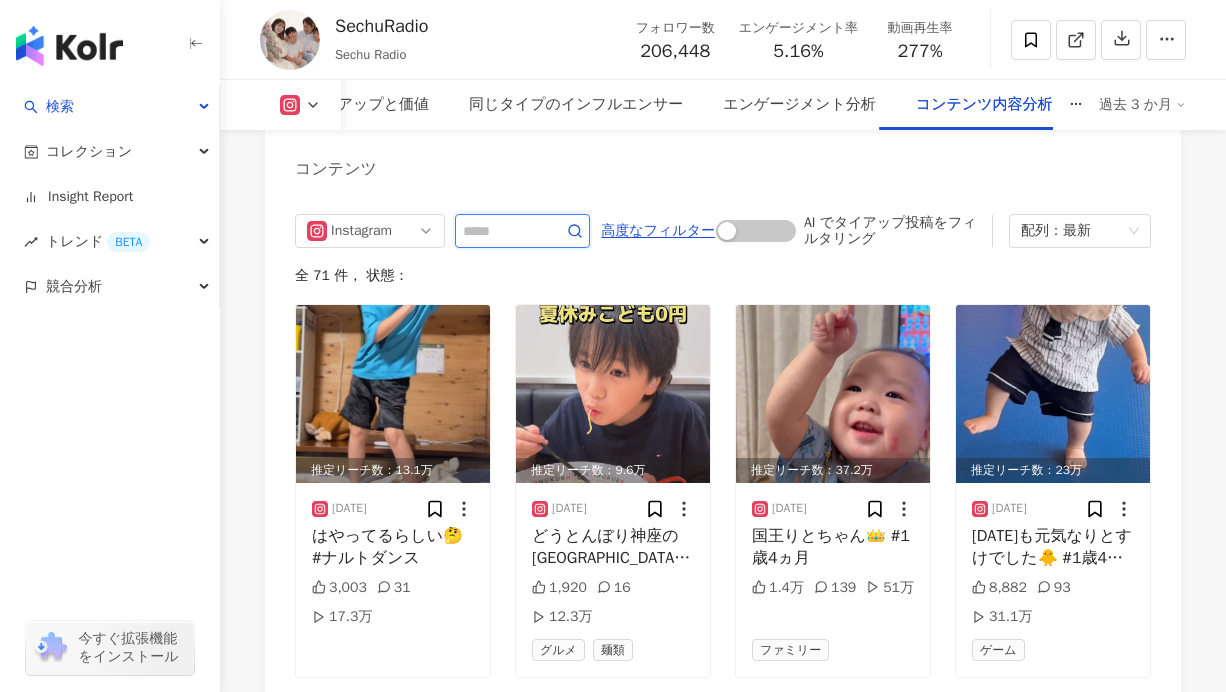 click at bounding box center [500, 231] 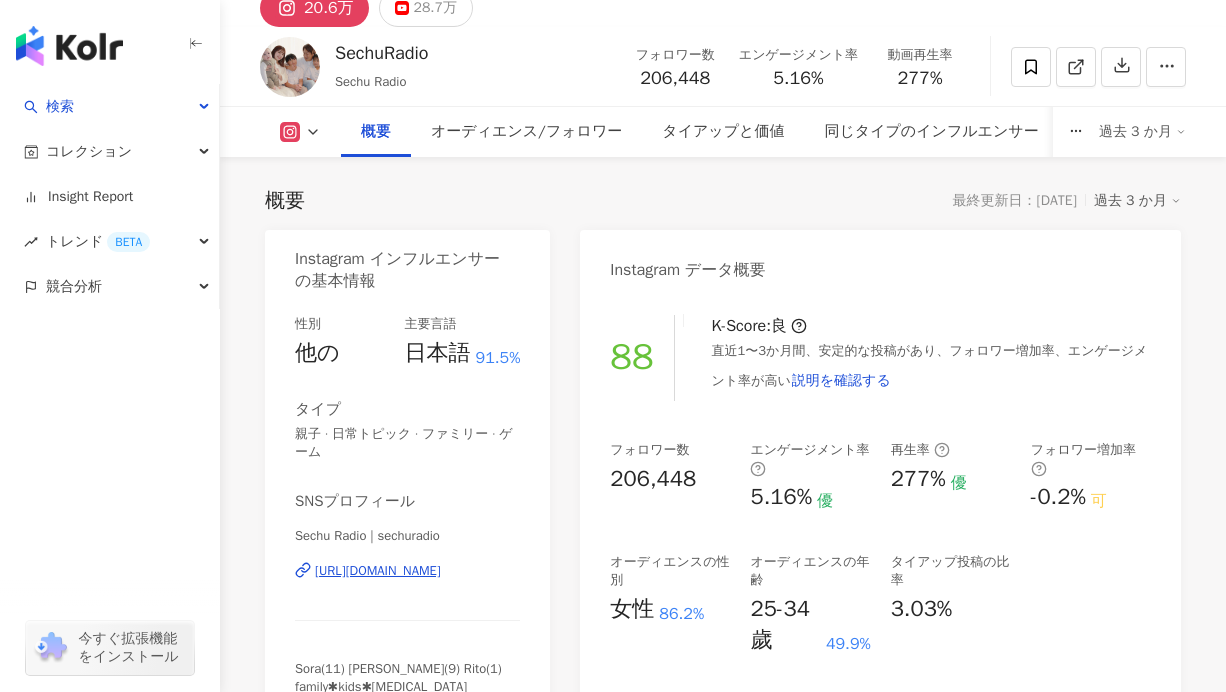 scroll, scrollTop: 116, scrollLeft: 0, axis: vertical 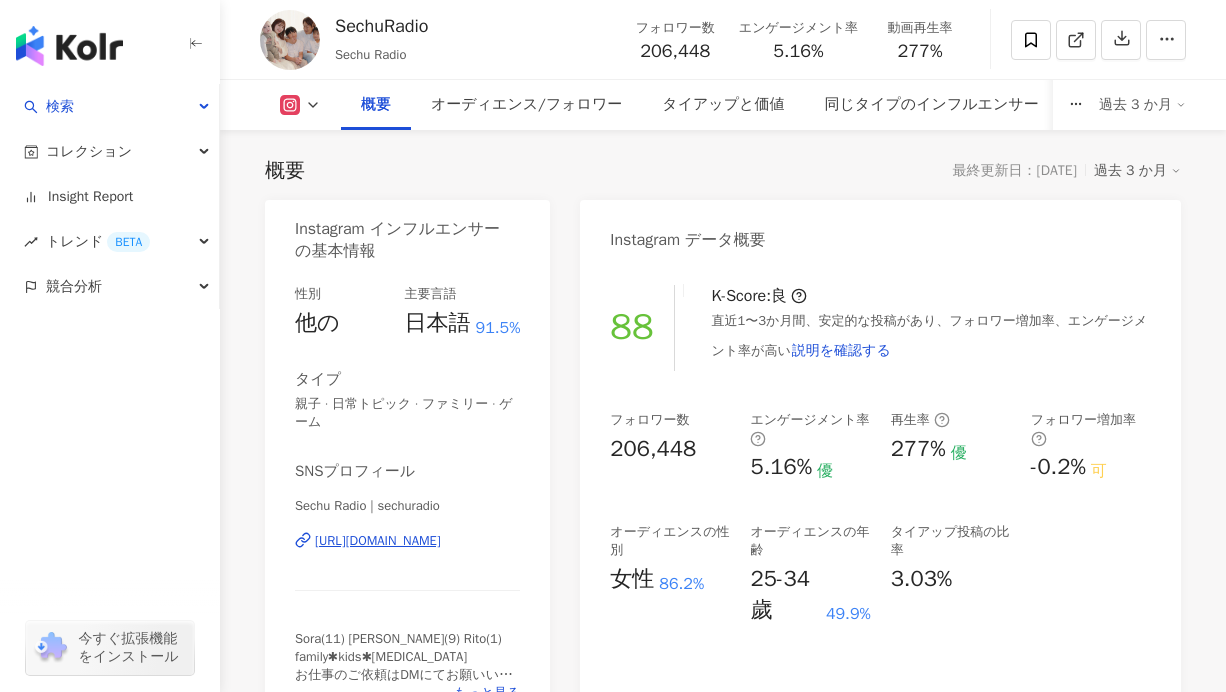 click on "https://www.instagram.com/sechuradio/" at bounding box center [378, 541] 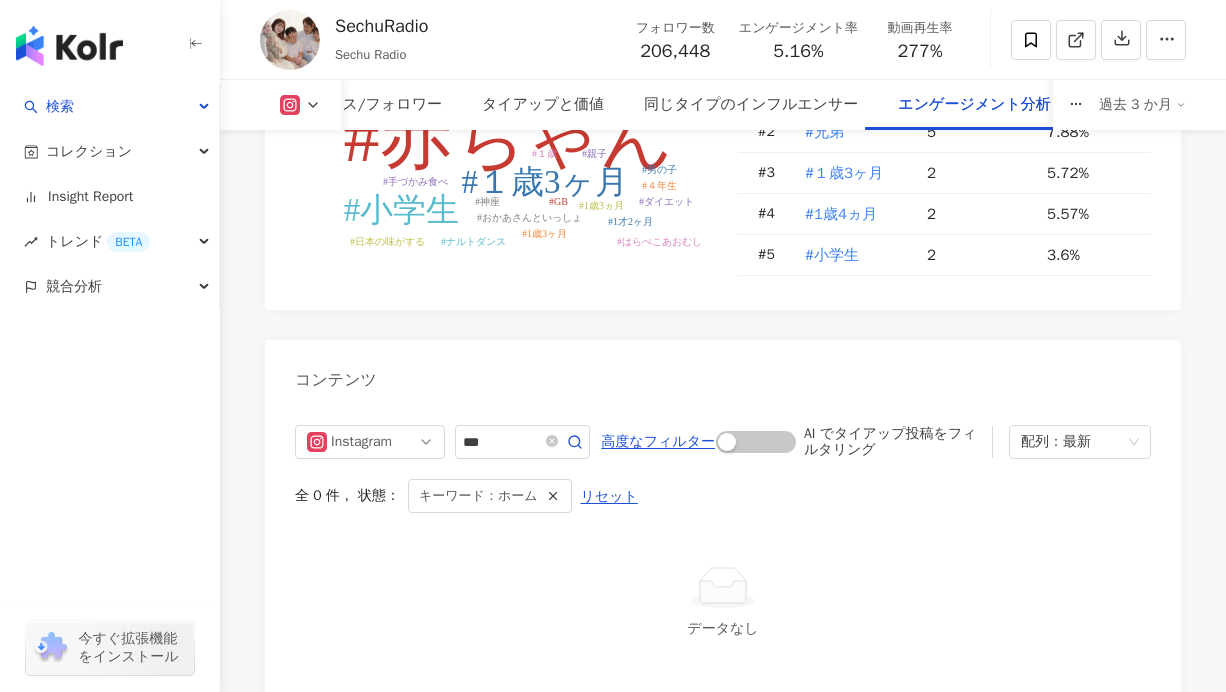scroll, scrollTop: 6377, scrollLeft: 0, axis: vertical 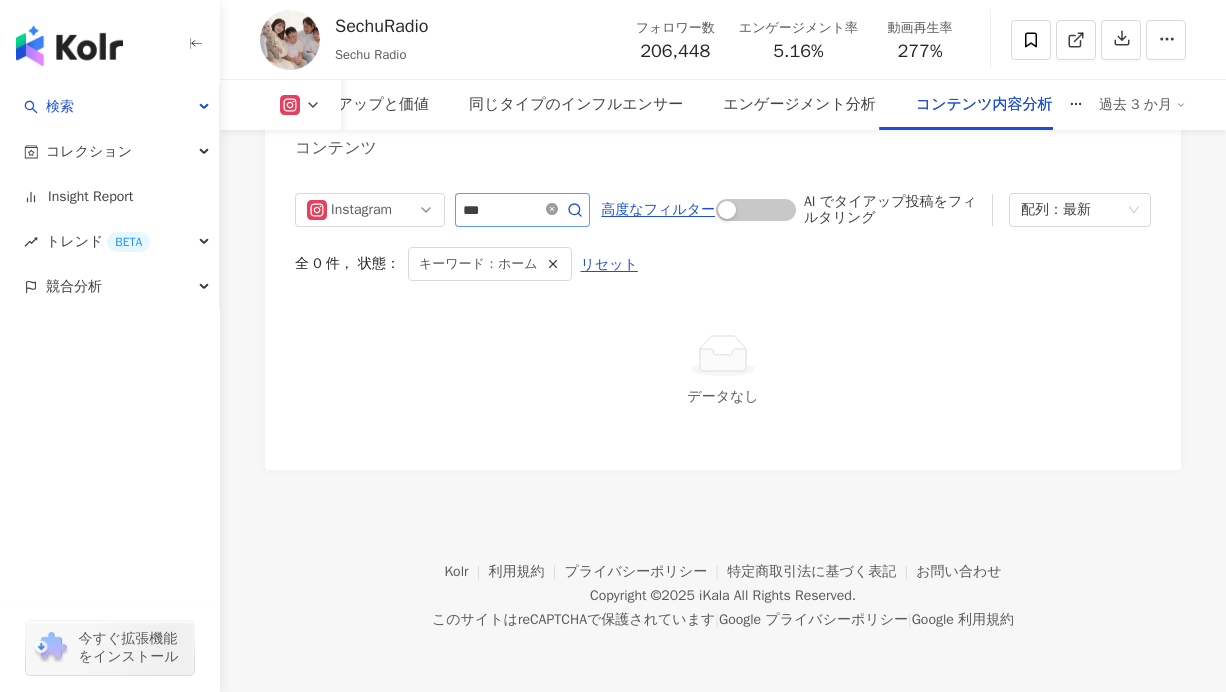 click 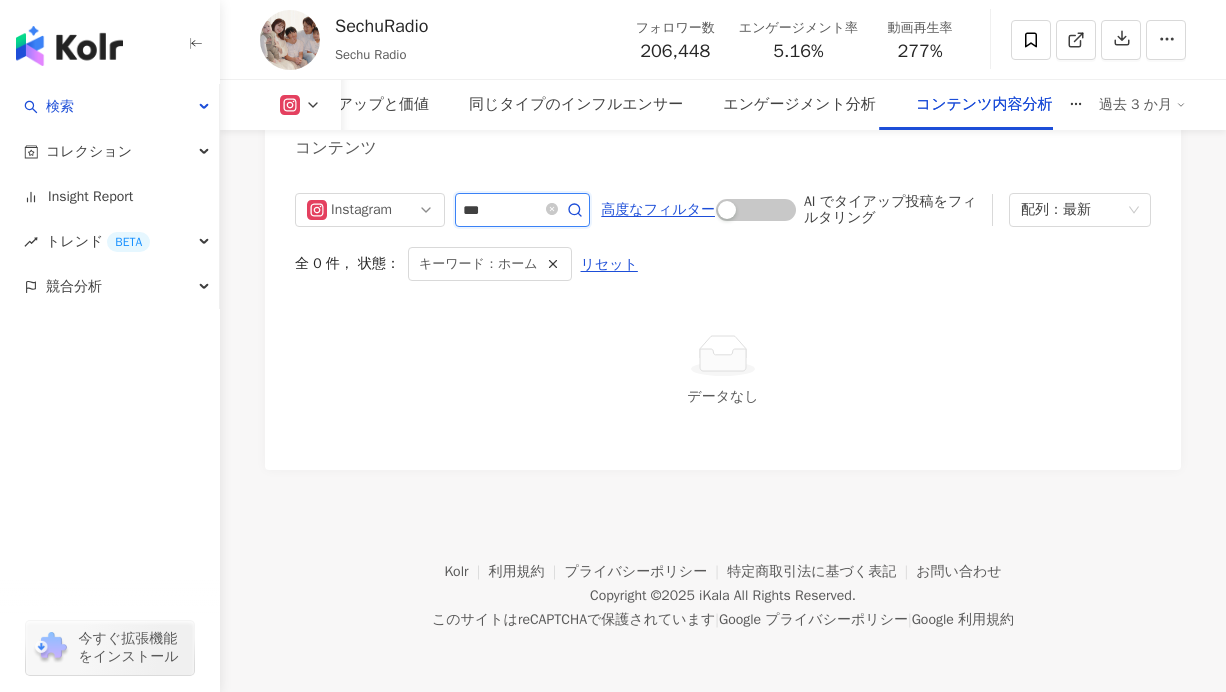 click on "***" at bounding box center (500, 210) 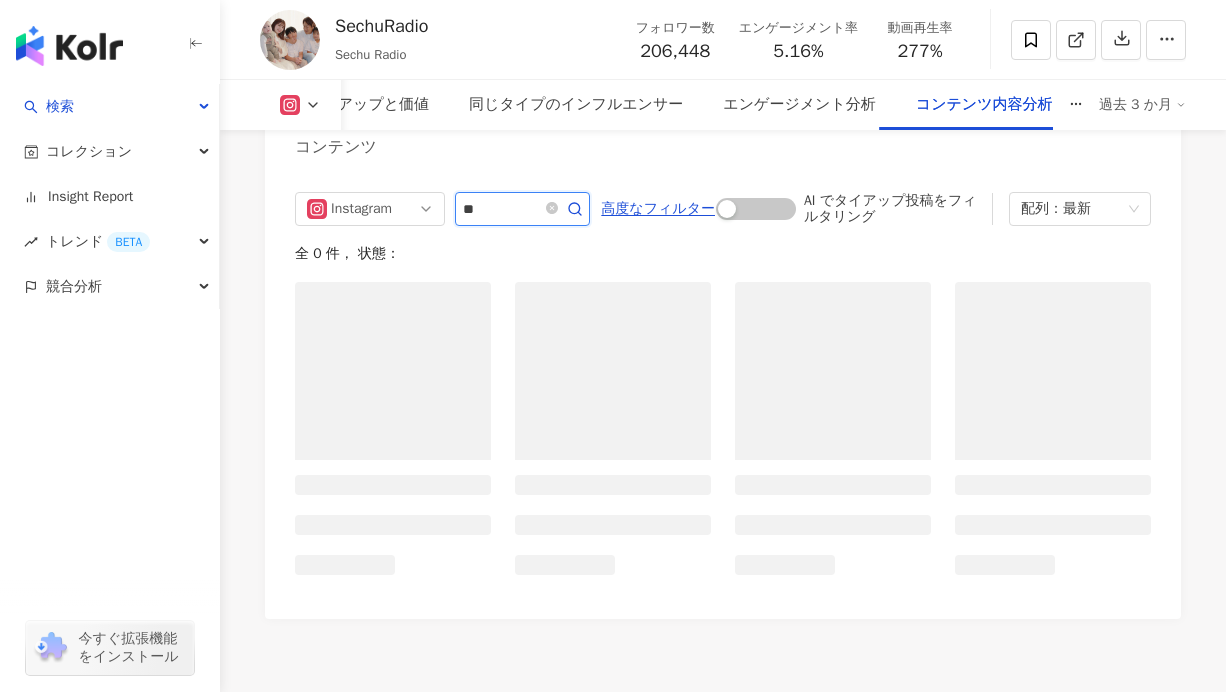 type on "*" 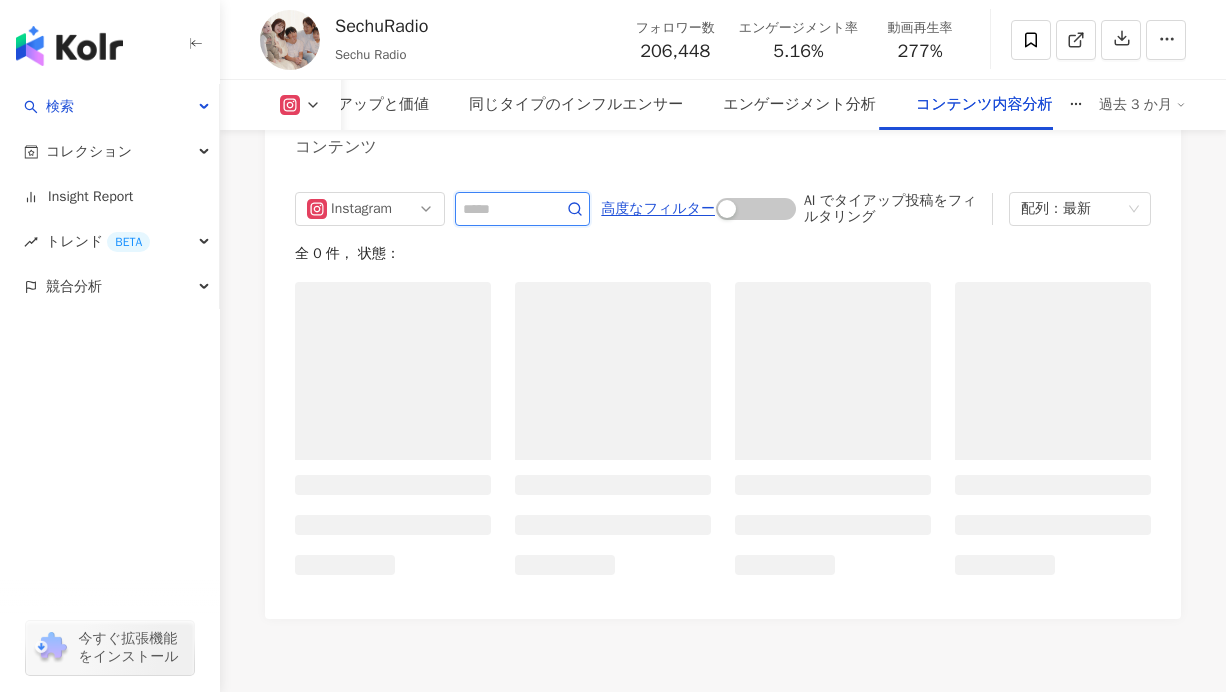 scroll, scrollTop: 6355, scrollLeft: 0, axis: vertical 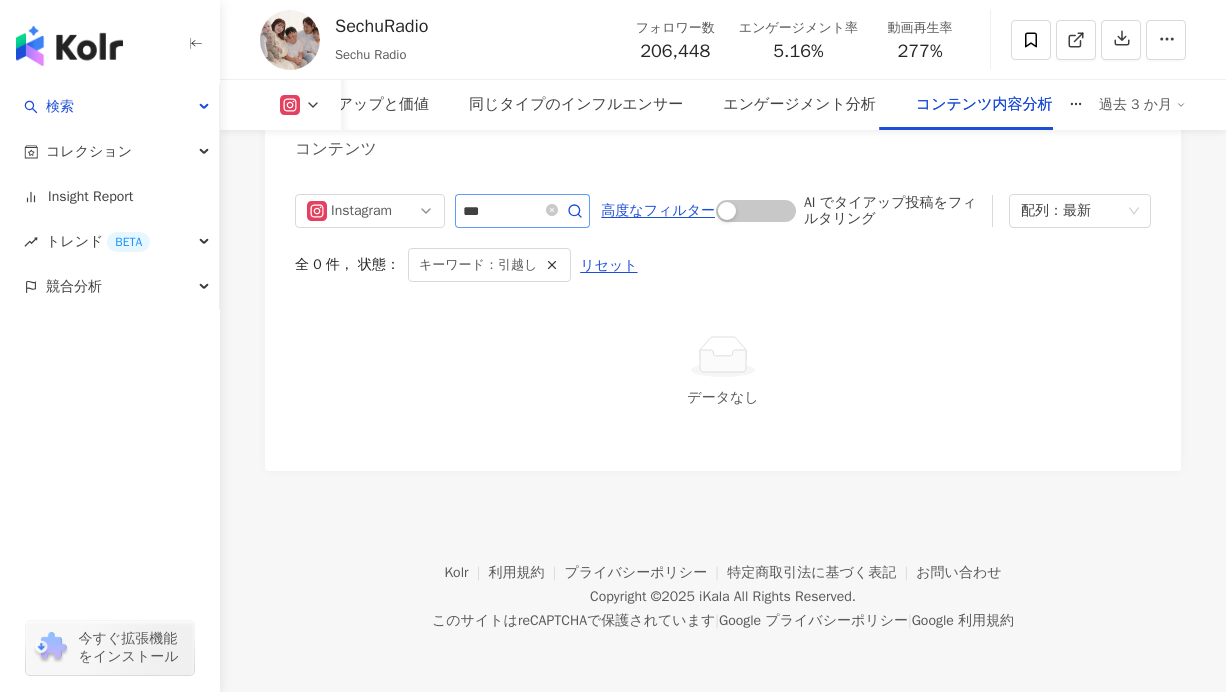 click at bounding box center (562, 211) 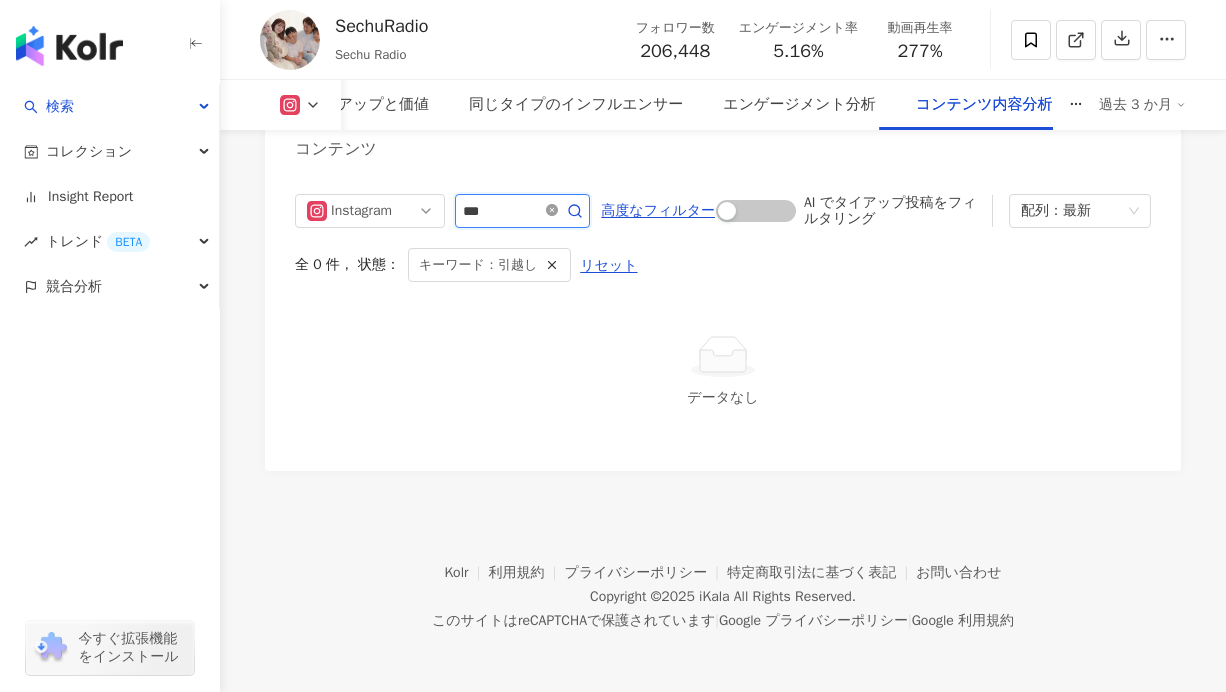click 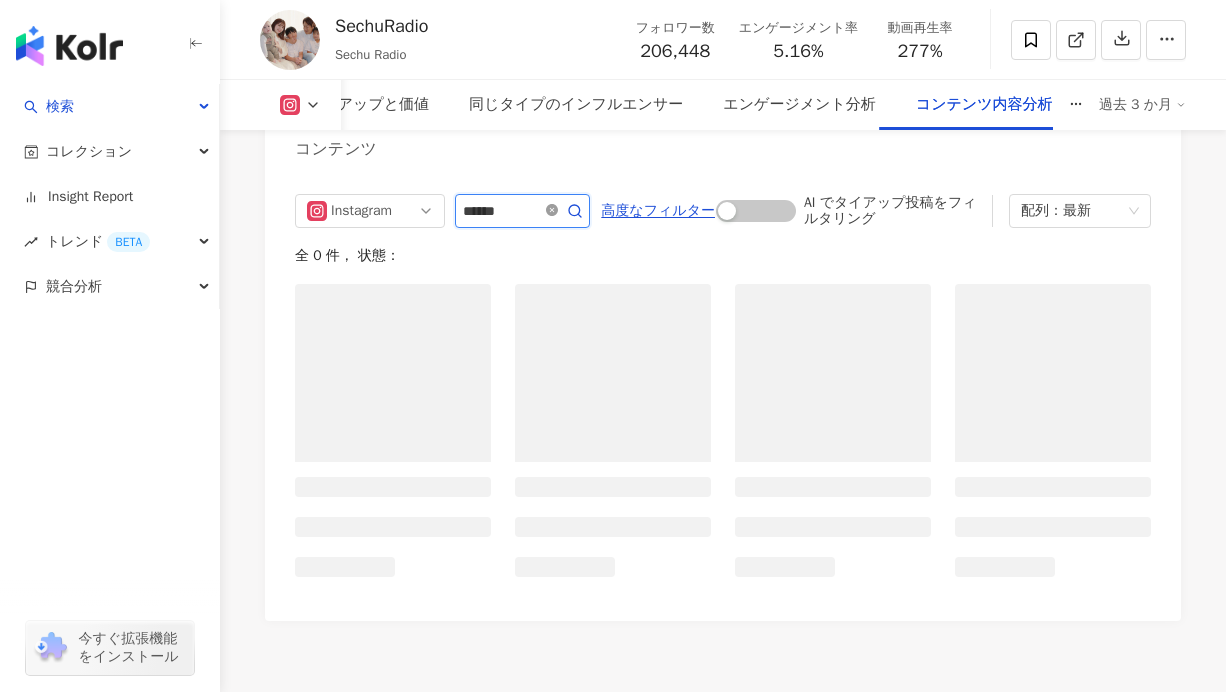 scroll, scrollTop: 6355, scrollLeft: 0, axis: vertical 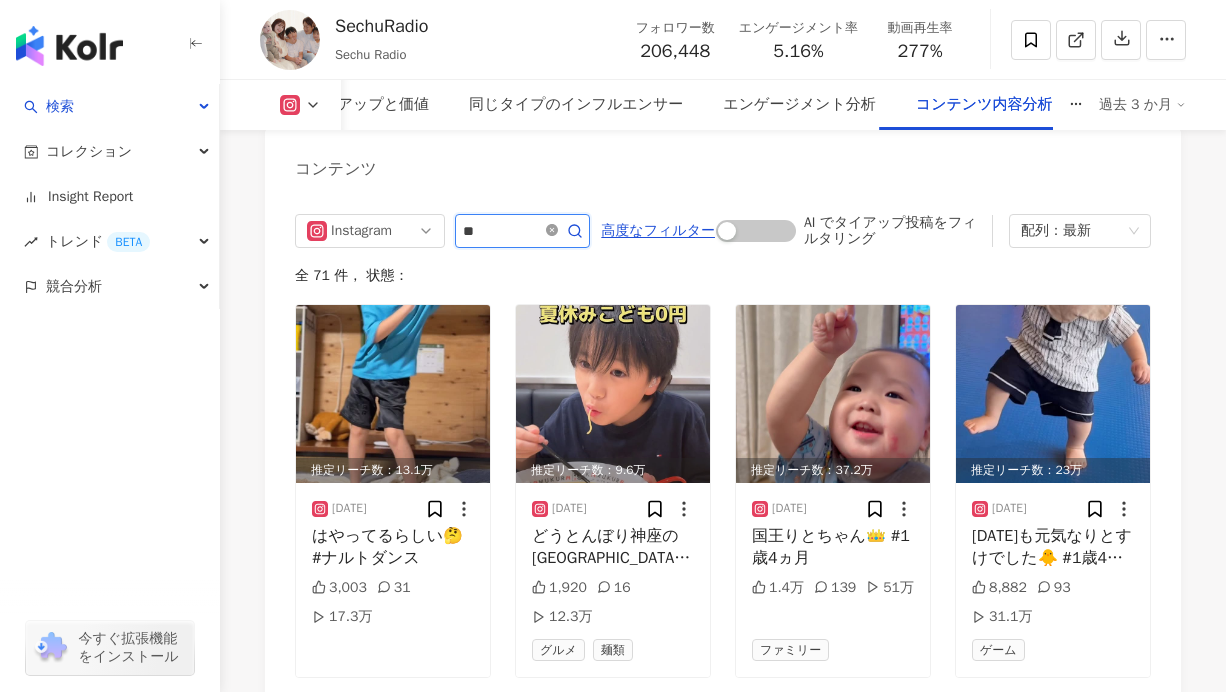 type on "*" 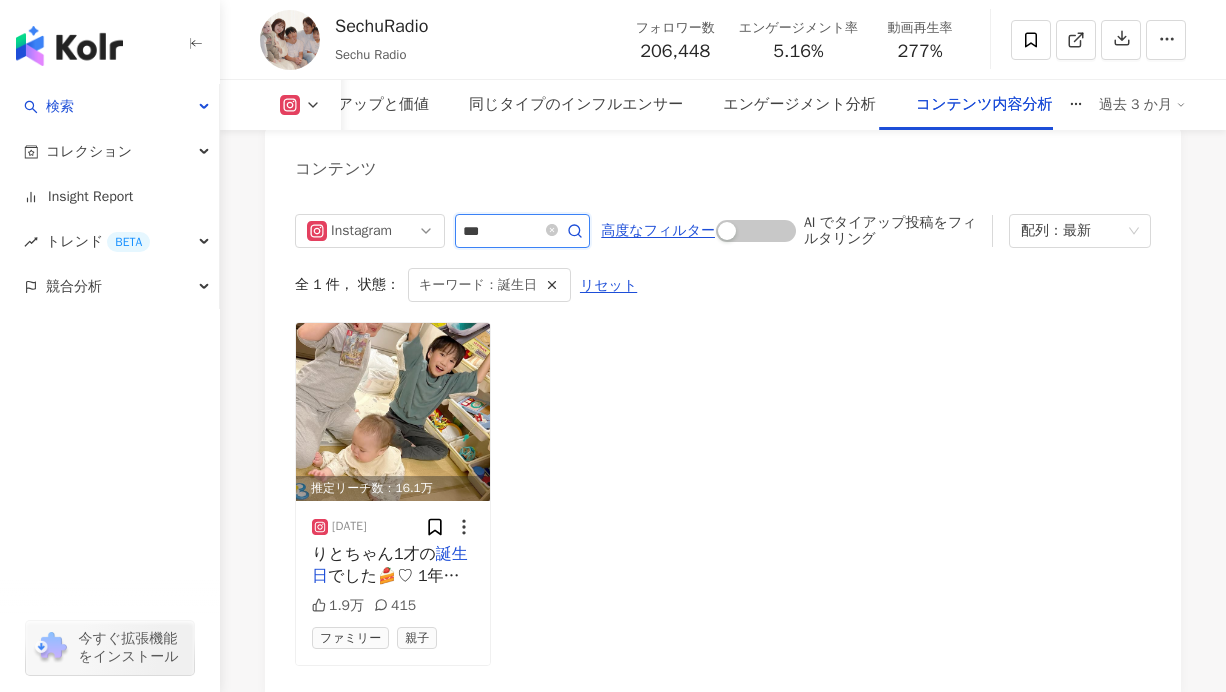 click on "***" at bounding box center [500, 231] 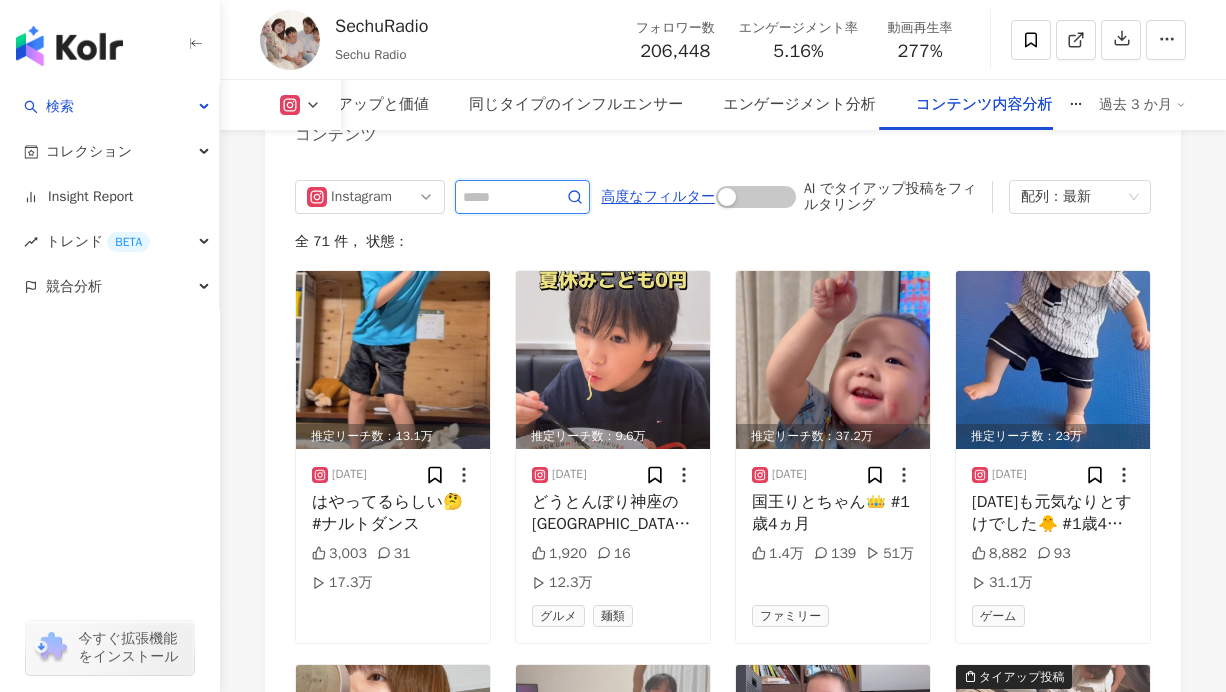 scroll, scrollTop: 6355, scrollLeft: 0, axis: vertical 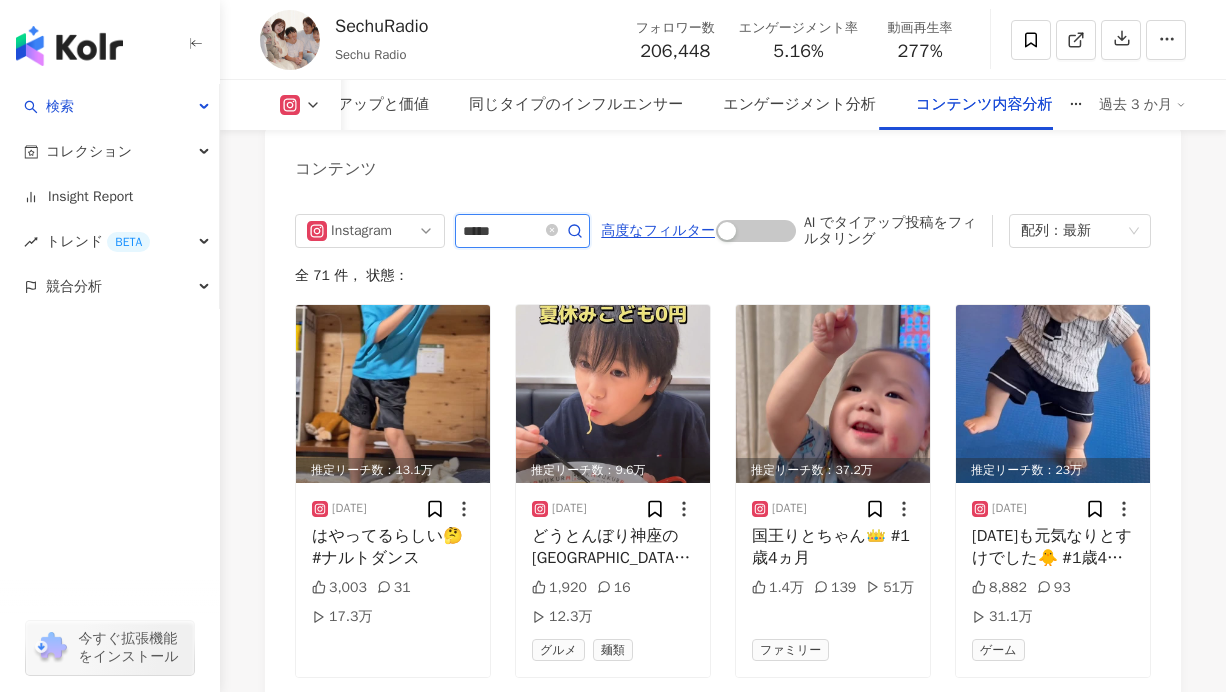 type on "*****" 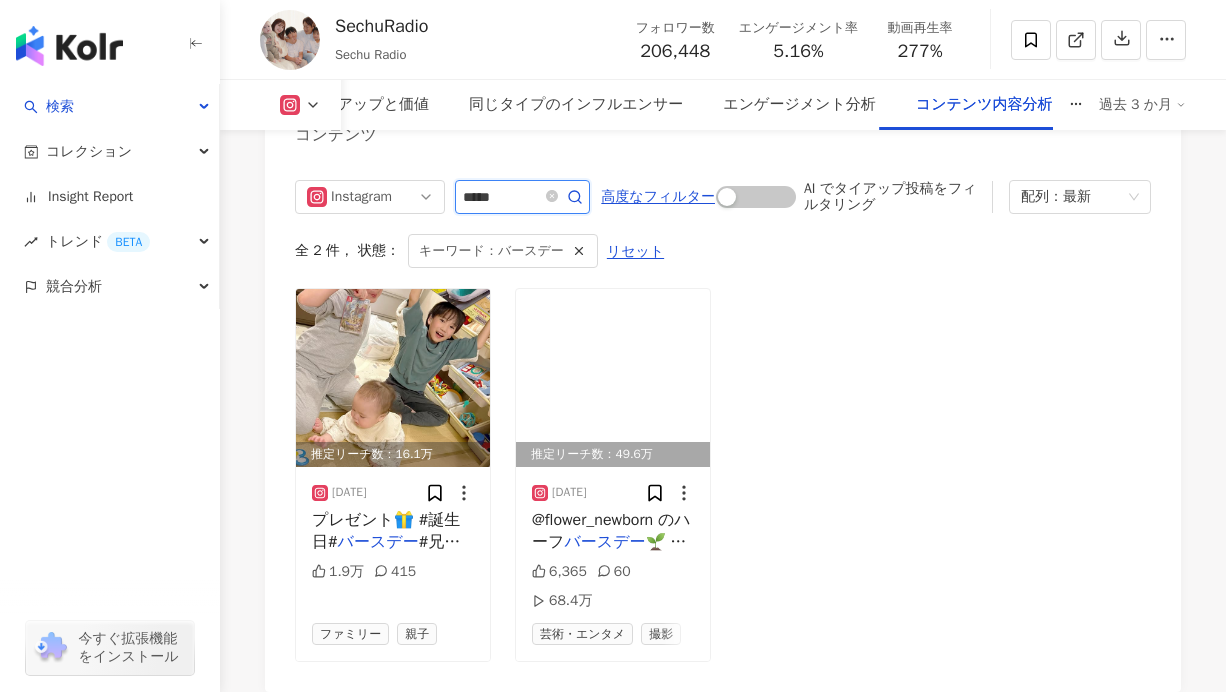 scroll, scrollTop: 6419, scrollLeft: 0, axis: vertical 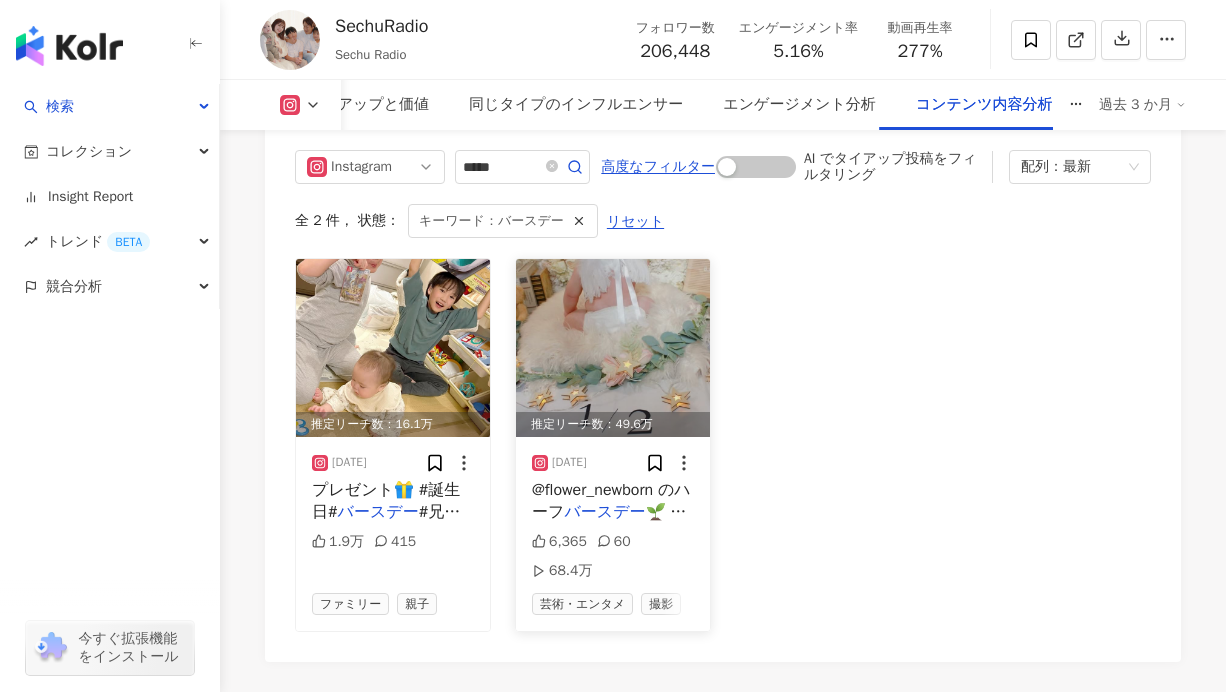 click on "@flower_newborn のハーフ" at bounding box center [611, 501] 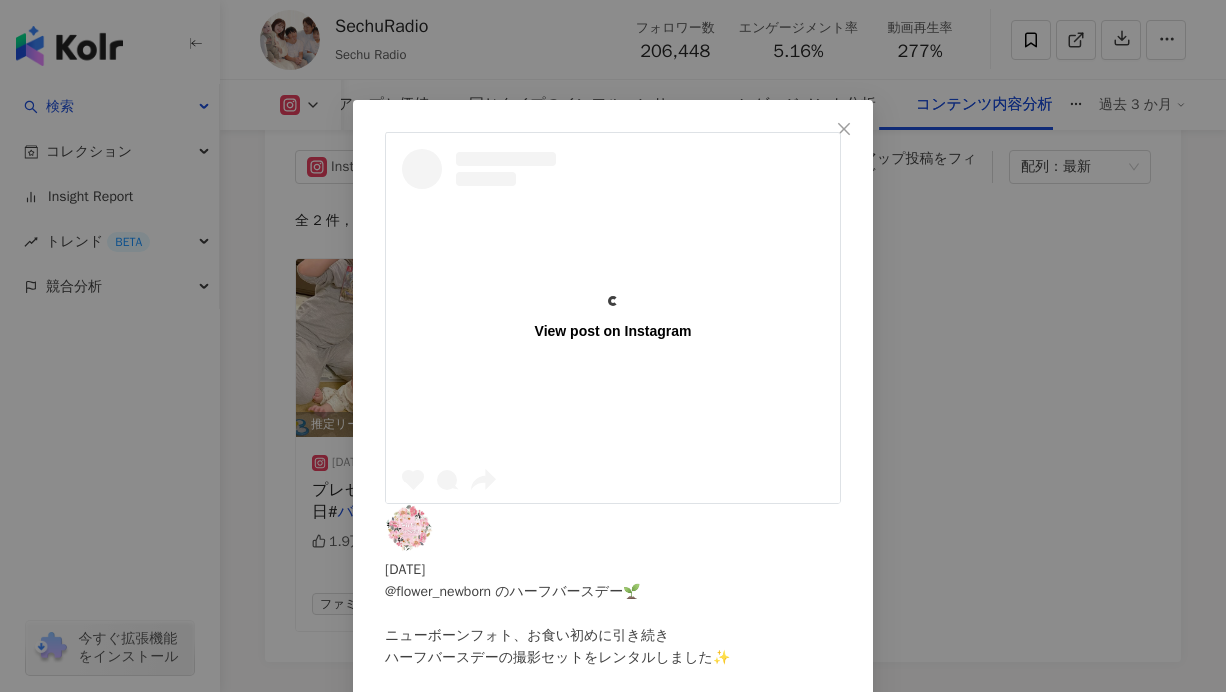 click on "View post on Instagram   2024/10/23 @flower_newborn のハーフバースデー🌱
ニューボーンフォト、お食い初めに引き続き
ハーフバースデーの撮影セットをレンタルしました✨
今回も可愛らしいセットでした🫧
とくにフラワーウォールのおかげで
かなり本格的な撮影に📷♡
いつも予約がびっしり埋まってしまっているので
お早めのご準備を！
🍒紹介コード sechu115542
#バースリース
#ハーフバースデー
#ニューボールフォト
#お食い初め
紹介コード
@flower_newborn の公式ラインは
ストーリーに載せておきます✨ 6,365 60 68.4万 元の投稿を表示" at bounding box center (613, 346) 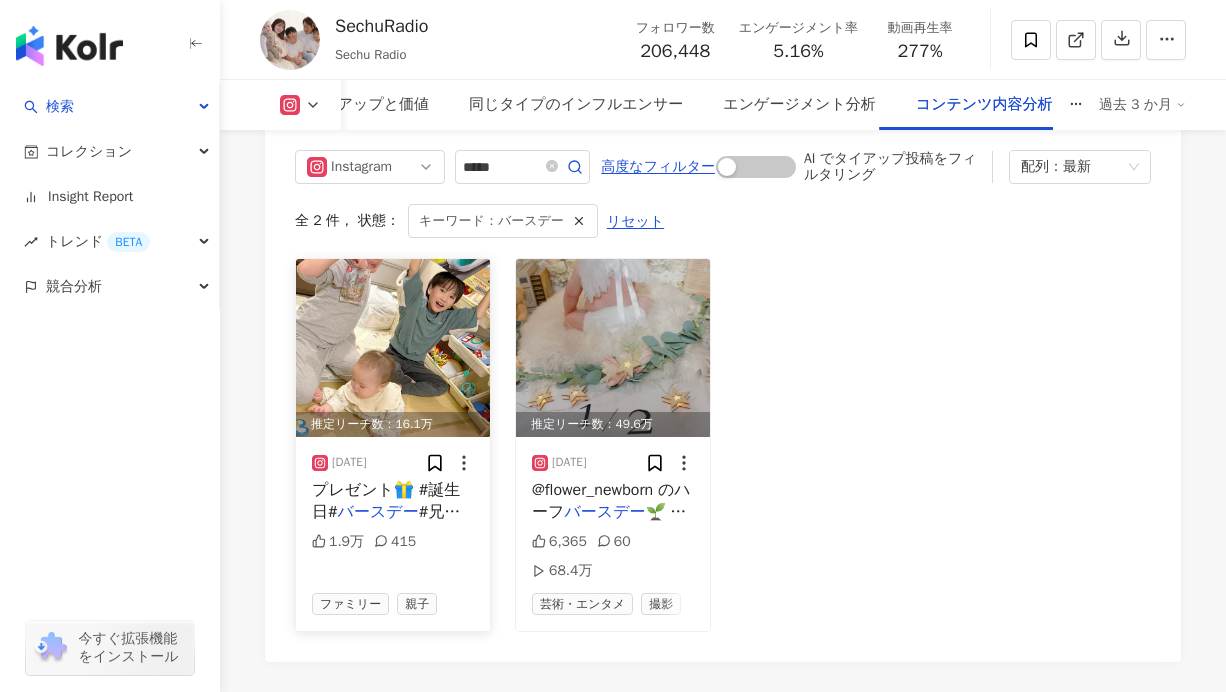 click on "#兄弟#１歳#赤ちゃん" at bounding box center [391, 523] 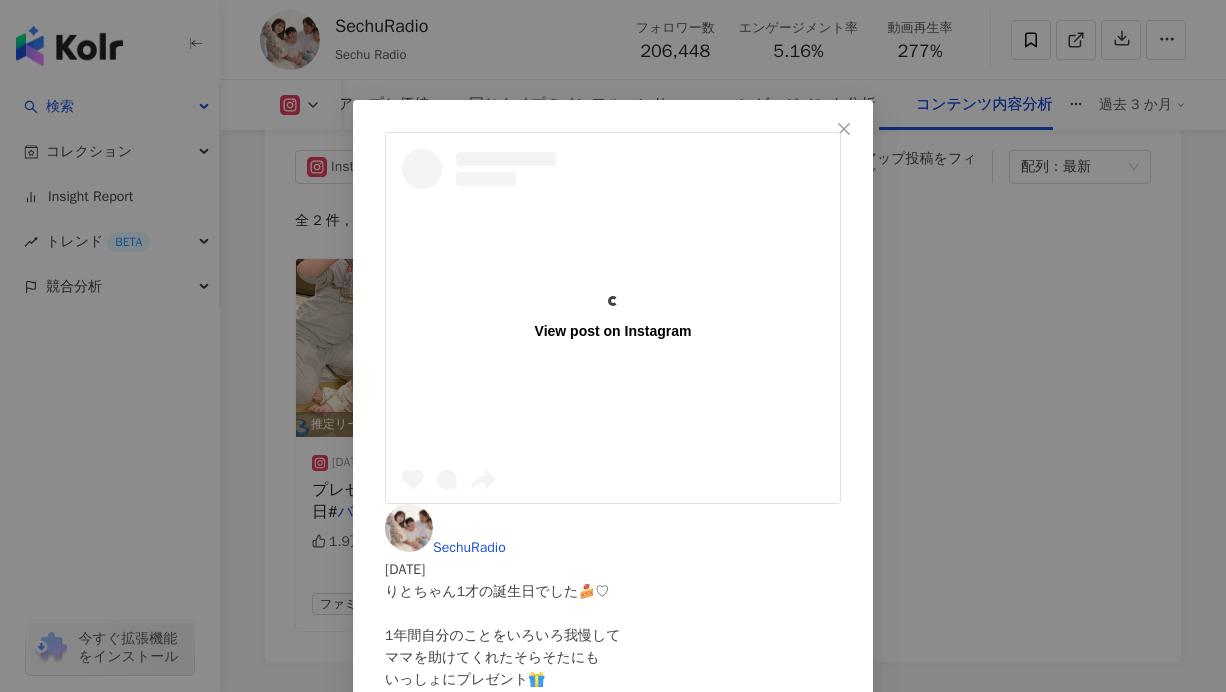 click on "View post on Instagram   SechuRadio 2025/03/01 りとちゃん1才の誕生日でした🍰♡
1年間自分のことをいろいろ我慢して
ママを助けてくれたそらそたにも
いっしょにプレゼント🎁
#誕生日#バースデー#兄弟#１歳#赤ちゃん 1.9万 415 元の投稿を表示" at bounding box center (613, 346) 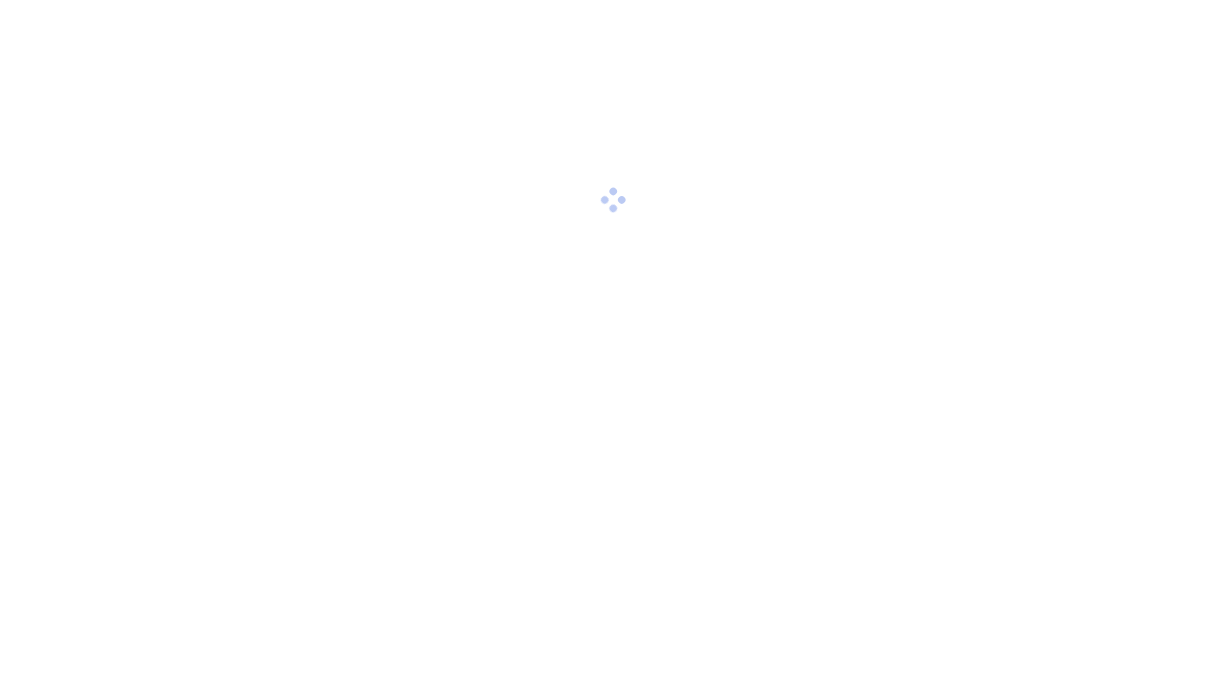 scroll, scrollTop: 0, scrollLeft: 0, axis: both 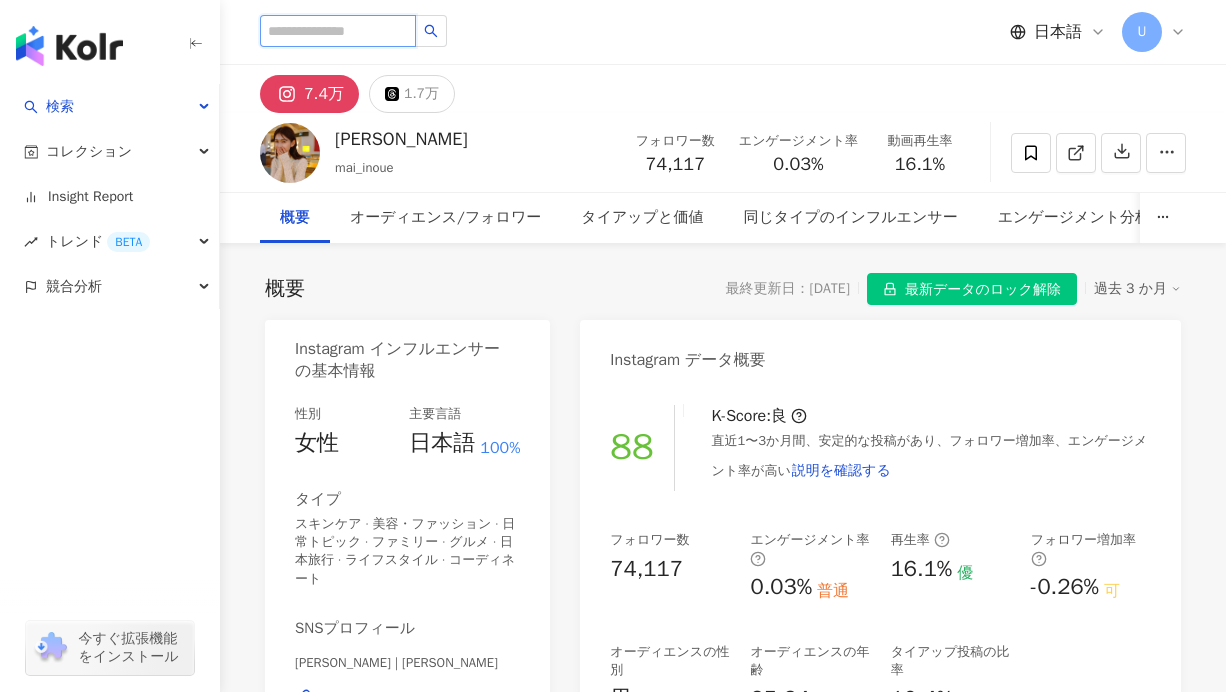 click at bounding box center (338, 31) 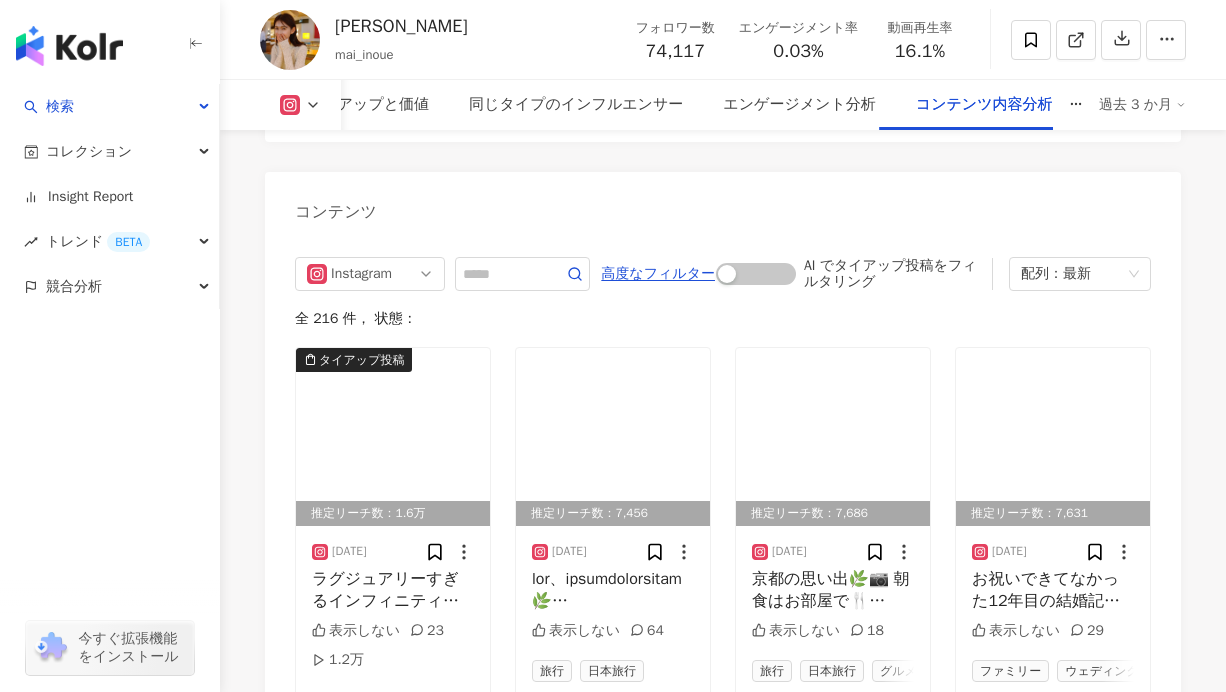 scroll, scrollTop: 6599, scrollLeft: 0, axis: vertical 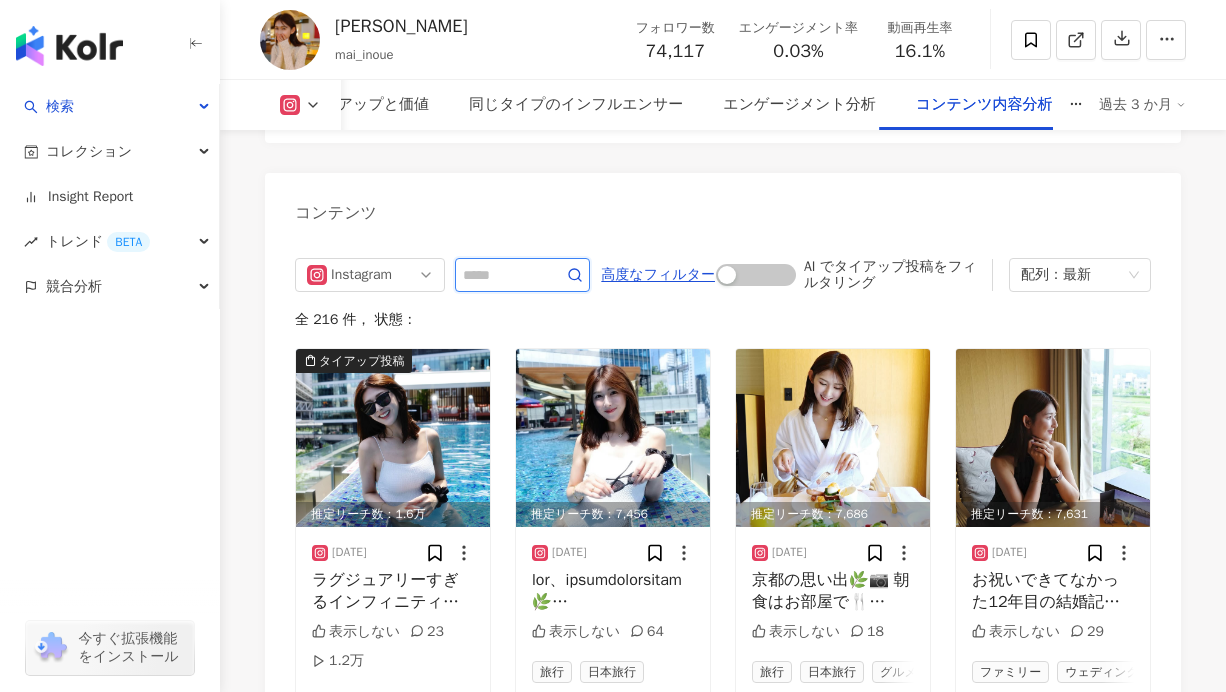 click at bounding box center (500, 275) 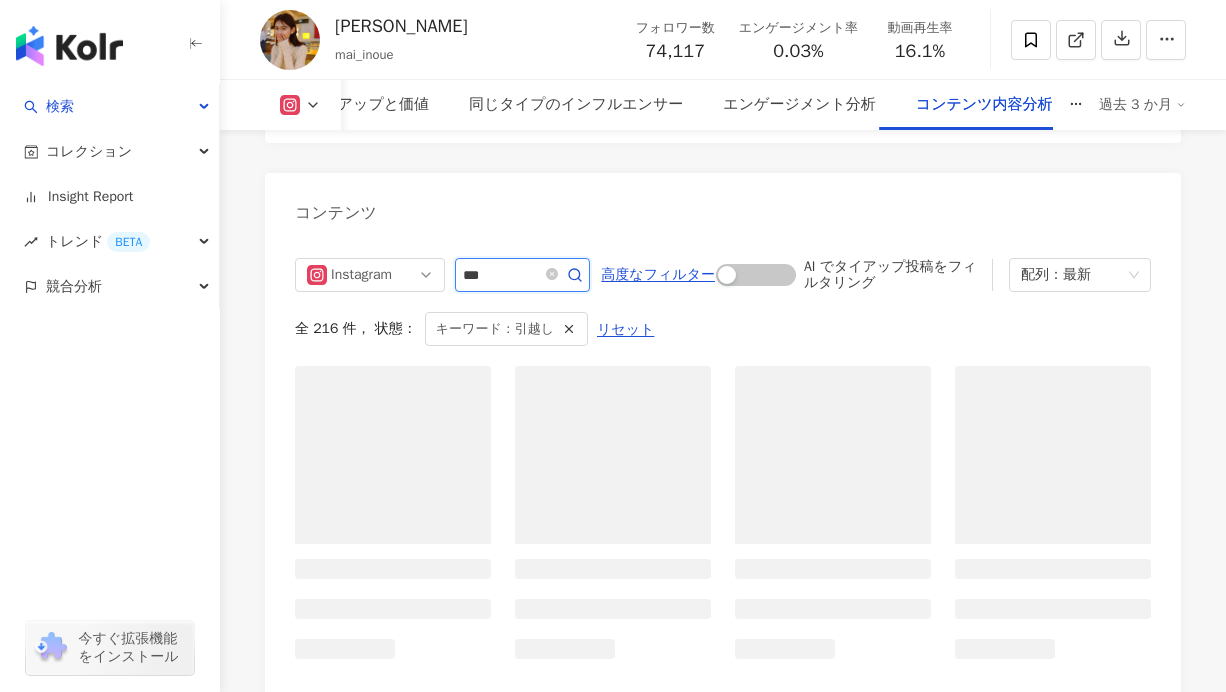 scroll, scrollTop: 6641, scrollLeft: 0, axis: vertical 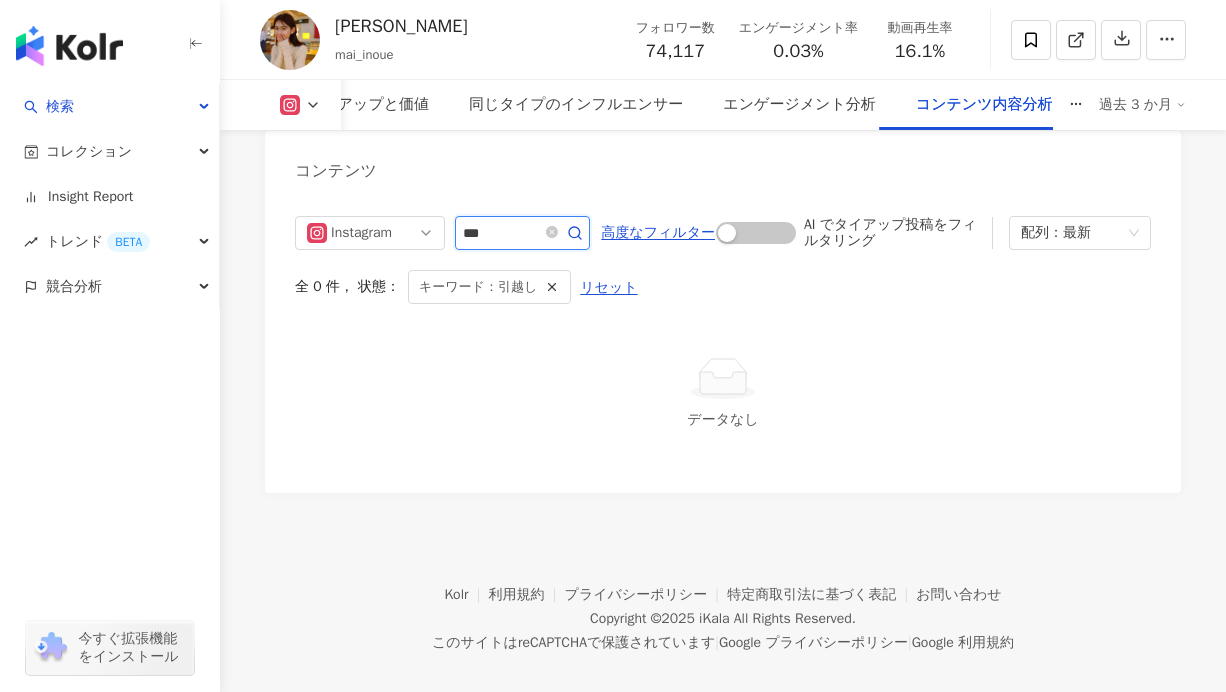 click on "***" at bounding box center (500, 233) 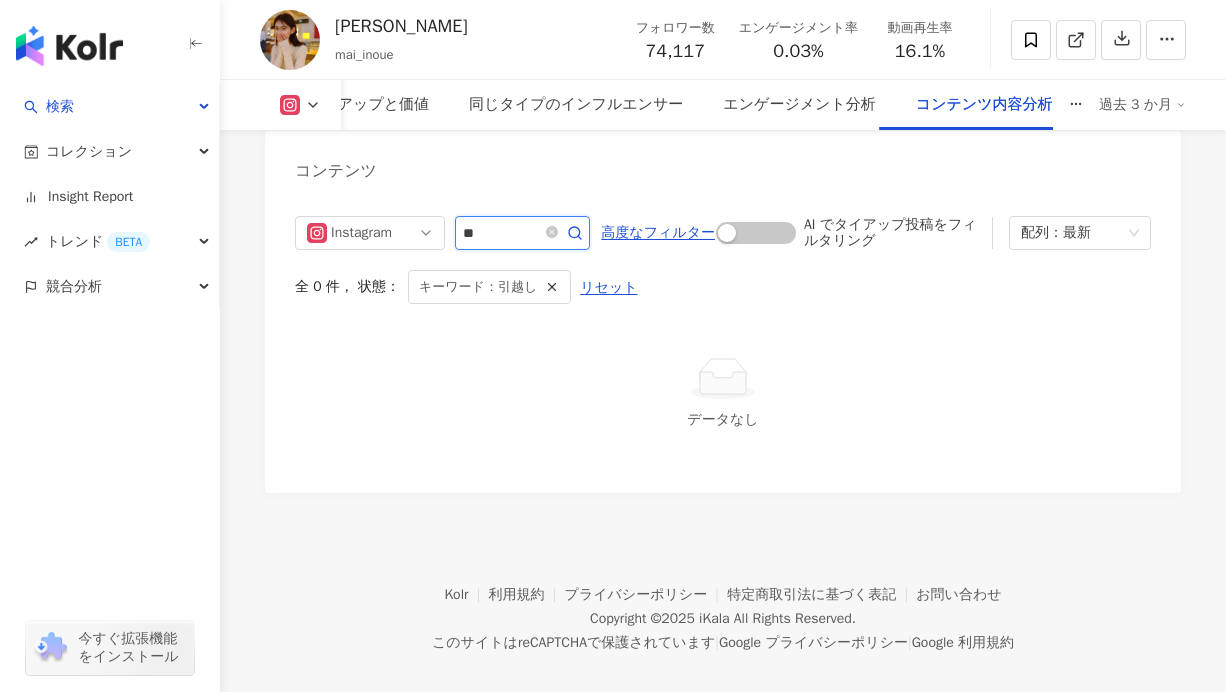 type on "*" 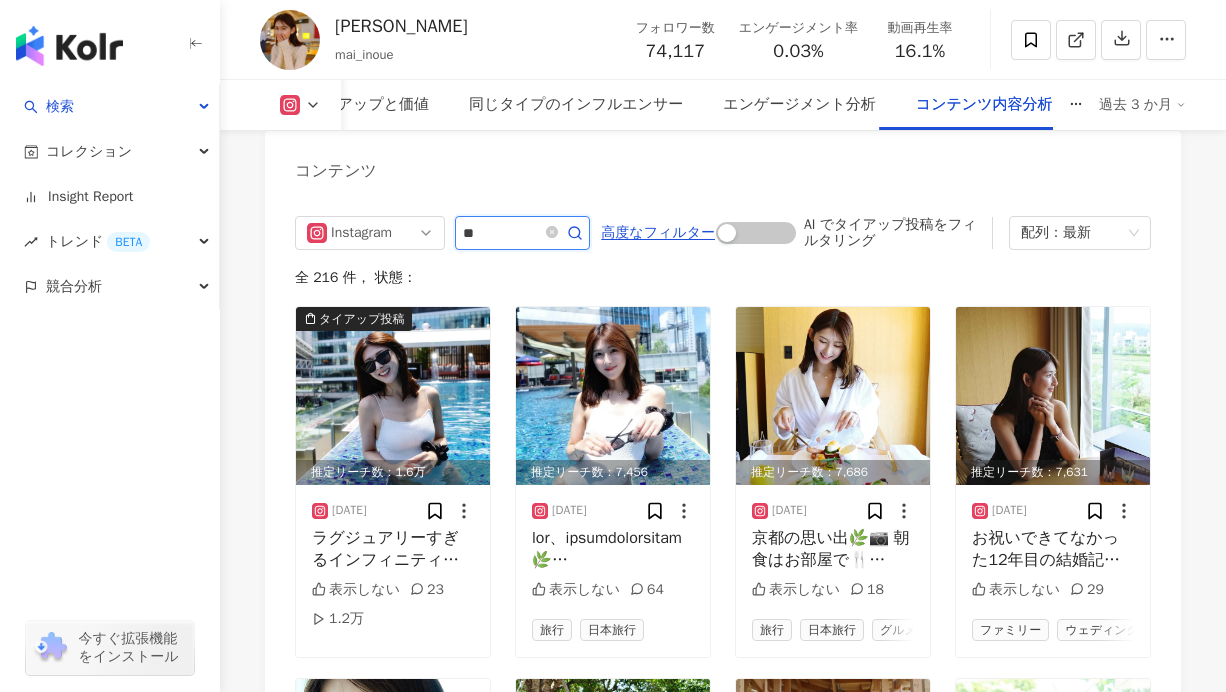 type on "*" 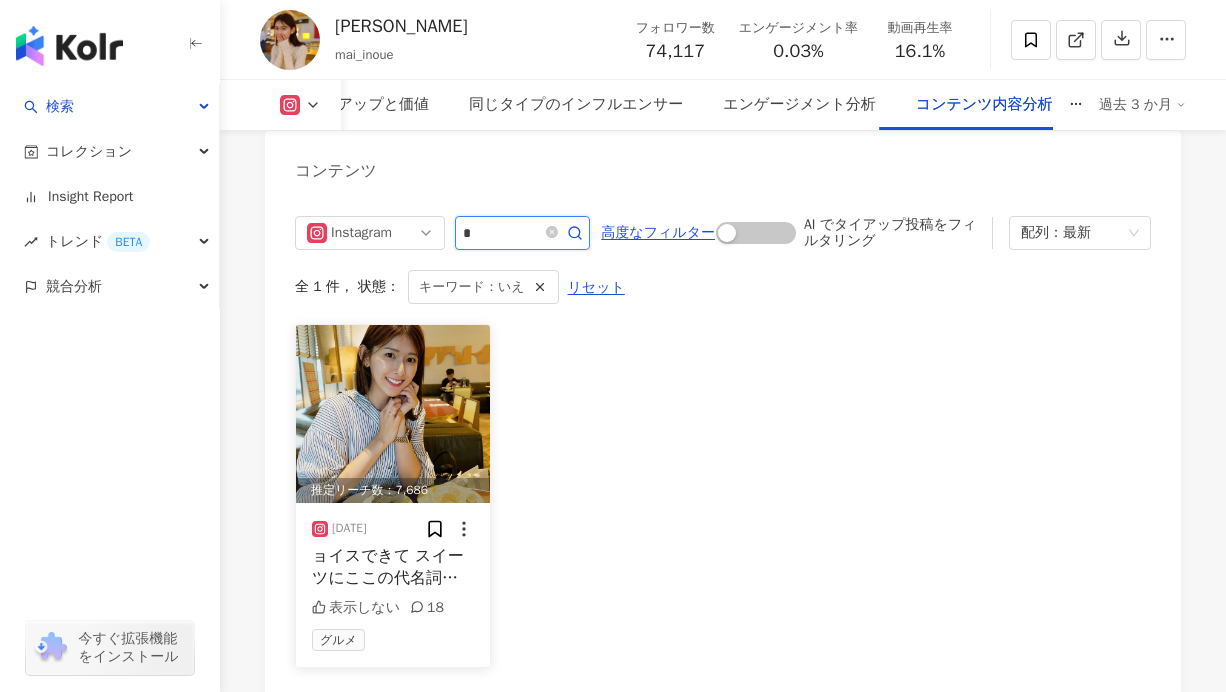 type on "*" 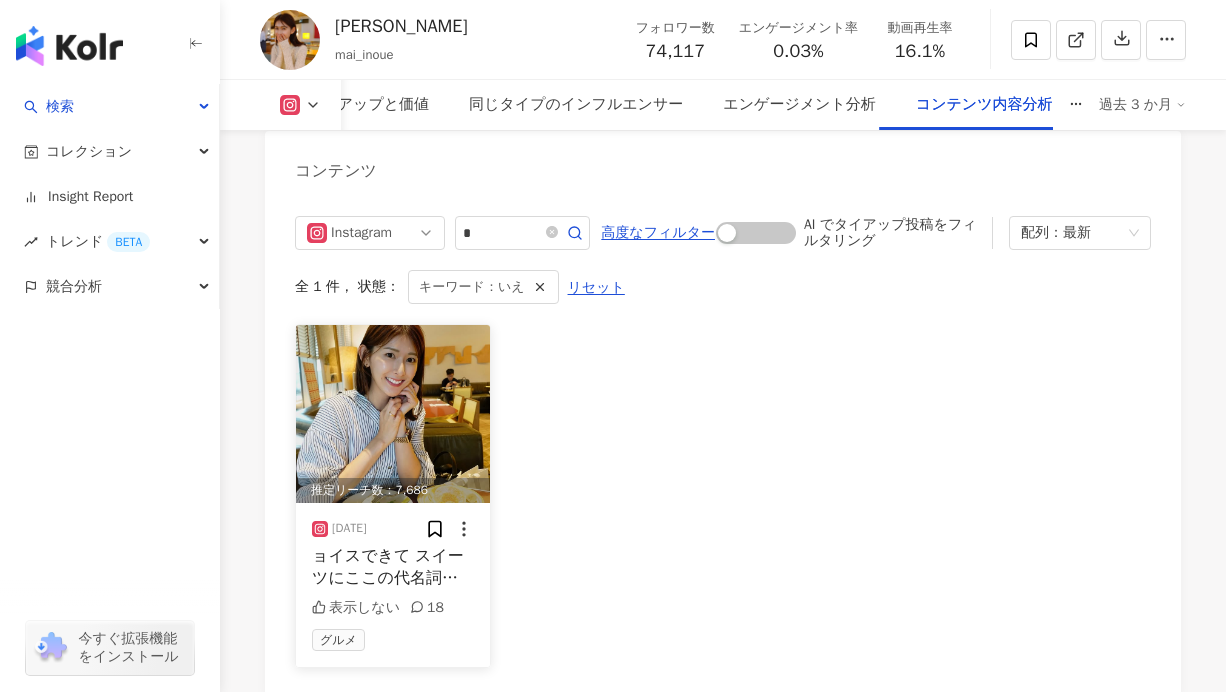 click on "ョイスできて
スイーツにここの代名詞とも" at bounding box center [388, 578] 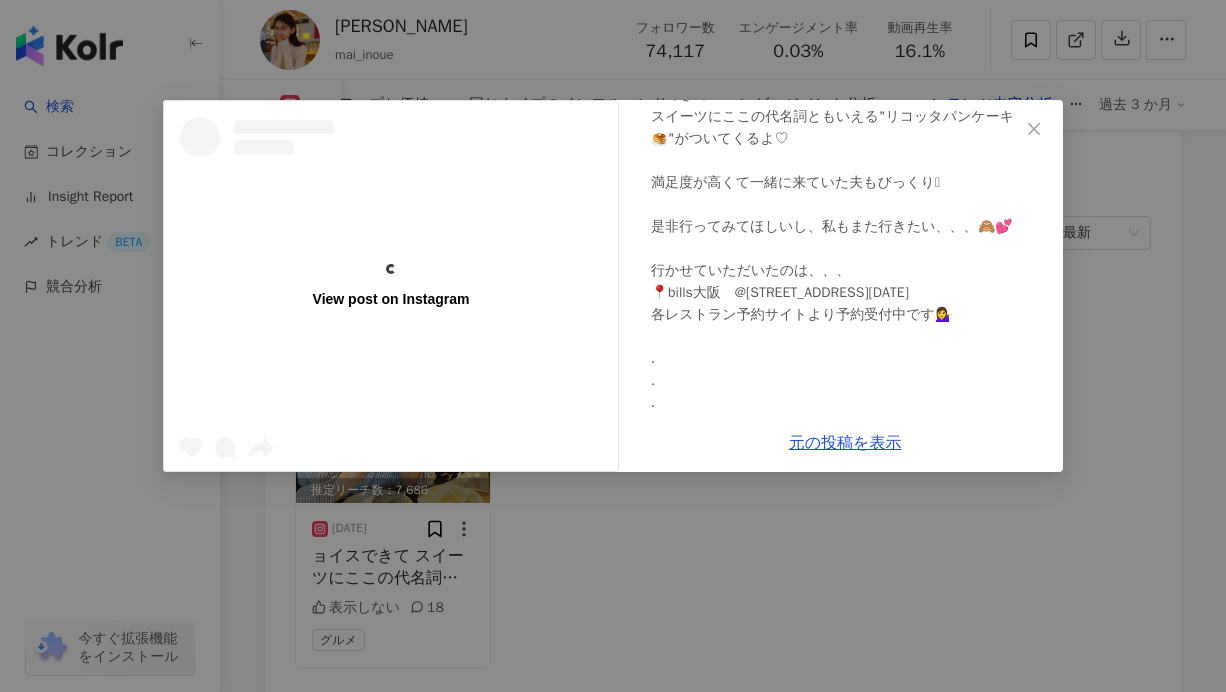 scroll, scrollTop: 460, scrollLeft: 0, axis: vertical 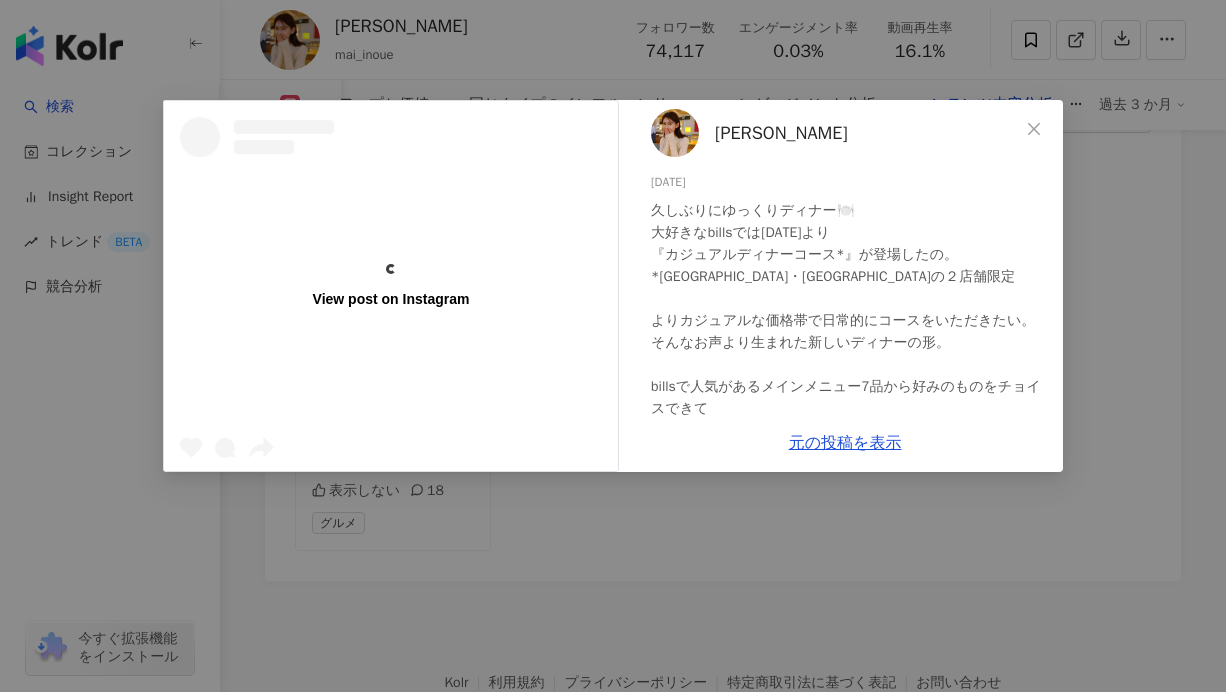 click on "View post on Instagram   井上麻衣 2025/05/21 表示しない 18 元の投稿を表示" at bounding box center [613, 346] 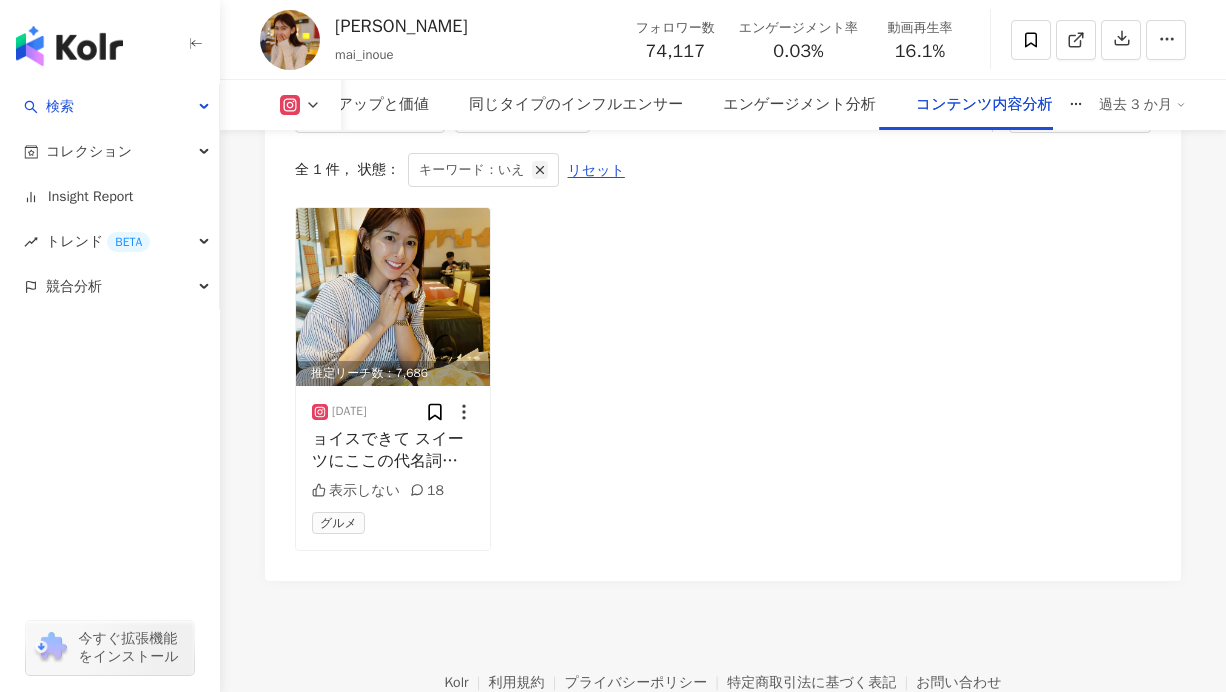 click 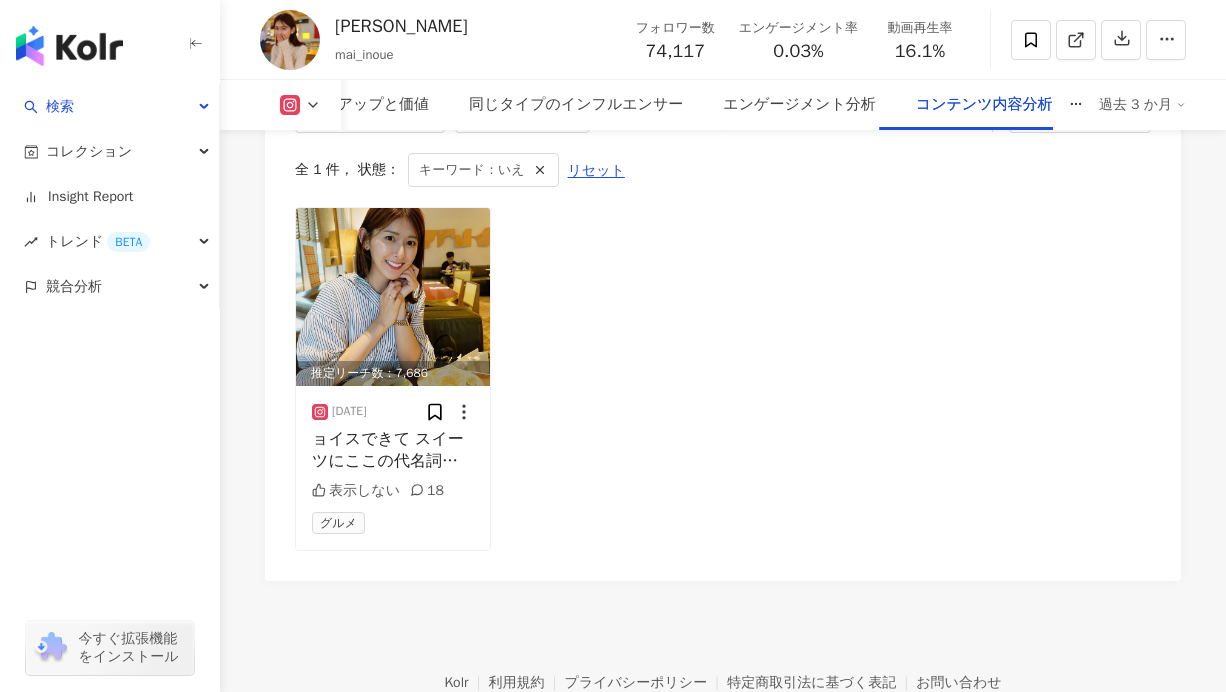 click on "Instagram * 高度なフィルター オン オフ AI でタイアップ投稿をフィルタリング 配列：最新 全 1 件 ，   状態： キーワード：いえ リセット 推定リーチ数：7,686 2025/05/21 ョイスできて
スイーツにここの代名詞とも いえ る"リコッタパンケーキ🥞"がついて 表示しない 18 グルメ" at bounding box center (723, 325) 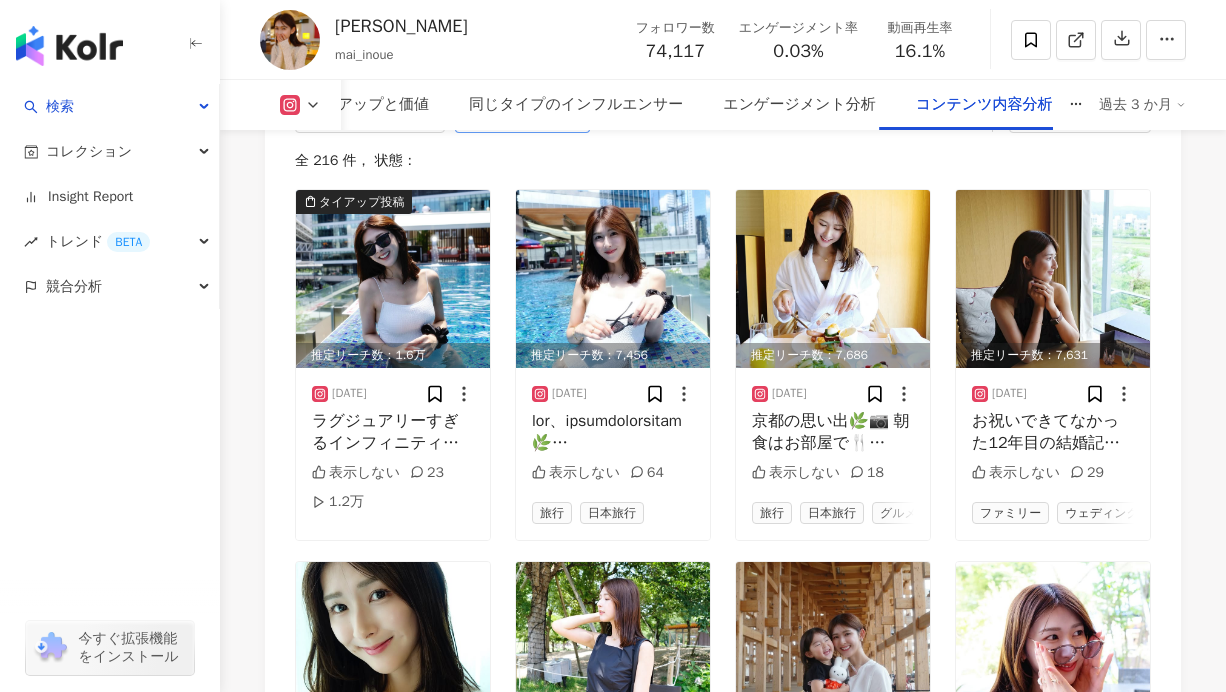 scroll, scrollTop: 6641, scrollLeft: 0, axis: vertical 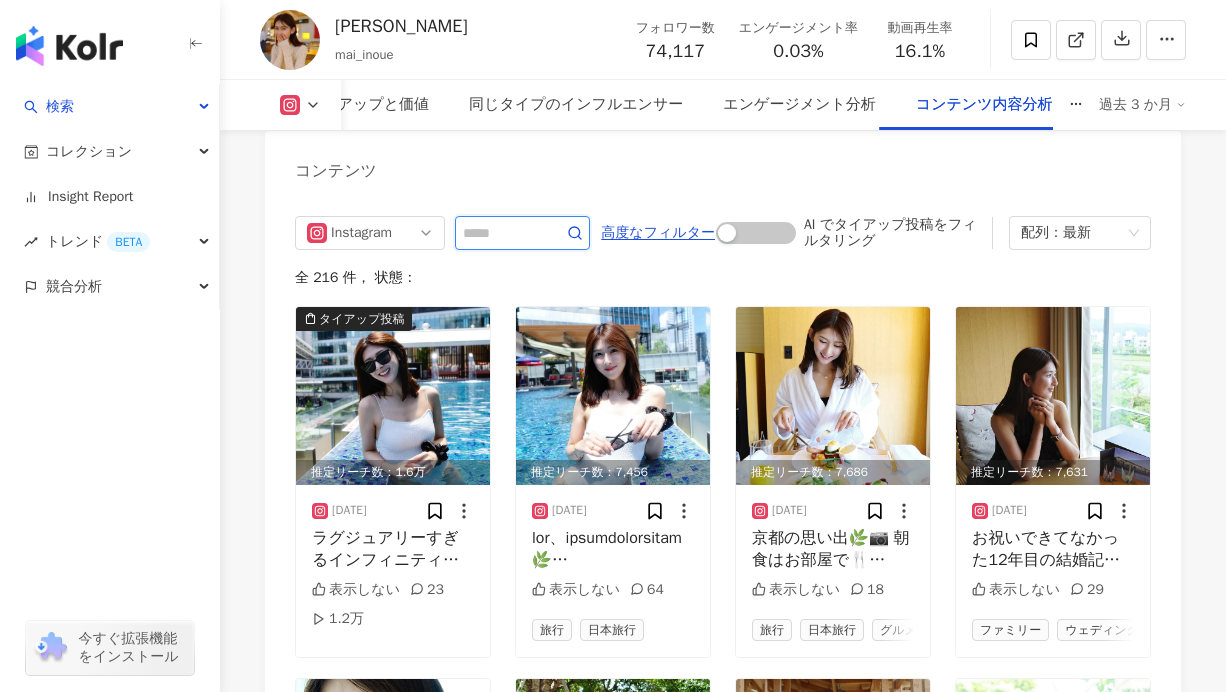 click at bounding box center (500, 233) 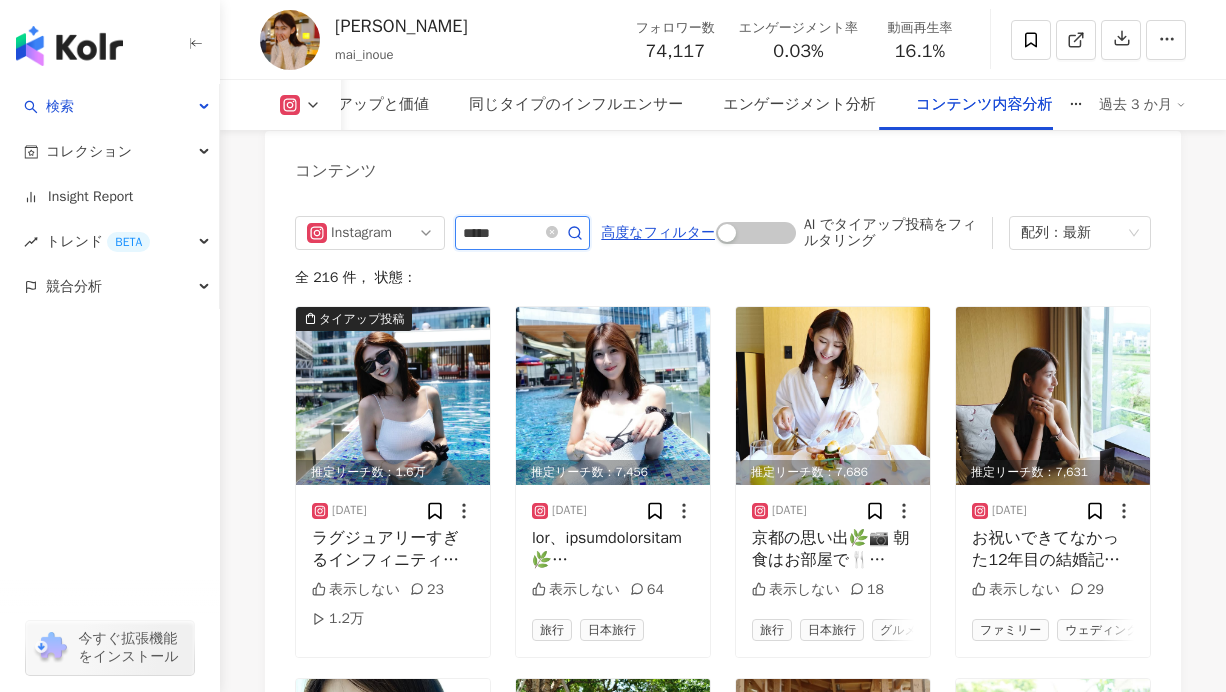 type on "*****" 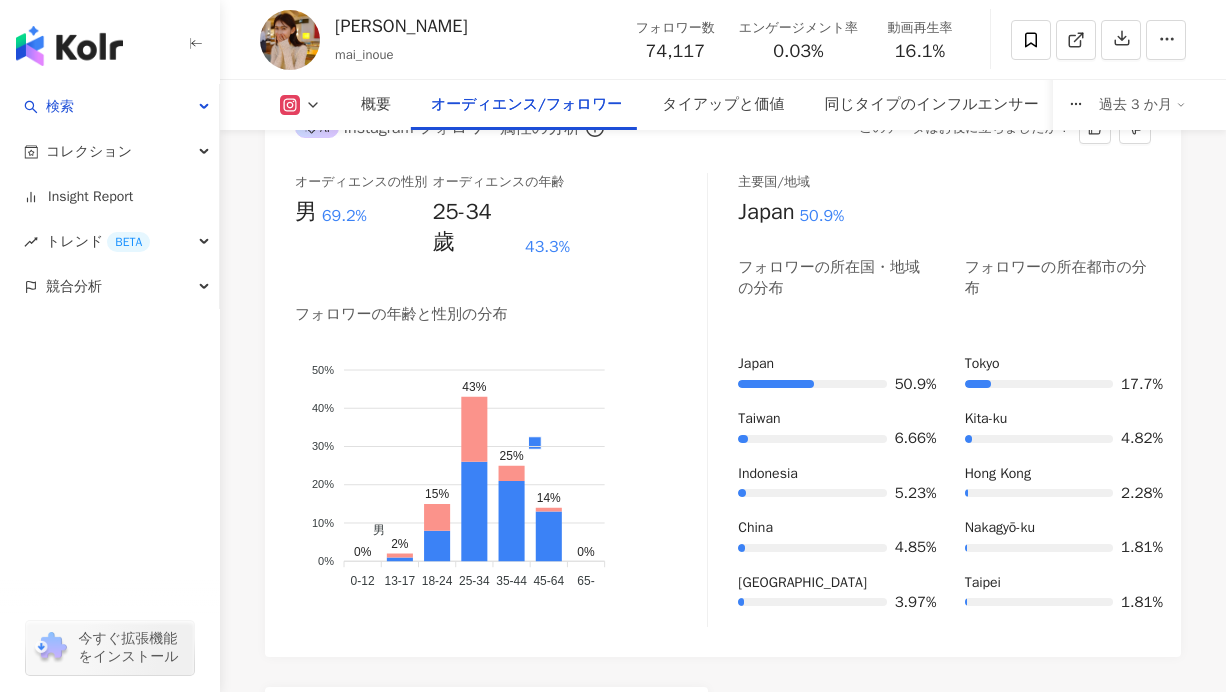 scroll, scrollTop: 2151, scrollLeft: 0, axis: vertical 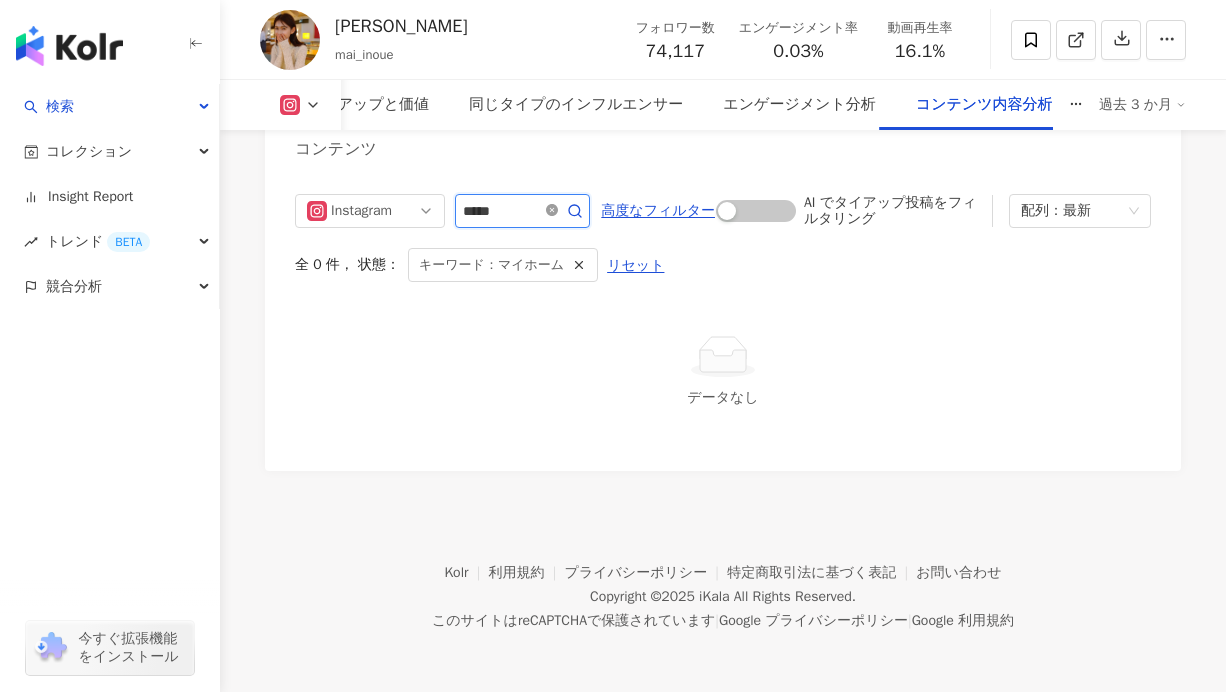click 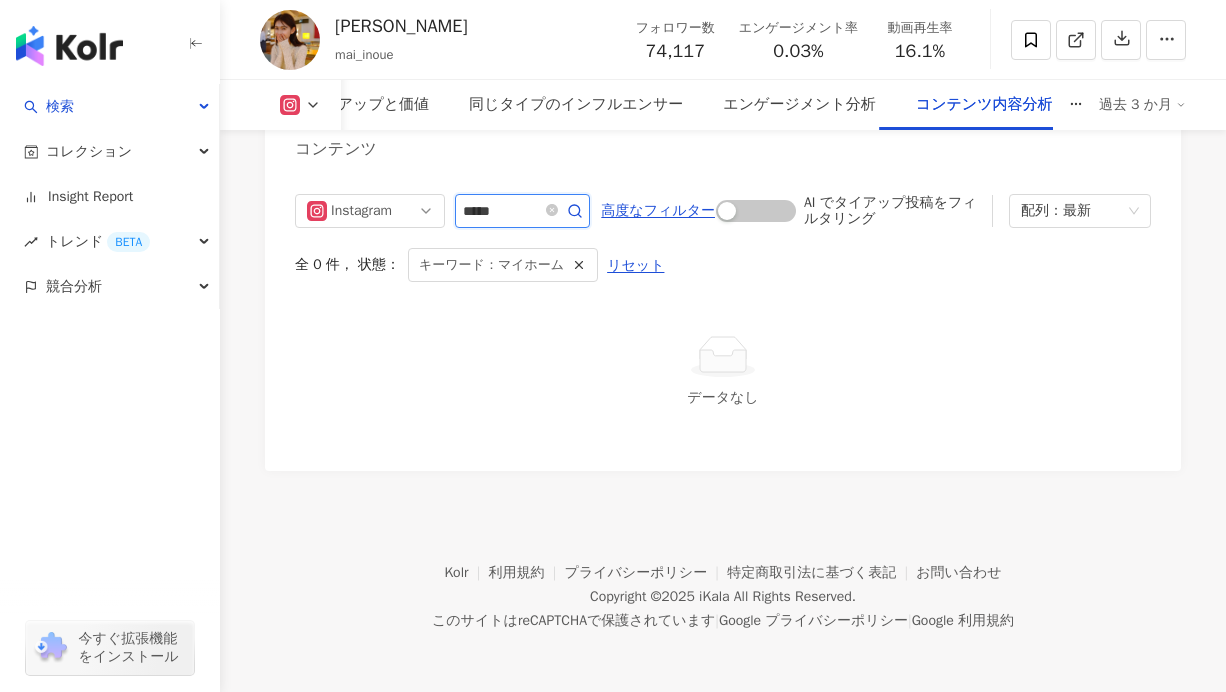 click on "*****" at bounding box center [500, 211] 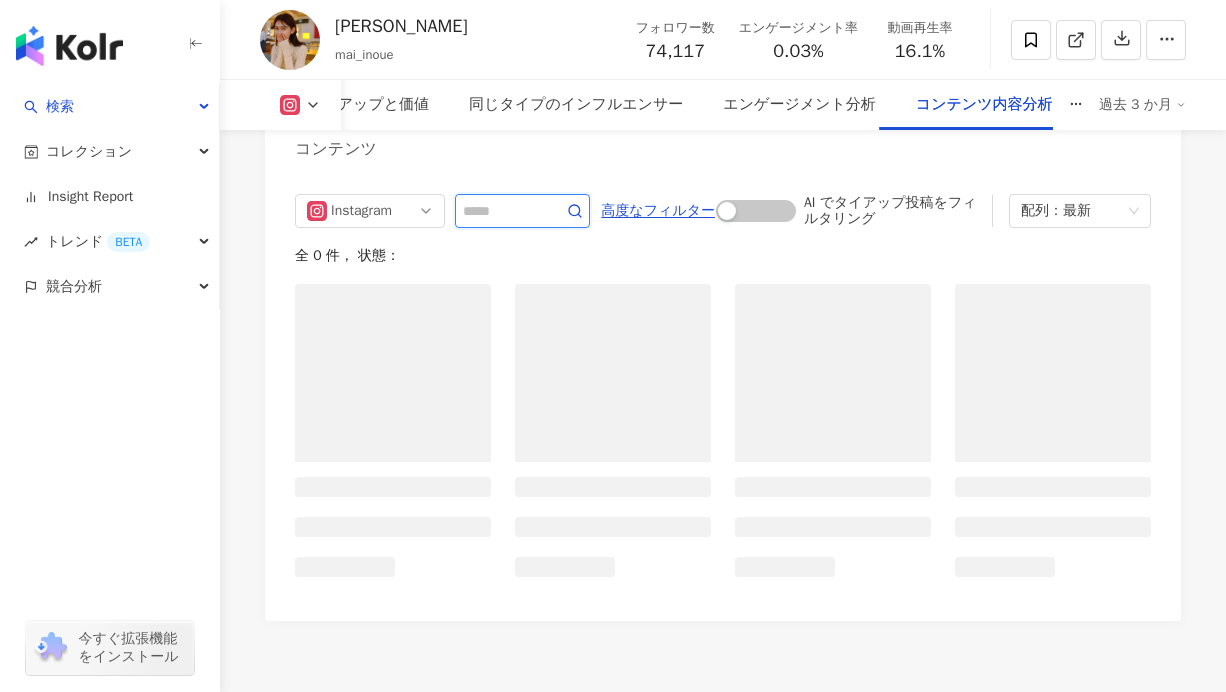 scroll, scrollTop: 6641, scrollLeft: 0, axis: vertical 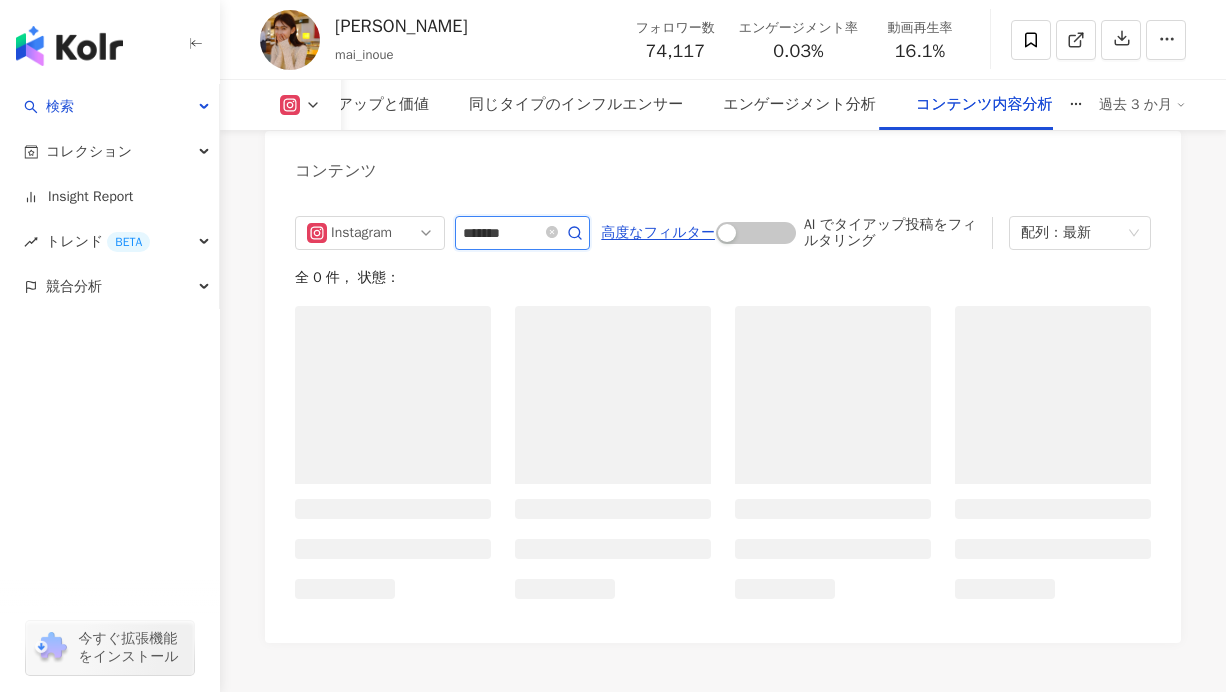 type on "********" 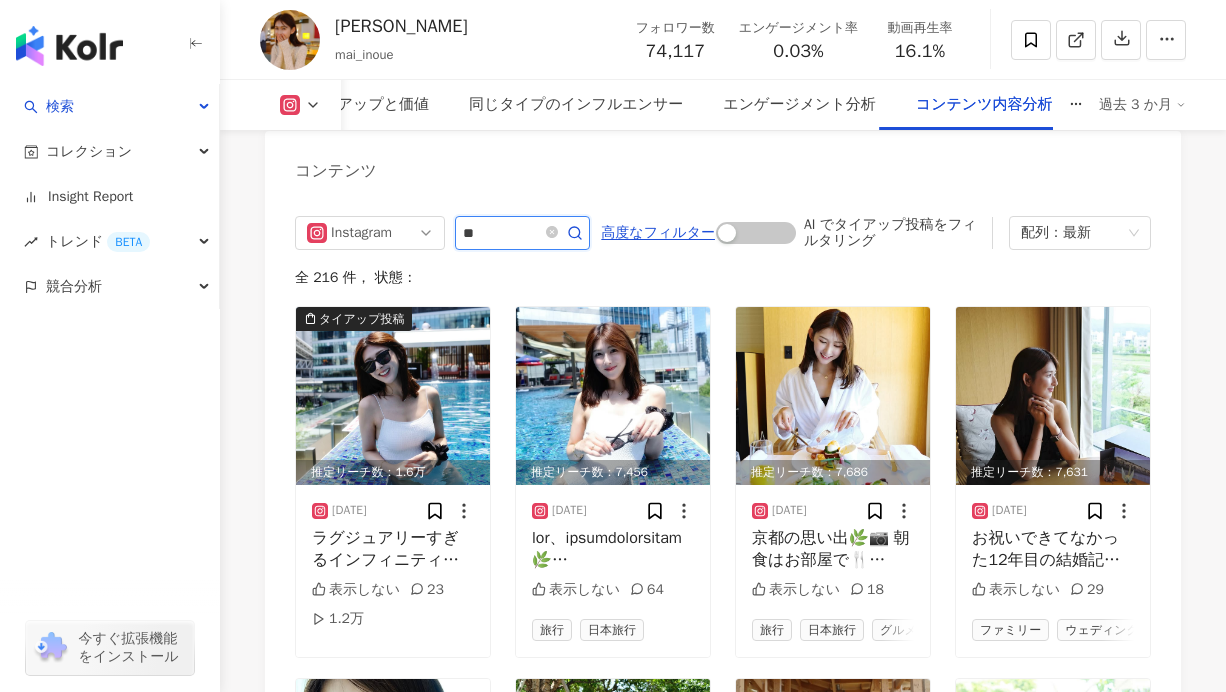 type on "*" 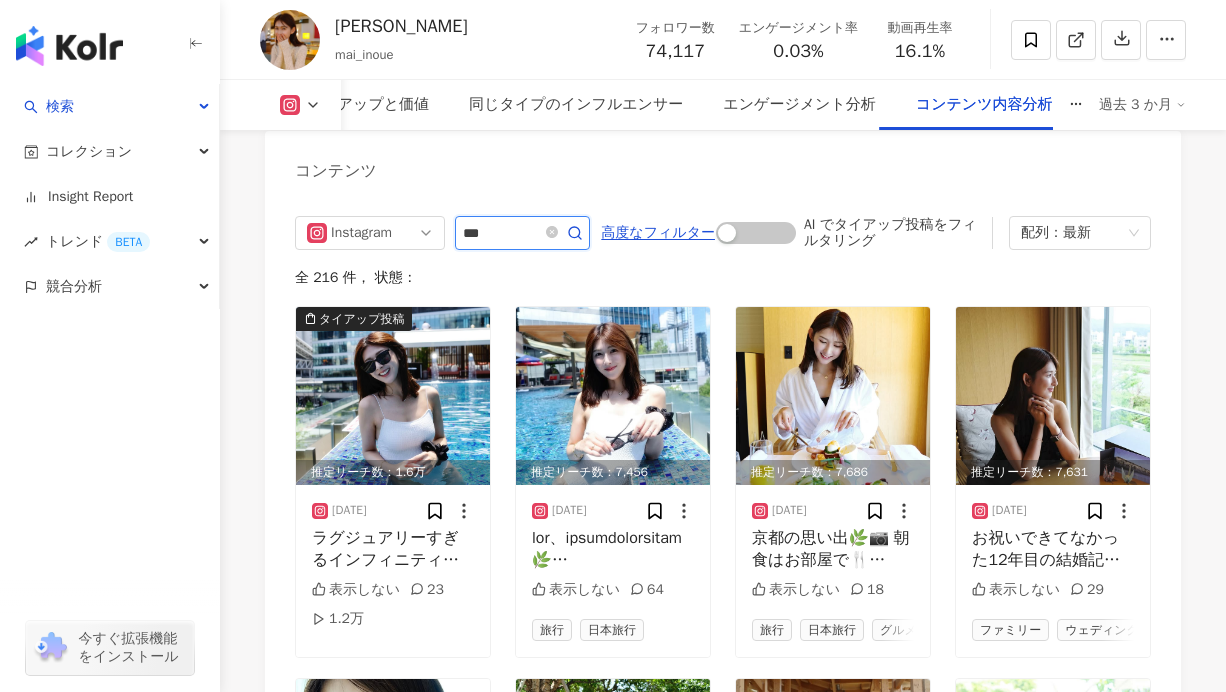 type on "***" 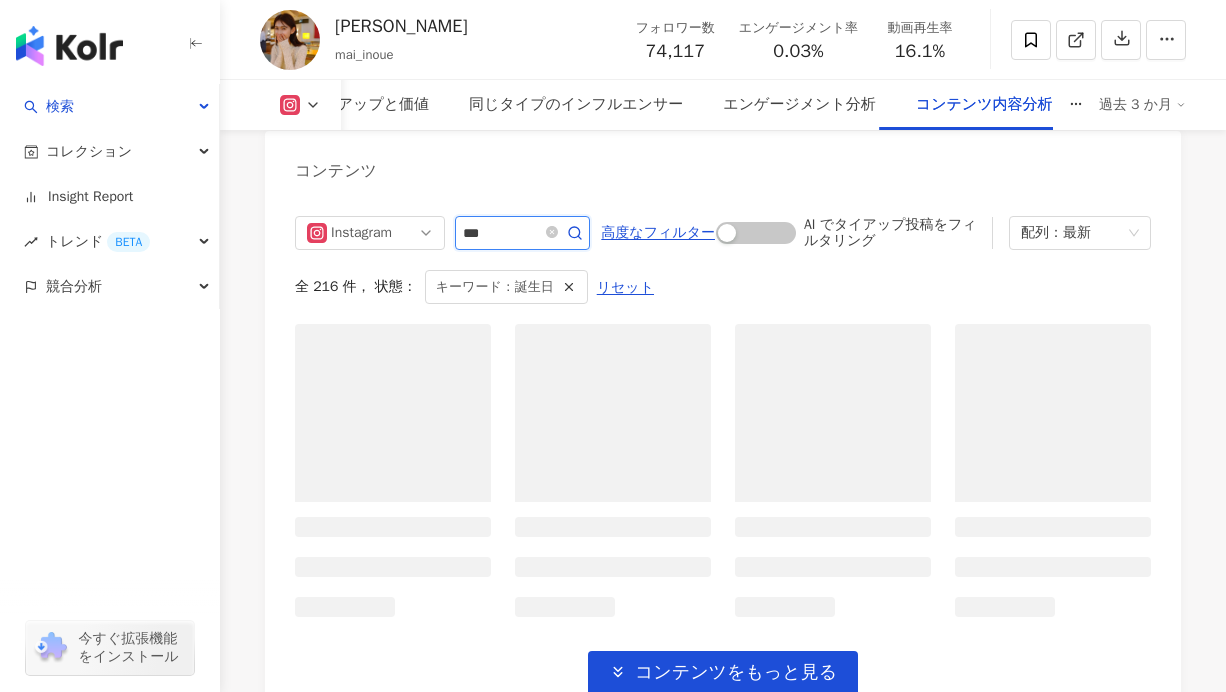 scroll, scrollTop: 6653, scrollLeft: 0, axis: vertical 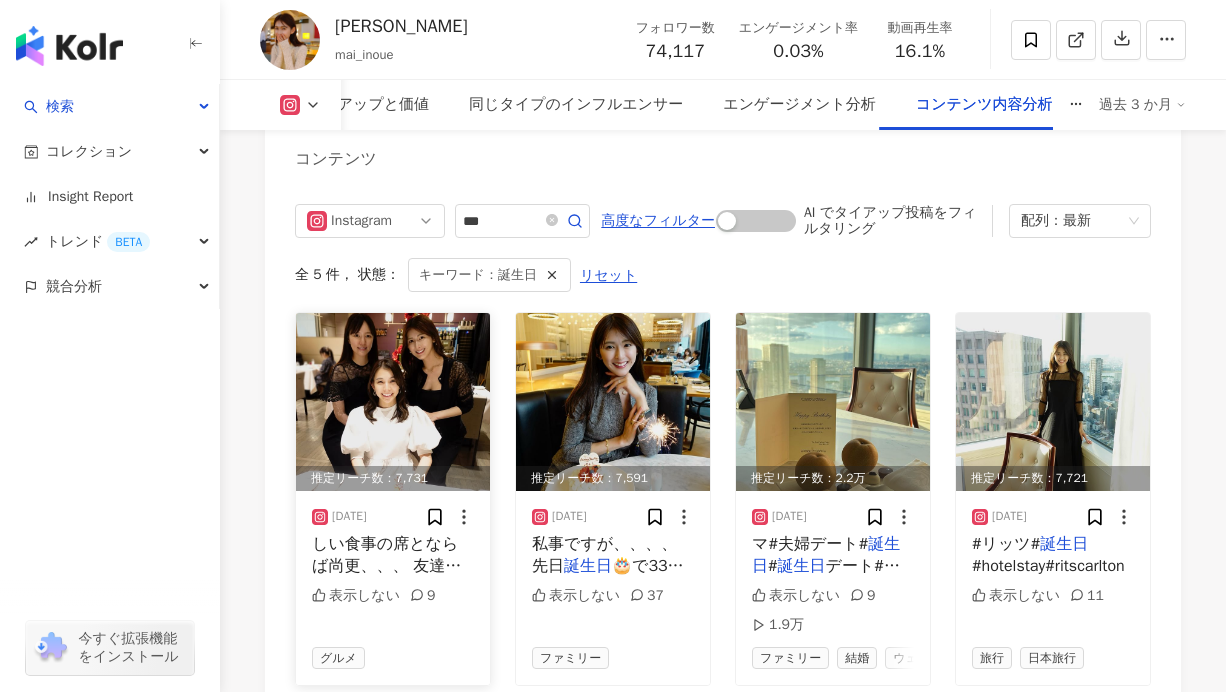 click on "しい食事の席とならば尚更、、、
友達の" at bounding box center [387, 555] 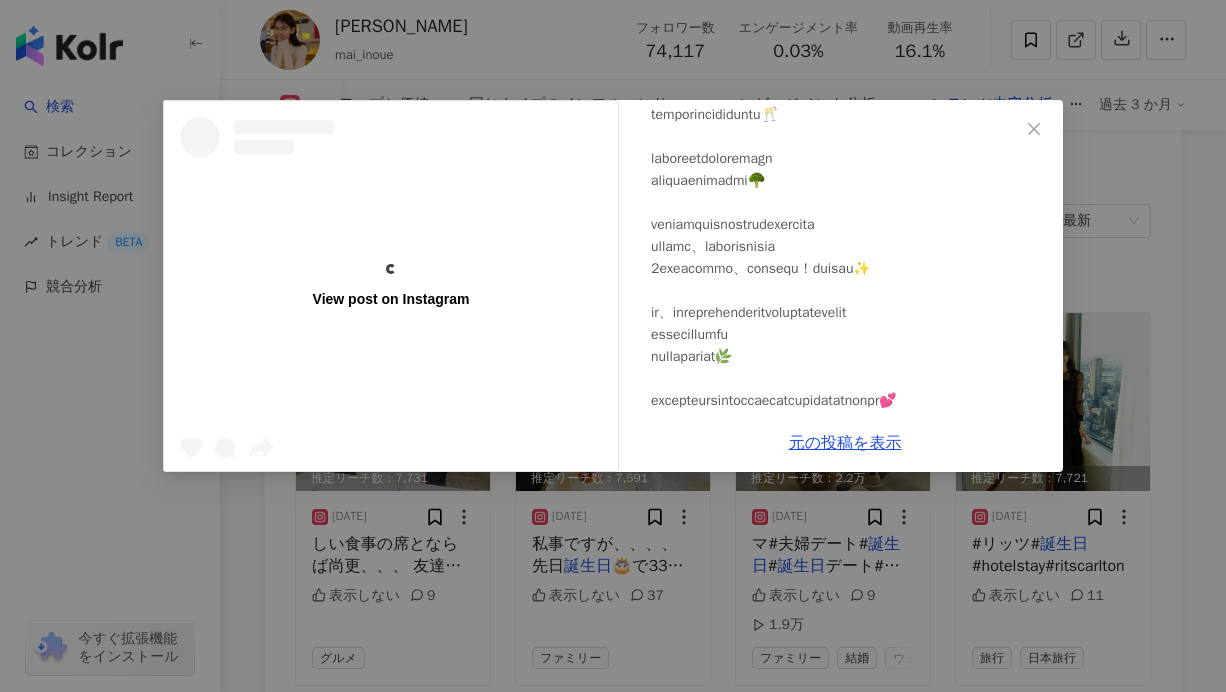 scroll, scrollTop: 211, scrollLeft: 0, axis: vertical 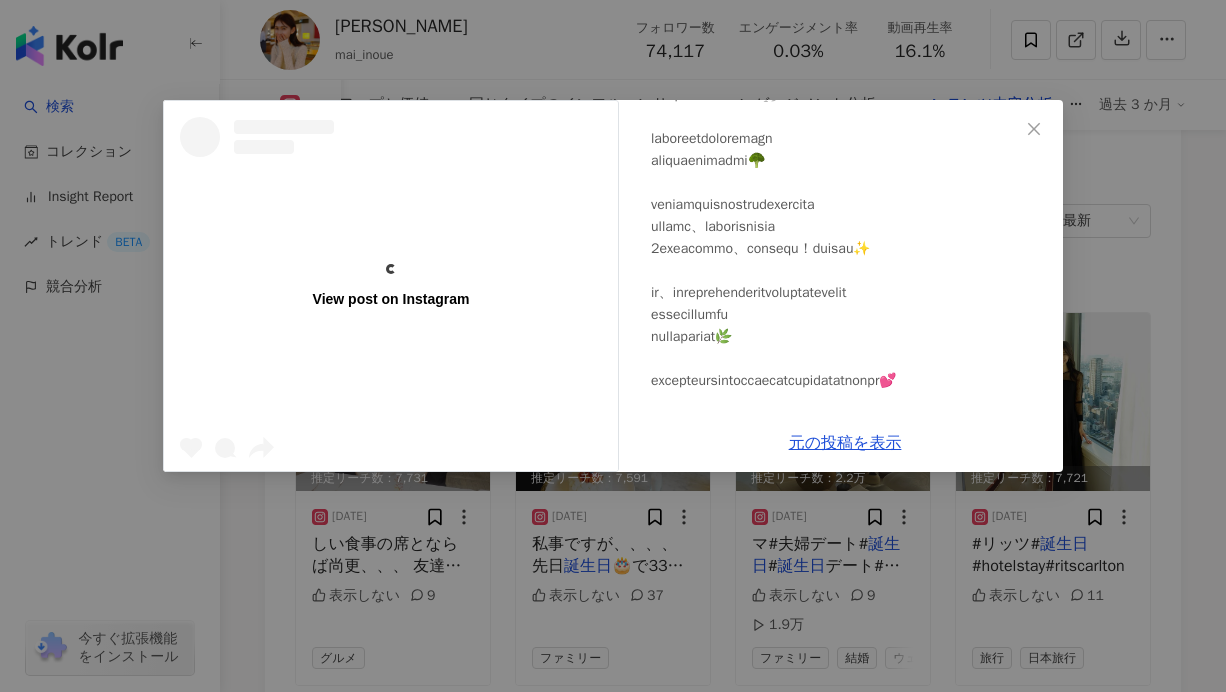 click on "View post on Instagram   井上麻衣 2025/05/24 表示しない 9 元の投稿を表示" at bounding box center (613, 346) 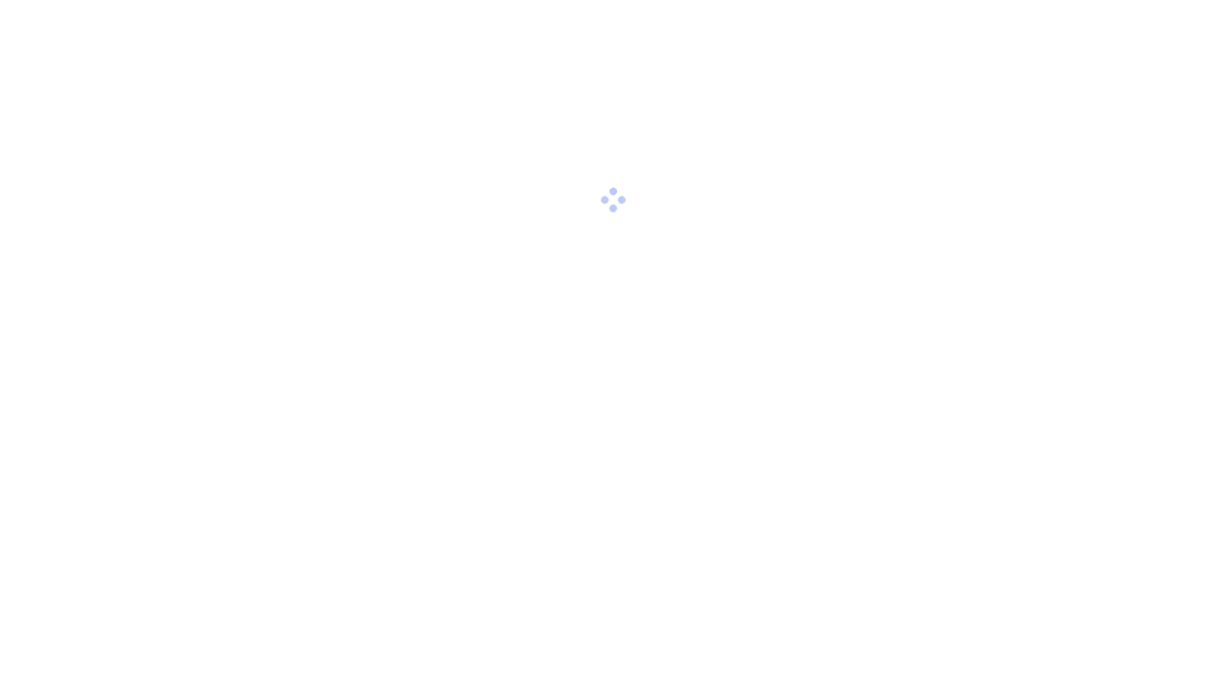scroll, scrollTop: 0, scrollLeft: 0, axis: both 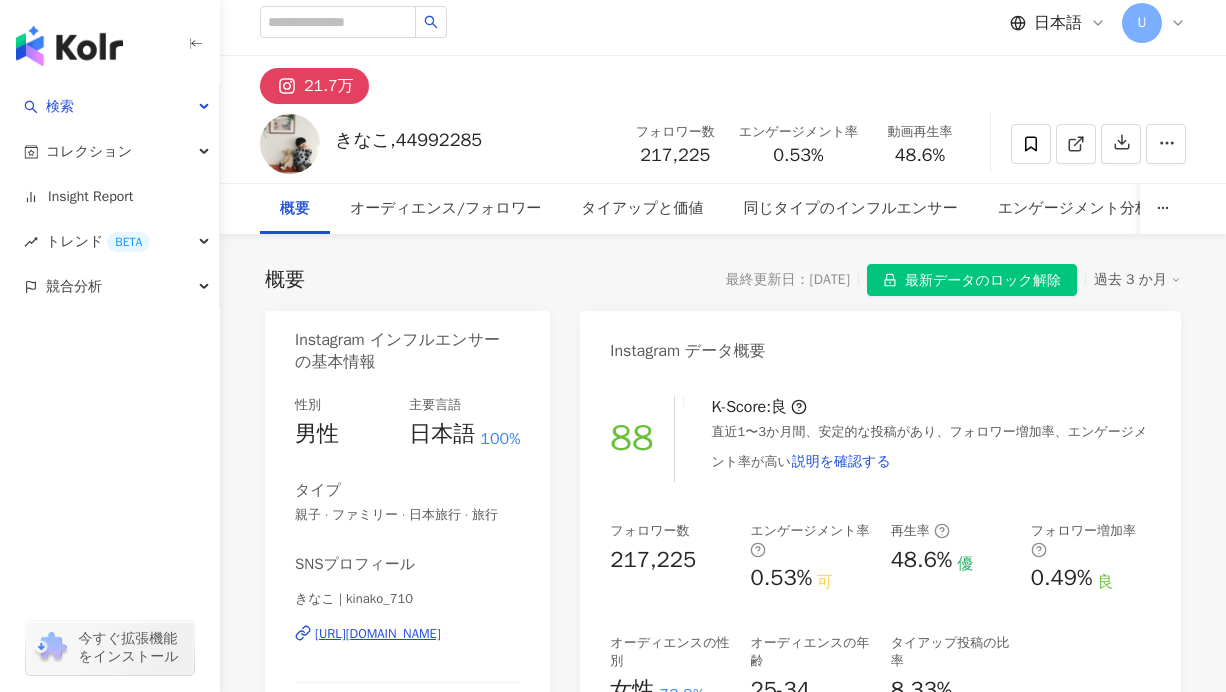click on "[URL][DOMAIN_NAME]" at bounding box center (378, 634) 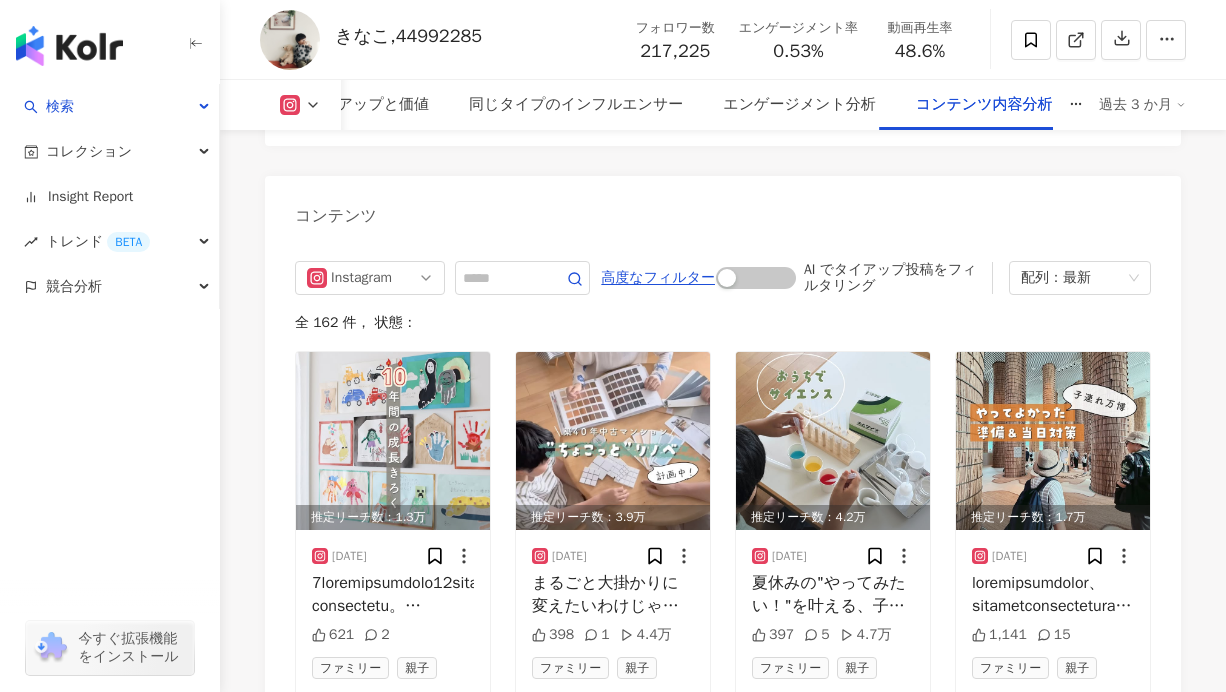 scroll, scrollTop: 5752, scrollLeft: 0, axis: vertical 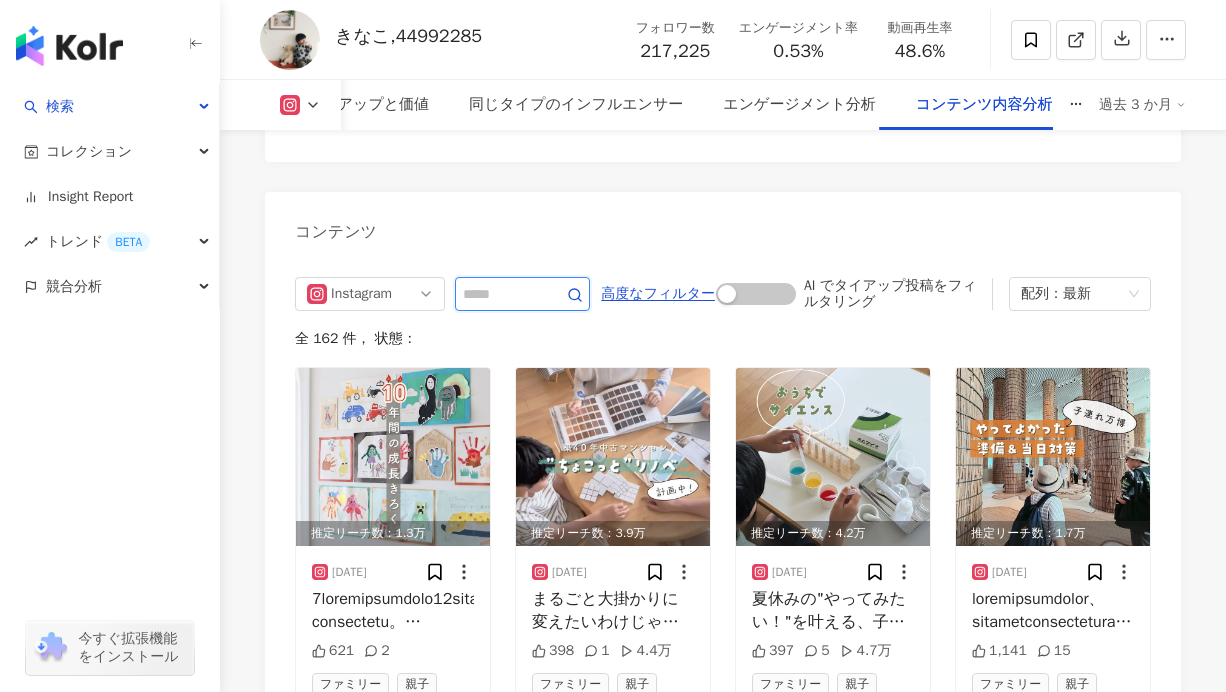 click at bounding box center [500, 294] 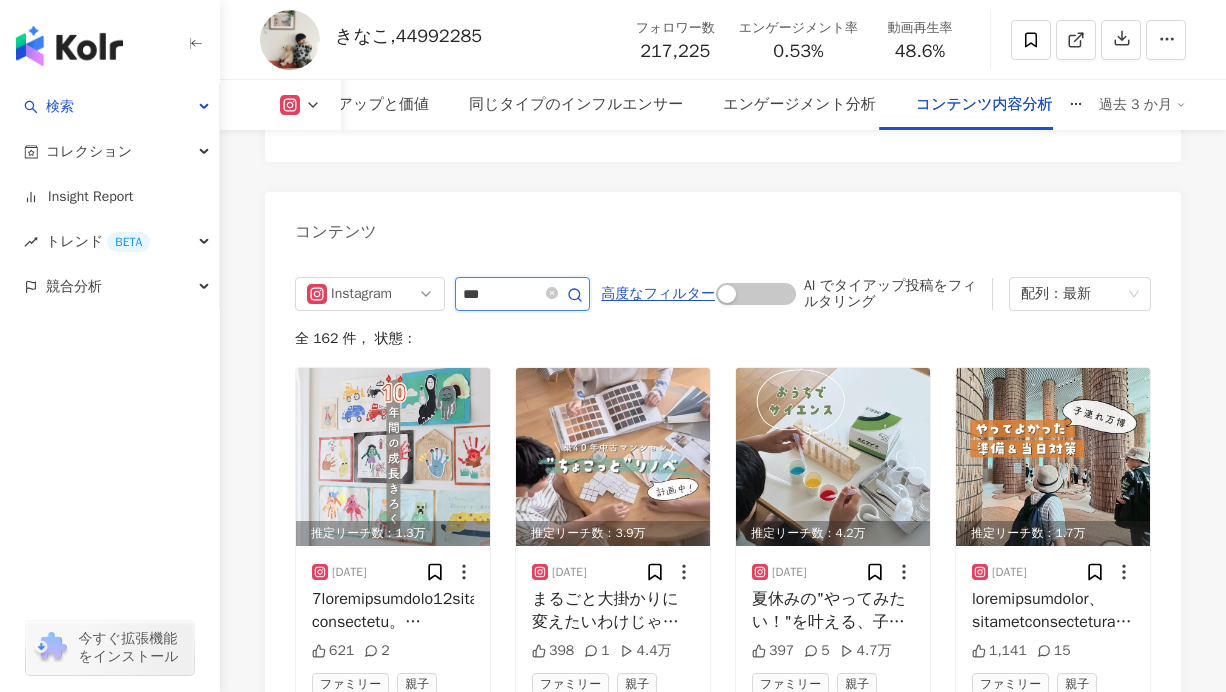 type on "***" 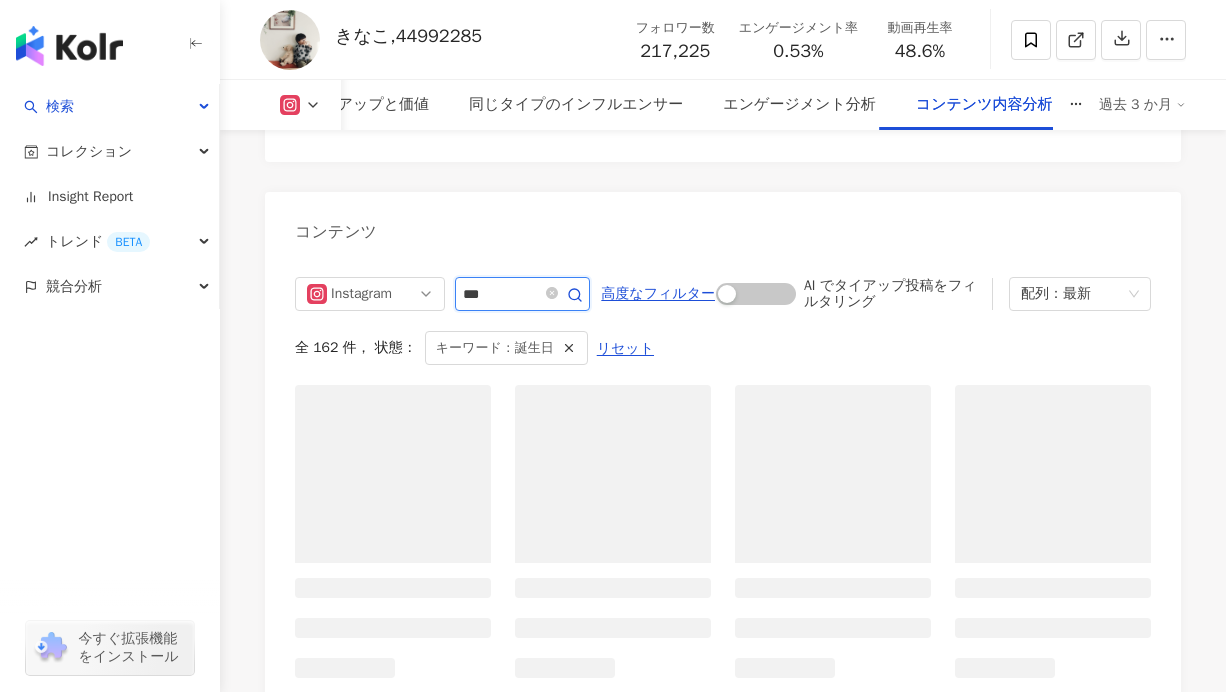 scroll, scrollTop: 5796, scrollLeft: 0, axis: vertical 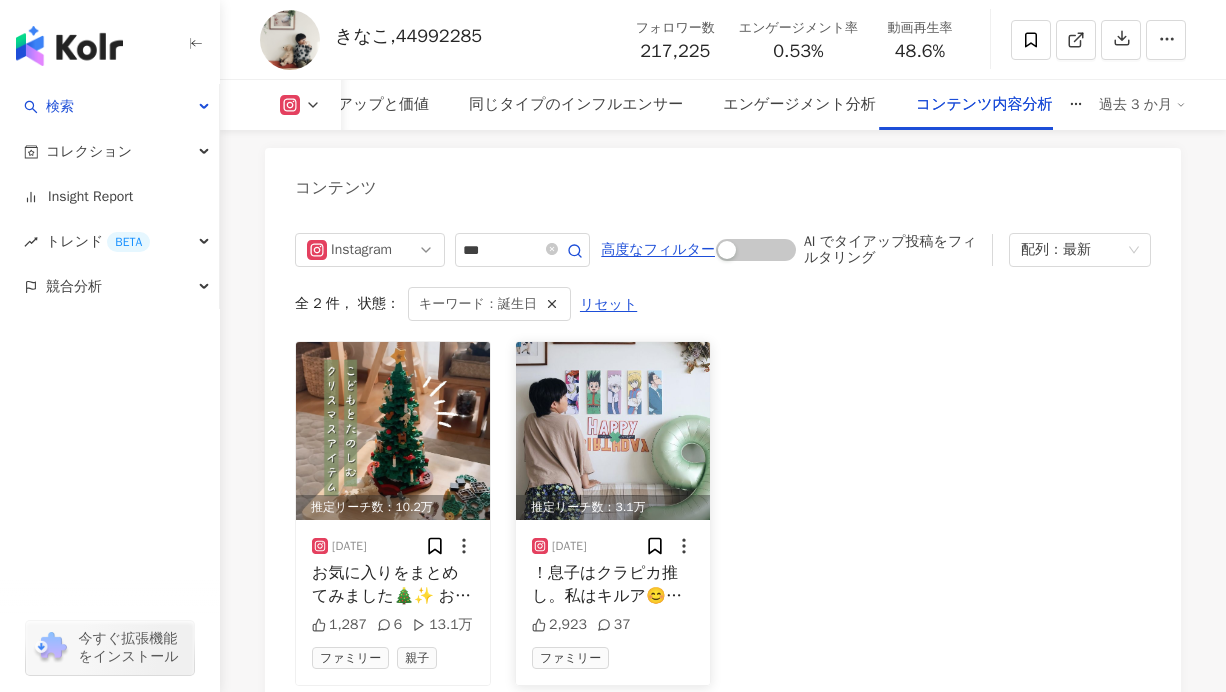 click on "！息子はクラピカ推し。私はキルア😊" at bounding box center [607, 584] 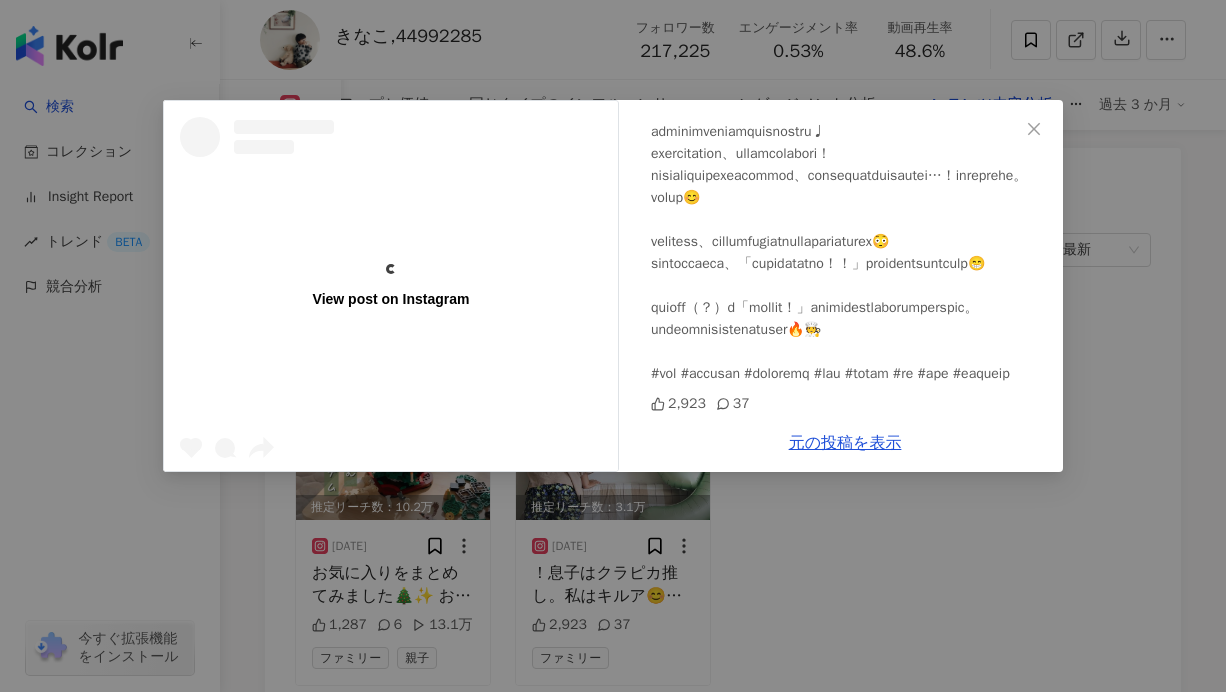 scroll, scrollTop: 40, scrollLeft: 0, axis: vertical 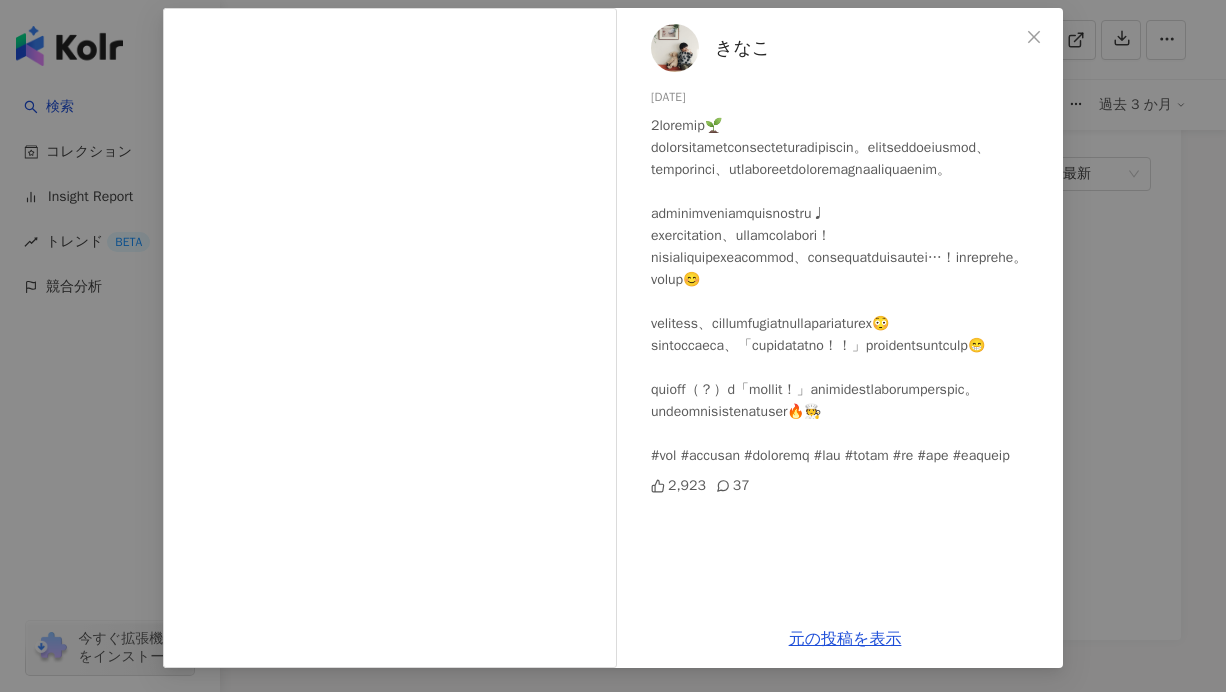 click on "きなこ [DATE] 2,923 37 元の投稿を表示" at bounding box center (613, 346) 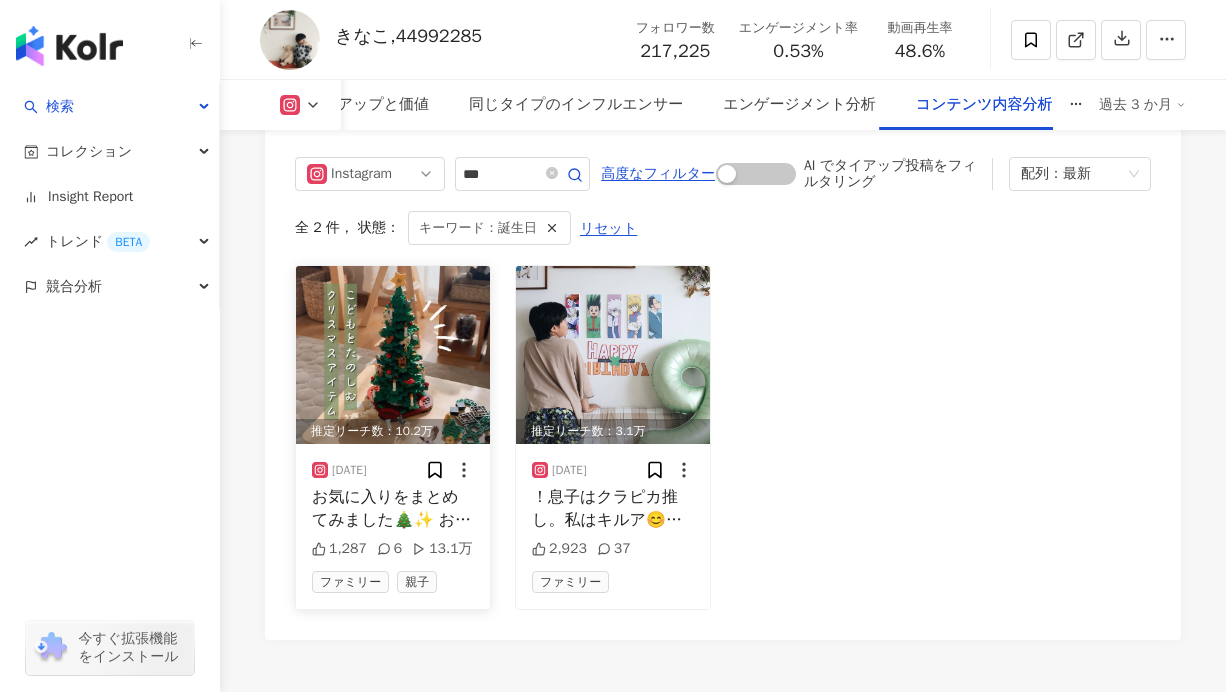 click on "推定リーチ数：10.2万" at bounding box center [393, 431] 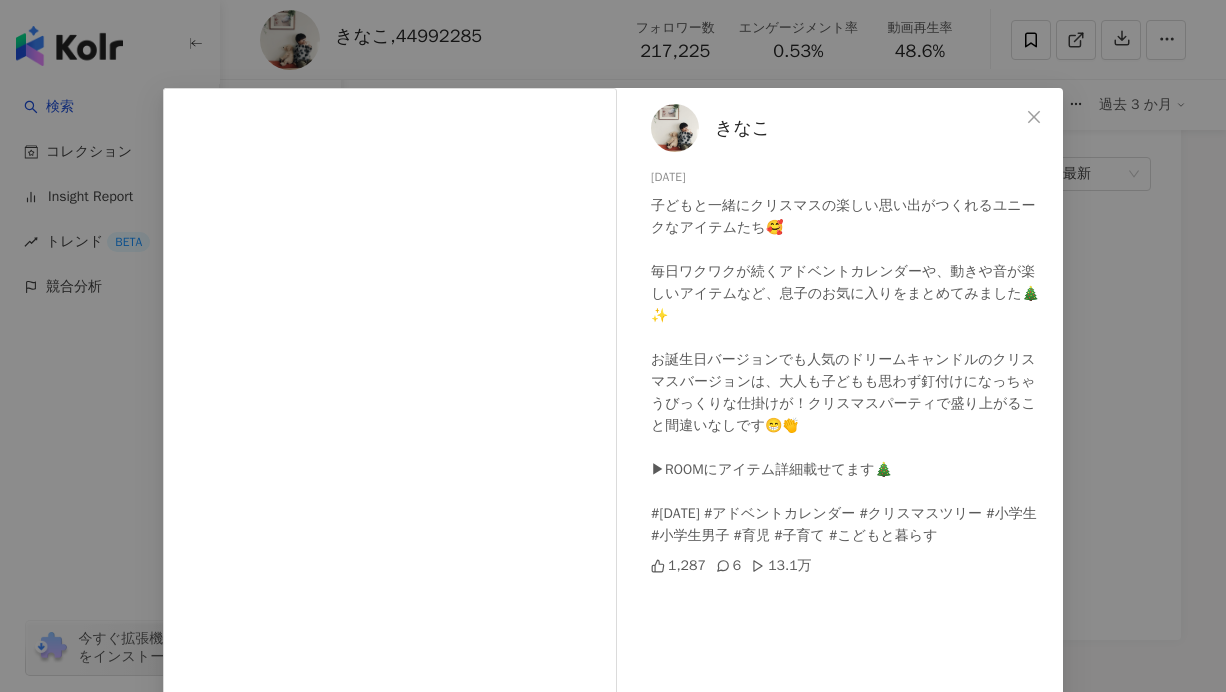 scroll, scrollTop: 23, scrollLeft: 0, axis: vertical 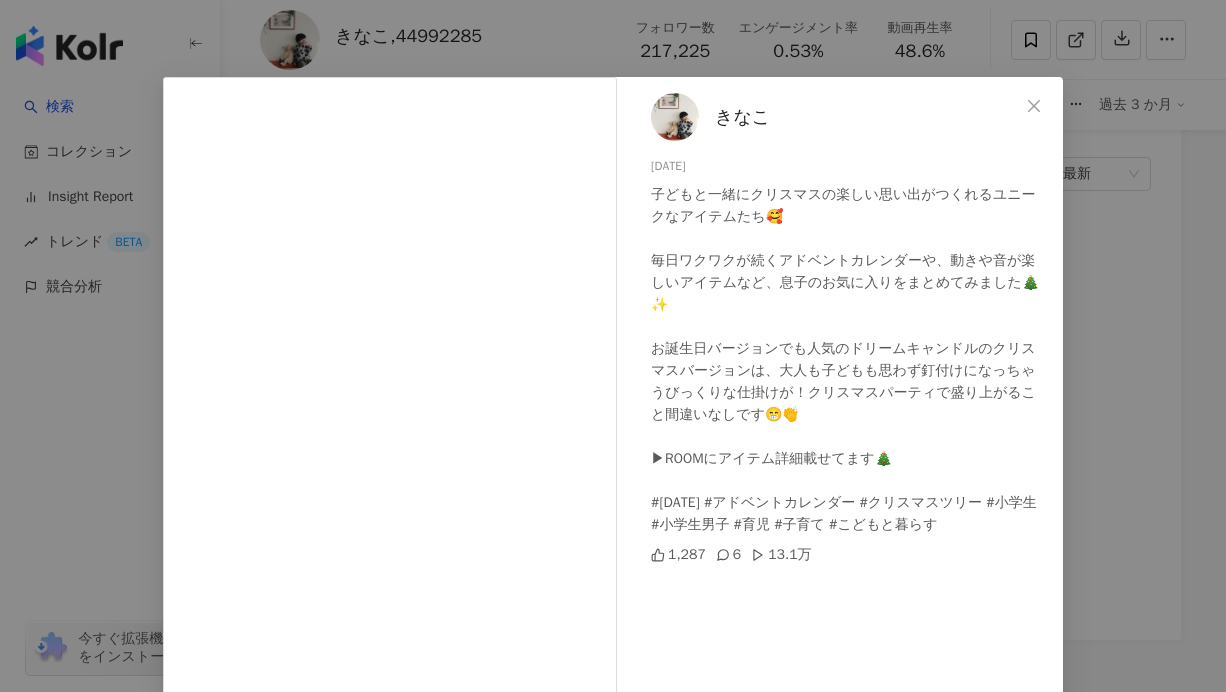 click on "きなこ [DATE] 子どもと一緒にクリスマスの楽しい思い出がつくれるユニークなアイテムたち🥰
毎日ワクワクが続くアドベントカレンダーや、動きや音が楽しいアイテムなど、息子のお気に入りをまとめてみました🎄✨
お誕生日バージョンでも人気のドリームキャンドルのクリスマスバージョンは、大人も子どもも思わず釘付けになっちゃうびっくりな仕掛けが！クリスマスパーティで盛り上がること間違いなしです😁👏
▶︎ROOMにアイテム詳細載せてます🎄
#[DATE] #アドベントカレンダー #クリスマスツリー #小学生 #小学生男子 #育児 #子育て #こどもと暮らす 1,287 6 13.1[PERSON_NAME]の投稿を表示" at bounding box center (613, 346) 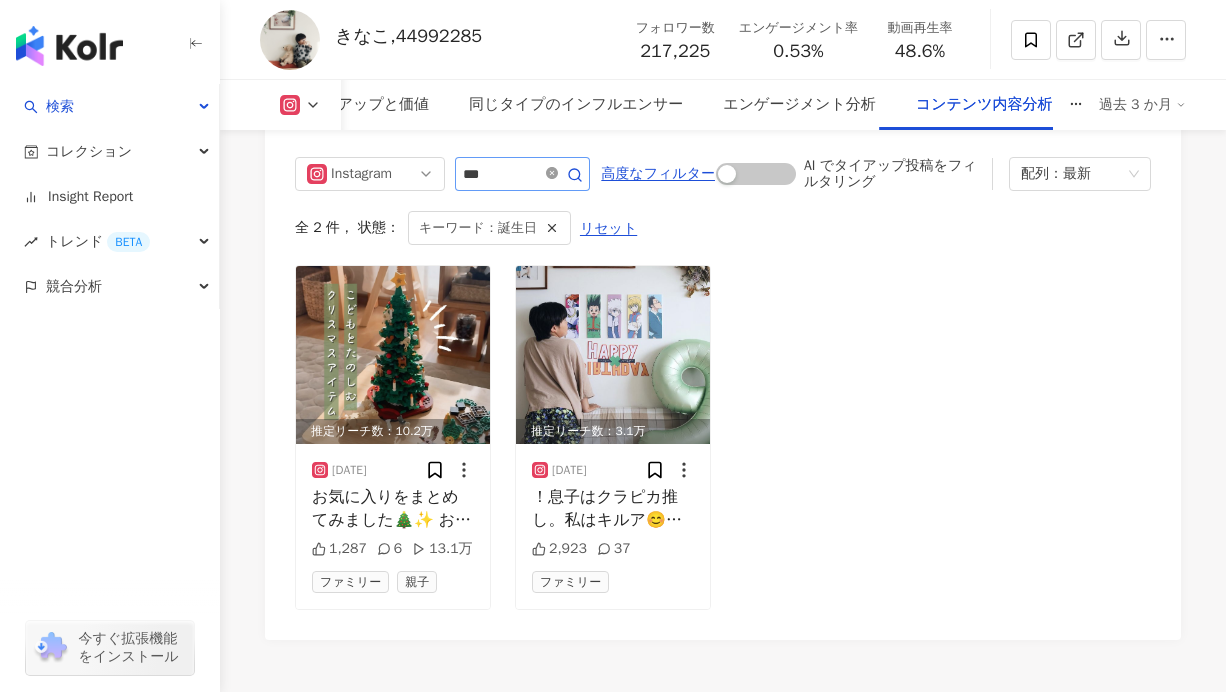click 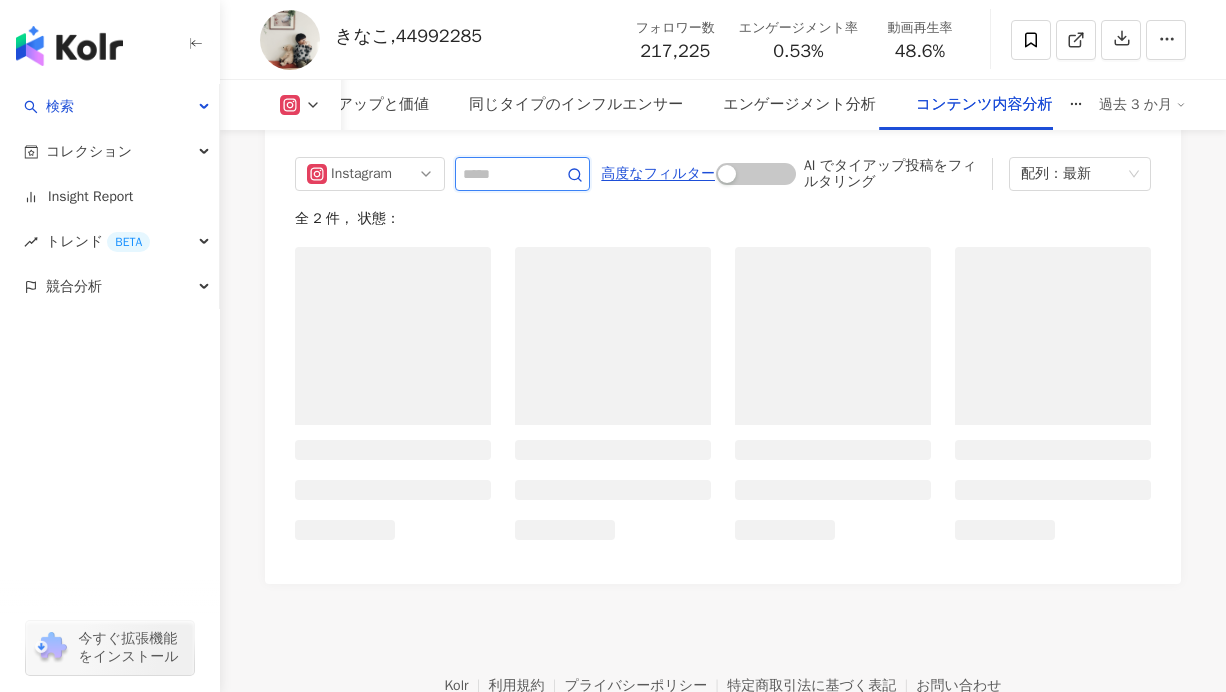 scroll, scrollTop: 5796, scrollLeft: 0, axis: vertical 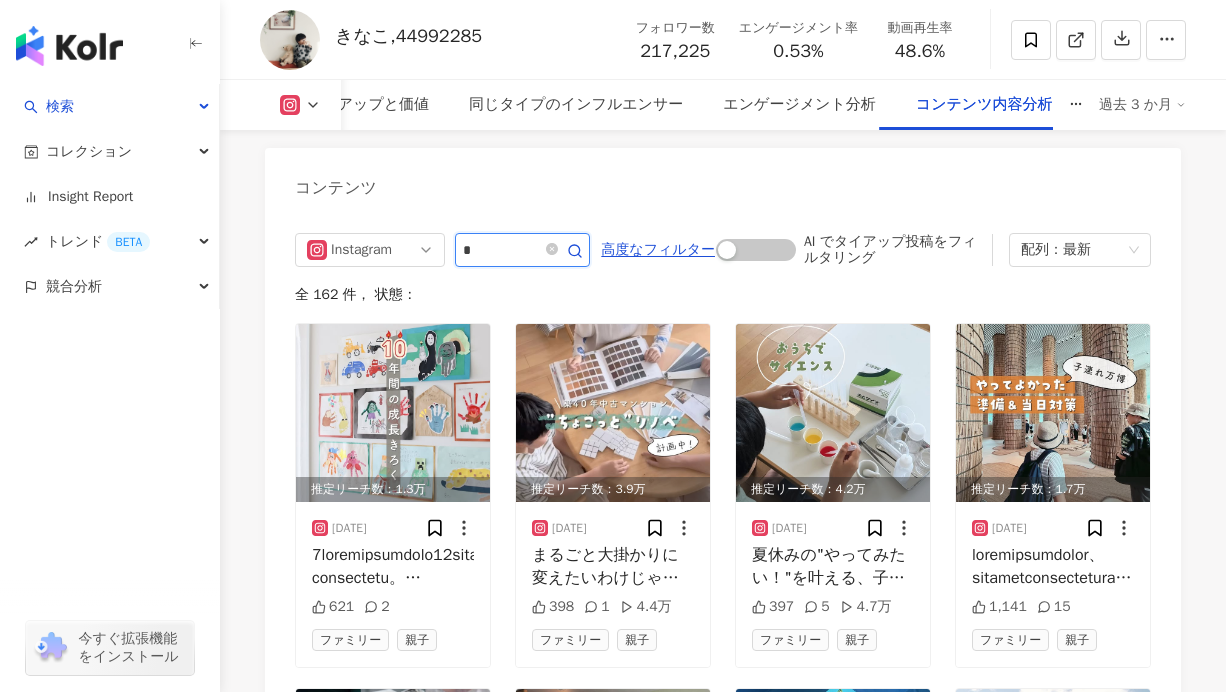 type on "*" 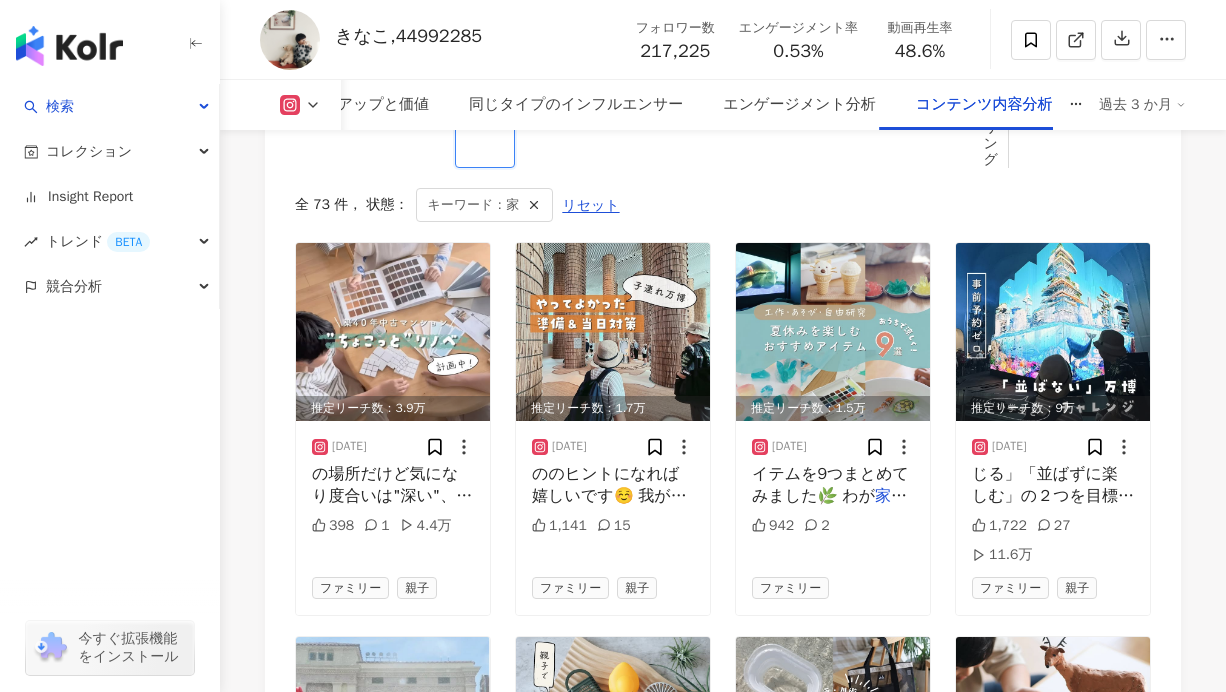 scroll, scrollTop: 6133, scrollLeft: 0, axis: vertical 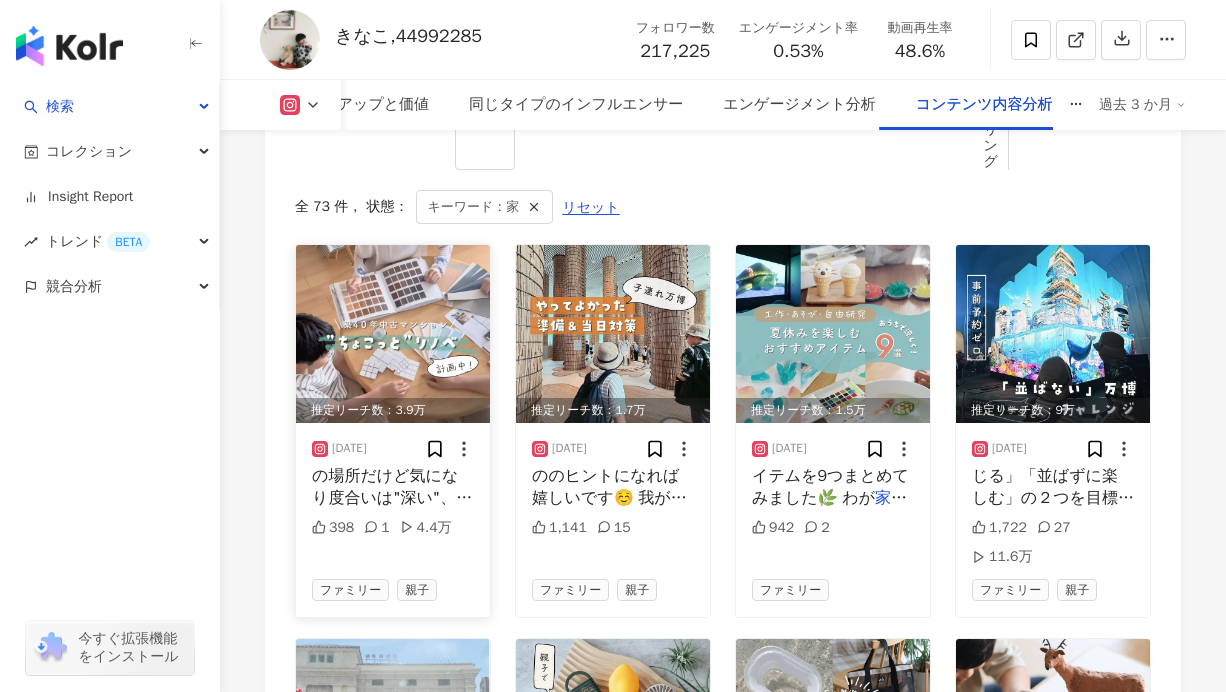 click on "推定リーチ数：3.9万" at bounding box center [393, 410] 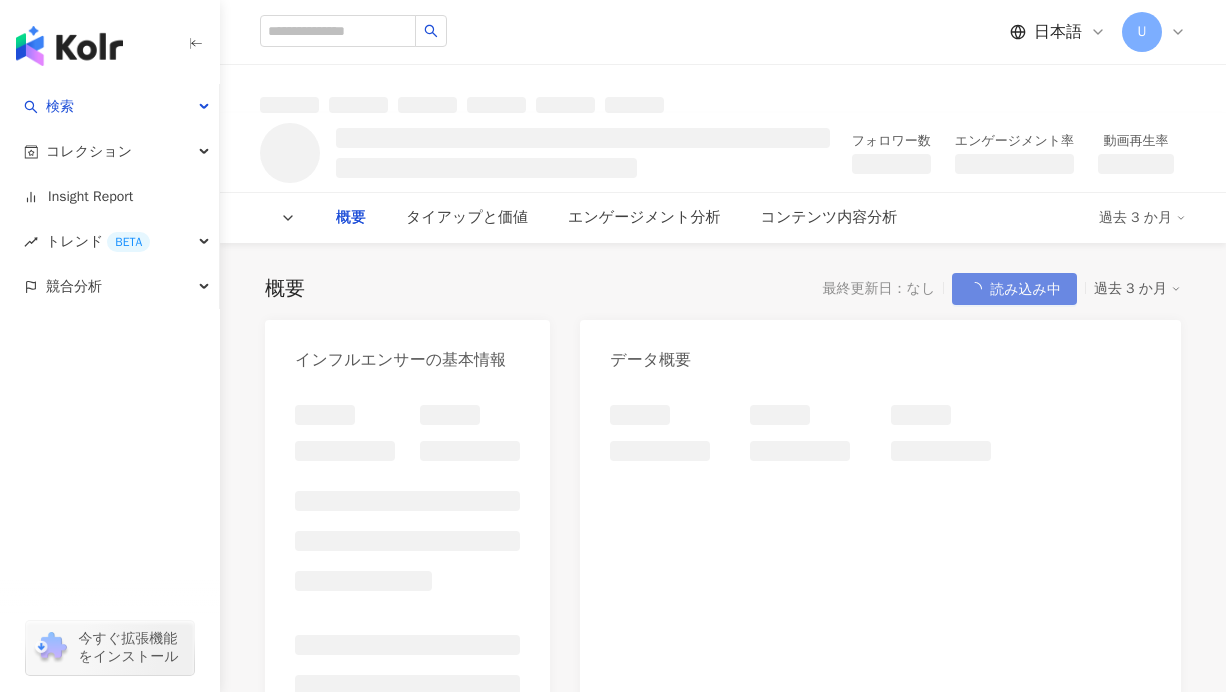 scroll, scrollTop: 0, scrollLeft: 0, axis: both 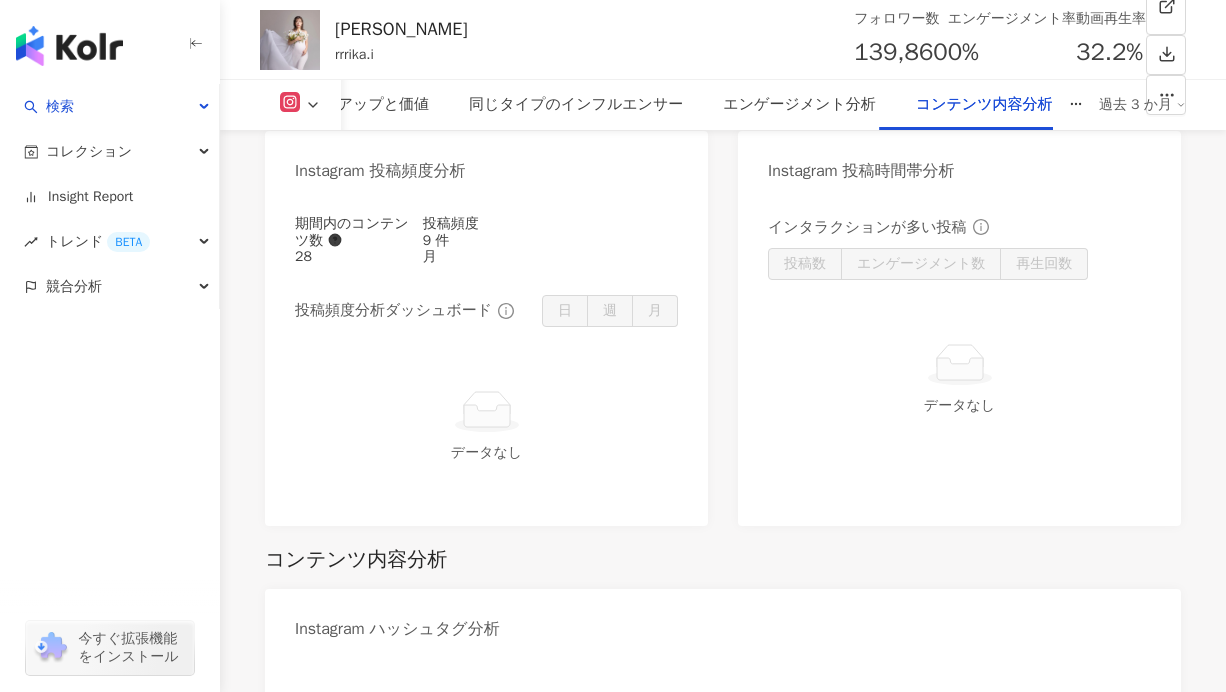 click at bounding box center [500, 1278] 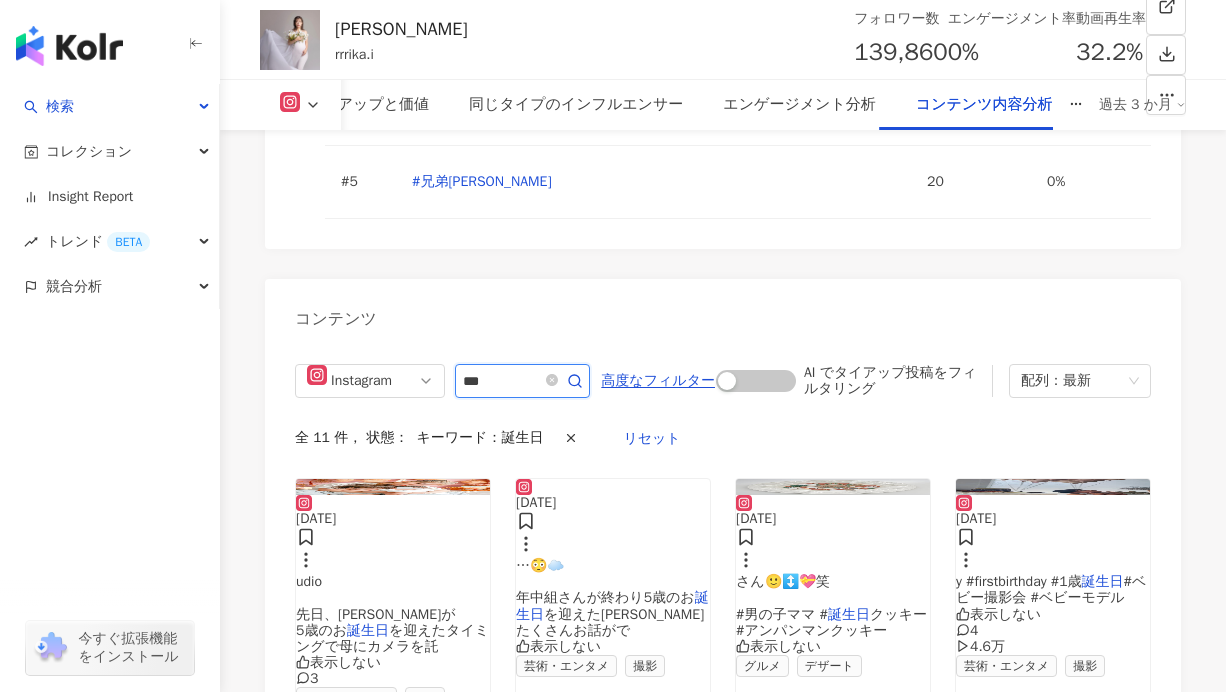 scroll, scrollTop: 6675, scrollLeft: 0, axis: vertical 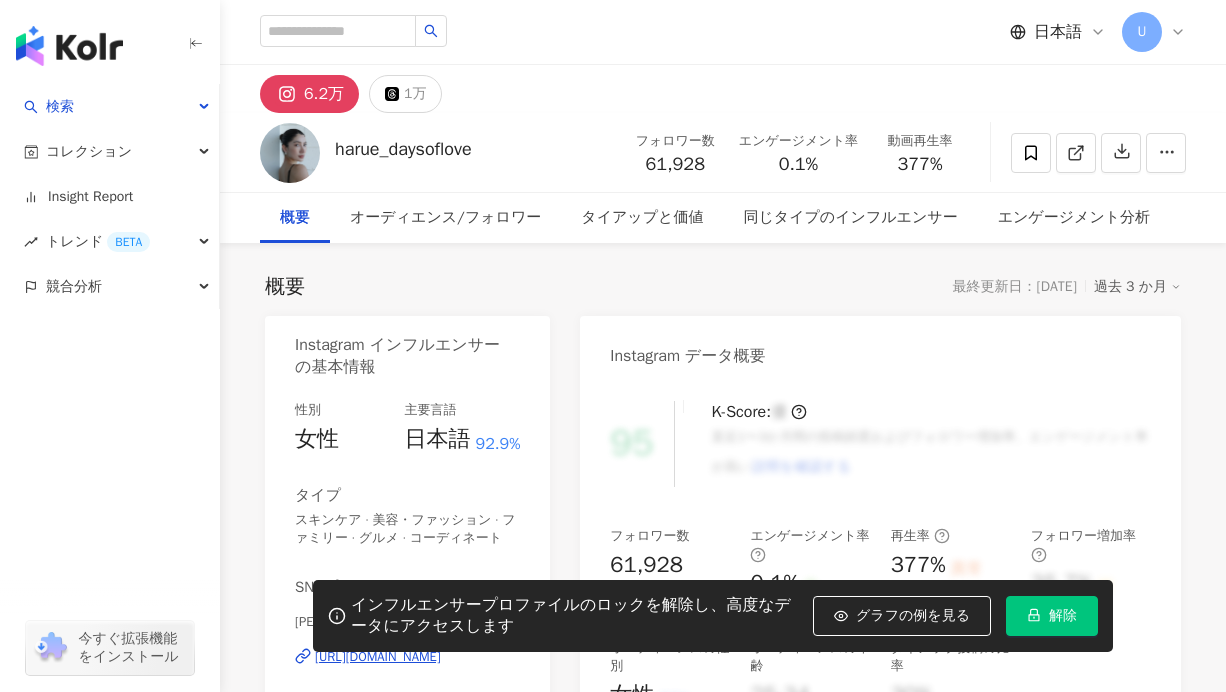 click on "解除" at bounding box center (1052, 616) 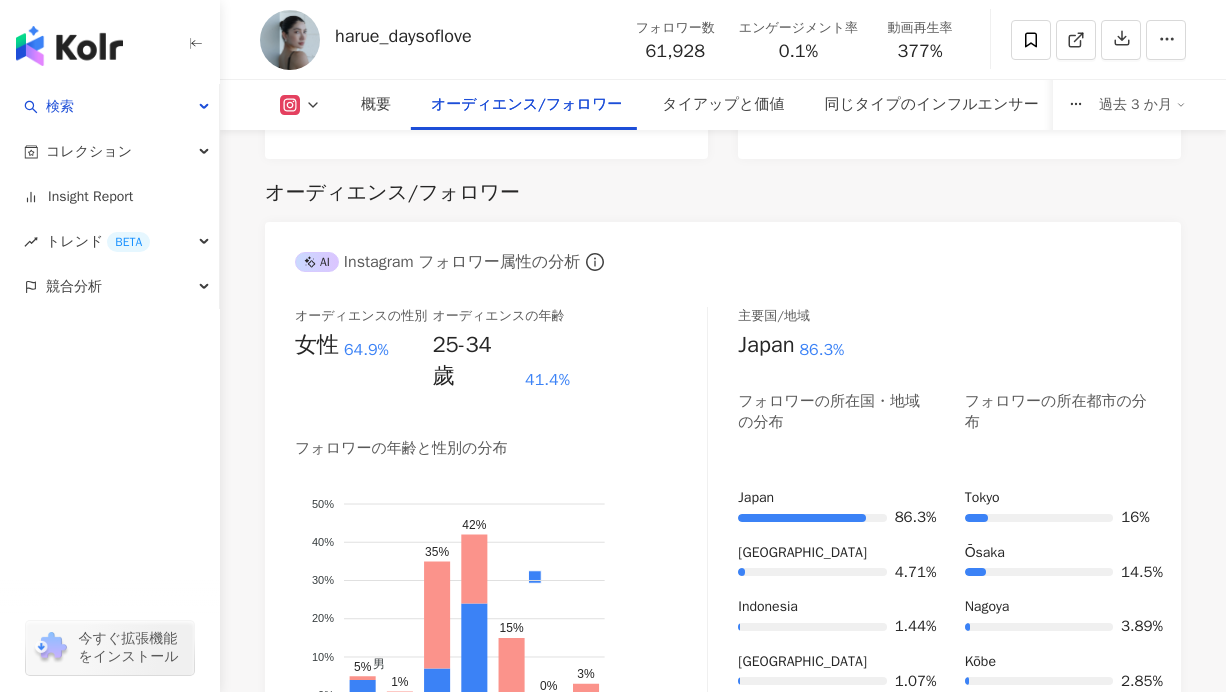 scroll, scrollTop: 0, scrollLeft: 0, axis: both 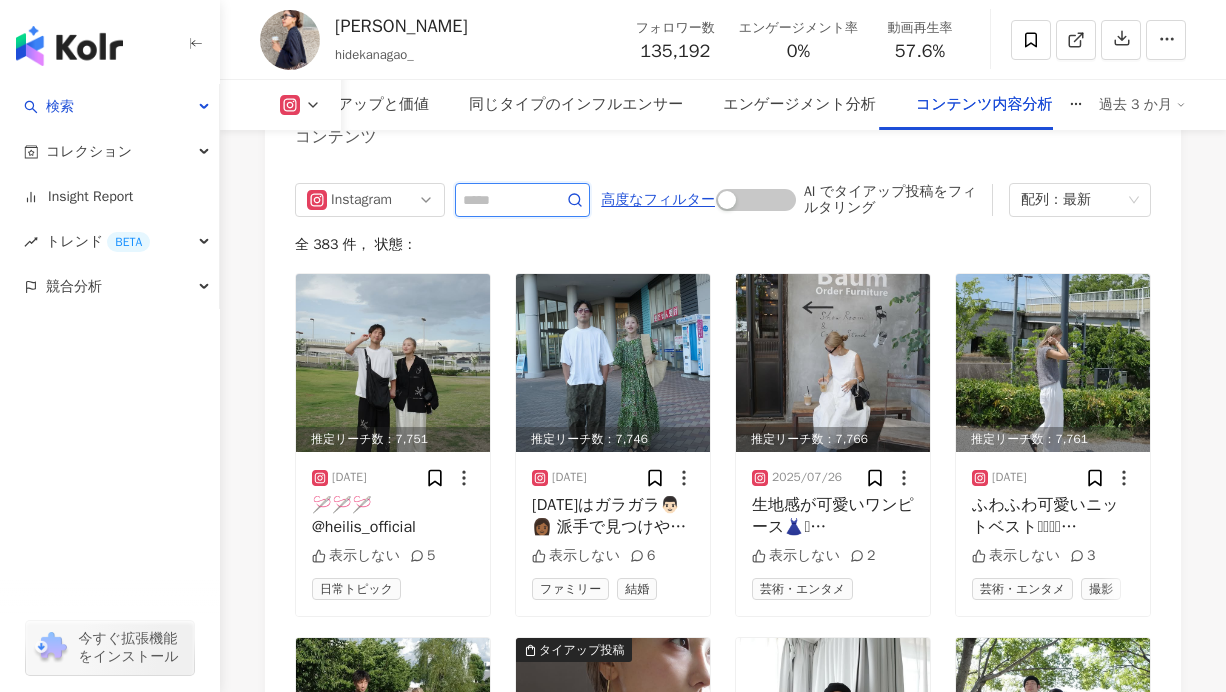 click at bounding box center (500, 200) 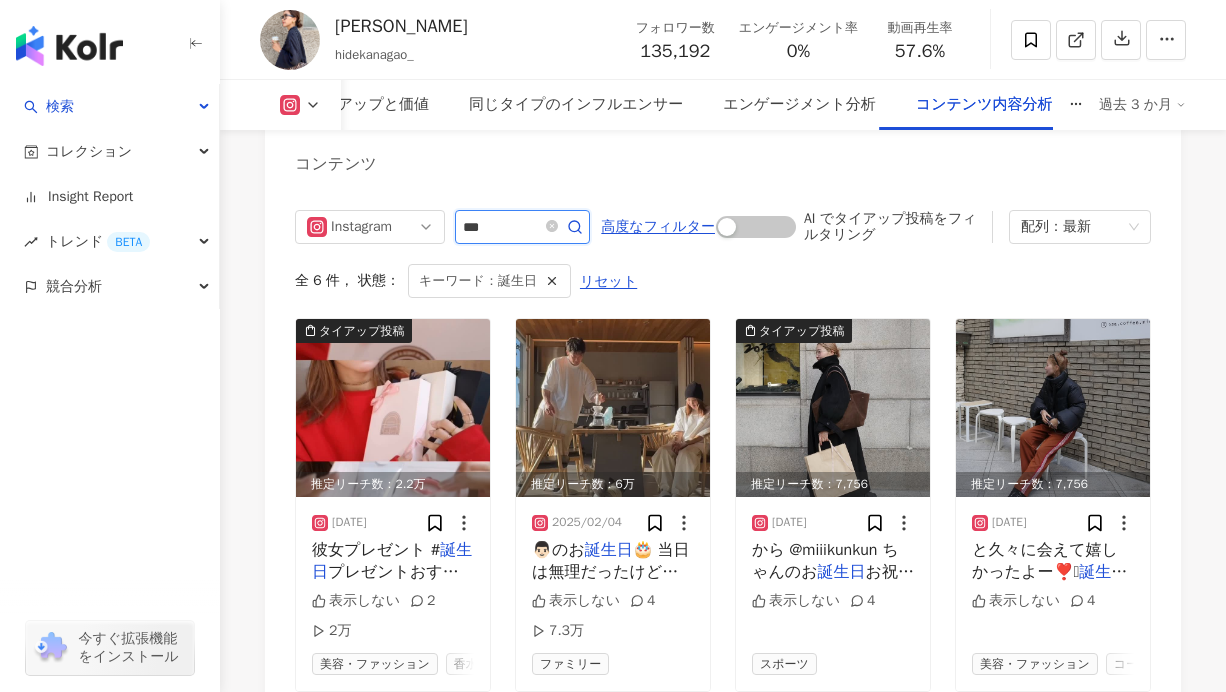 scroll, scrollTop: 6146, scrollLeft: 0, axis: vertical 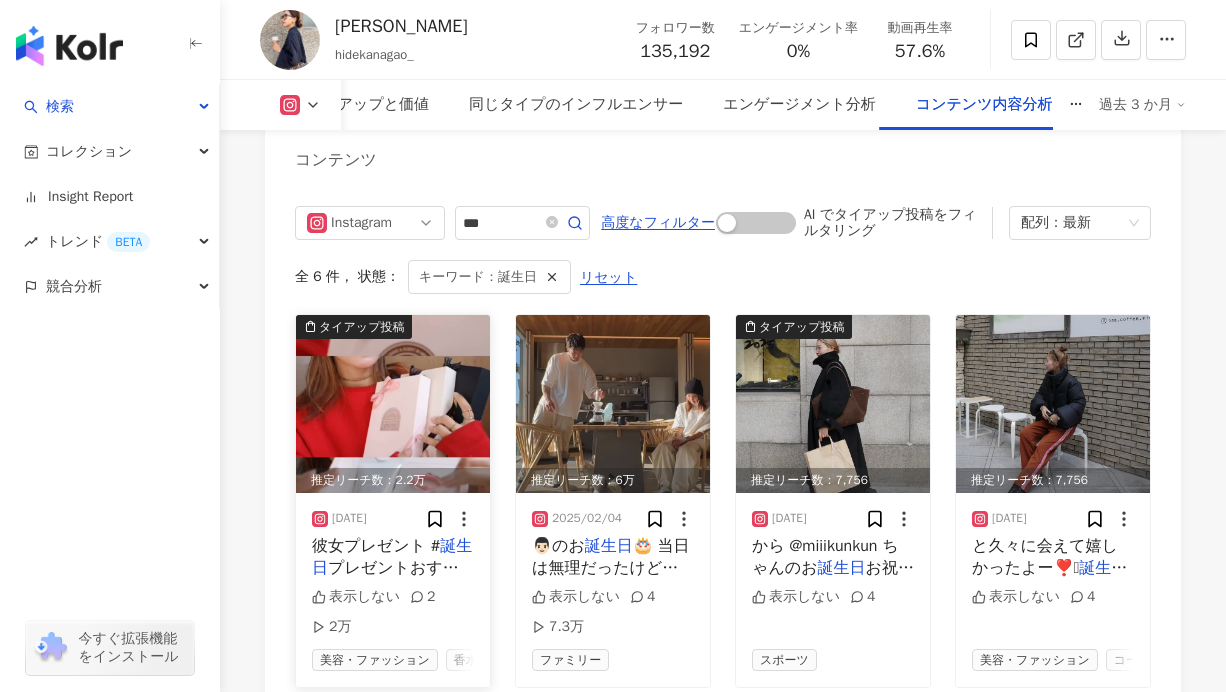 click on "彼女プレゼント #" at bounding box center (376, 546) 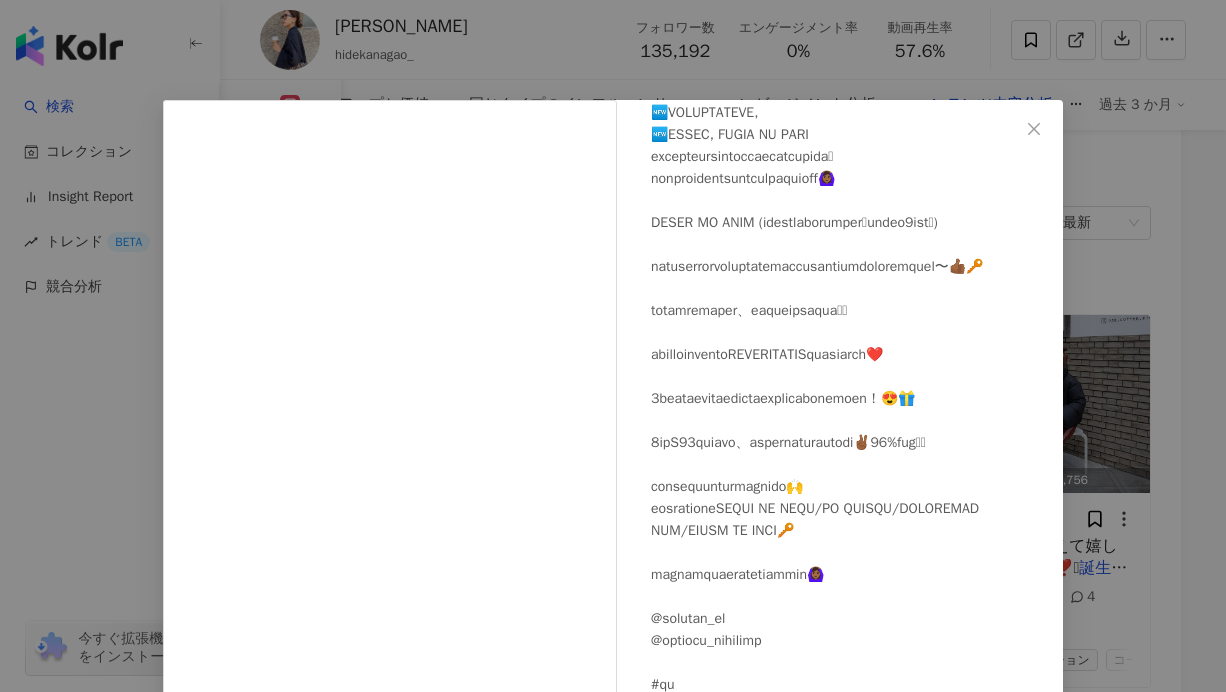 scroll, scrollTop: 523, scrollLeft: 0, axis: vertical 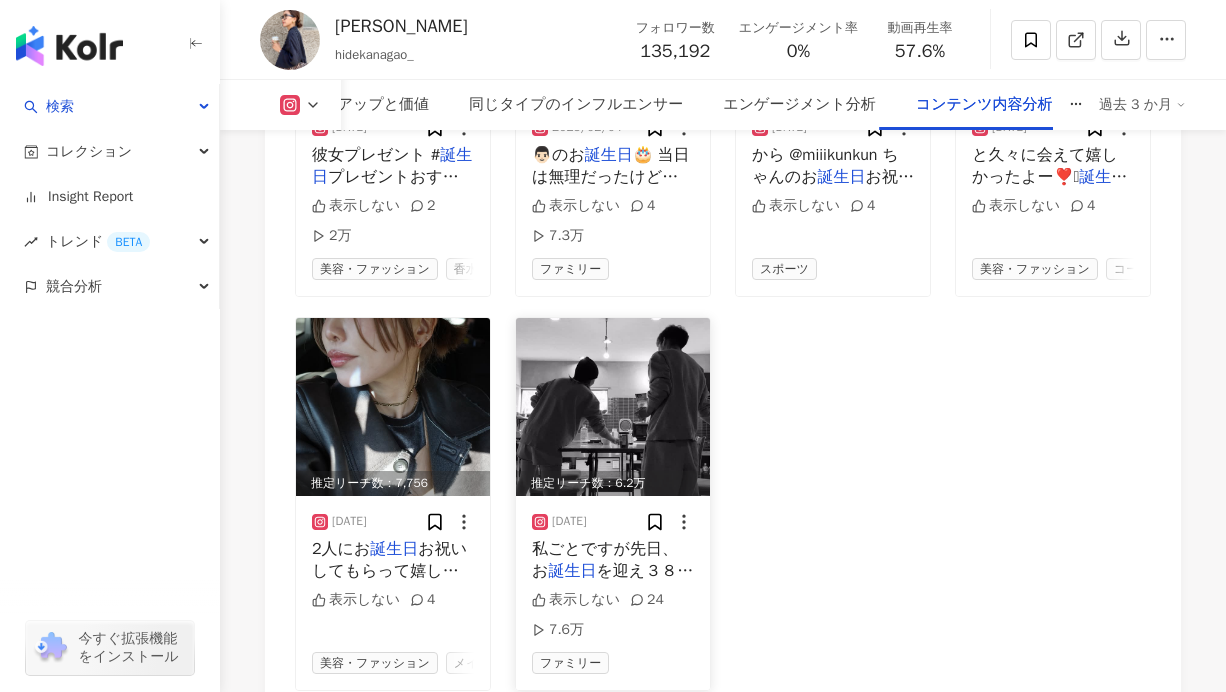 click on "私ごとですが先日、
お" at bounding box center [605, 560] 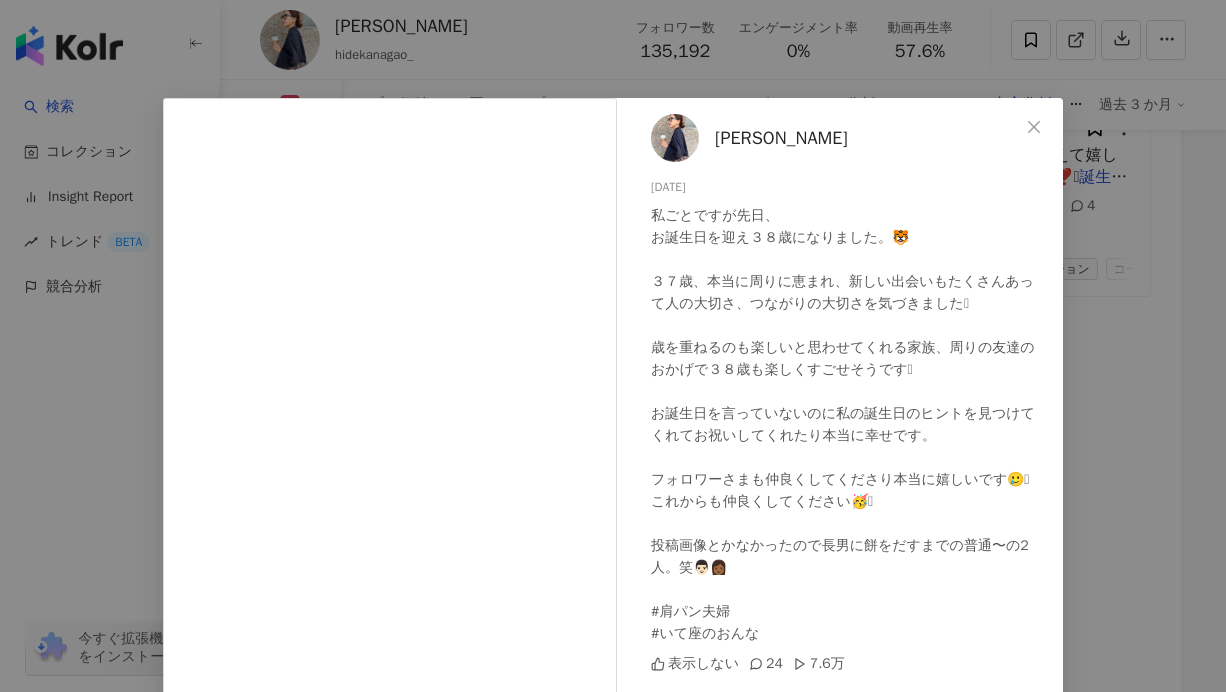 scroll, scrollTop: 0, scrollLeft: 0, axis: both 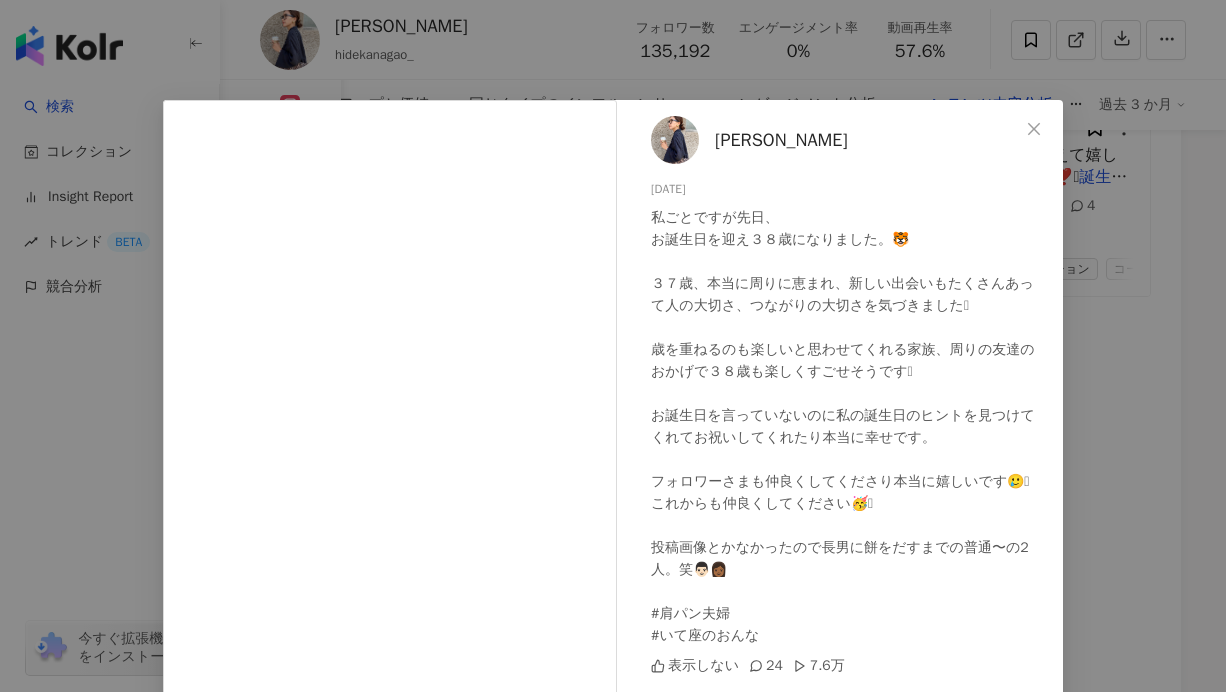 click on "hideka nagao 2024/11/27 私ごとですが先日、
お誕生日を迎え３８歳になりました。🐯
３７歳、本当に周りに恵まれ、新しい出会いもたくさんあって人の大切さ、つながりの大切さを気づきました🩷
歳を重ねるのも楽しいと思わせてくれる家族、周りの友達のおかげで３８歳も楽しくすごせそうです🩷
お誕生日を言っていないのに私の誕生日のヒントを見つけてくれてお祝いしてくれたり本当に幸せです。
フォロワーさまも仲良くしてくださり本当に嬉しいです🥲🩷
これからも仲良くしてください🥳🩷
投稿画像とかなかったので長男に餅をだすまでの普通〜の2人。笑👨🏻👩🏾
#肩パン夫婦
#いて座のおんな 表示しない 24 7.6万 元の投稿を表示" at bounding box center [613, 346] 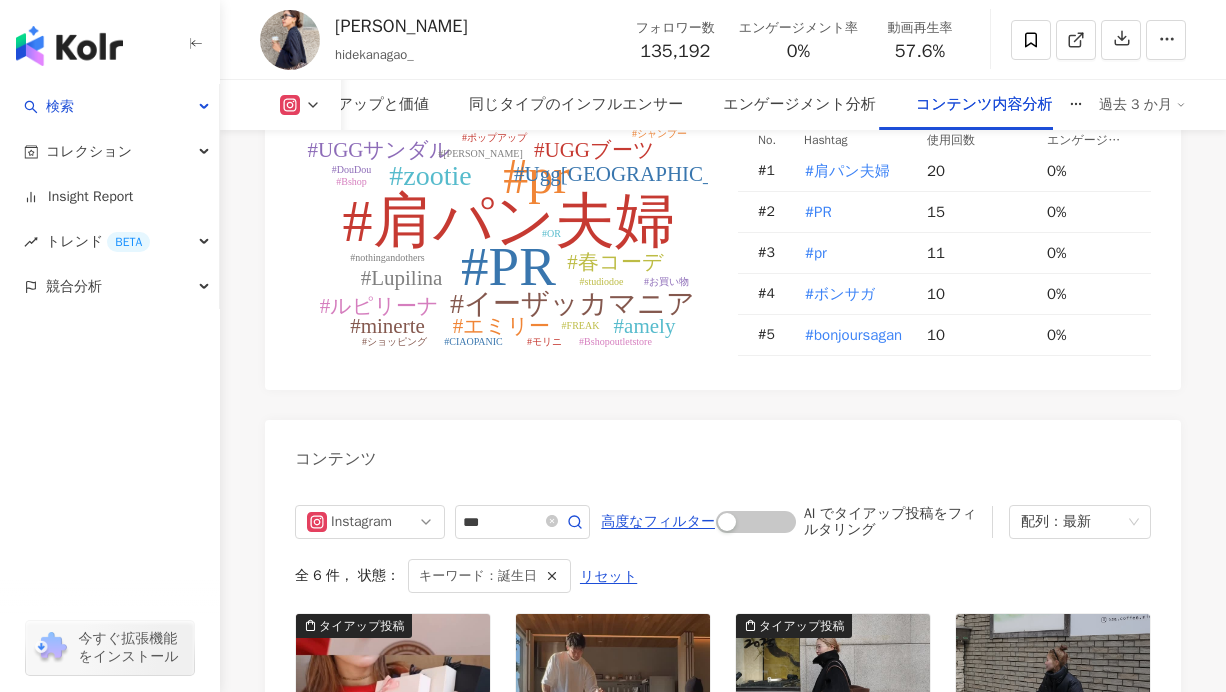 scroll, scrollTop: 5941, scrollLeft: 0, axis: vertical 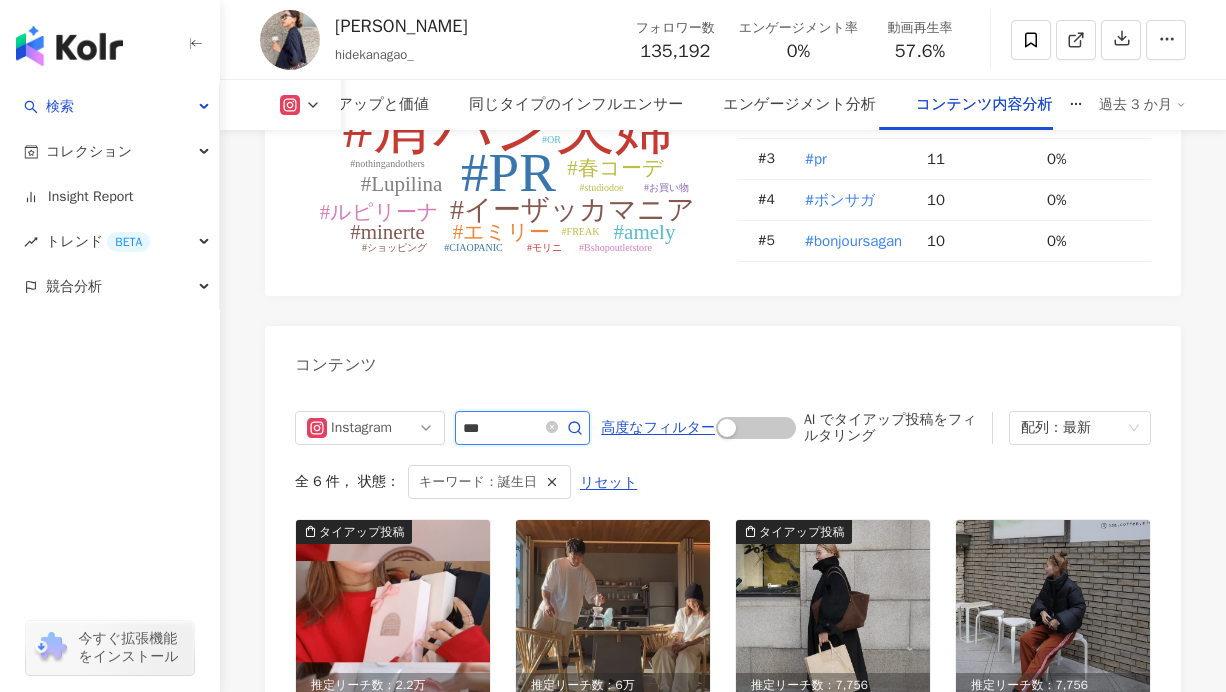 click on "***" at bounding box center (500, 428) 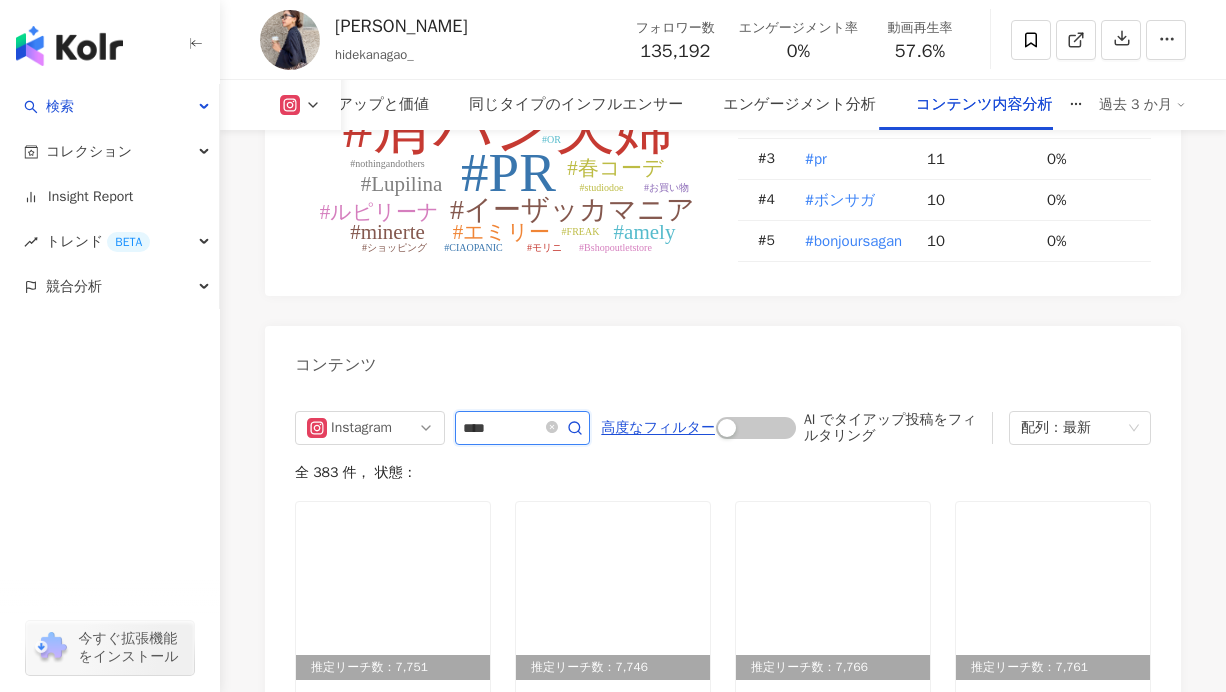 scroll, scrollTop: 6114, scrollLeft: 0, axis: vertical 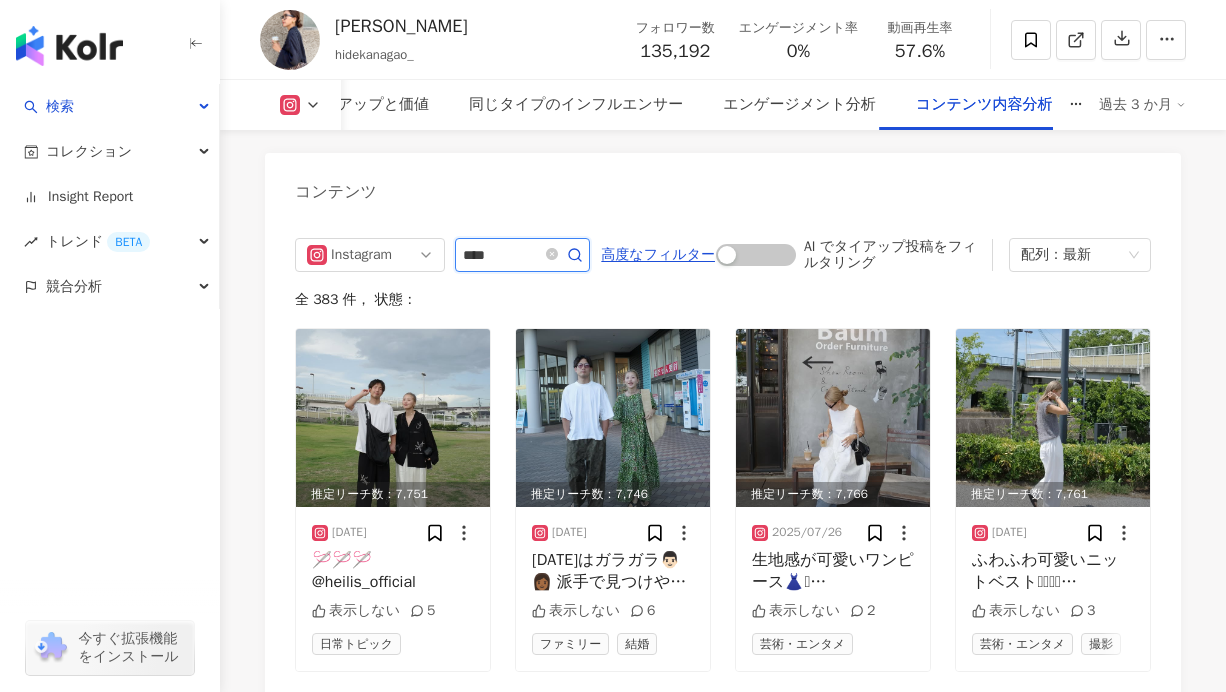 type on "***" 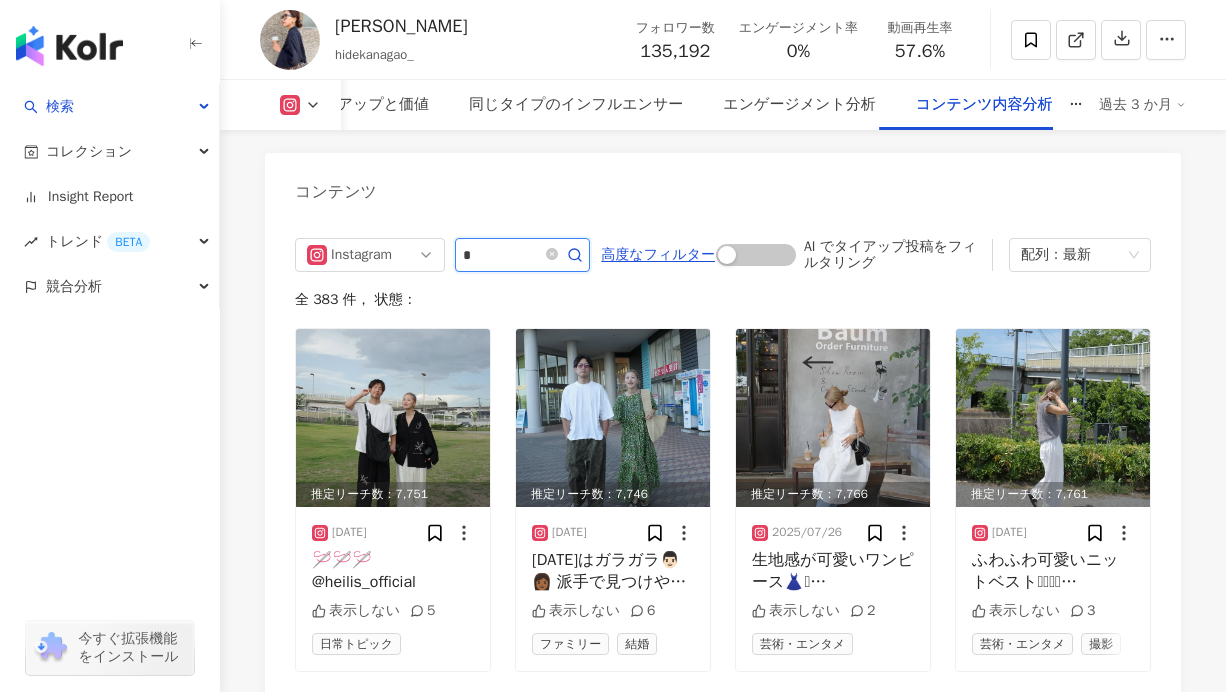 type on "*" 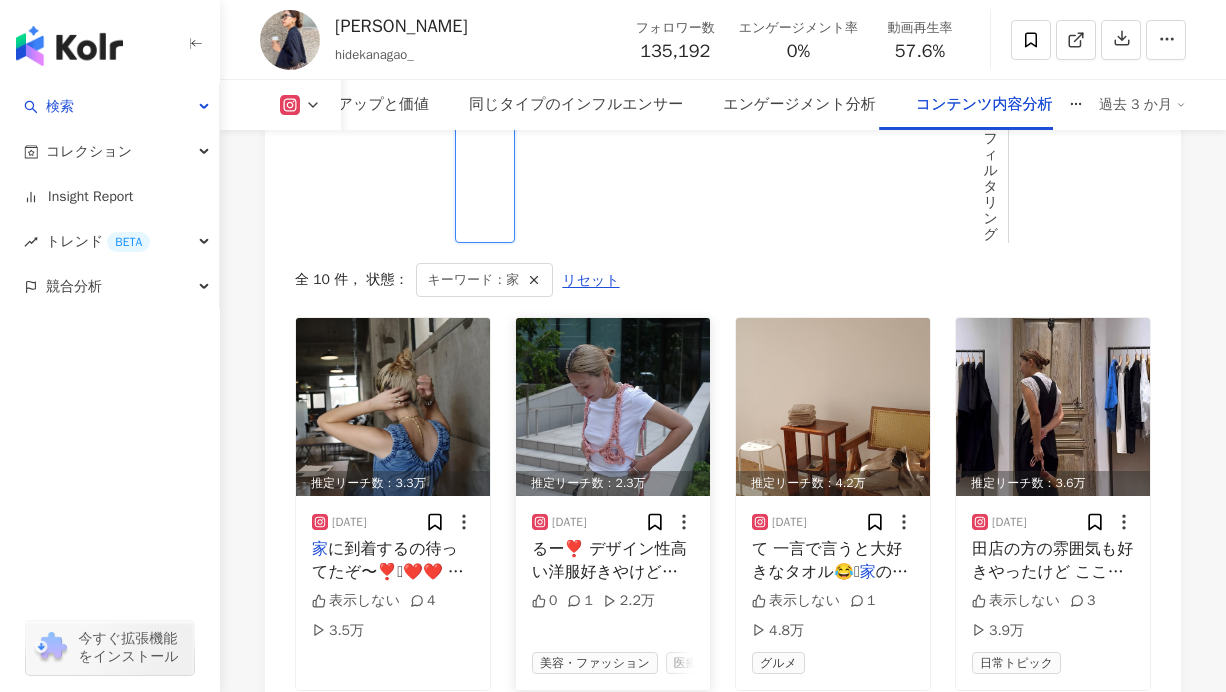 scroll, scrollTop: 6445, scrollLeft: 0, axis: vertical 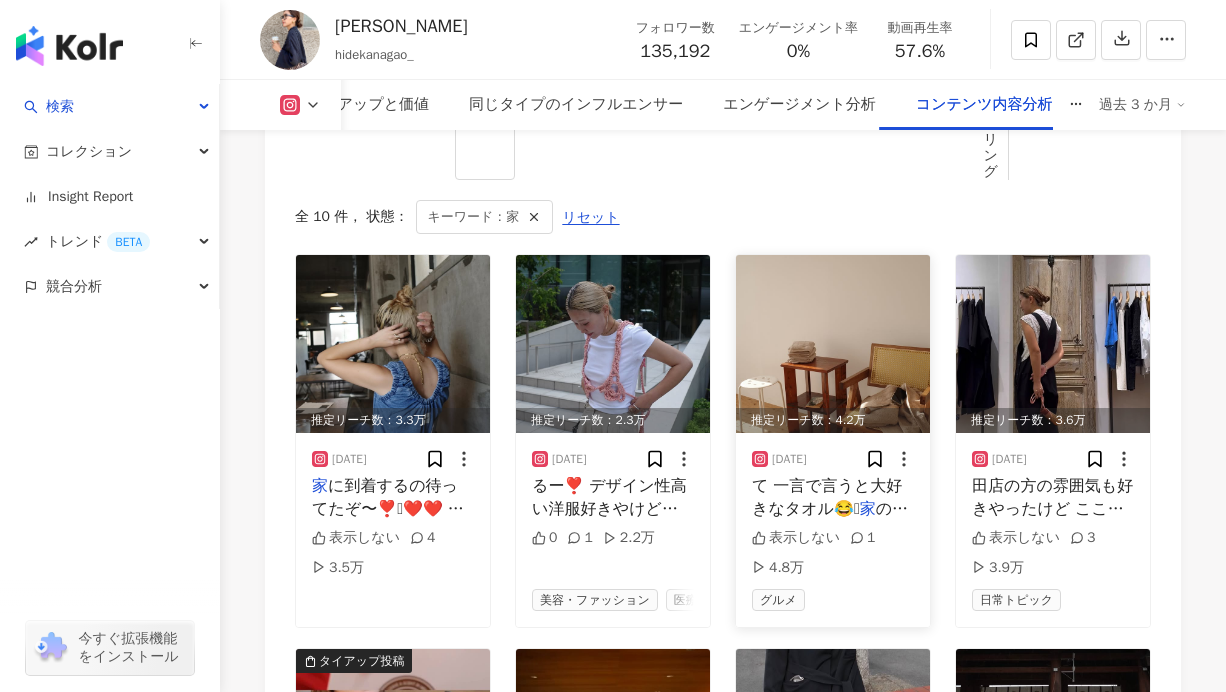 click on "て
一言で言うと大好きなタオル😂🩷" at bounding box center [827, 497] 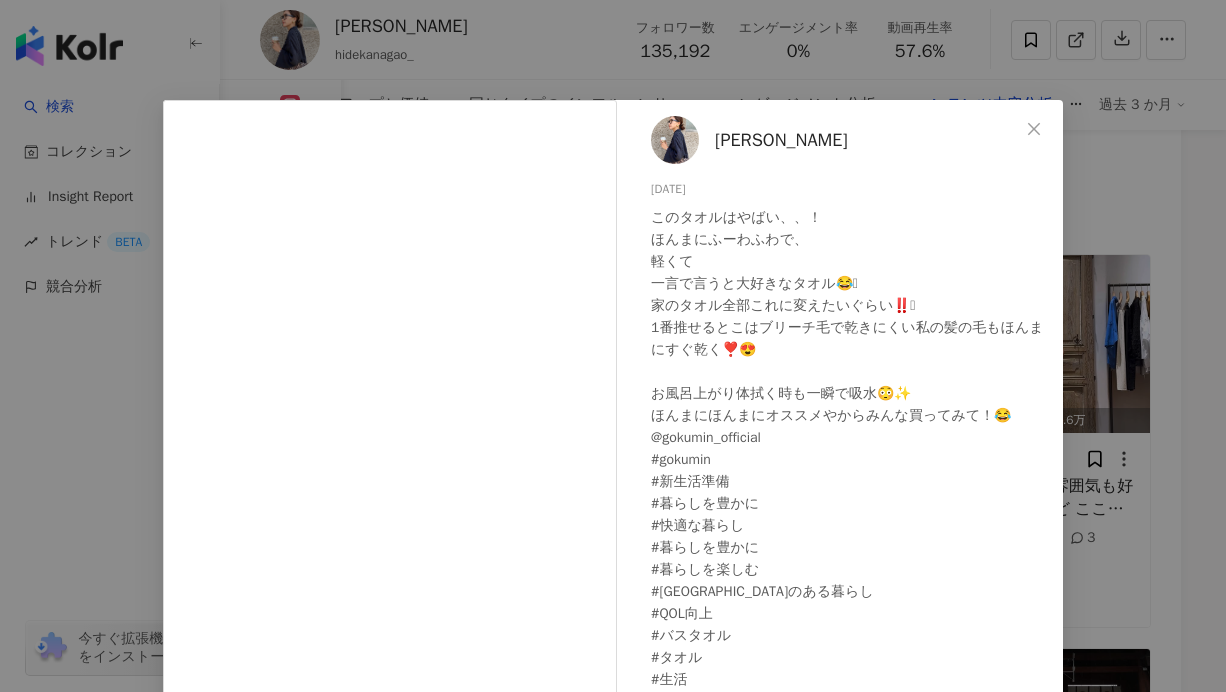 scroll, scrollTop: 11, scrollLeft: 0, axis: vertical 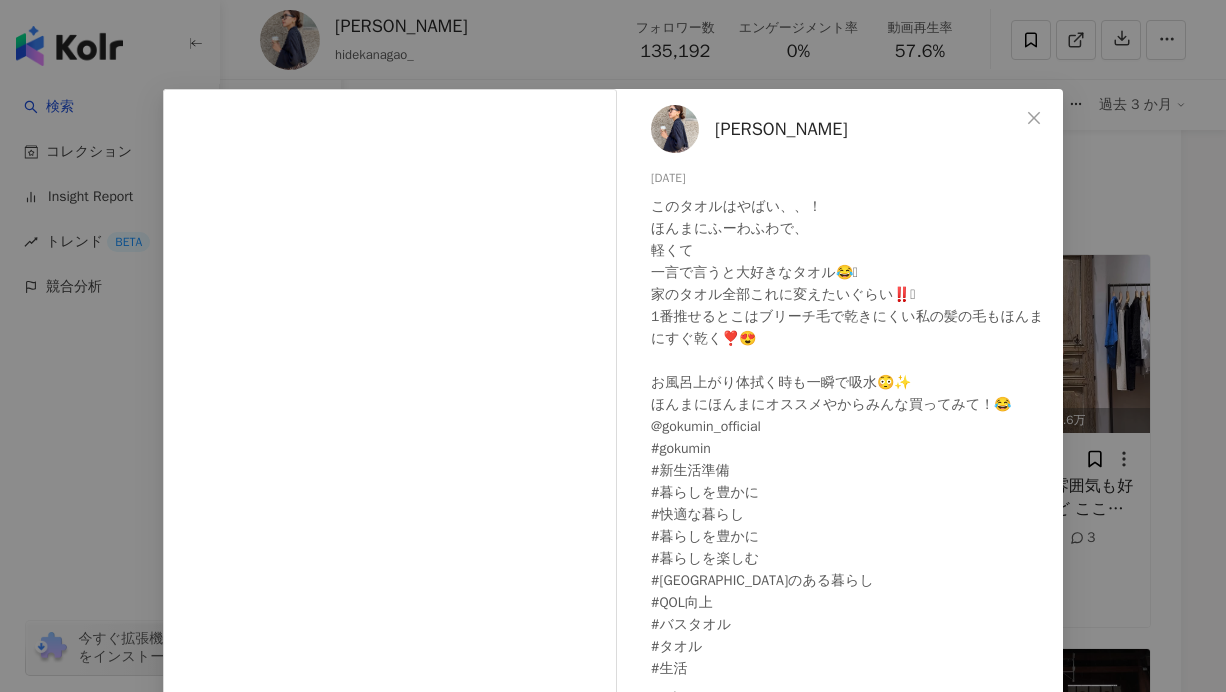 click on "hideka nagao 2025/05/04 このタオルはやばい、、！
ほんまにふーわふわで、
軽くて
一言で言うと大好きなタオル😂🩷
家のタオル全部これに変えたいぐらい‼️🩷
1番推せるとこはブリーチ毛で乾きにくい私の髪の毛もほんまにすぐ乾く❣️😍
お風呂上がり体拭く時も一瞬で吸水😳✨
ほんまにほんまにオススメやからみんな買ってみて！😂
@gokumin_official
#gokumin
#新生活準備
#暮らしを豊かに
#快適な暮らし
#暮らしを豊かに
#暮らしを楽しむ
#タオルのある暮らし
#QOL向上
#バスタオル
#タオル
#生活 表示しない 1 4.8万 元の投稿を表示" at bounding box center (613, 346) 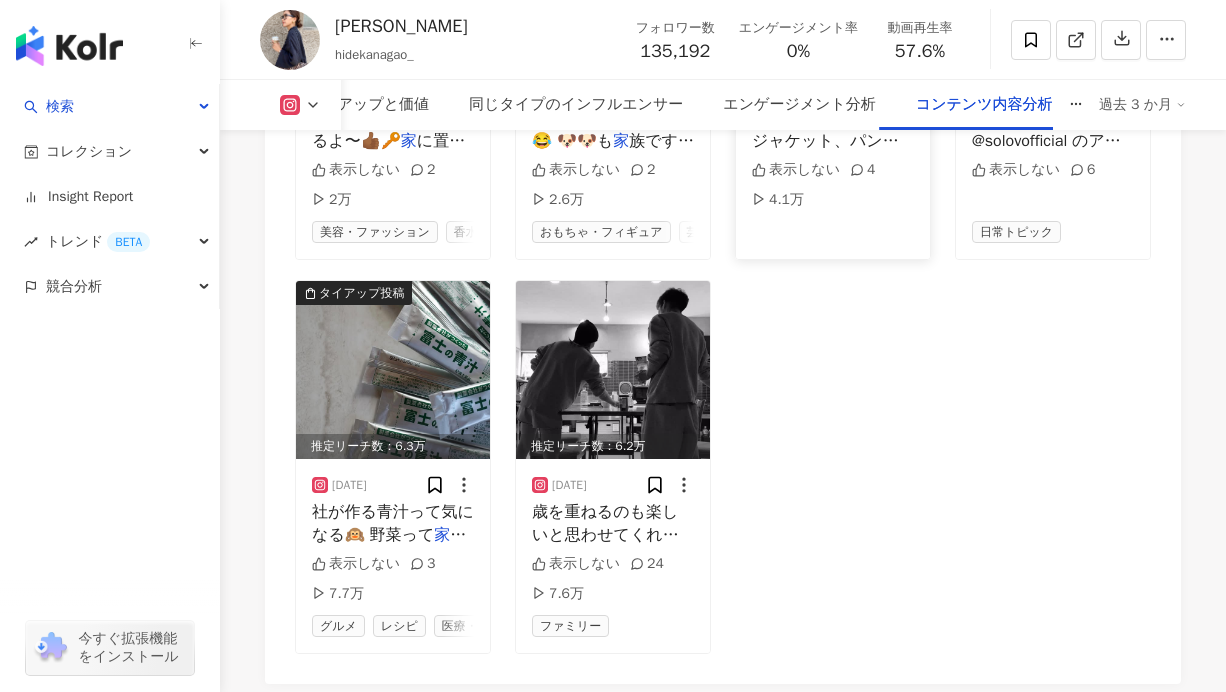 scroll, scrollTop: 7206, scrollLeft: 0, axis: vertical 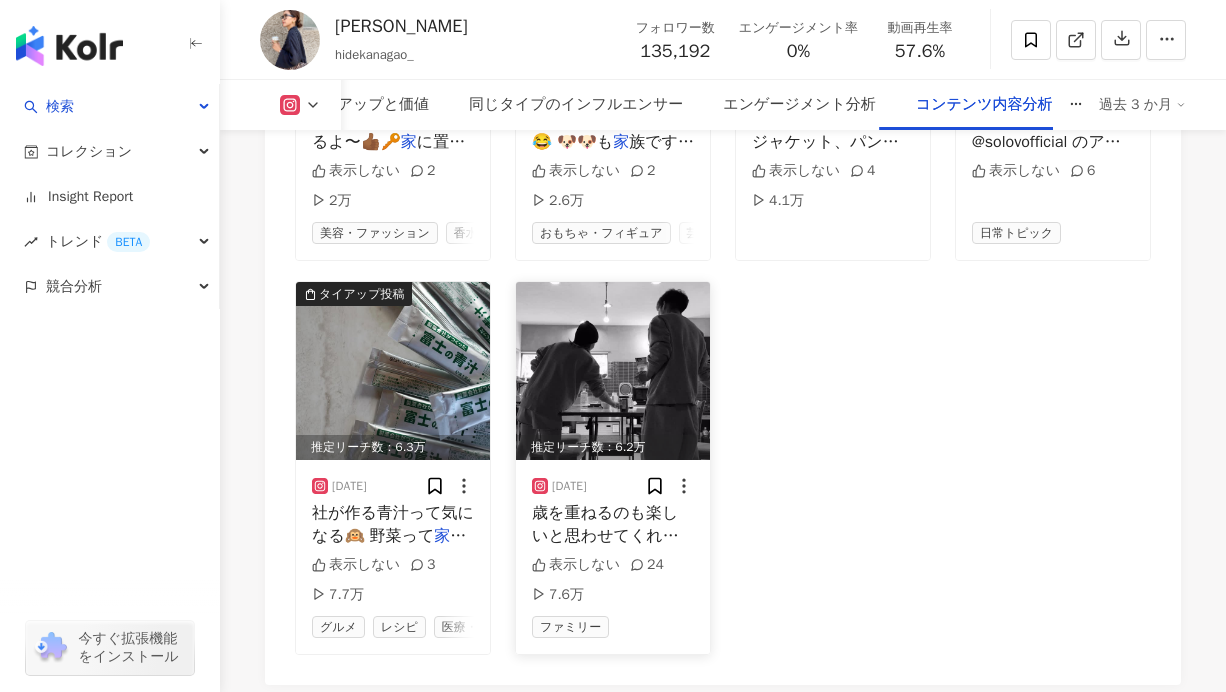 click on "歳を重ねるのも楽しいと思わせてくれる" at bounding box center (605, 524) 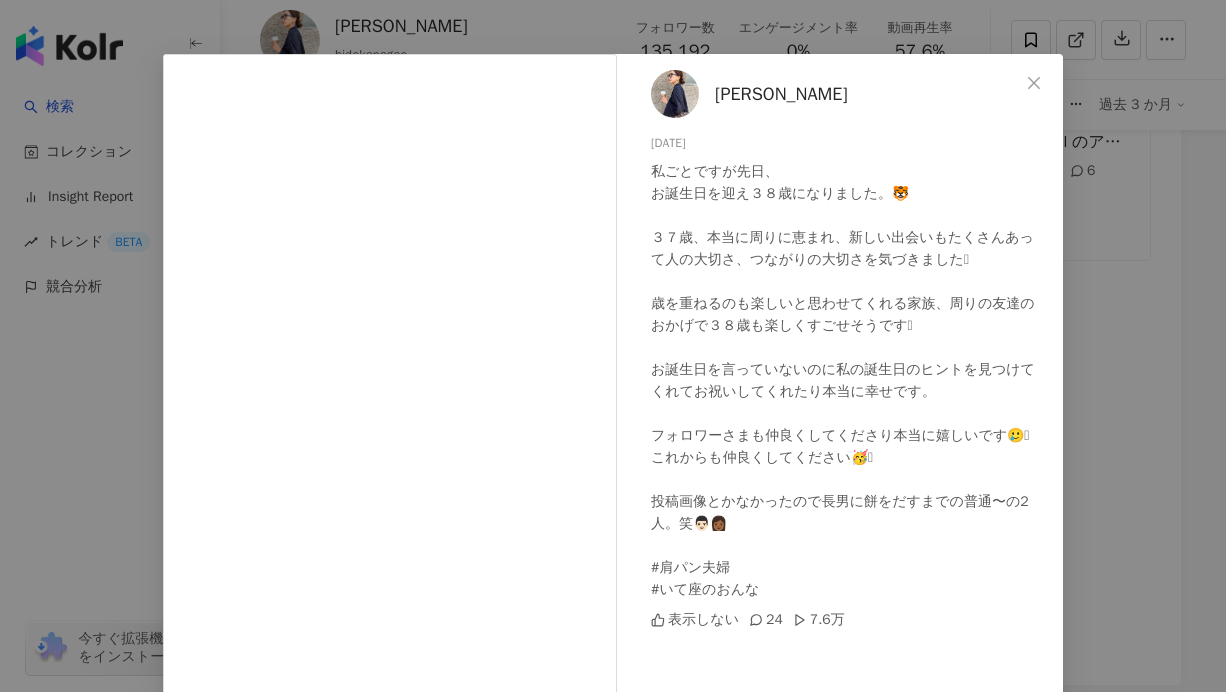 scroll, scrollTop: 38, scrollLeft: 0, axis: vertical 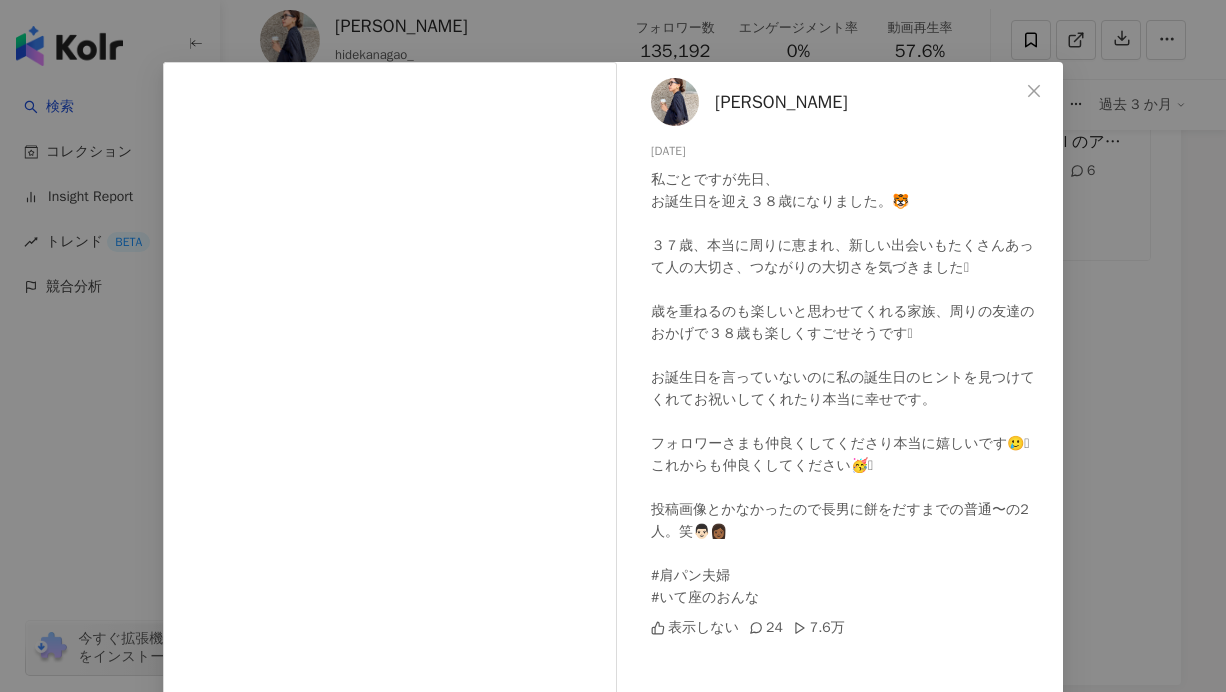 click on "hideka nagao 2024/11/27 私ごとですが先日、
お誕生日を迎え３８歳になりました。🐯
３７歳、本当に周りに恵まれ、新しい出会いもたくさんあって人の大切さ、つながりの大切さを気づきました🩷
歳を重ねるのも楽しいと思わせてくれる家族、周りの友達のおかげで３８歳も楽しくすごせそうです🩷
お誕生日を言っていないのに私の誕生日のヒントを見つけてくれてお祝いしてくれたり本当に幸せです。
フォロワーさまも仲良くしてくださり本当に嬉しいです🥲🩷
これからも仲良くしてください🥳🩷
投稿画像とかなかったので長男に餅をだすまでの普通〜の2人。笑👨🏻👩🏾
#肩パン夫婦
#いて座のおんな 表示しない 24 7.6万 元の投稿を表示" at bounding box center (613, 346) 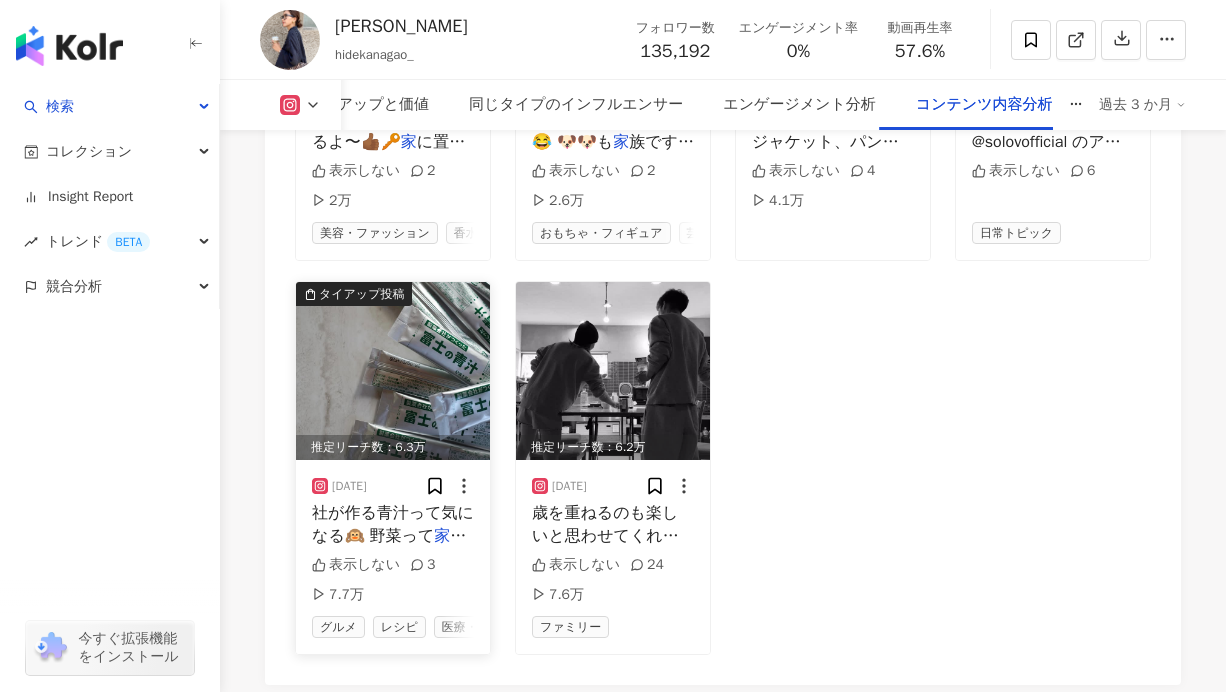 click on "社が作る青汁って気になる🙉
野菜って" at bounding box center (393, 524) 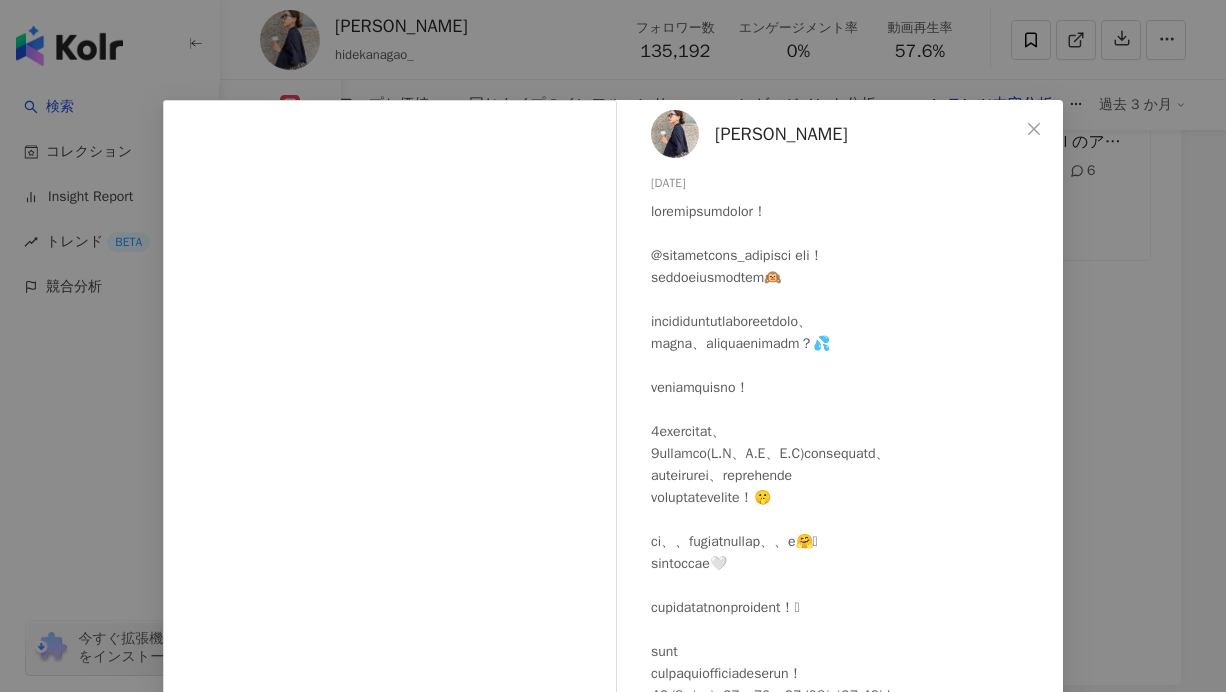 scroll, scrollTop: 8, scrollLeft: 0, axis: vertical 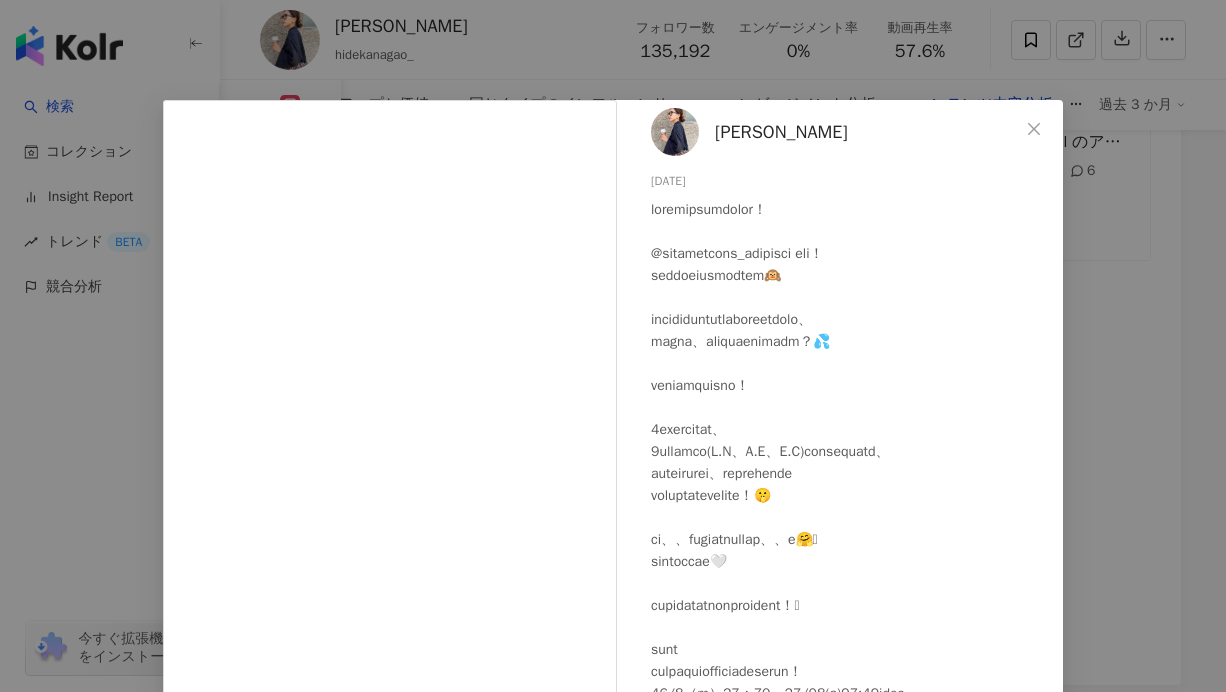 click on "hideka nagao 2024/12/04 表示しない 3 7.7万 元の投稿を表示" at bounding box center [613, 346] 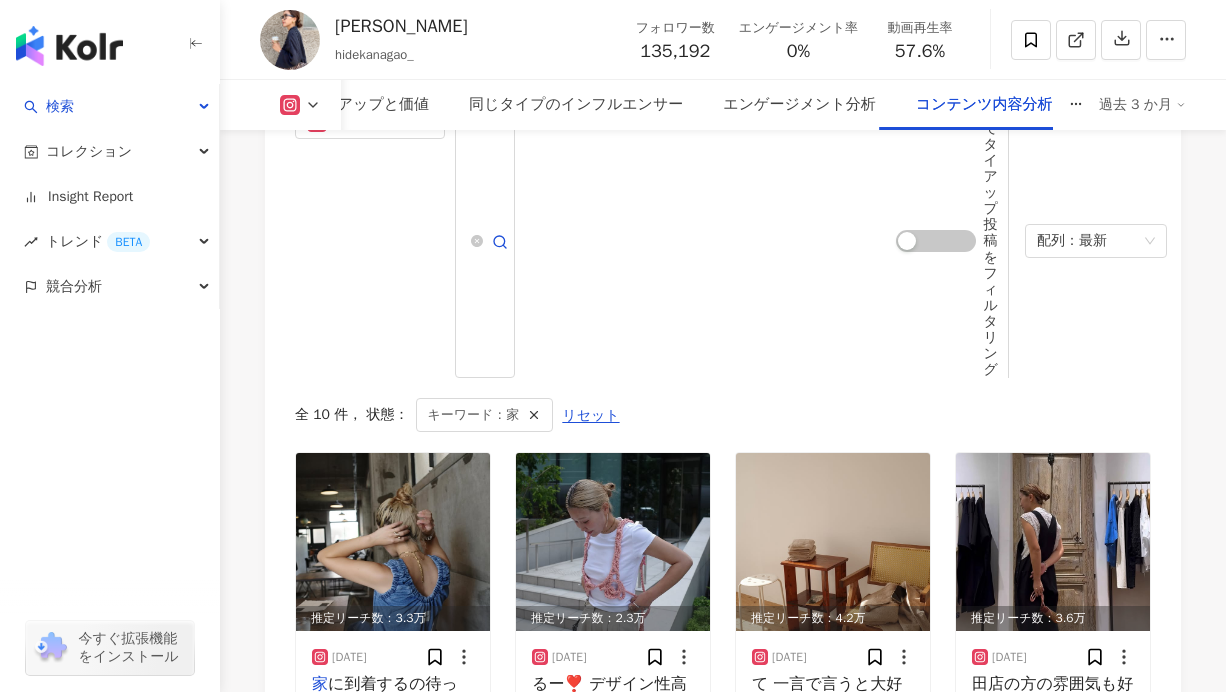 scroll, scrollTop: 6250, scrollLeft: 0, axis: vertical 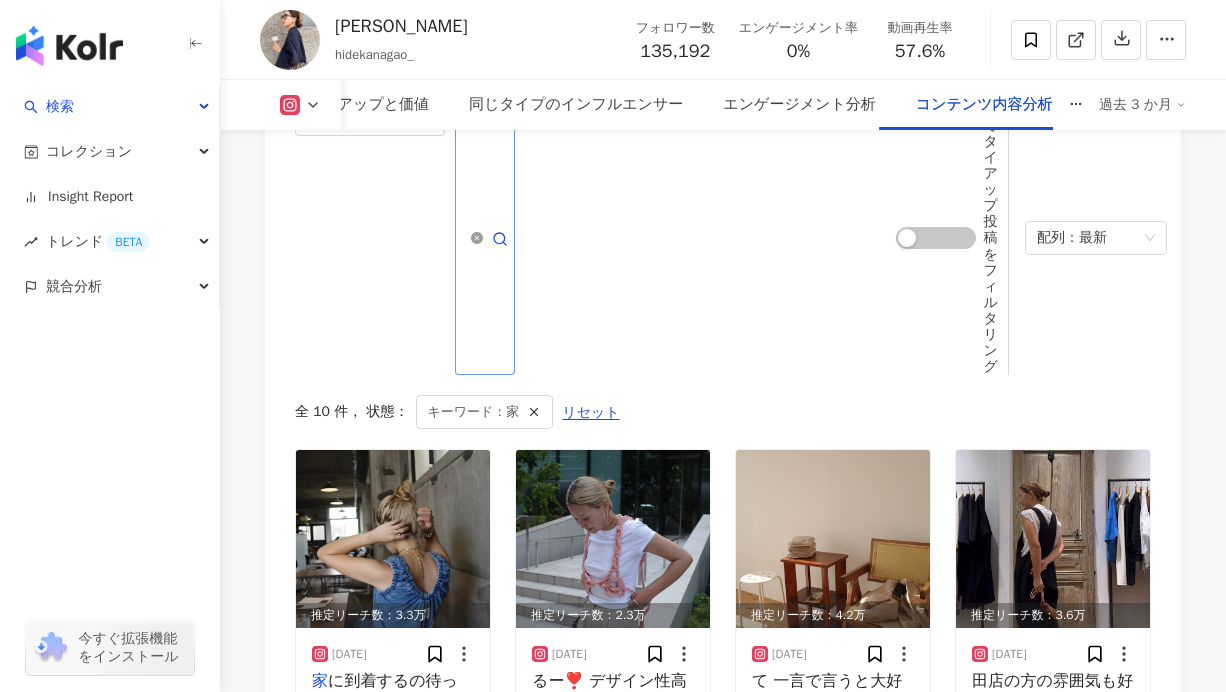 click 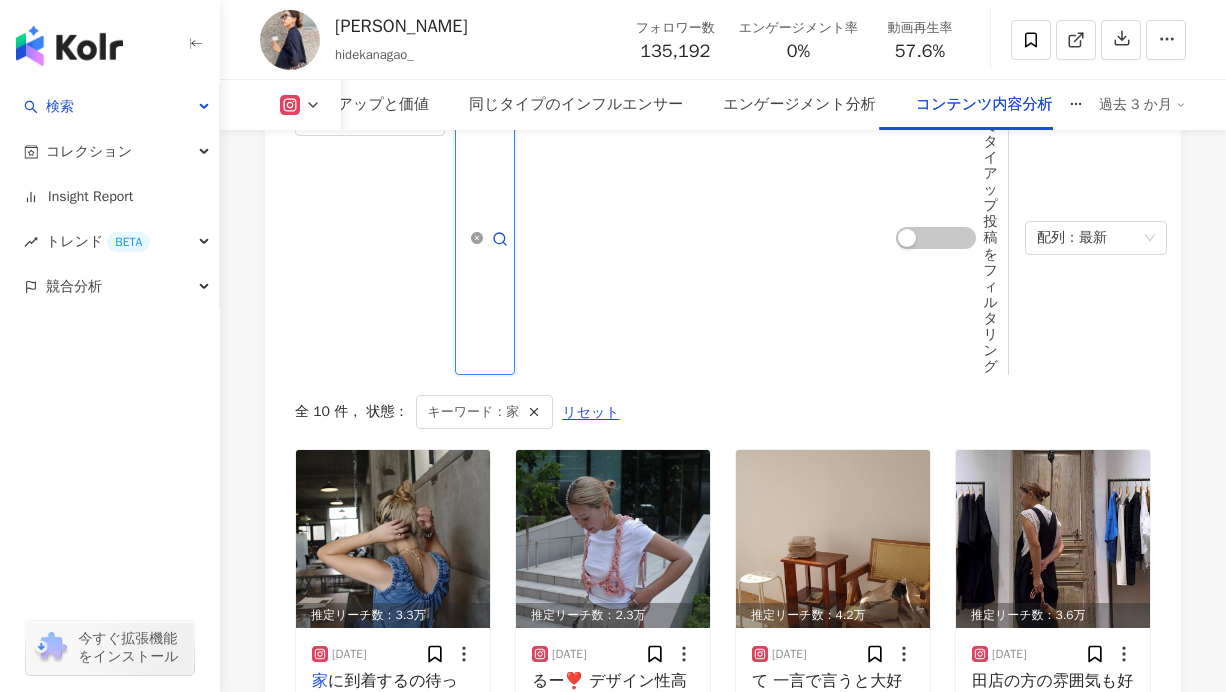 scroll, scrollTop: 0, scrollLeft: 13, axis: horizontal 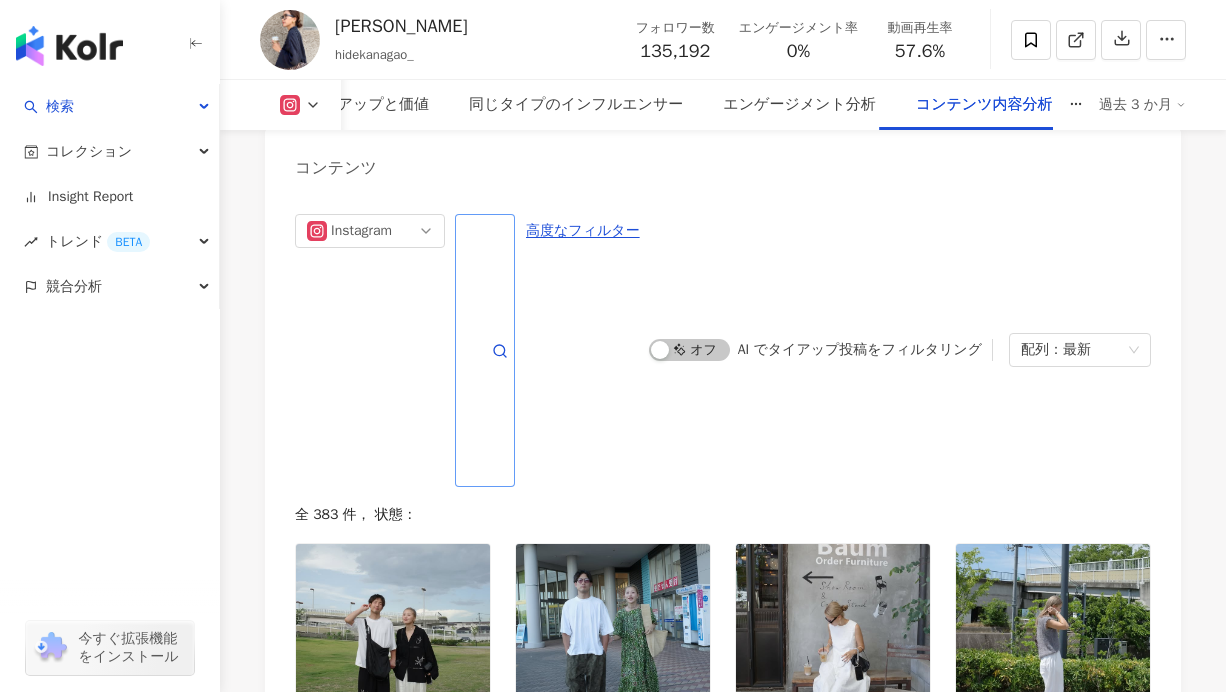 click on "Instagram * 高度なフィルター オン オフ AI でタイアップ投稿をフィルタリング 配列：最新 全 383 件 ，   状態： 推定リーチ数：7,751 2025/07/28 🪡🪡🪡
@heilis_official 表示しない 5 日常トピック 推定リーチ数：7,746 2025/07/27 昨日はガラガラ👨🏻👩🏾
派手で見つけやすいと言われました👦🏻
鬼滅見に行きました。
隣で泣いてました。👨🏻
あと何回見に行くかな😂❤️
#肩パン夫婦 表示しない 6 ファミリー 結婚 推定リーチ数：7,766 2025/07/26 生地感が可愛いワンピース👗🩷
@minsminis_official
#minsminis 表示しない 2 芸術・エンタメ 推定リーチ数：7,761 2025/07/25 ふわふわ可愛いニットベスト🥹🫶🏾🩷
@meilmada
#meilmada
#メイルマダ 表示しない 3 芸術・エンタメ 撮影 推定リーチ数：7,731 2025/07/24 表示しない 9 美容・ファッション コーディネート タイアップ投稿 19 2 3" at bounding box center (723, 962) 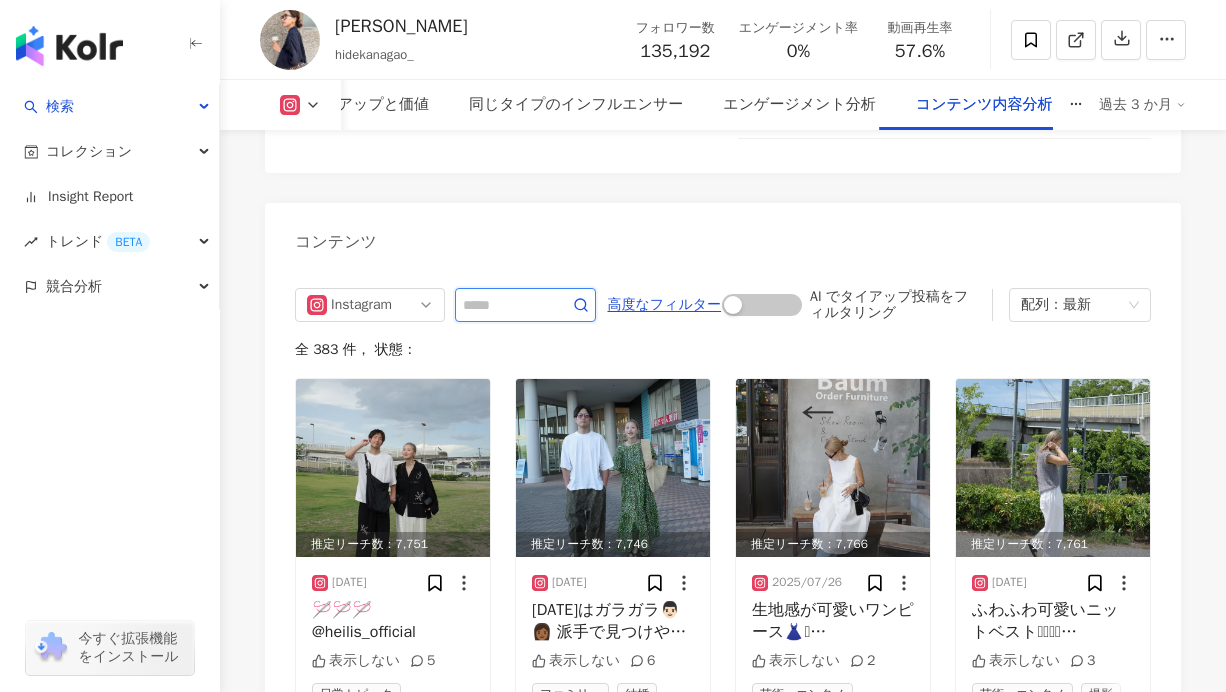 click at bounding box center [503, 305] 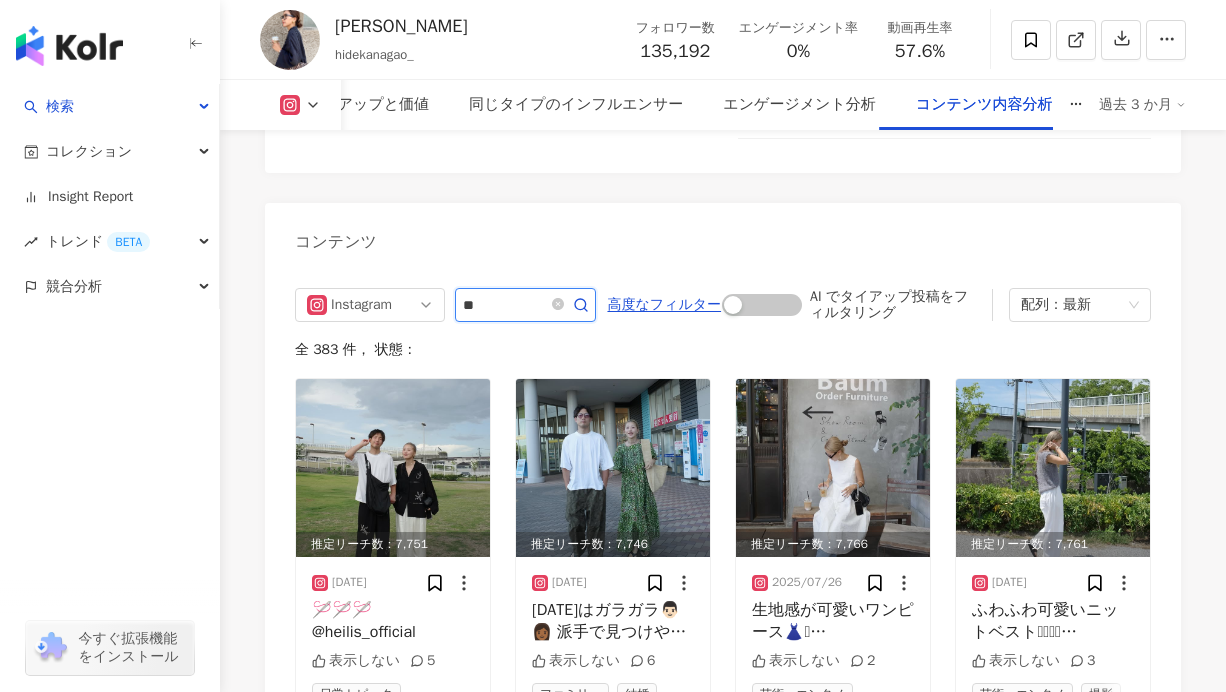 type on "*" 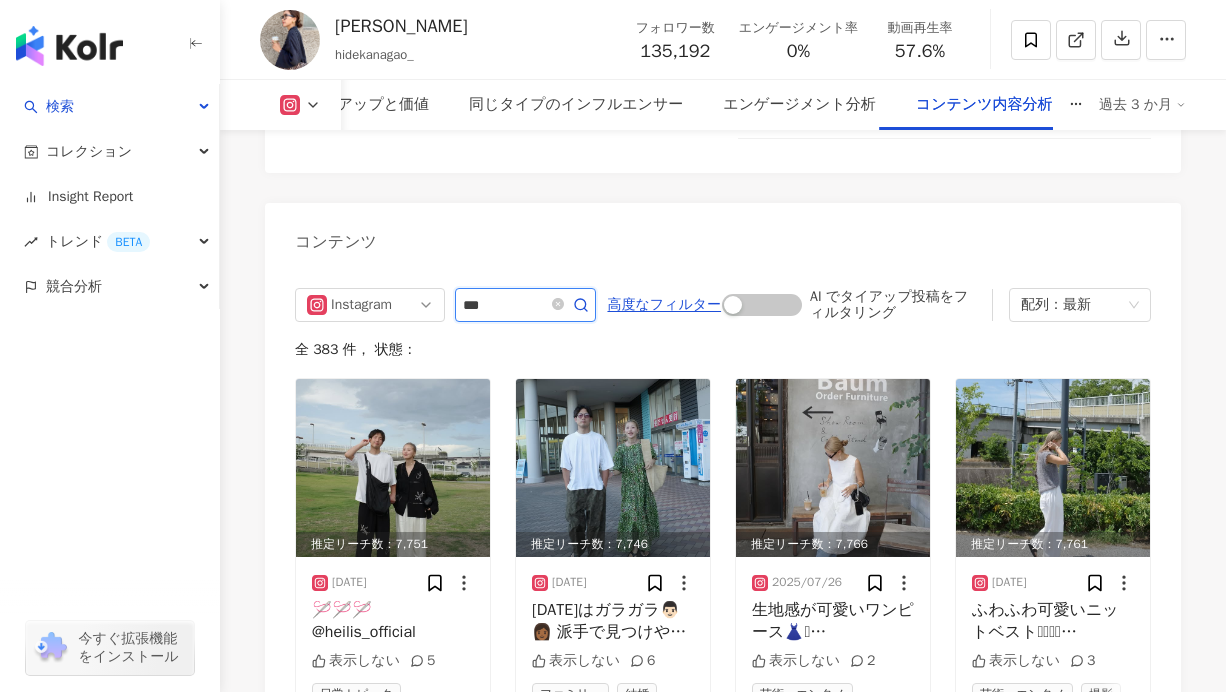 type on "***" 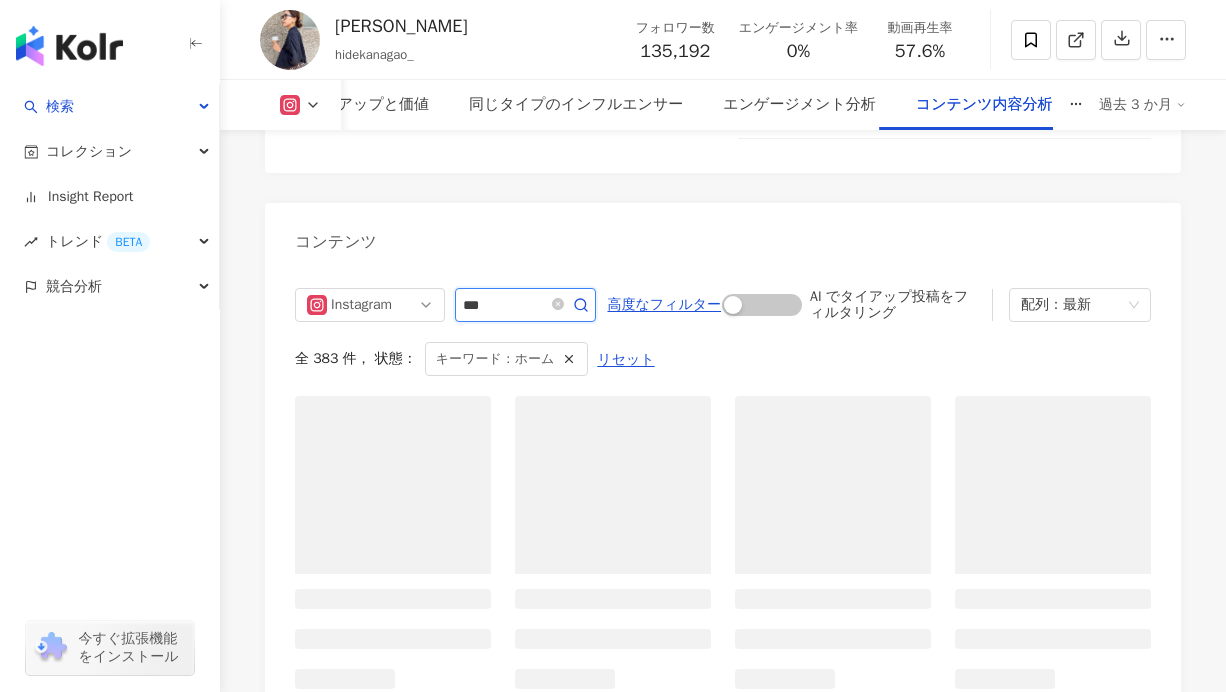 scroll, scrollTop: 6114, scrollLeft: 0, axis: vertical 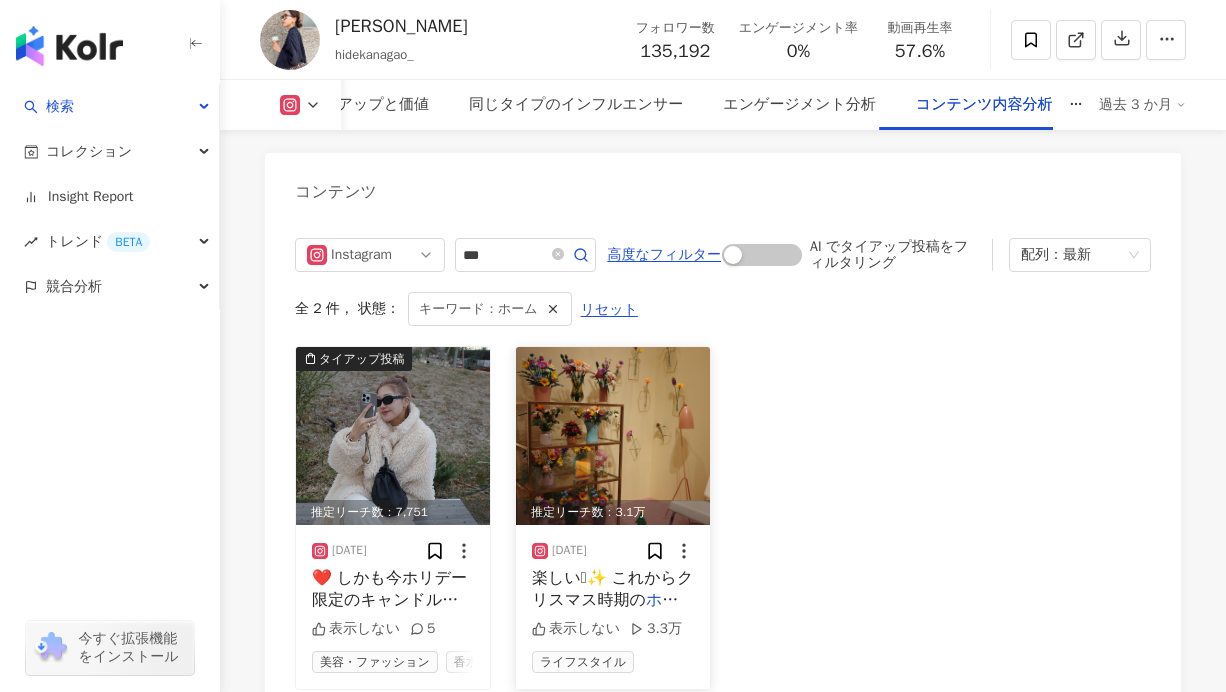 click on "楽しい🥹✨
これからクリスマス時期の" at bounding box center (612, 589) 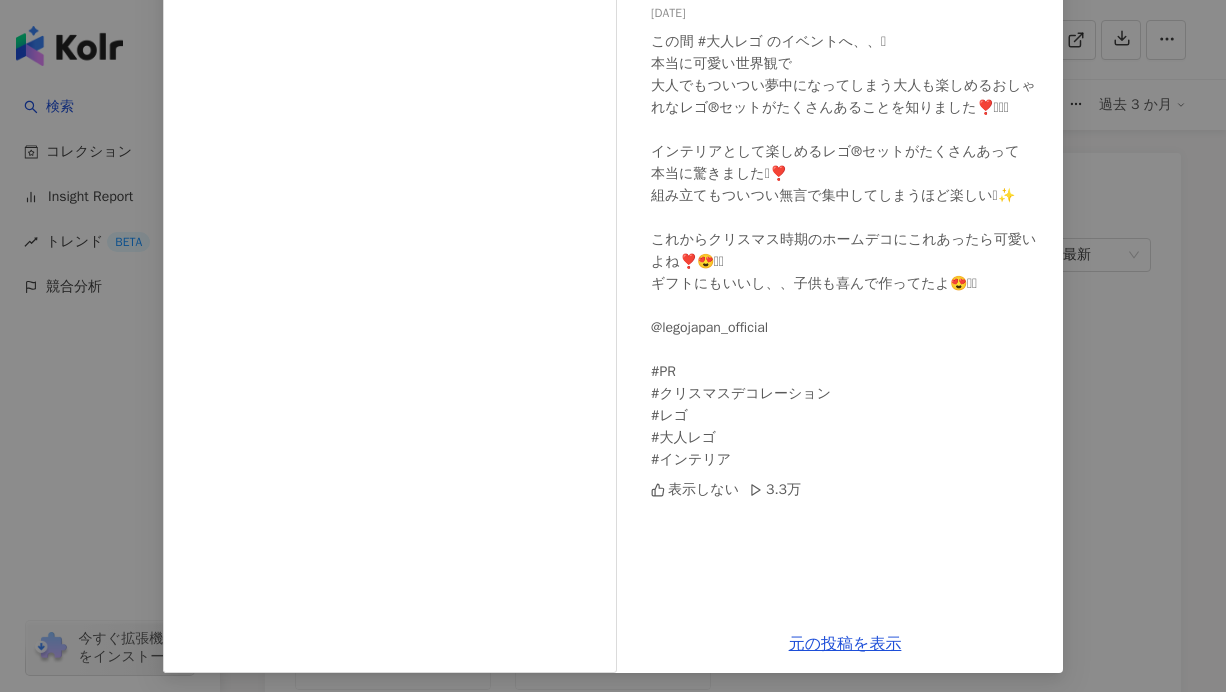 scroll, scrollTop: 181, scrollLeft: 0, axis: vertical 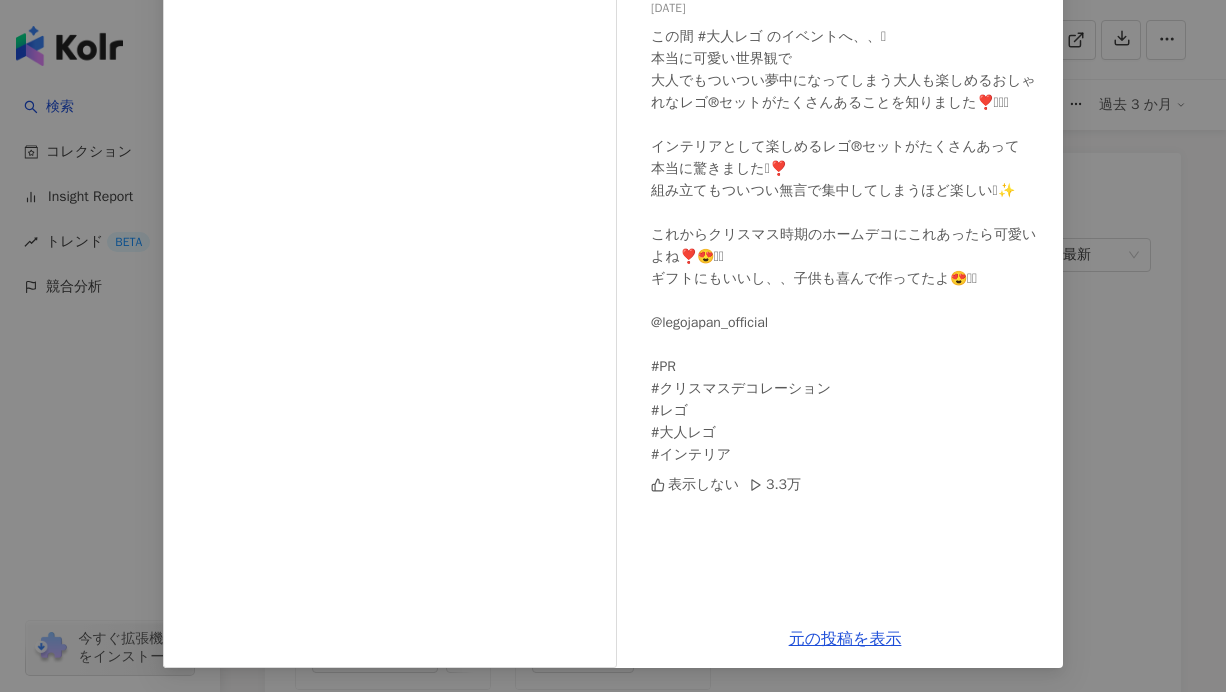 click on "hideka nagao 2024/11/22 この間 #大人レゴ のイベントへ、、🩷
本当に可愛い世界観で
大人でもついつい夢中になってしまう大人も楽しめるおしゃれなレゴ®セットがたくさんあることを知りました❣️🥹🫶🏾
インテリアとして楽しめるレゴ®セットがたくさんあって
本当に驚きました🥹❣️
組み立てもついつい無言で集中してしまうほど楽しい🥹✨
これからクリスマス時期のホームデコにこれあったら可愛いよね❣️😍🫶🏾
ギフトにもいいし、、子供も喜んで作ってたよ😍🫶🏾
@legojapan_official
#PR
#クリスマスデコレーション
#レゴ
#大人レゴ
#インテリア 表示しない 3.3万 元の投稿を表示" at bounding box center (613, 346) 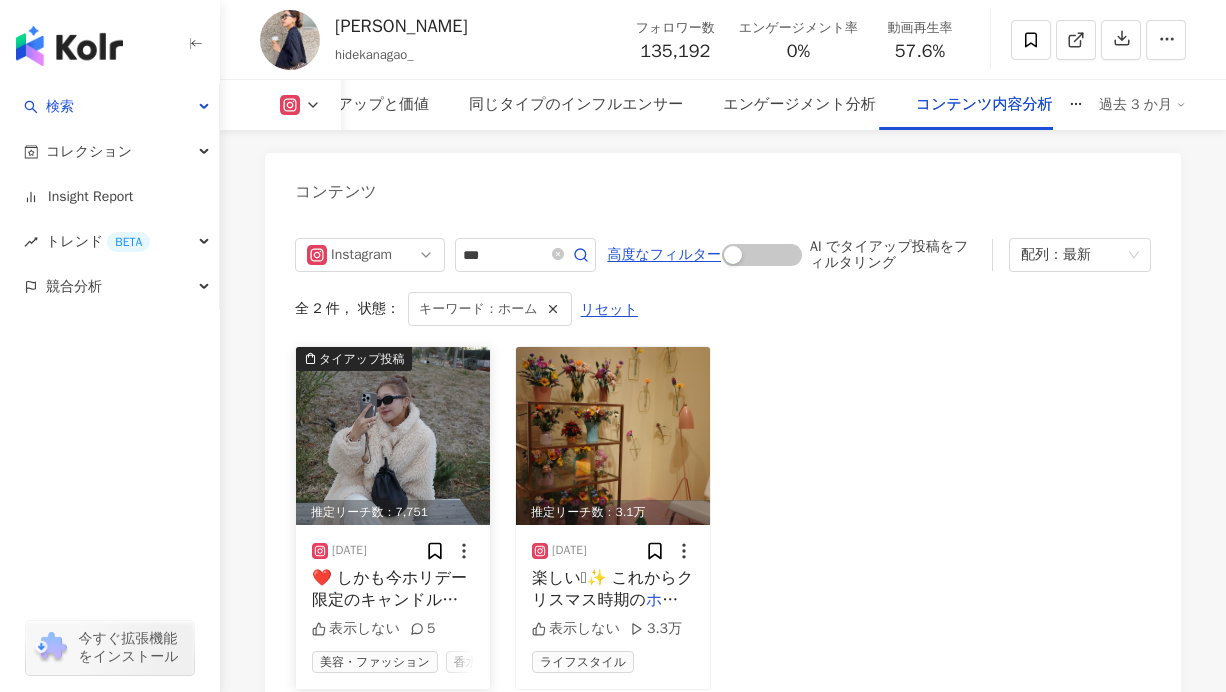 click at bounding box center (393, 436) 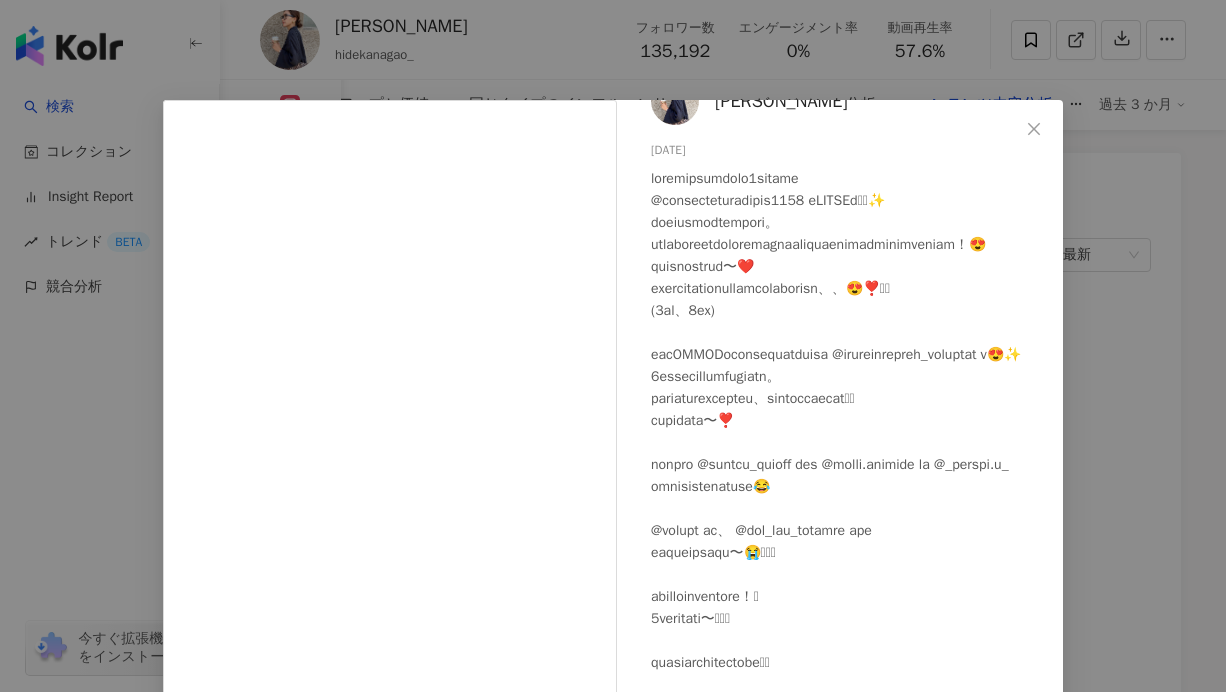 scroll, scrollTop: 127, scrollLeft: 0, axis: vertical 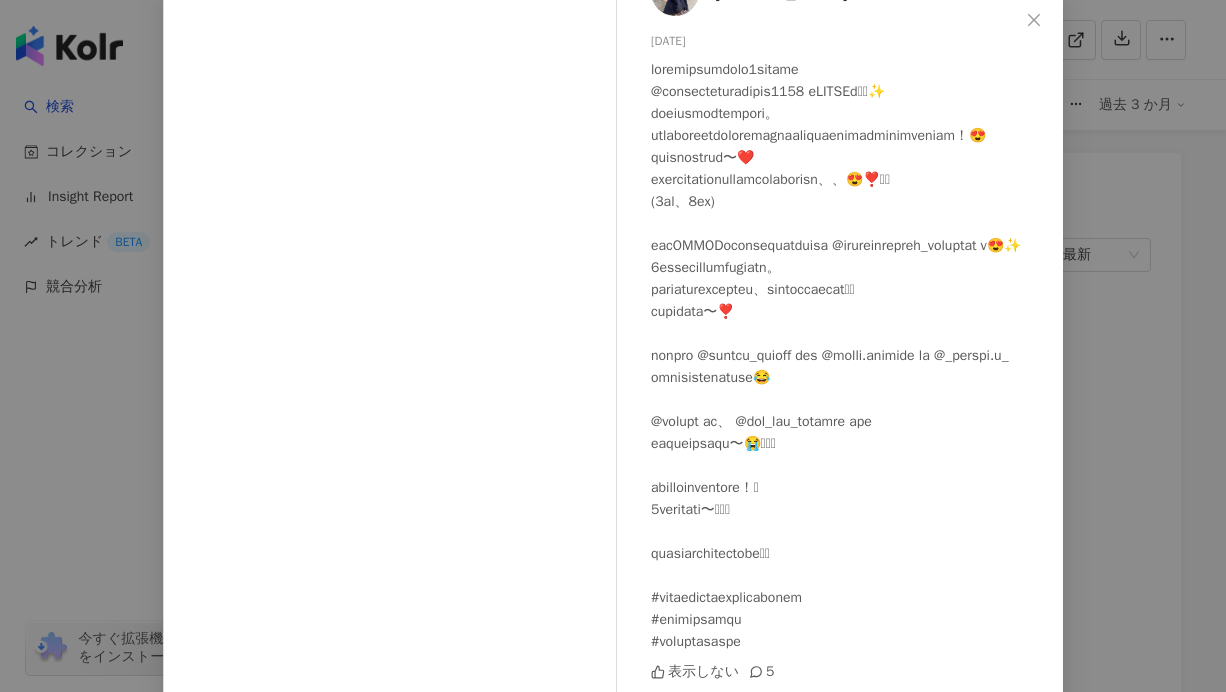 click on "hideka nagao 2024/12/12 表示しない 5 元の投稿を表示" at bounding box center (613, 346) 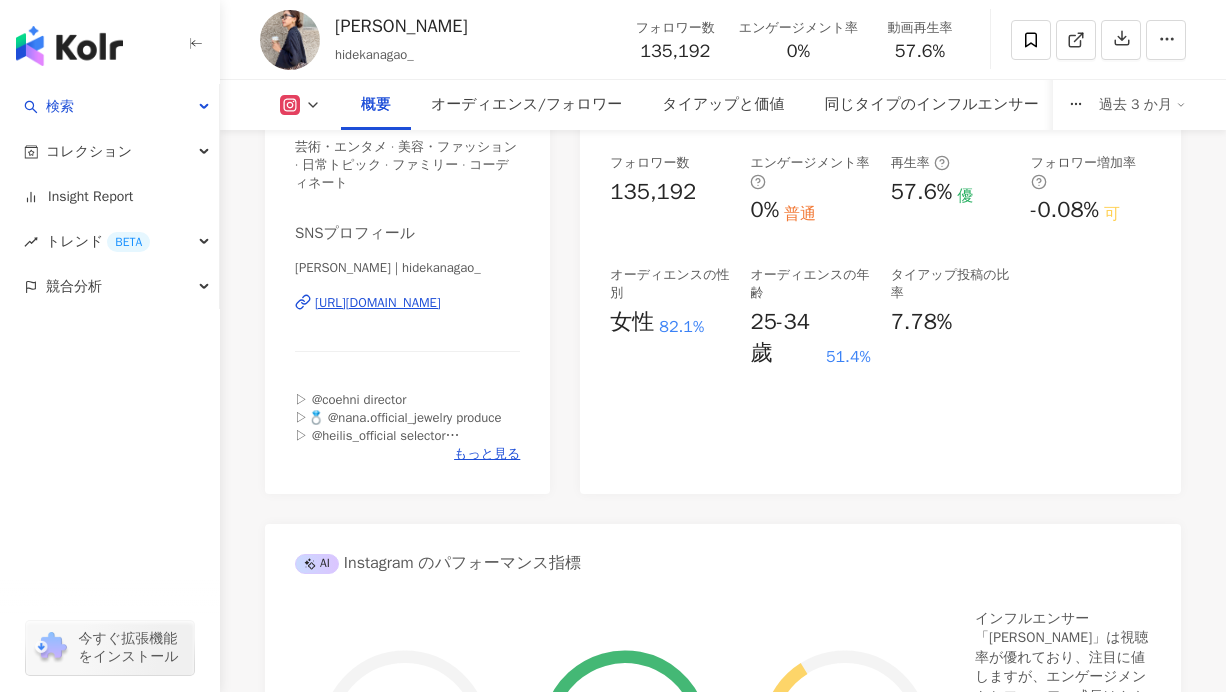 scroll, scrollTop: 393, scrollLeft: 0, axis: vertical 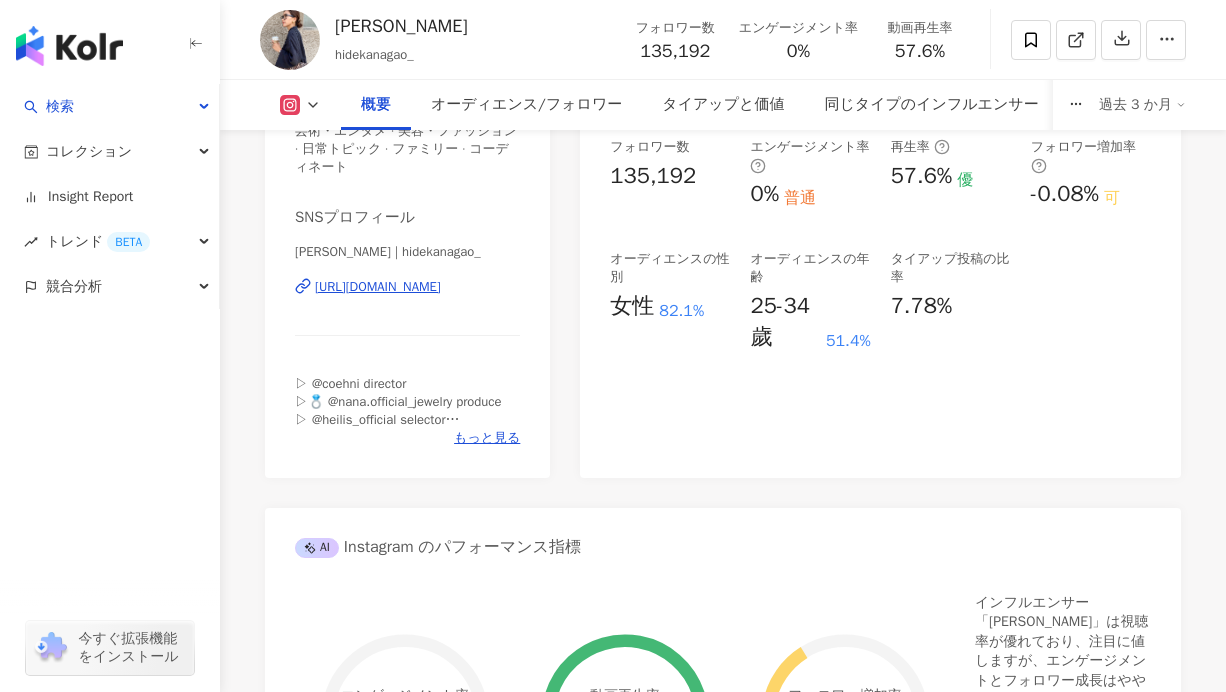 click on "https://www.instagram.com/hidekanagao_/" at bounding box center [378, 287] 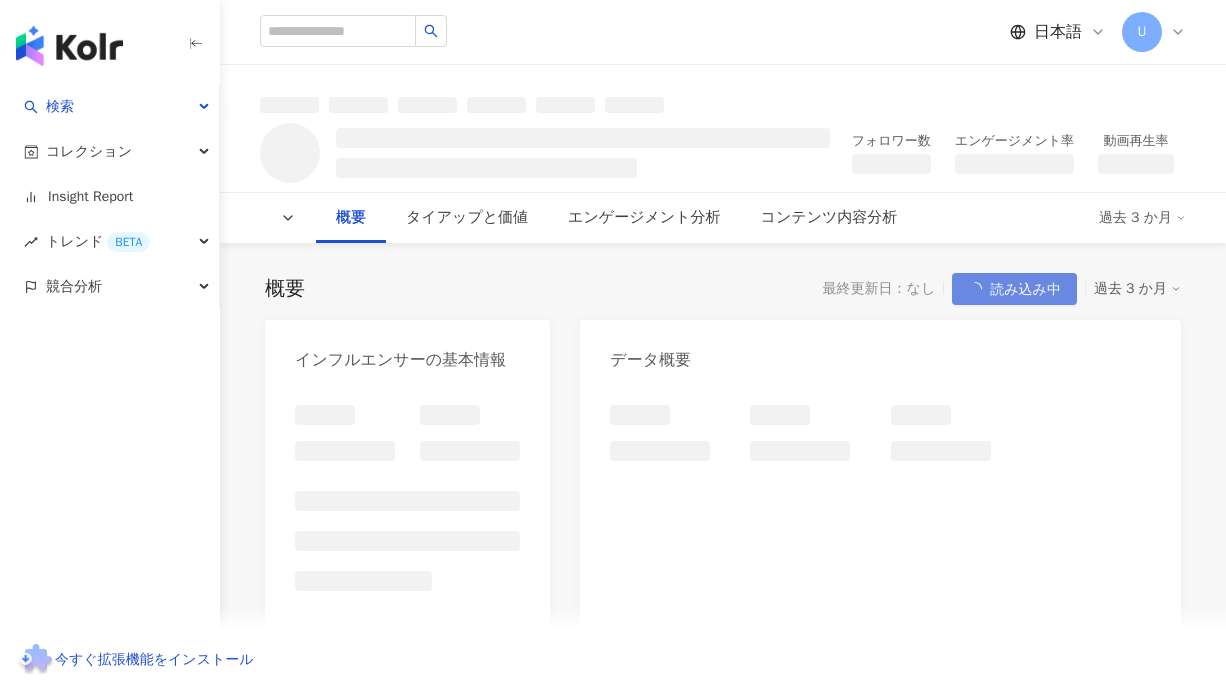 scroll, scrollTop: 0, scrollLeft: 0, axis: both 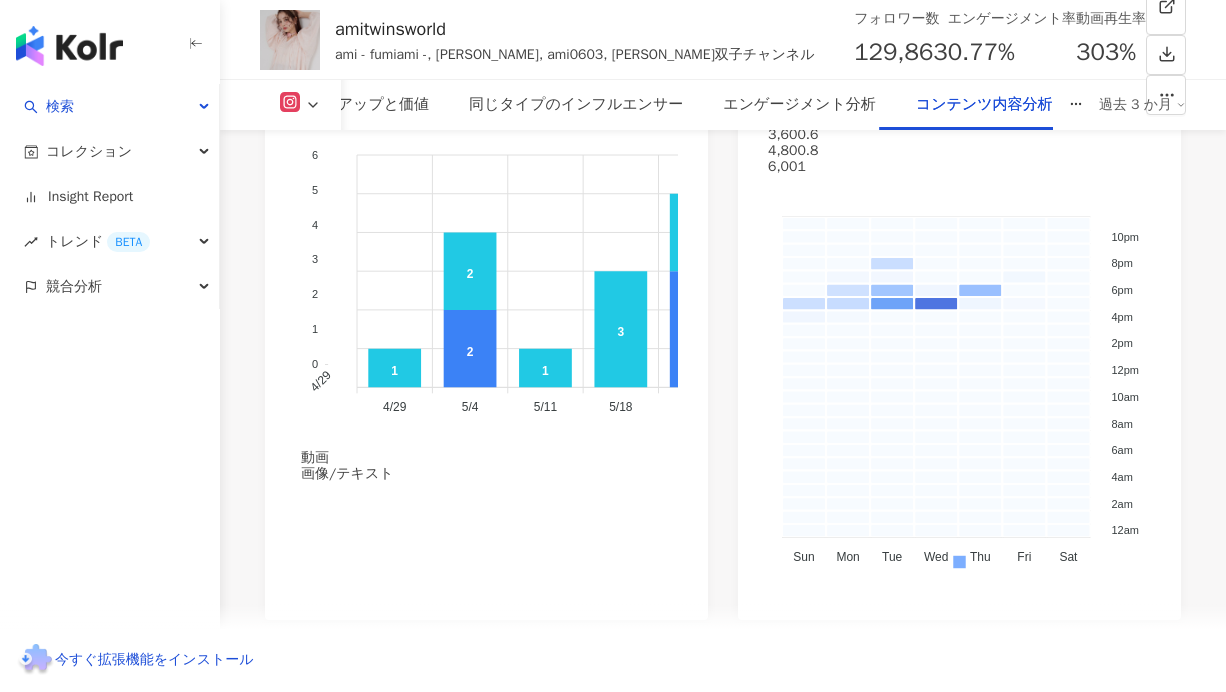 click at bounding box center [500, 1372] 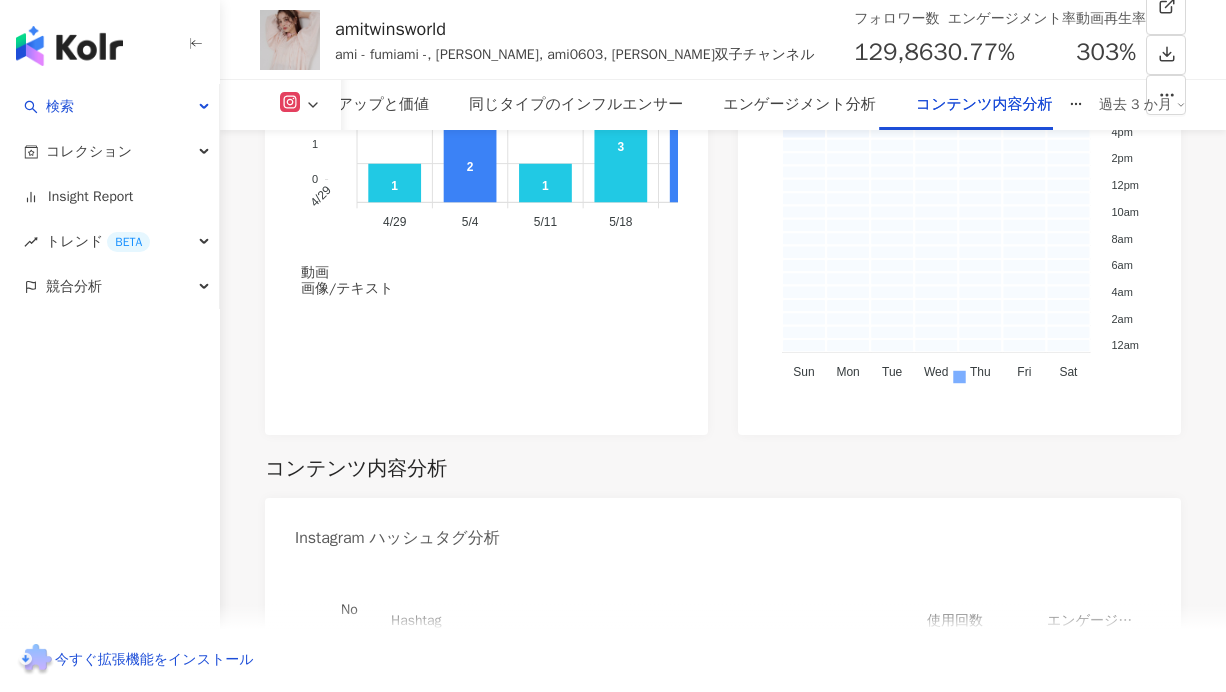 scroll, scrollTop: 6824, scrollLeft: 0, axis: vertical 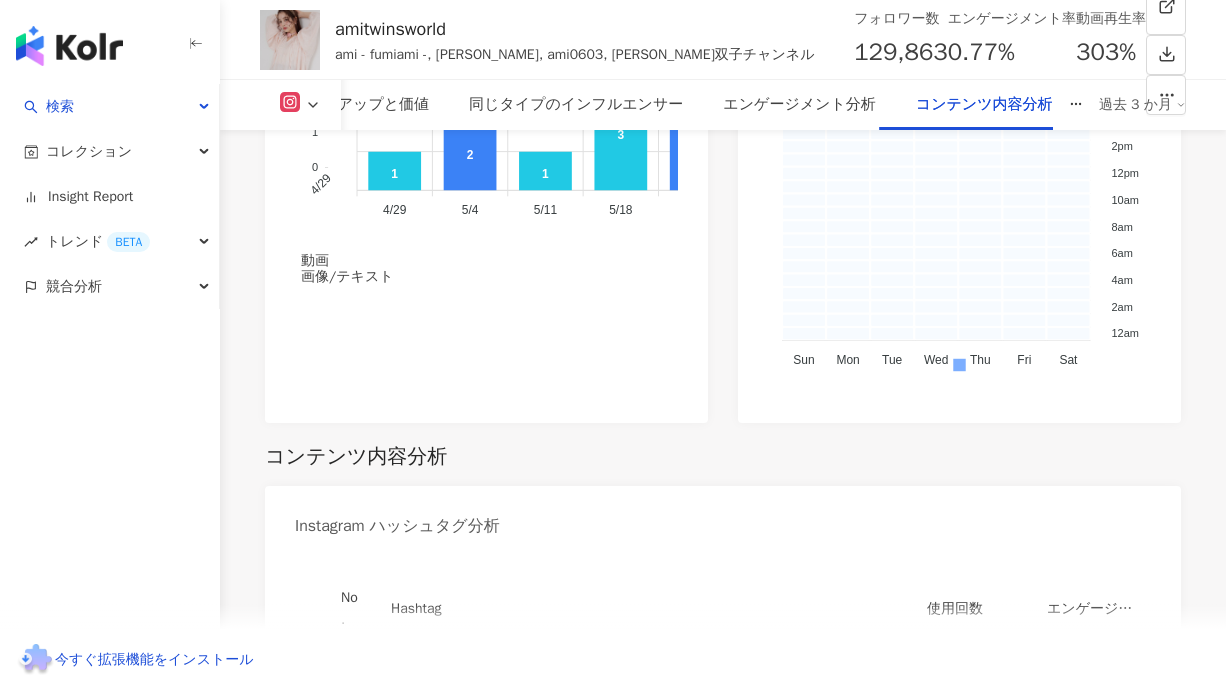 click on "家族がお祝いしてくれた🥺💕
# 誕生日" at bounding box center [833, 1384] 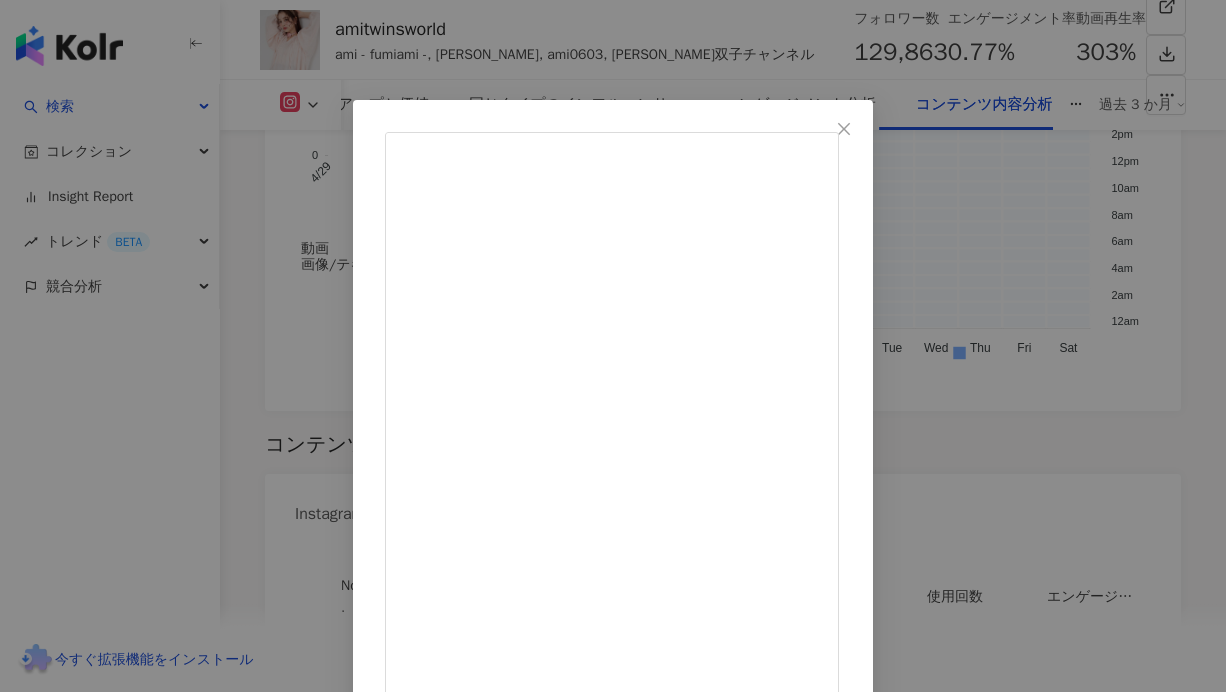 scroll, scrollTop: 6837, scrollLeft: 0, axis: vertical 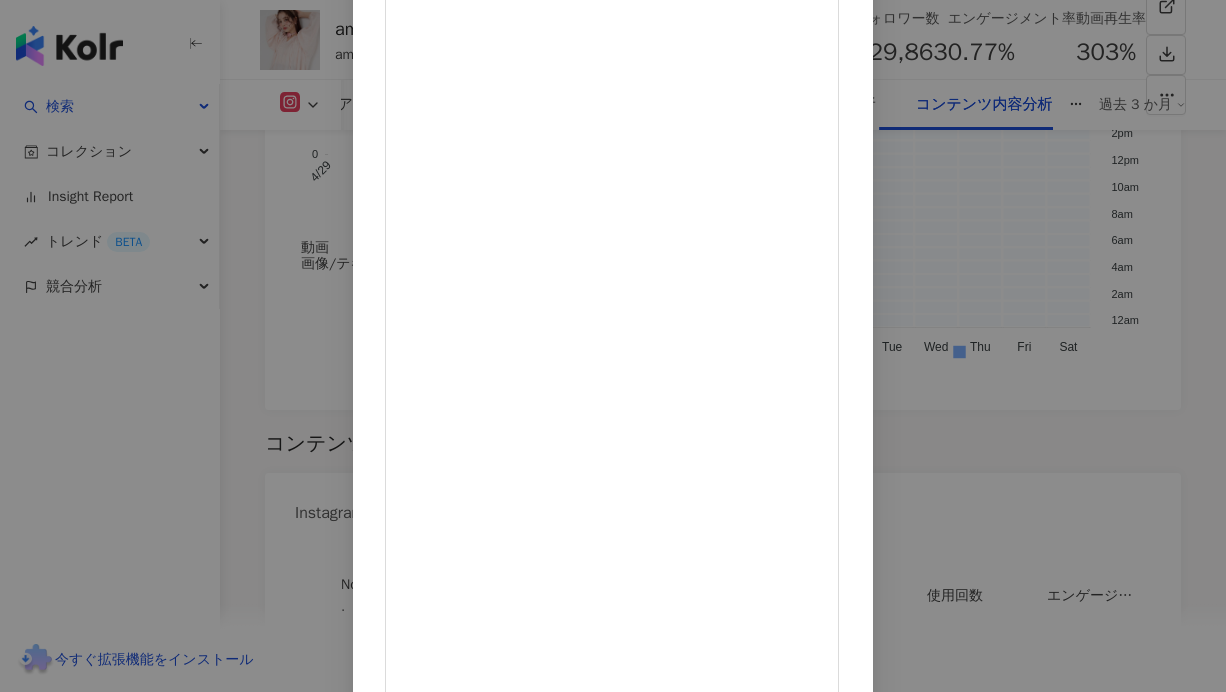 click on "amitwinsworld [DATE] 家族がお祝いしてくれた🥺💕
#誕生日 1,733 28 11.4[PERSON_NAME]の投稿を表示" at bounding box center [613, 346] 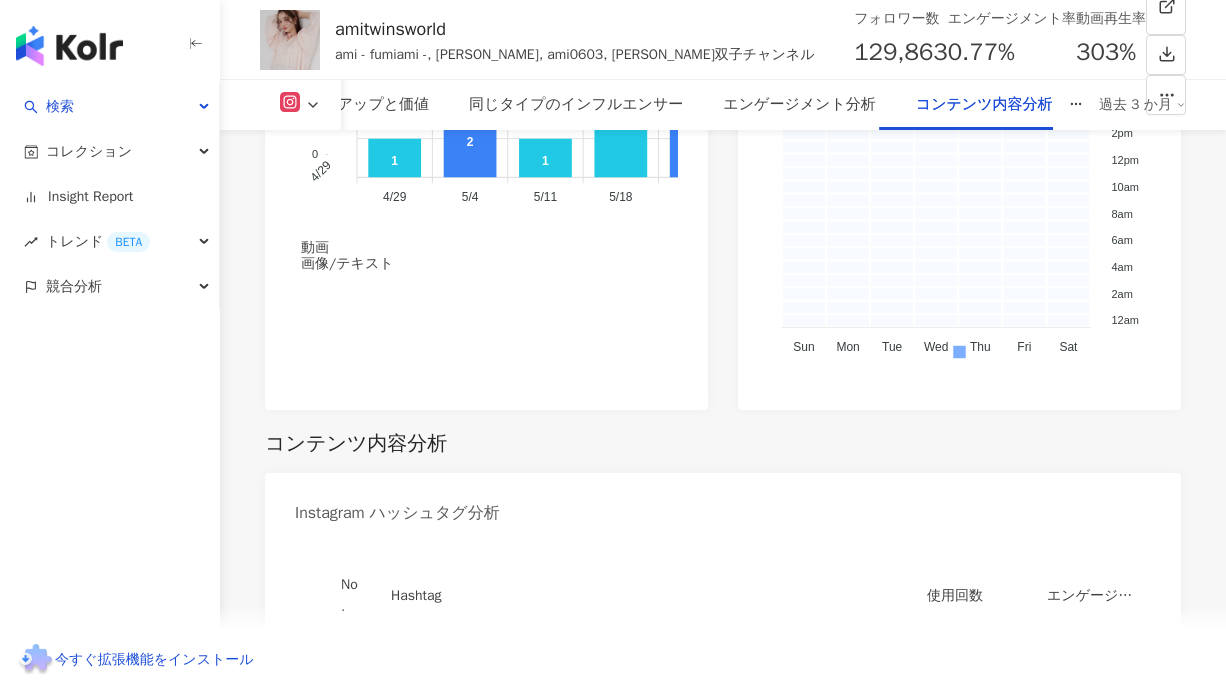 click 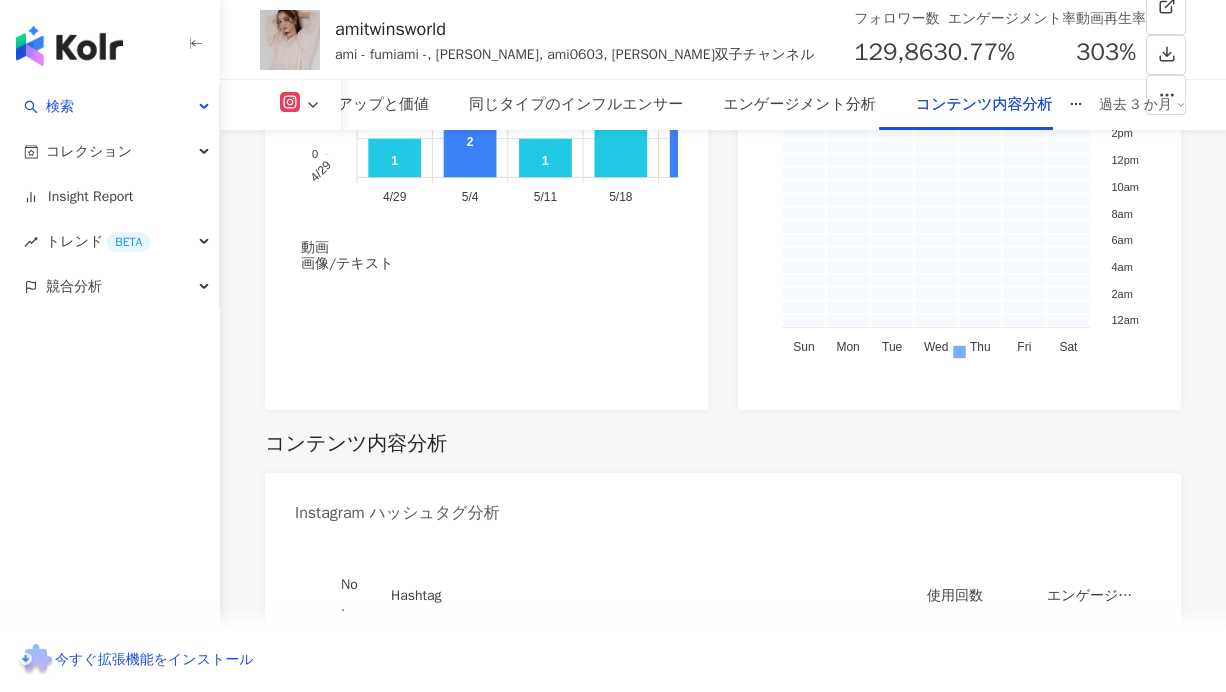 scroll, scrollTop: 6755, scrollLeft: 0, axis: vertical 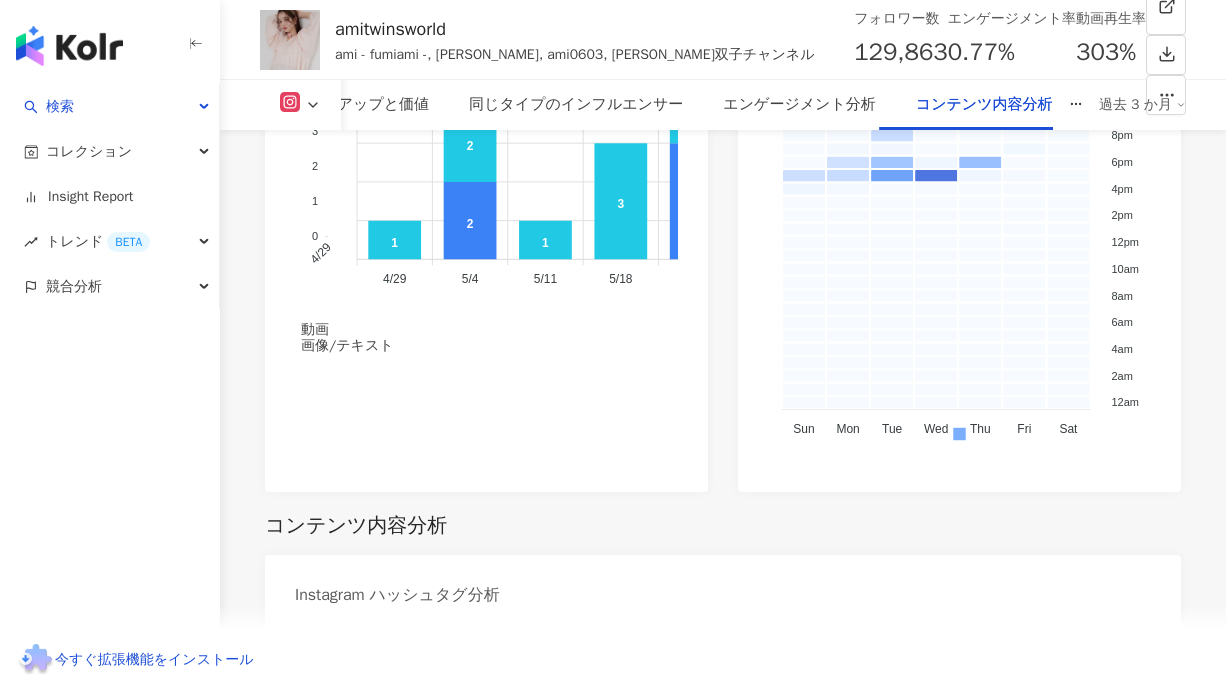 type on "*" 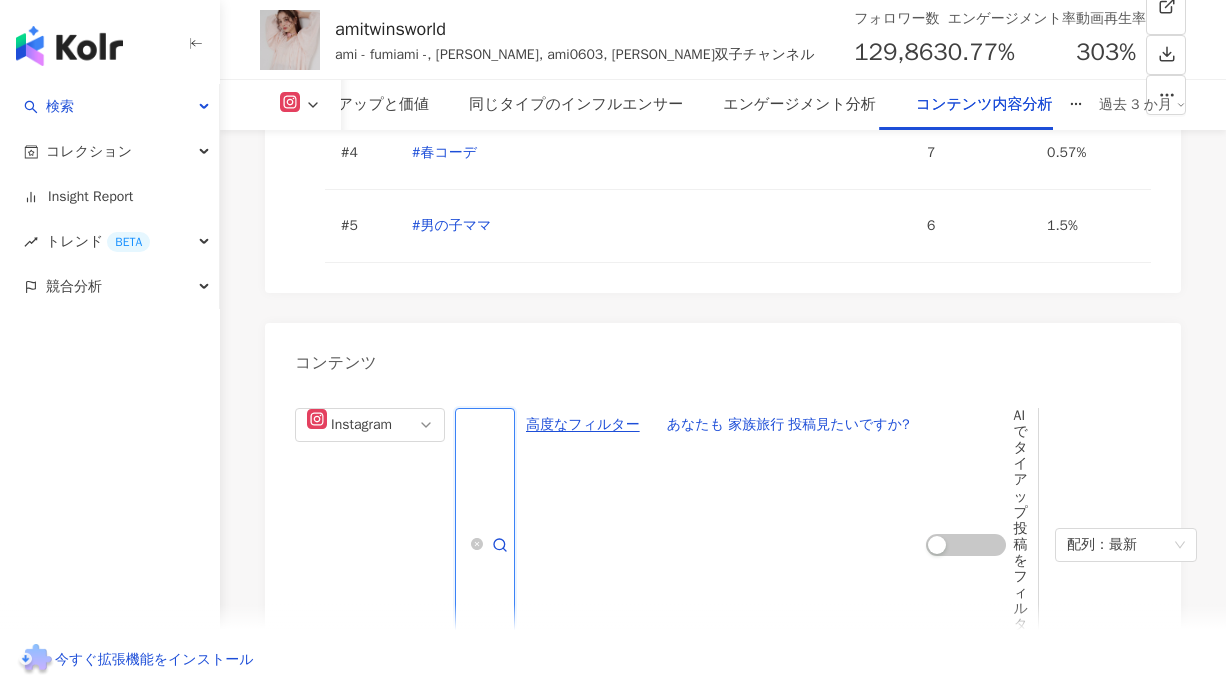 scroll, scrollTop: 7577, scrollLeft: 0, axis: vertical 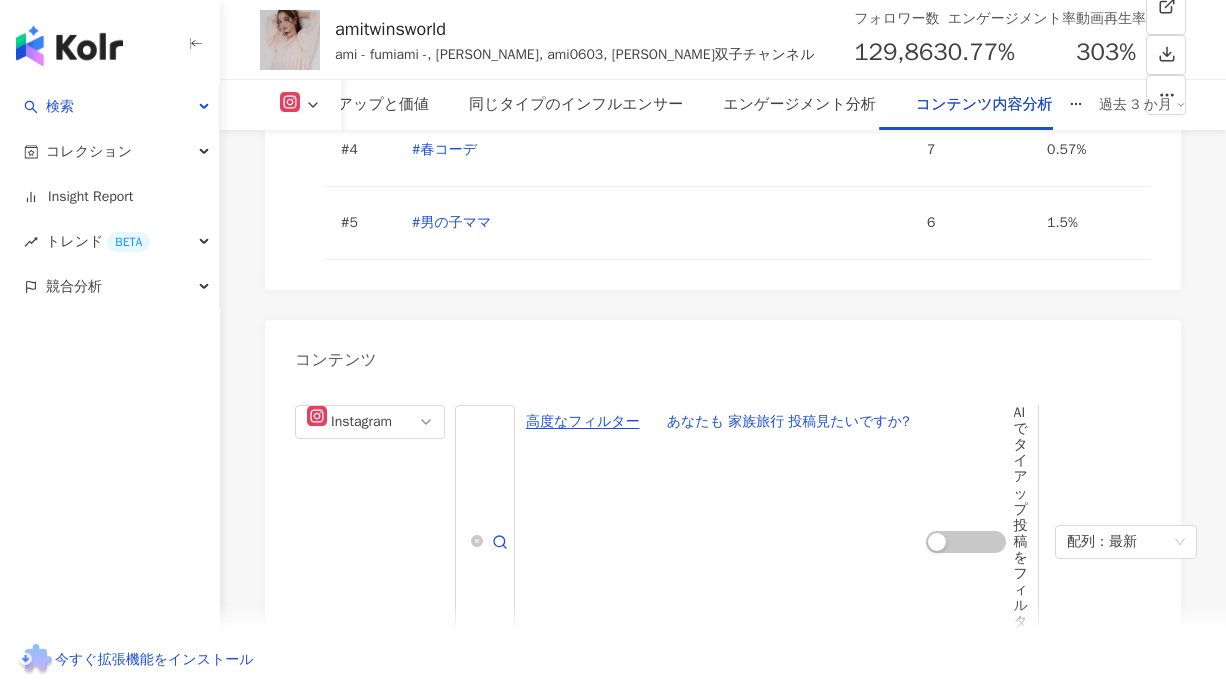 click on "たからまたYouTubeで話します。笑" at bounding box center (386, 1106) 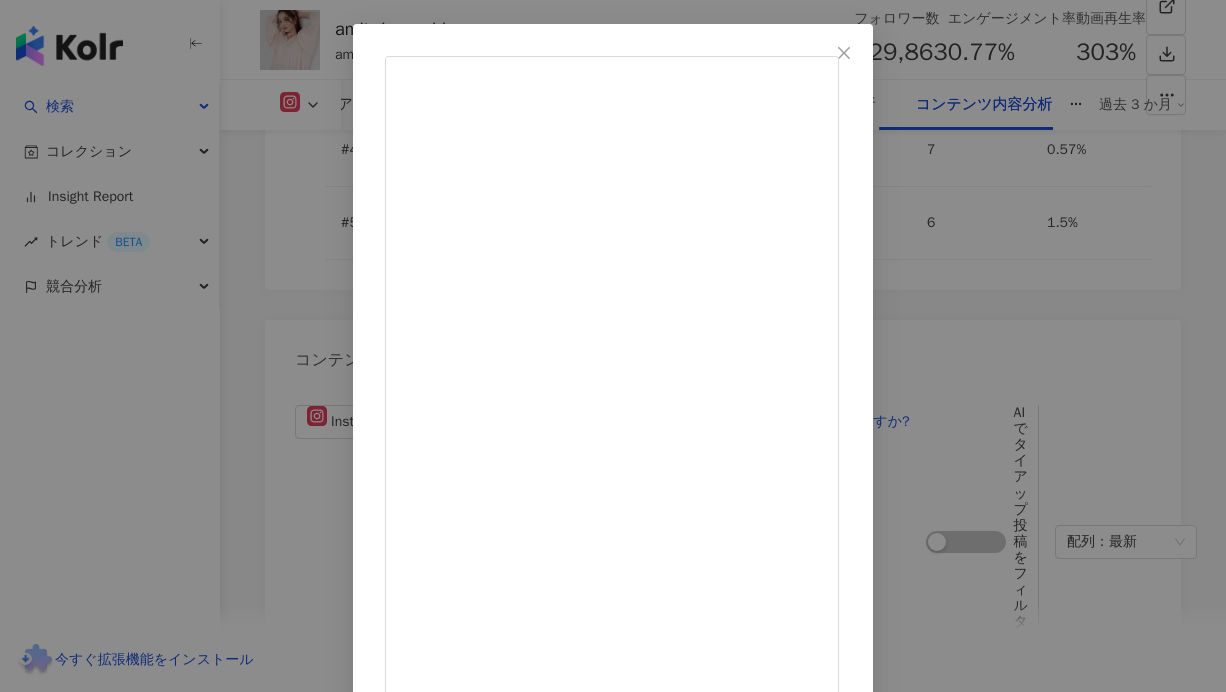 scroll, scrollTop: 110, scrollLeft: 0, axis: vertical 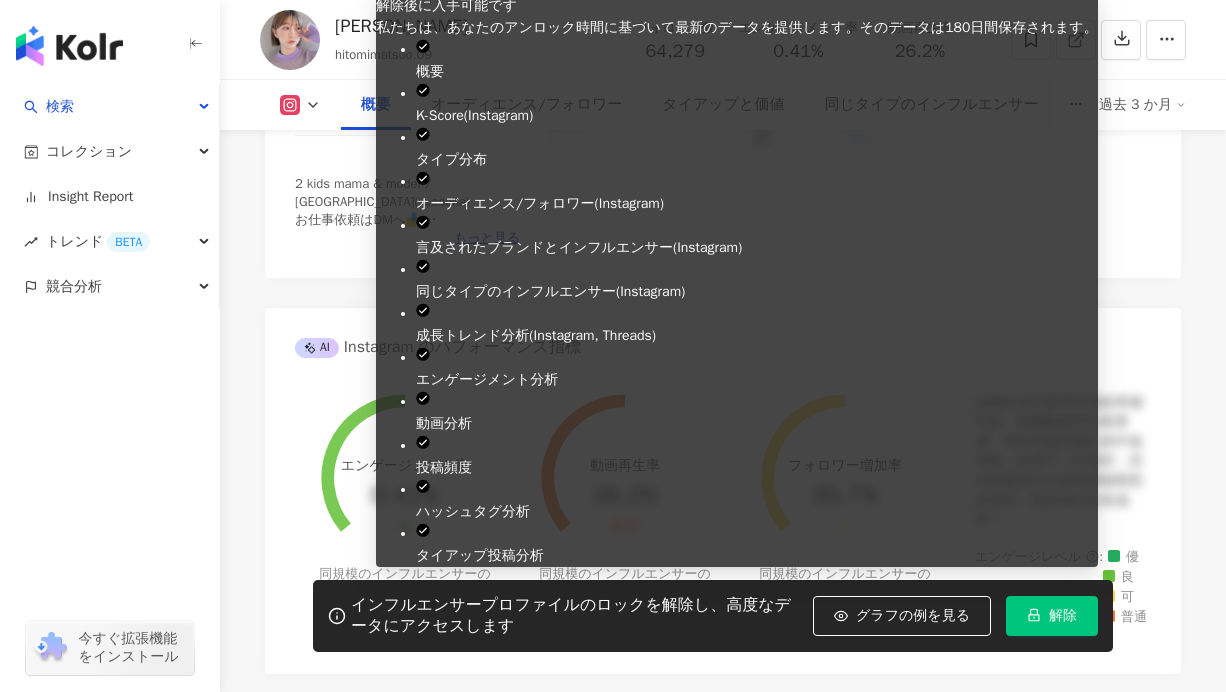 click 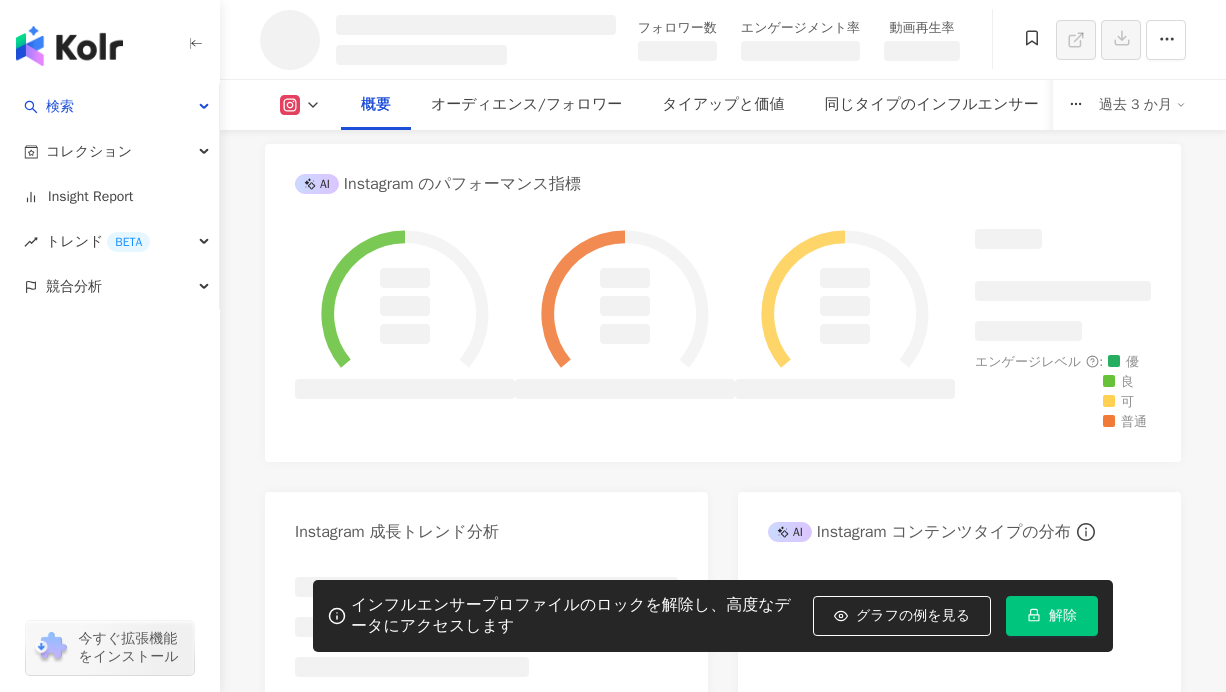 scroll, scrollTop: 736, scrollLeft: 0, axis: vertical 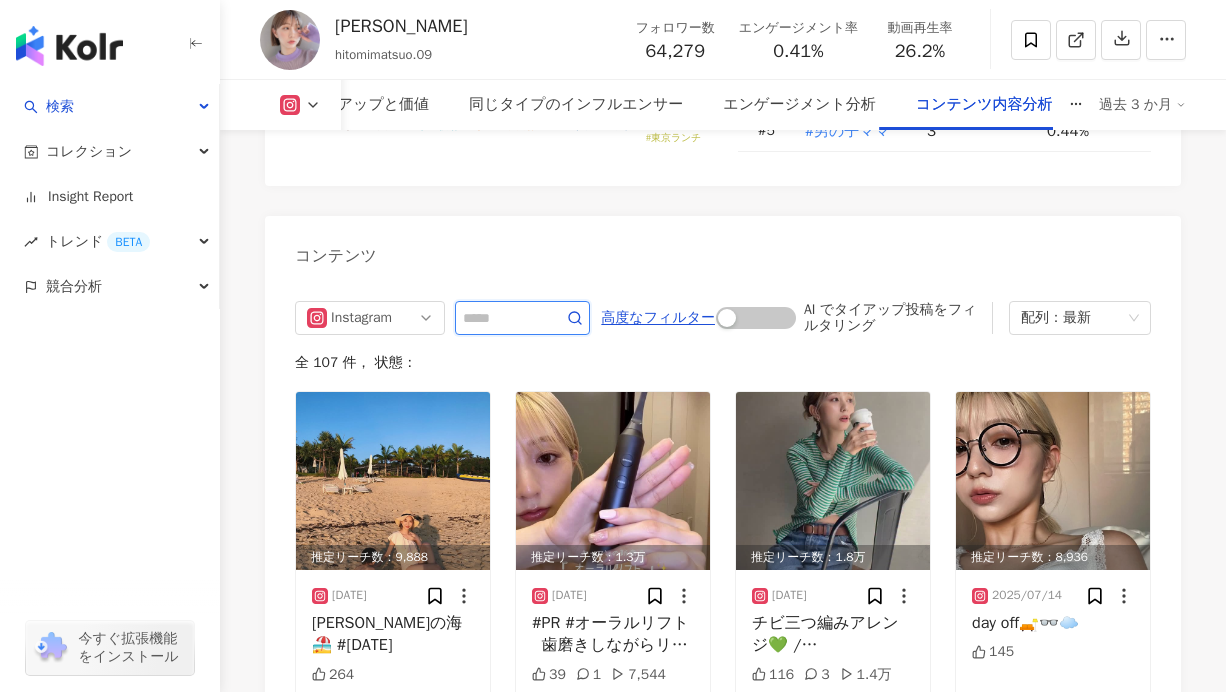 click at bounding box center [500, 318] 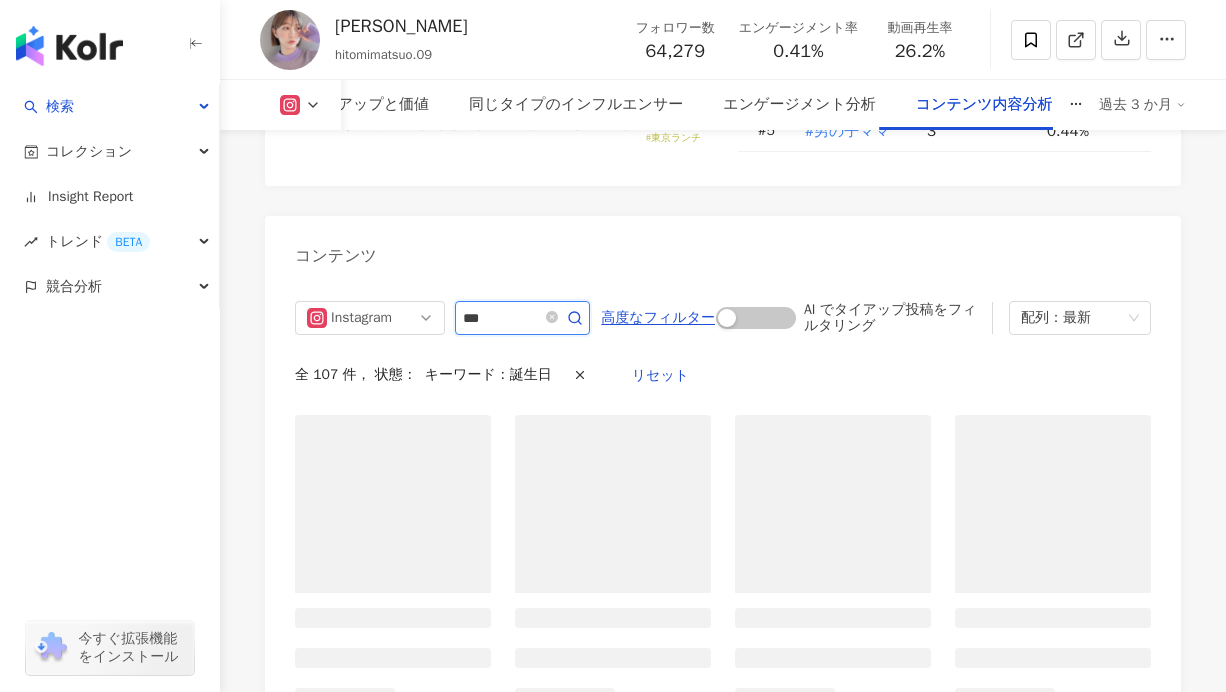 scroll, scrollTop: 6507, scrollLeft: 0, axis: vertical 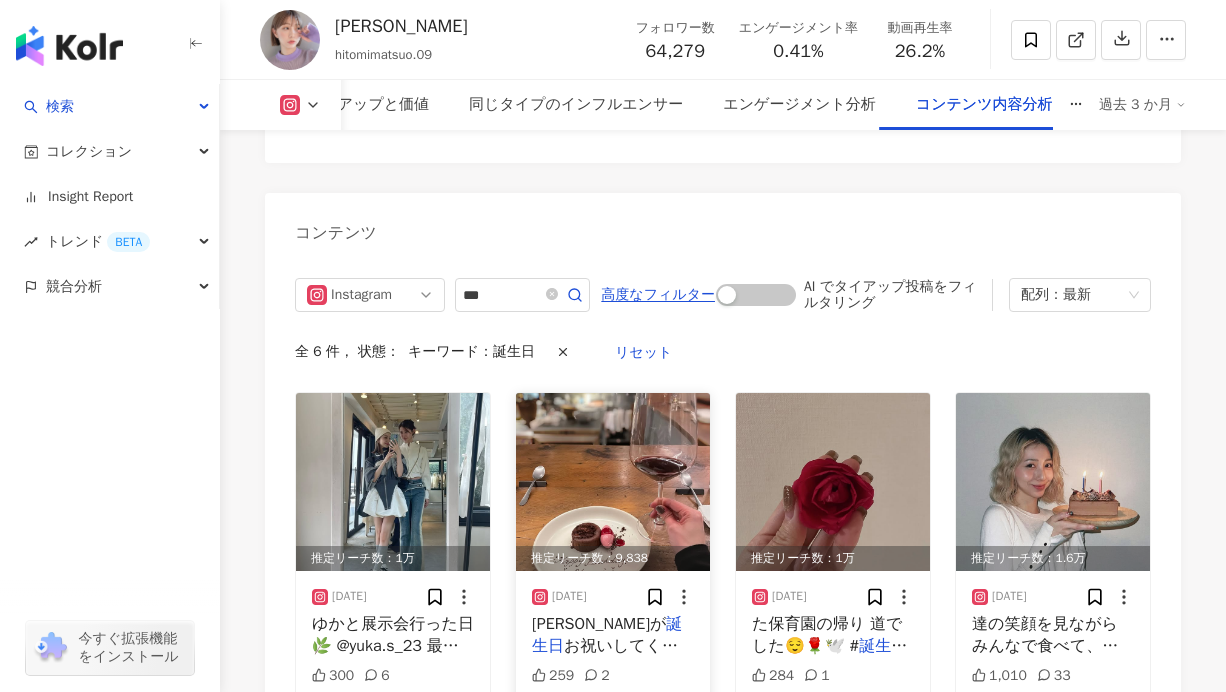 click on "有香が" at bounding box center (599, 624) 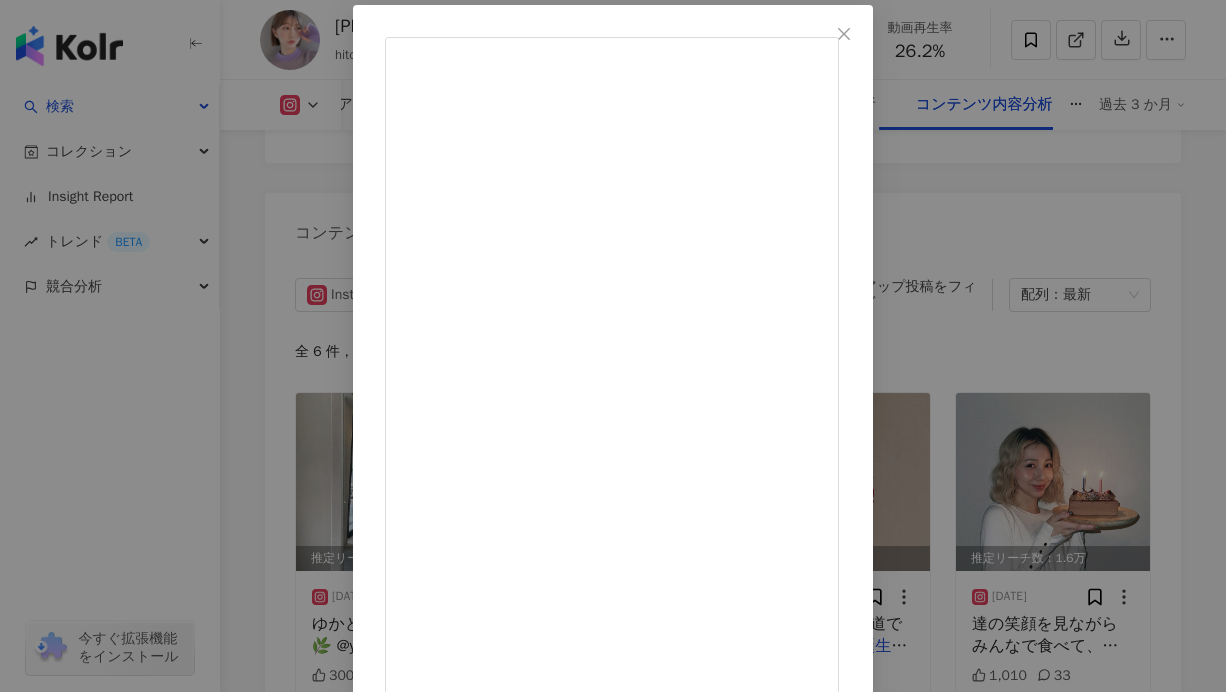 scroll, scrollTop: 110, scrollLeft: 0, axis: vertical 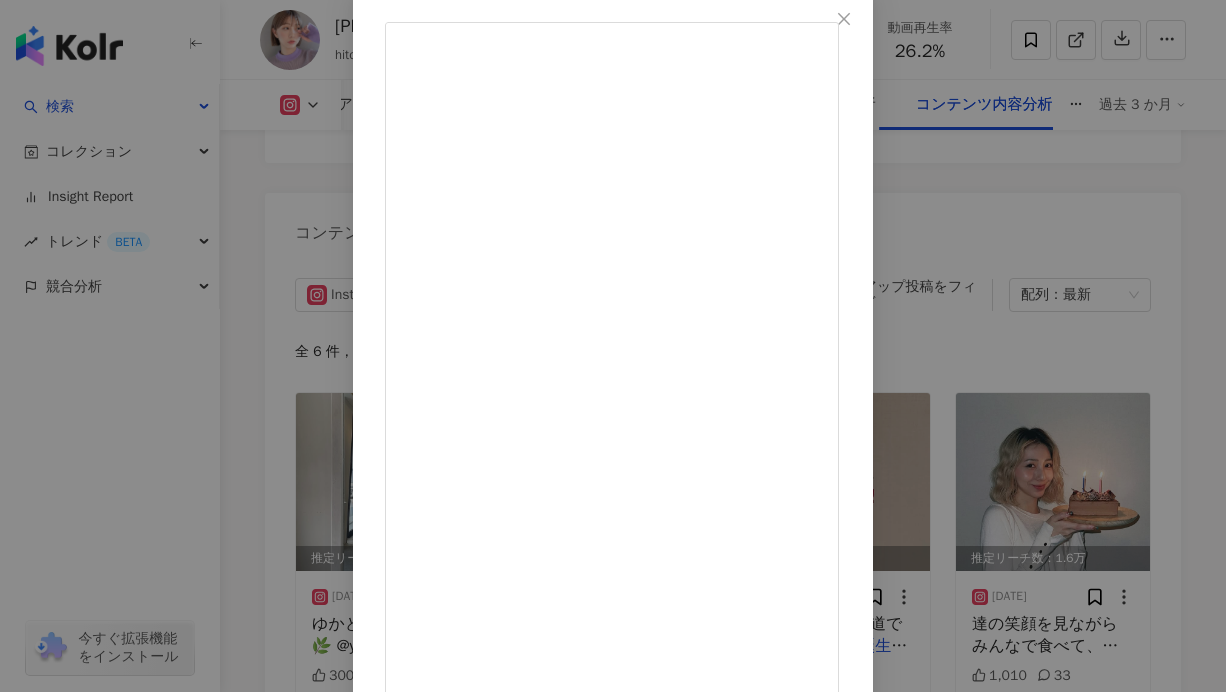 click on "松尾 瞳 2025/02/07 有香が誕生日お祝いしてくれた時の🍷
ごちそうさま＆ありがとう💕💕love 259 2 元の投稿を表示" at bounding box center (613, 346) 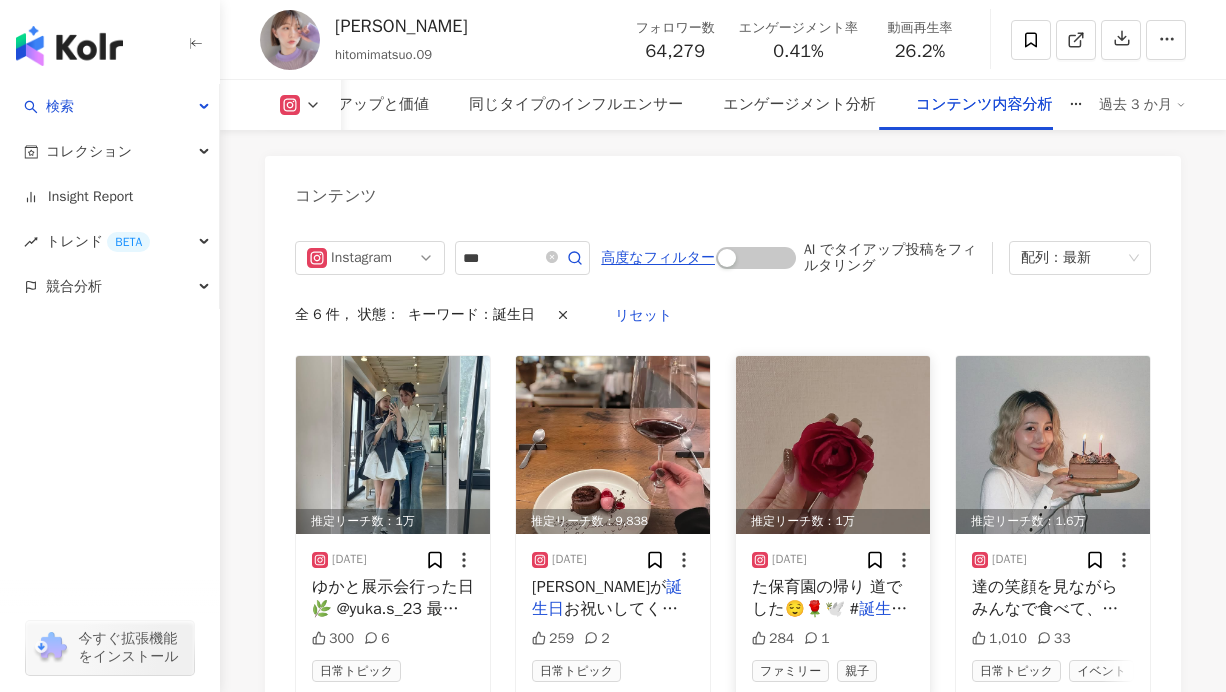 scroll, scrollTop: 6545, scrollLeft: 0, axis: vertical 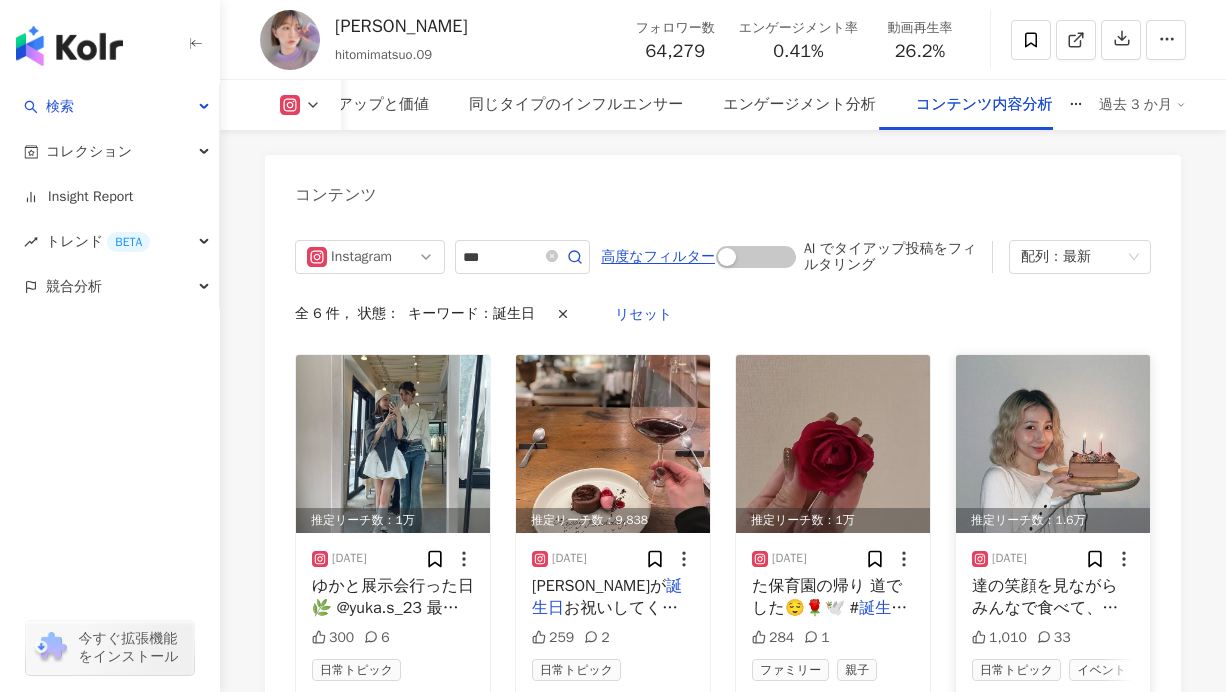 click on "達の笑顔を見ながらみんなで食べて、ママの" at bounding box center (1045, 608) 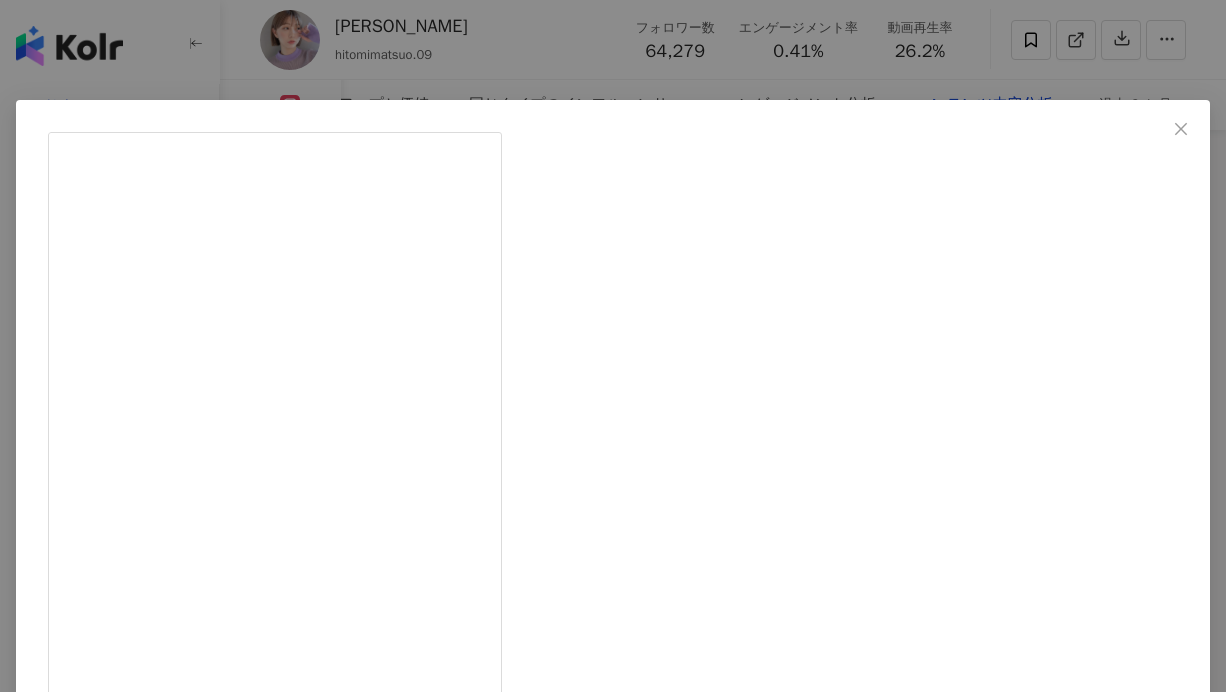scroll, scrollTop: 12, scrollLeft: 0, axis: vertical 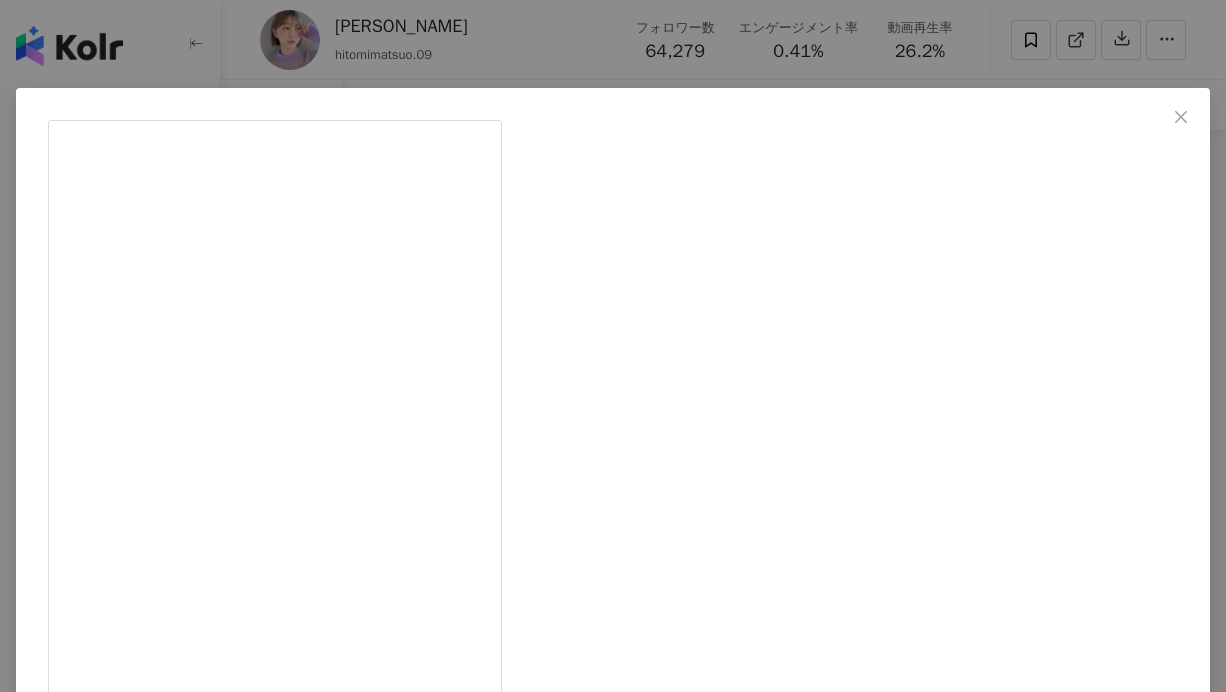 click on "松尾 瞳 2025/01/10 .
明けましておめでとうございます🎍(毎年遅)
1/9で今年もまた歳を重ねて32才になりました🥹
ケーキは私1〜2口で満足なタイプだしケーキ買ってちゃんとお祝いしてほしい！って年齢でもないのですが、、お祝いしてくれる子供たちが嬉しそうで、ケーキおいしいねぇ🥰と言う子供達の笑顔を見ながらみんなで食べて、ママの誕生日楽しかったね！と１日の終わりに言ってくれるその為に
毎年ちゃんとケーキを買ってお祝いしてもらってるようなもの🥹🥂🎂
今年も幸せをありがとう🕊️🕊️
おめでとう連絡くれた方もありがとうございます💌
改めて、今年もよろしくお願いします💚 1,010 33 元の投稿を表示" at bounding box center (613, 346) 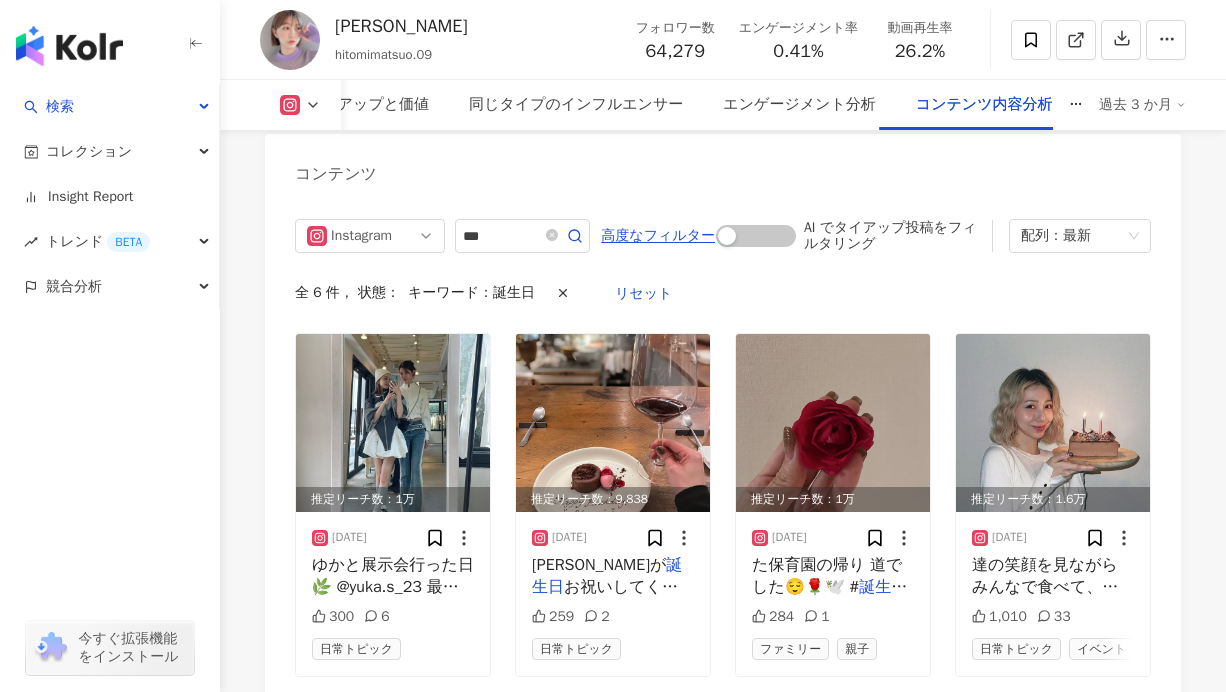 scroll, scrollTop: 6564, scrollLeft: 0, axis: vertical 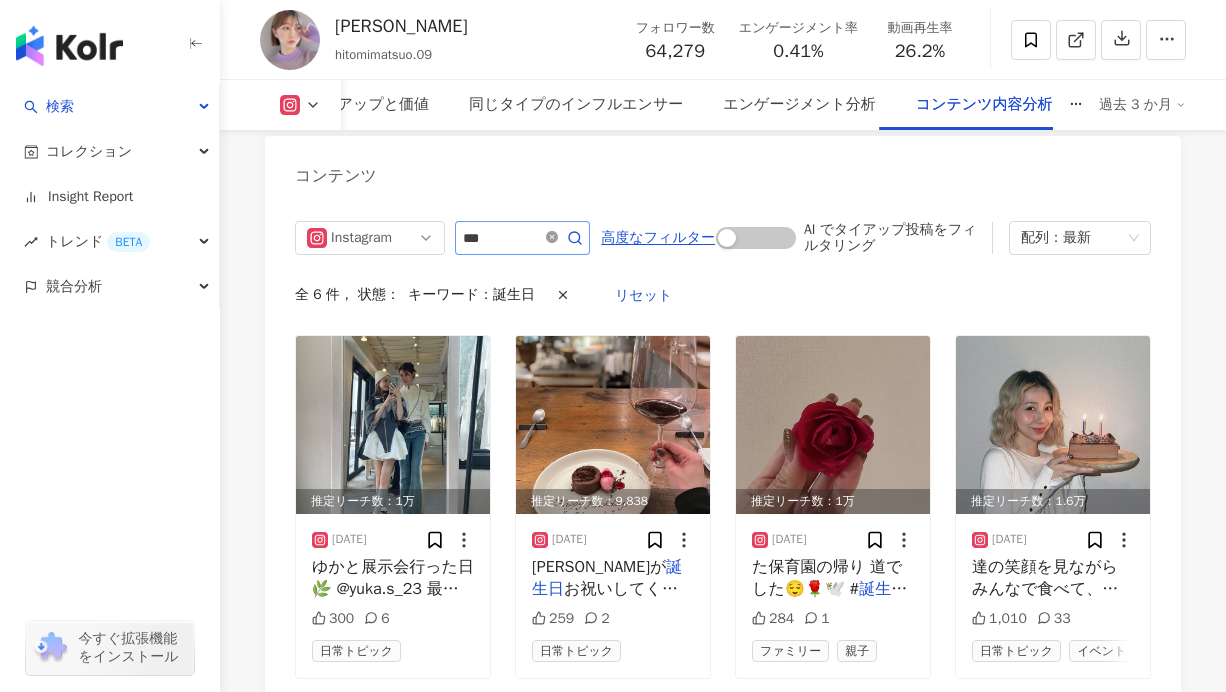 click 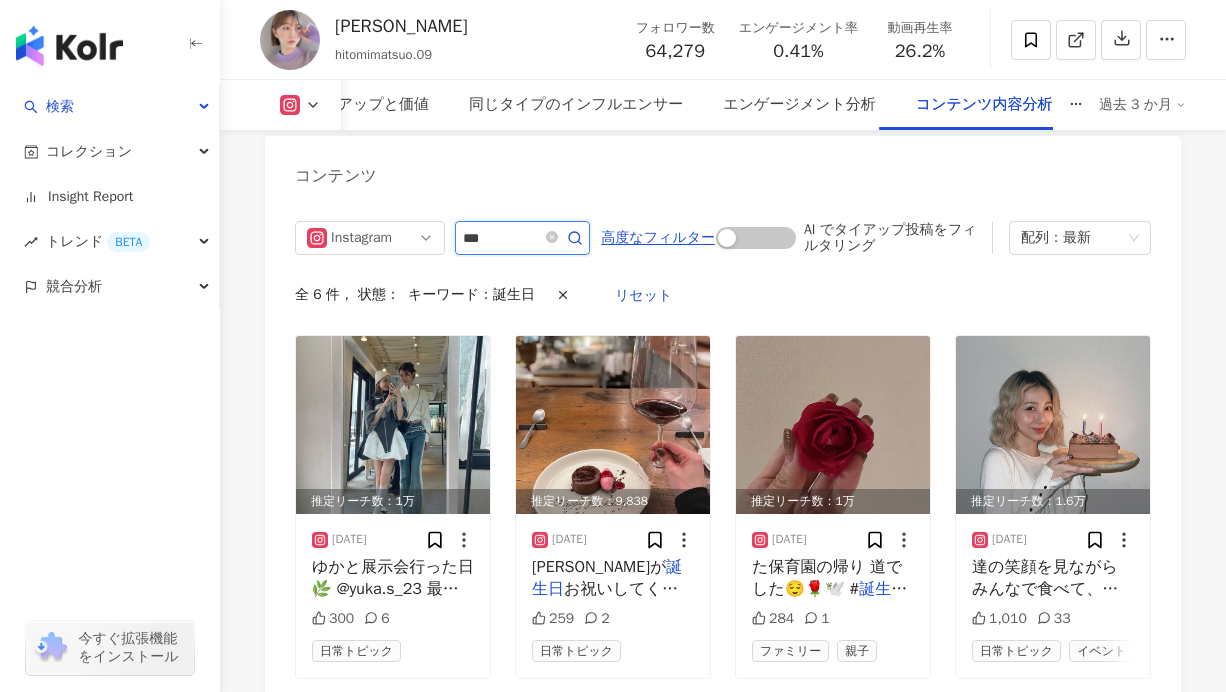 click on "***" at bounding box center (500, 238) 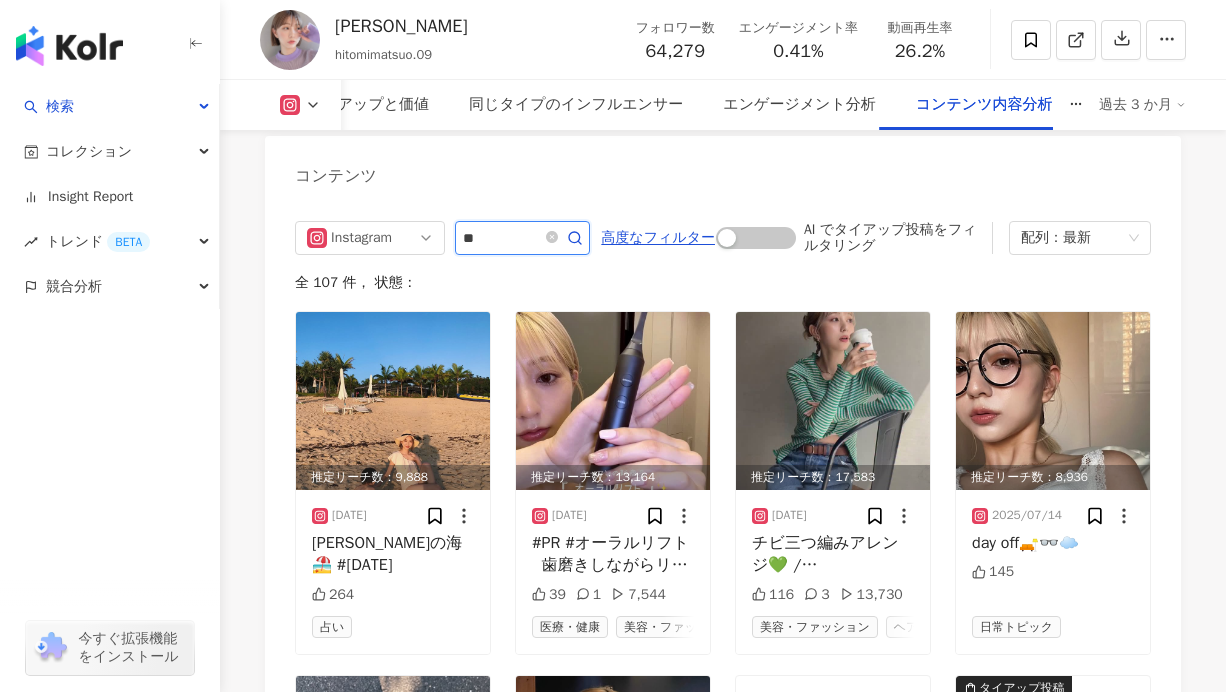 type on "*" 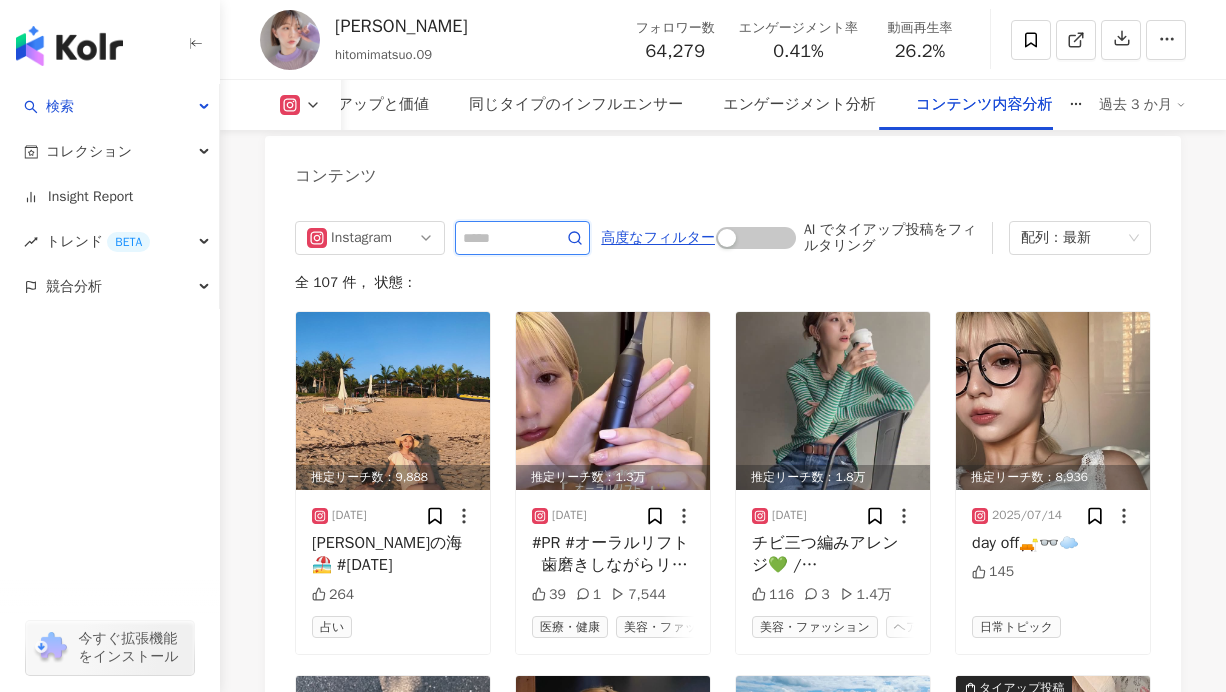 scroll, scrollTop: 6507, scrollLeft: 0, axis: vertical 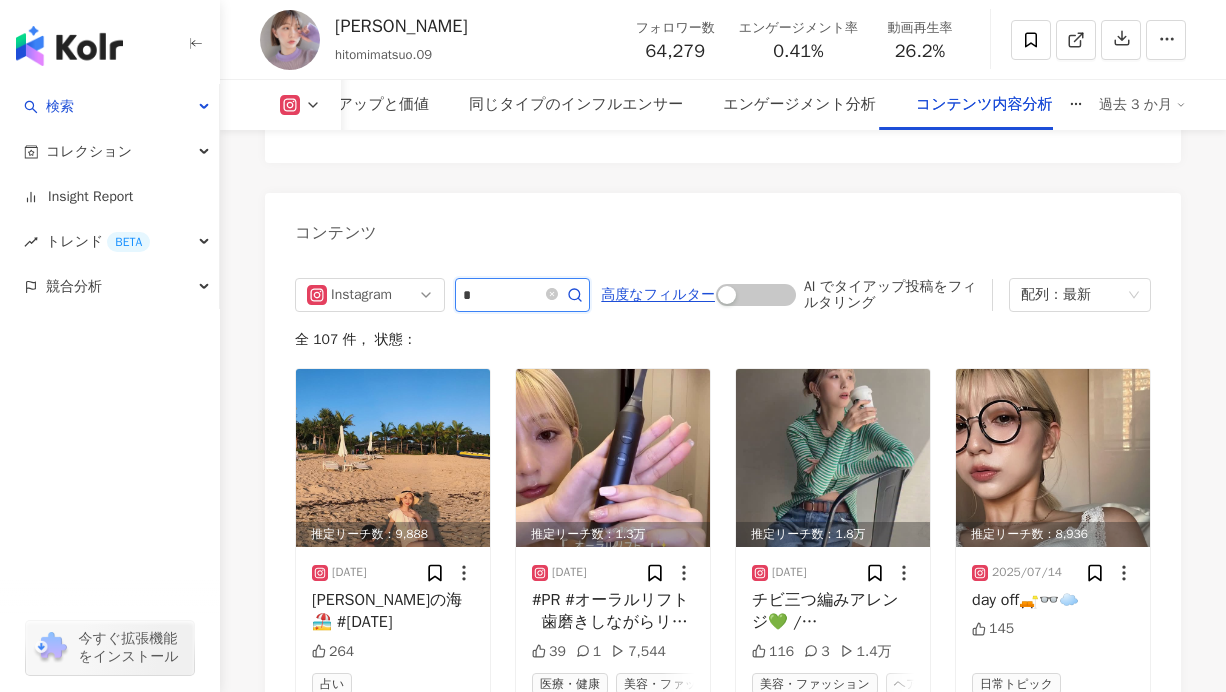 type on "*" 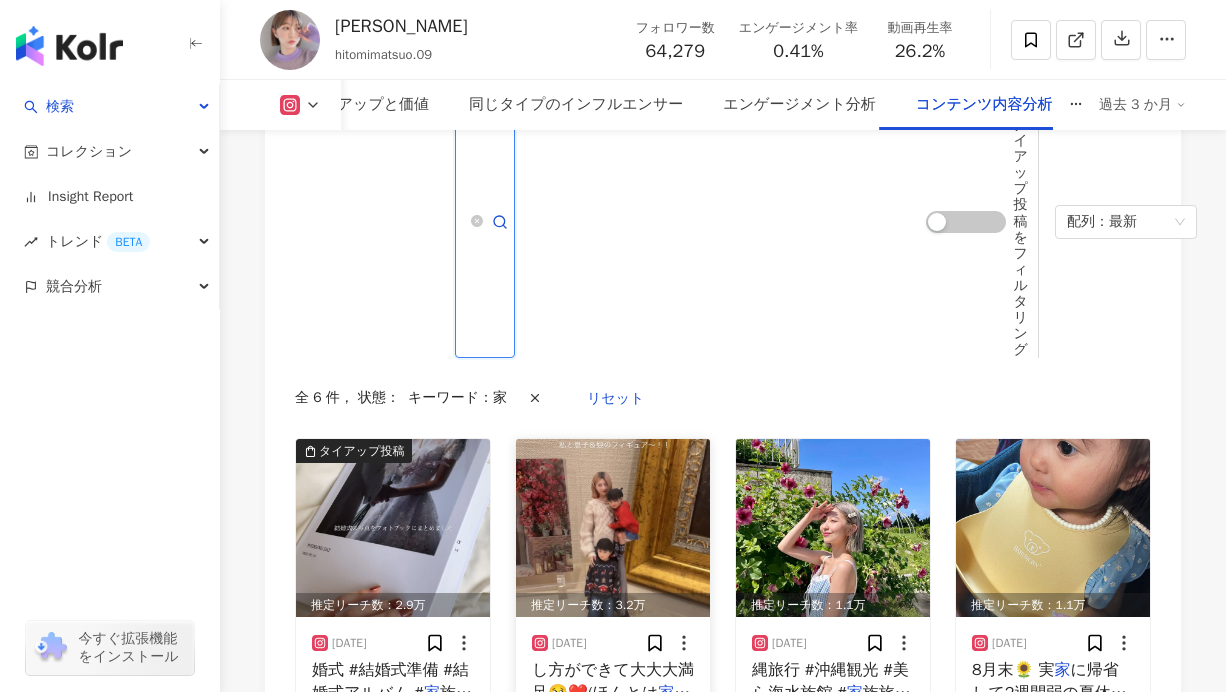 scroll, scrollTop: 6687, scrollLeft: 0, axis: vertical 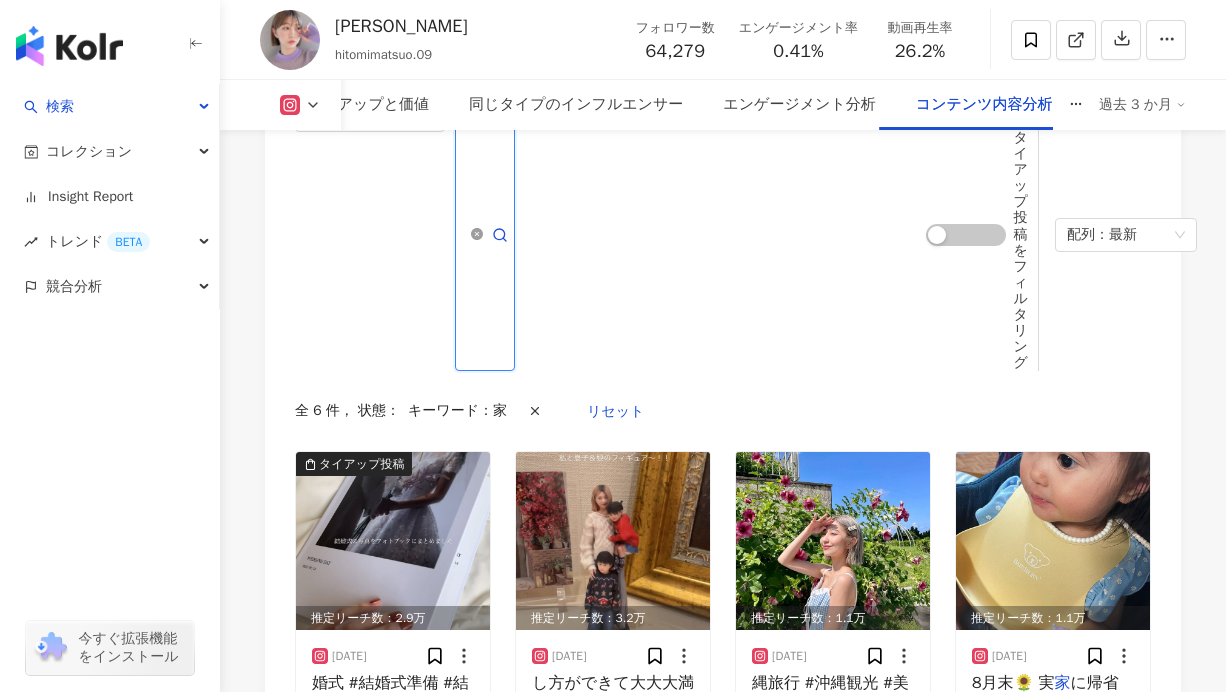 click 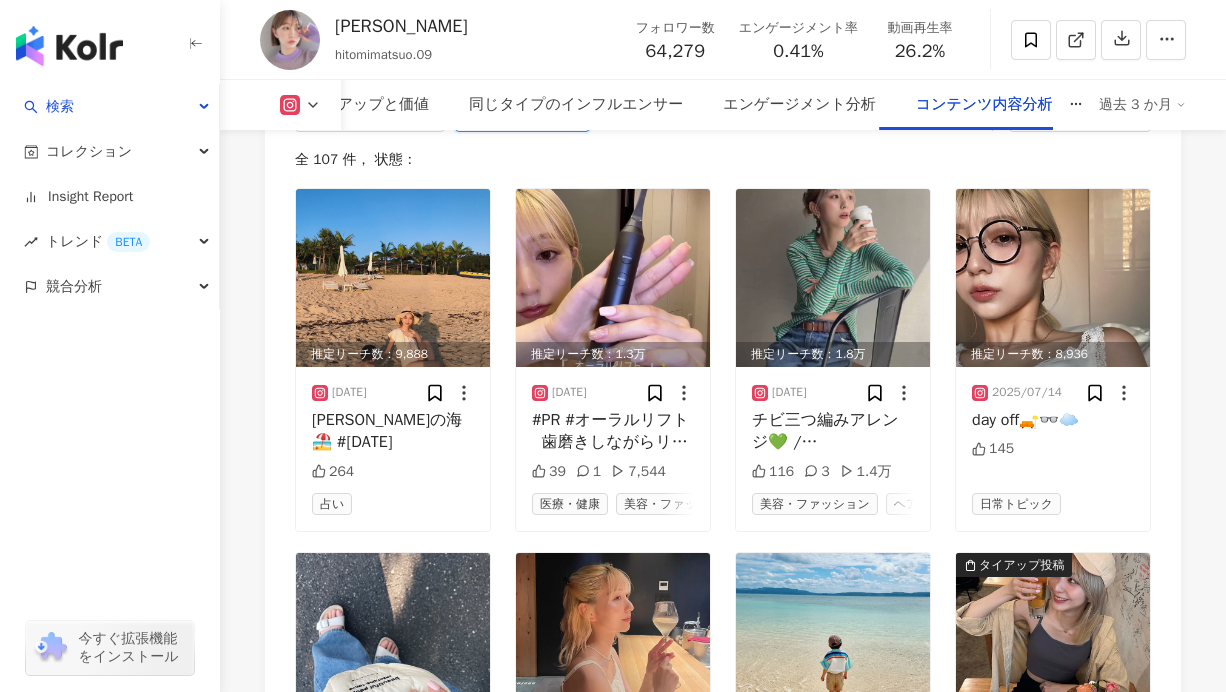 scroll, scrollTop: 6439, scrollLeft: 0, axis: vertical 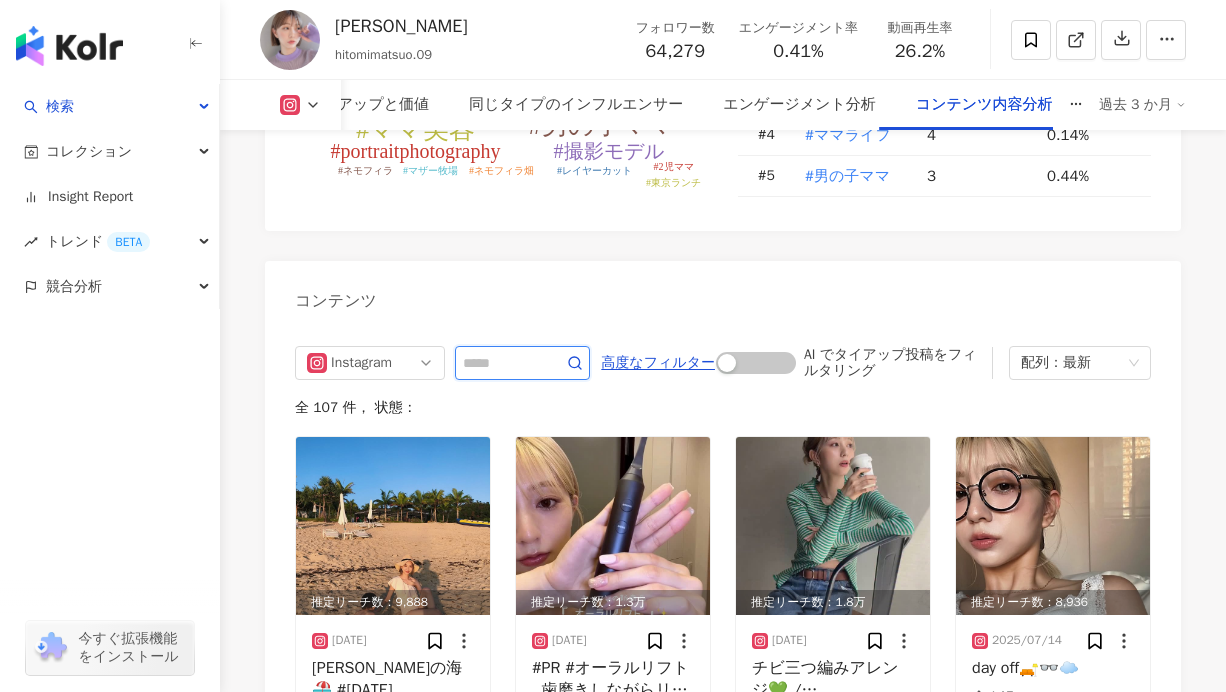 click at bounding box center [500, 363] 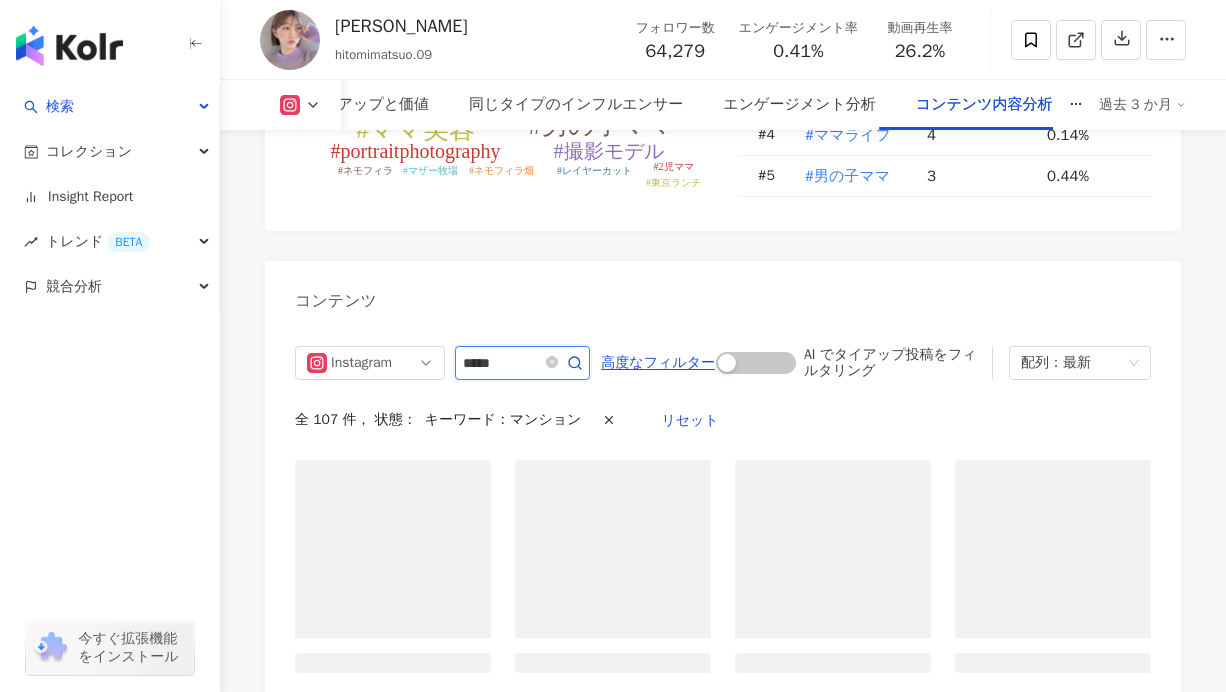scroll, scrollTop: 6507, scrollLeft: 0, axis: vertical 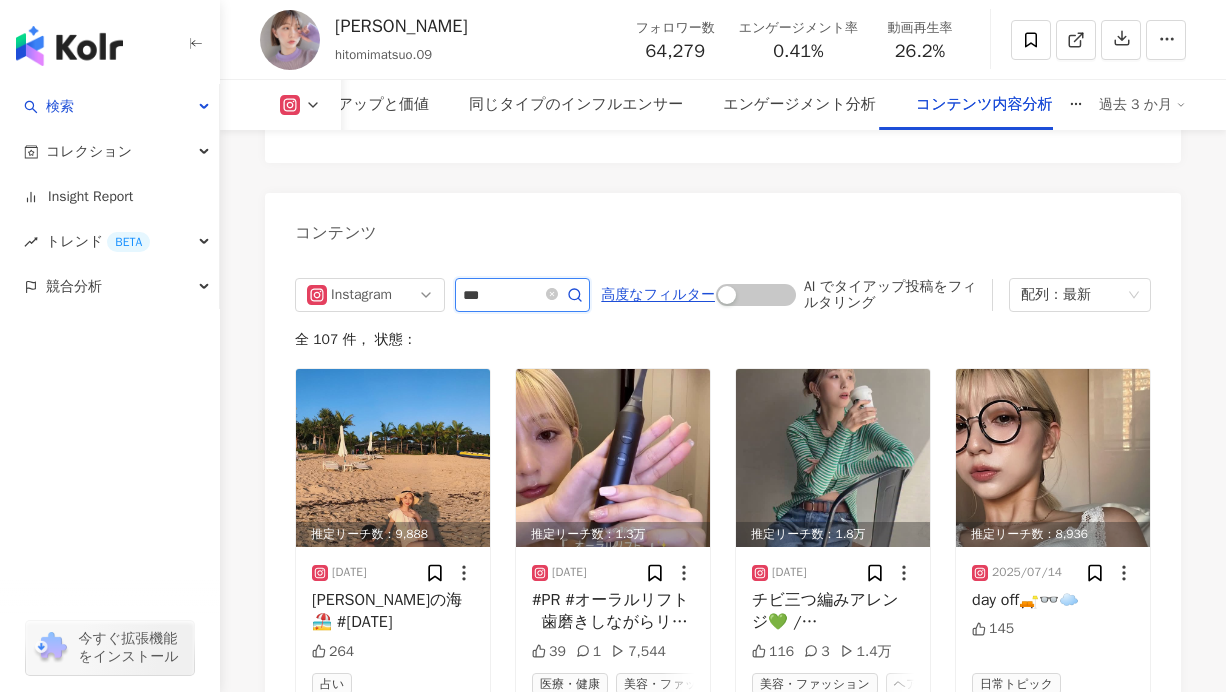 type on "***" 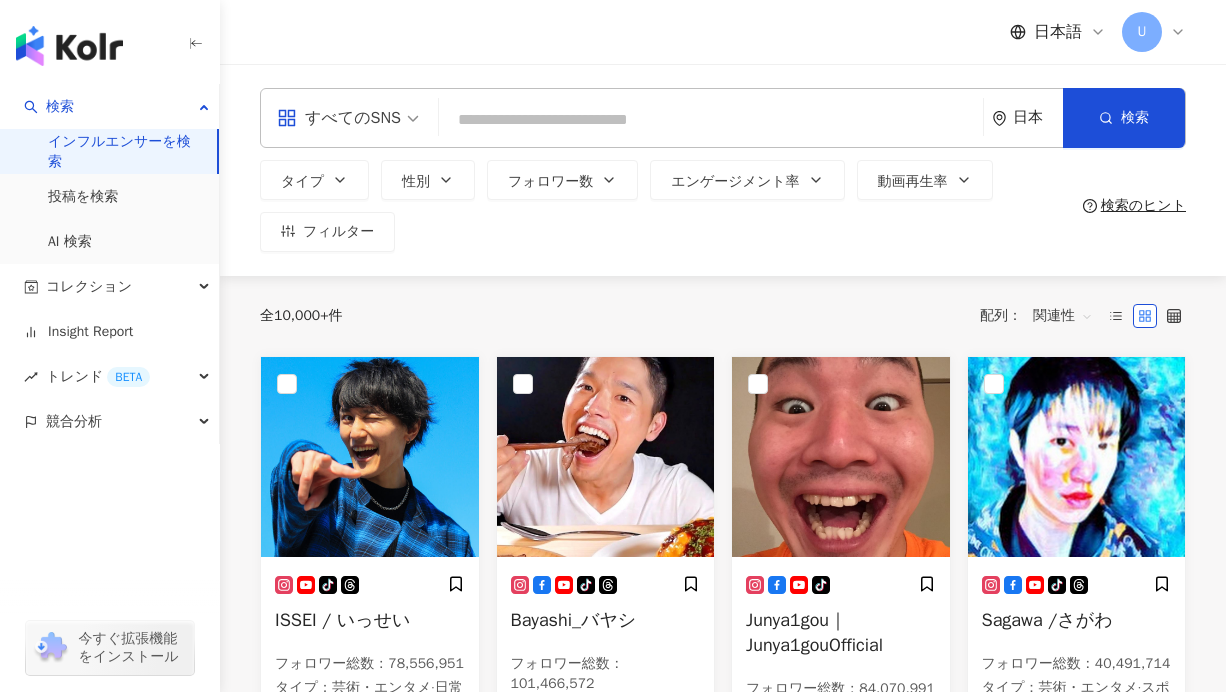 scroll, scrollTop: 0, scrollLeft: 0, axis: both 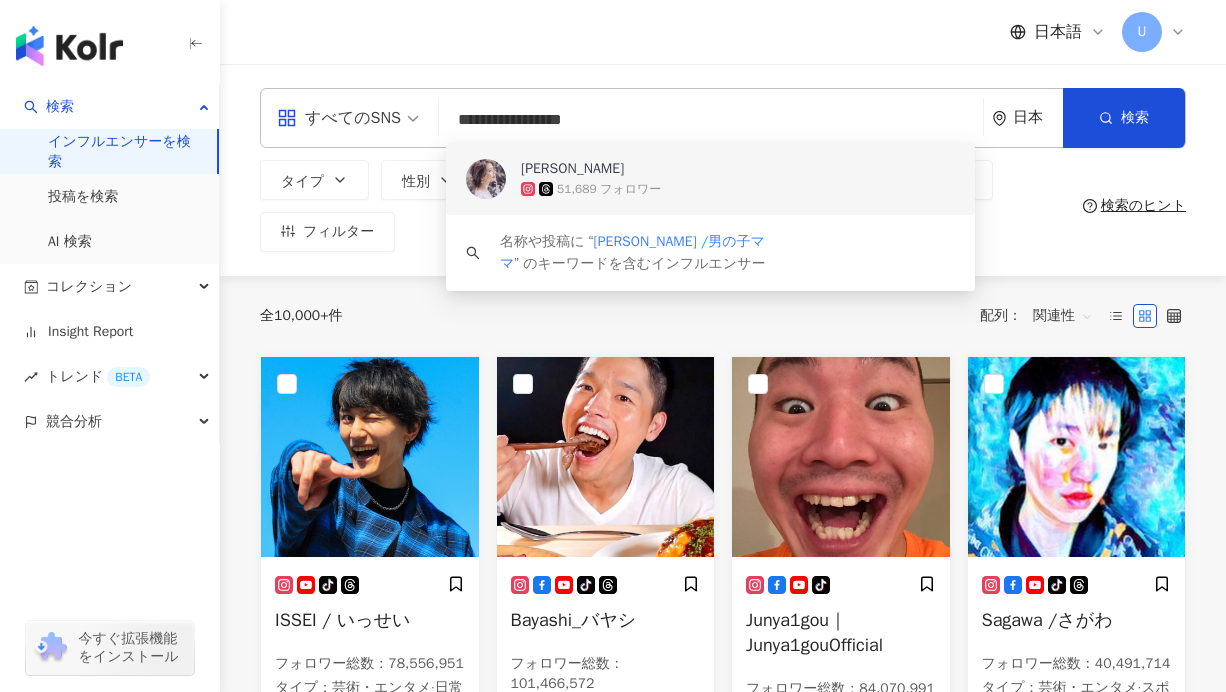 click on "[PERSON_NAME]" at bounding box center (572, 169) 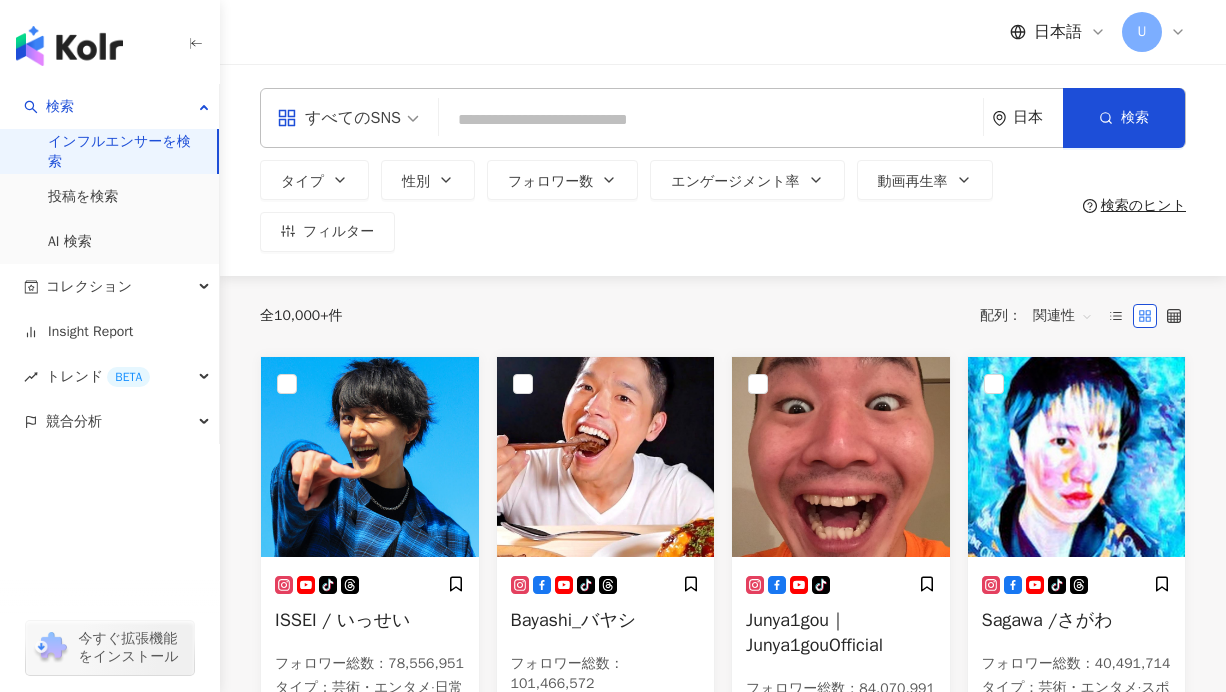 click at bounding box center (711, 120) 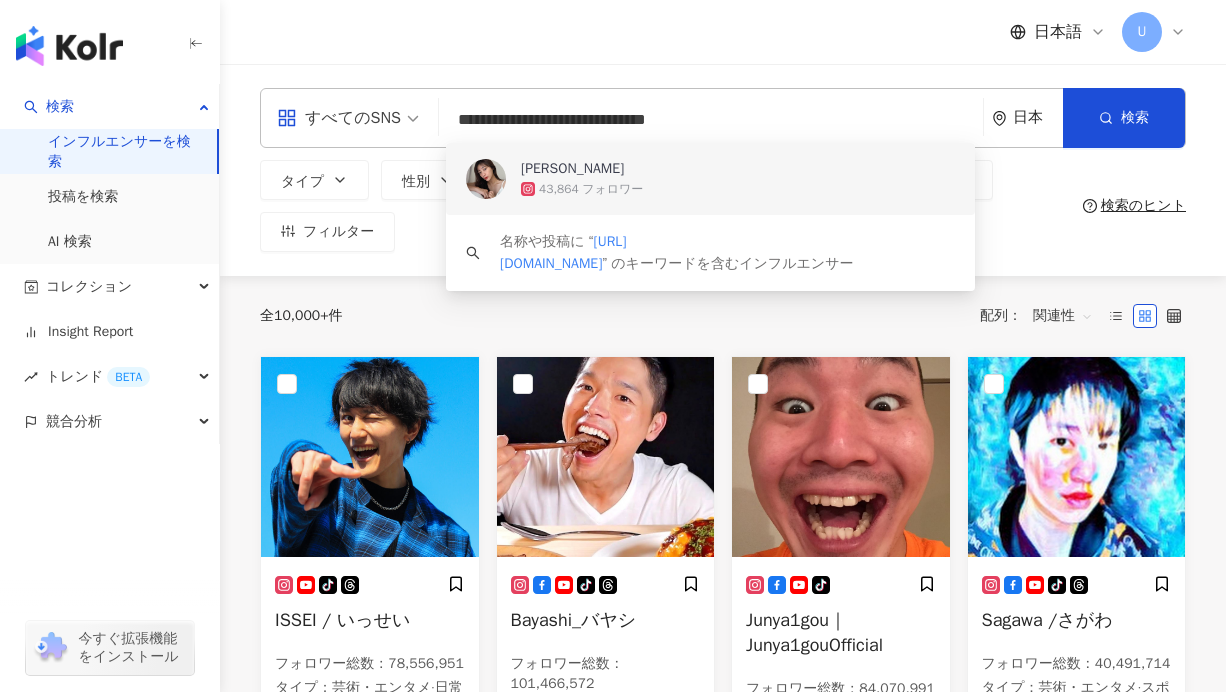 click on "百合子" at bounding box center (799, 169) 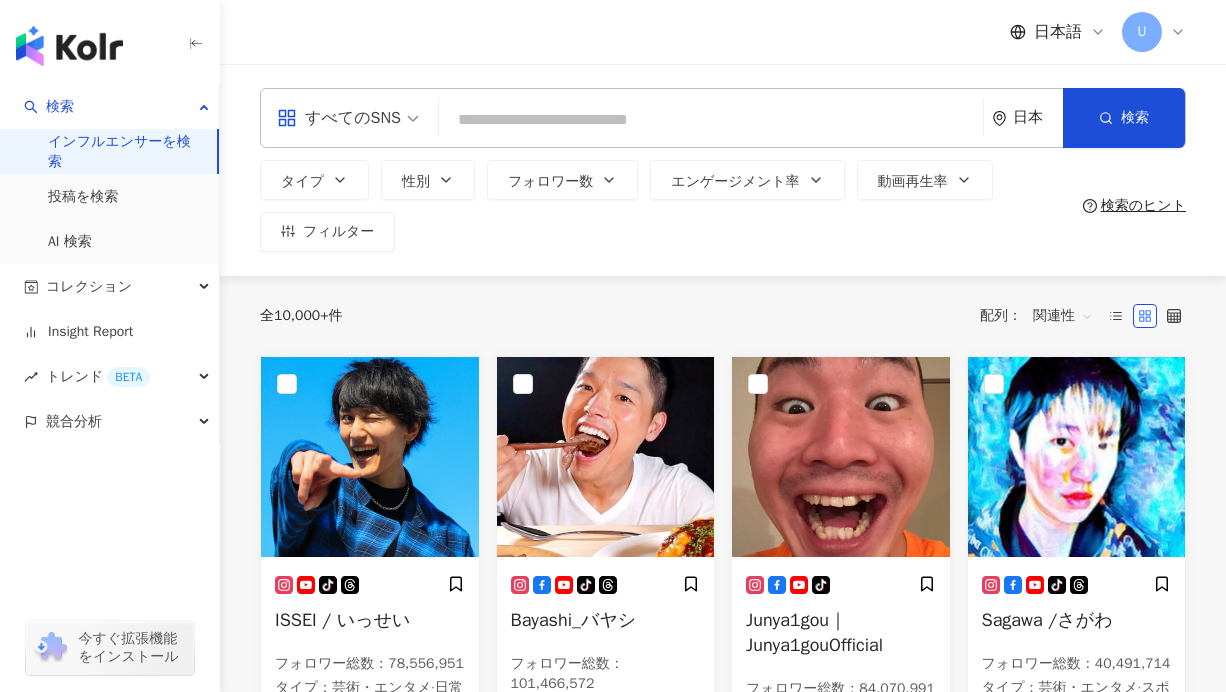 paste on "**********" 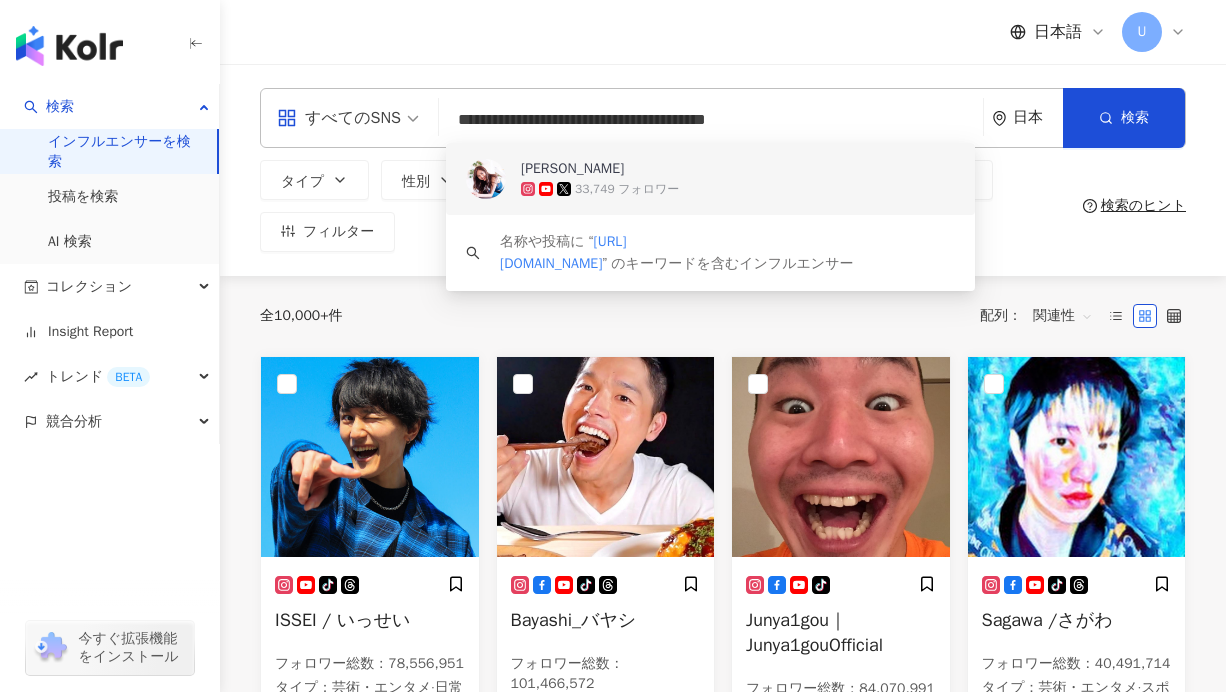 click on "33,749   フォロワー" at bounding box center [799, 189] 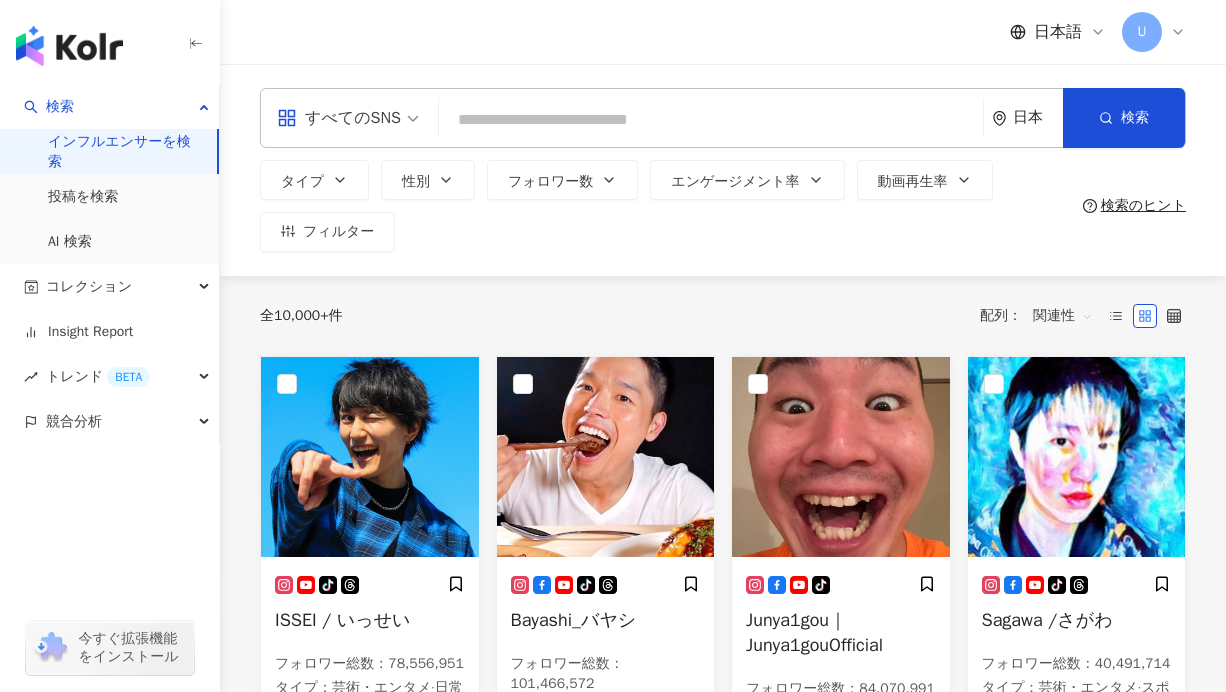 paste on "**********" 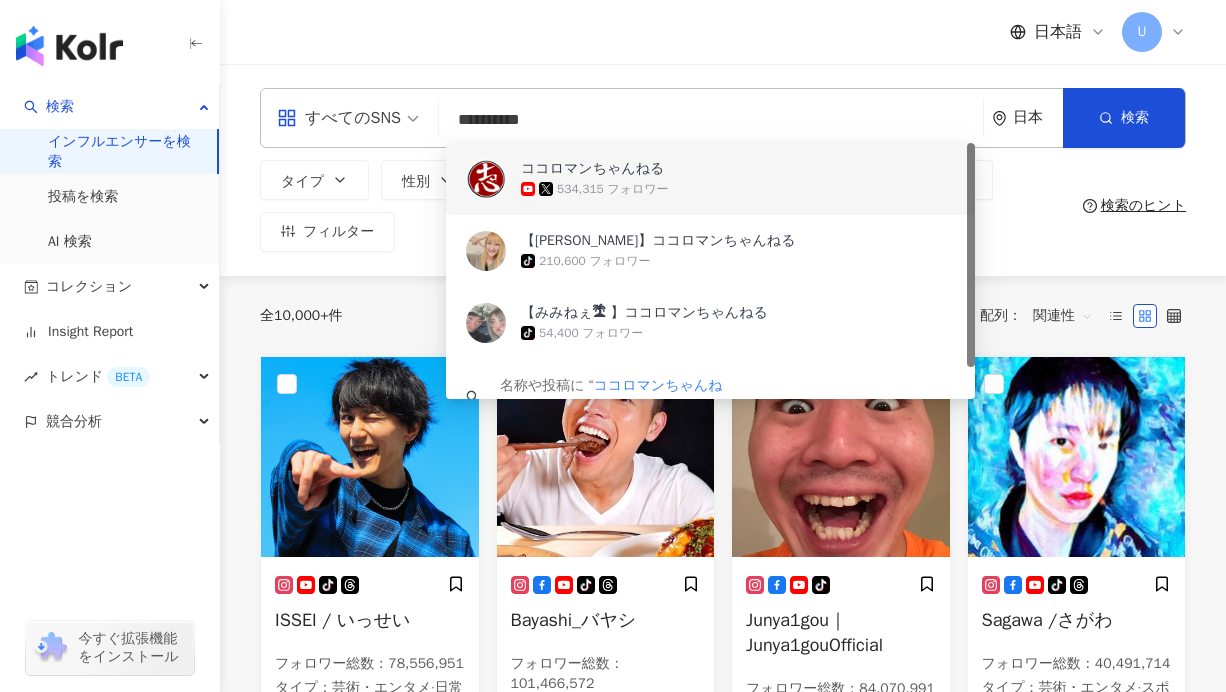 click on "ココロマンちゃんねる" at bounding box center (592, 169) 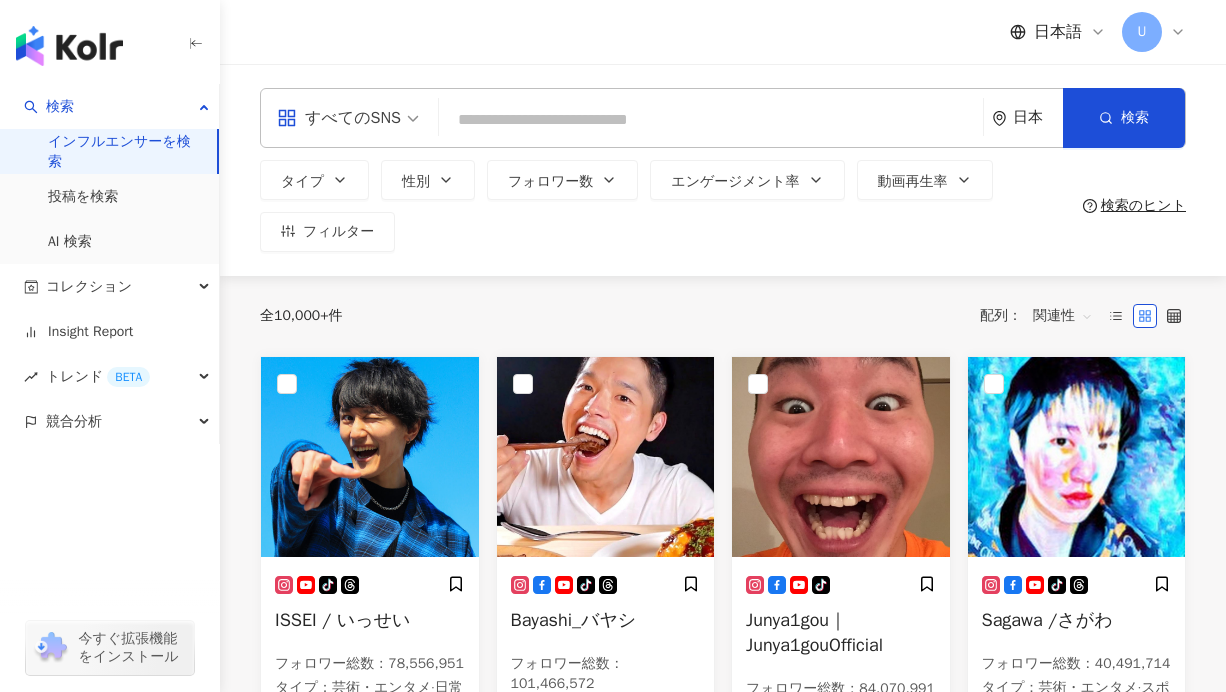 paste on "**********" 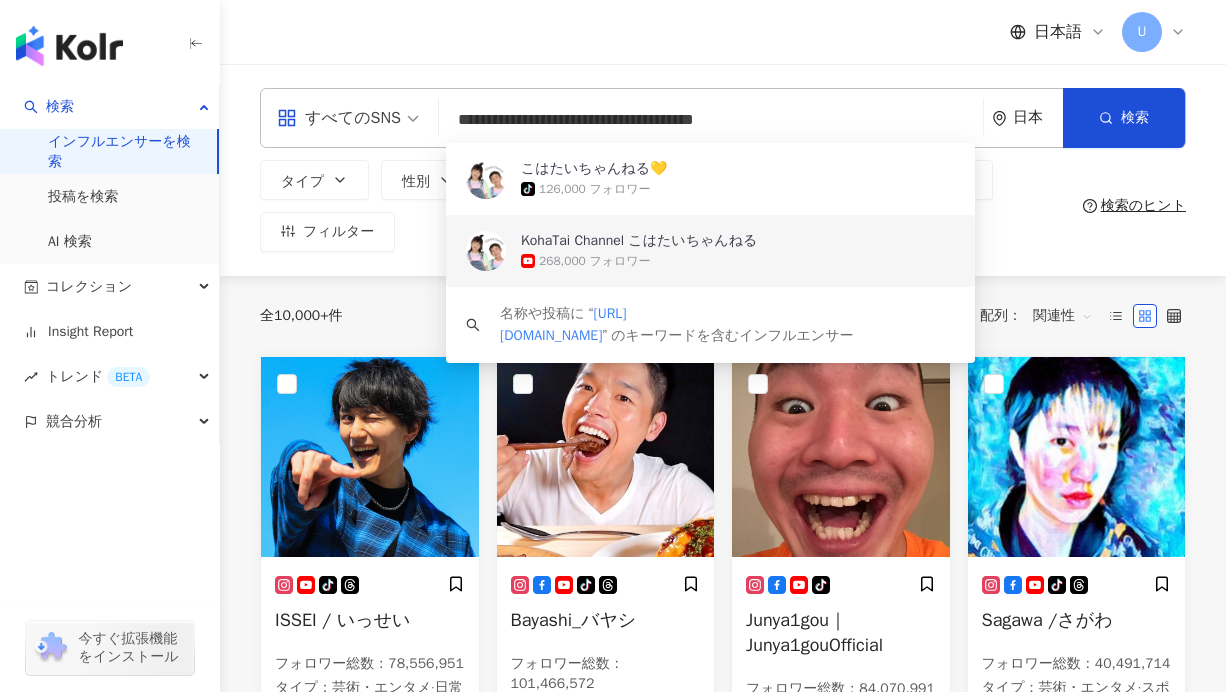 click on "268,000   フォロワー" at bounding box center [799, 261] 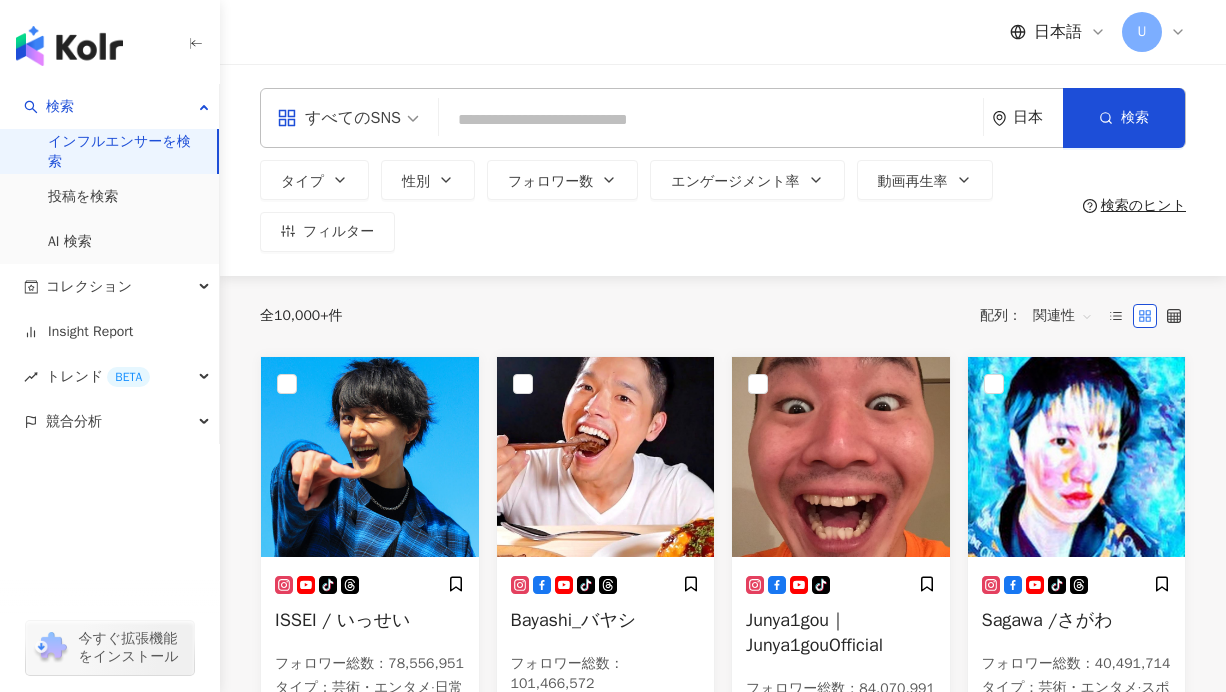 paste on "**********" 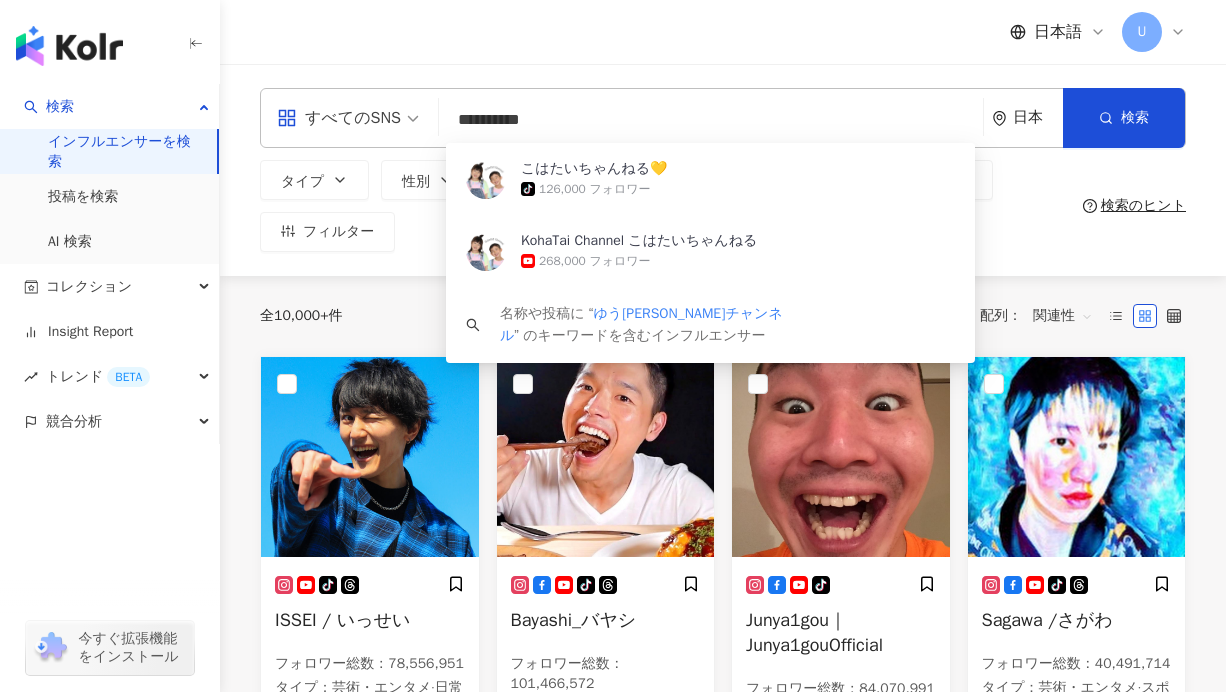 type on "**********" 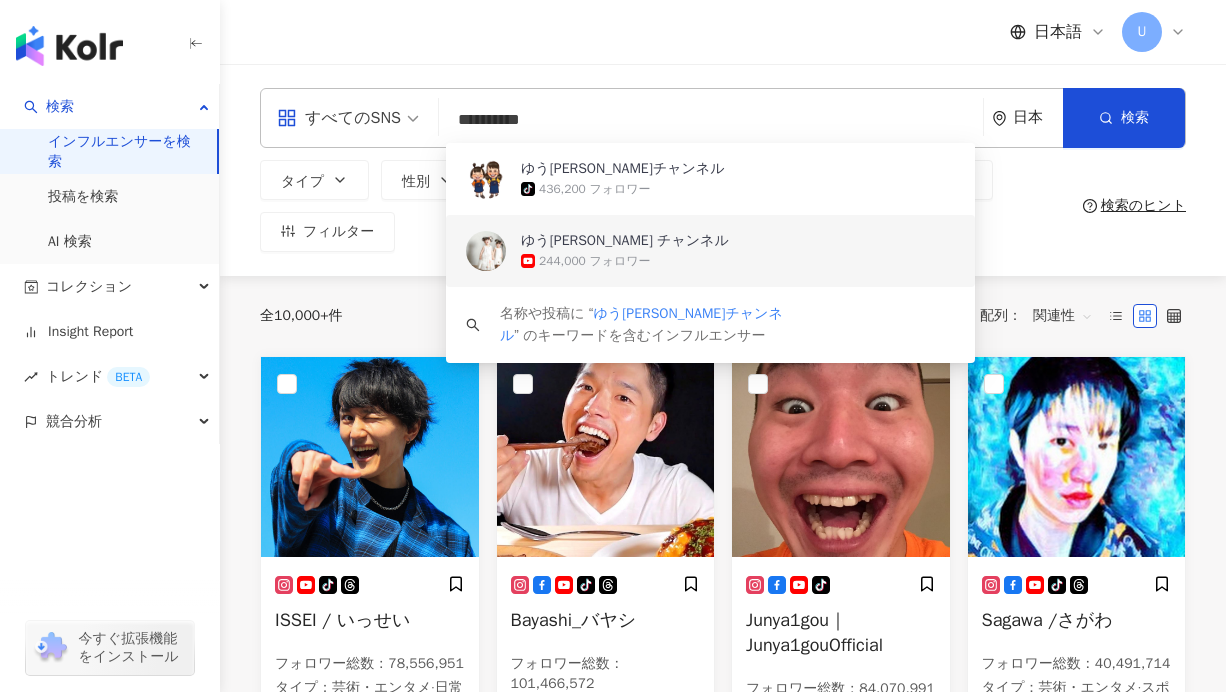 click on "ゆうひなた チャンネル" at bounding box center (625, 241) 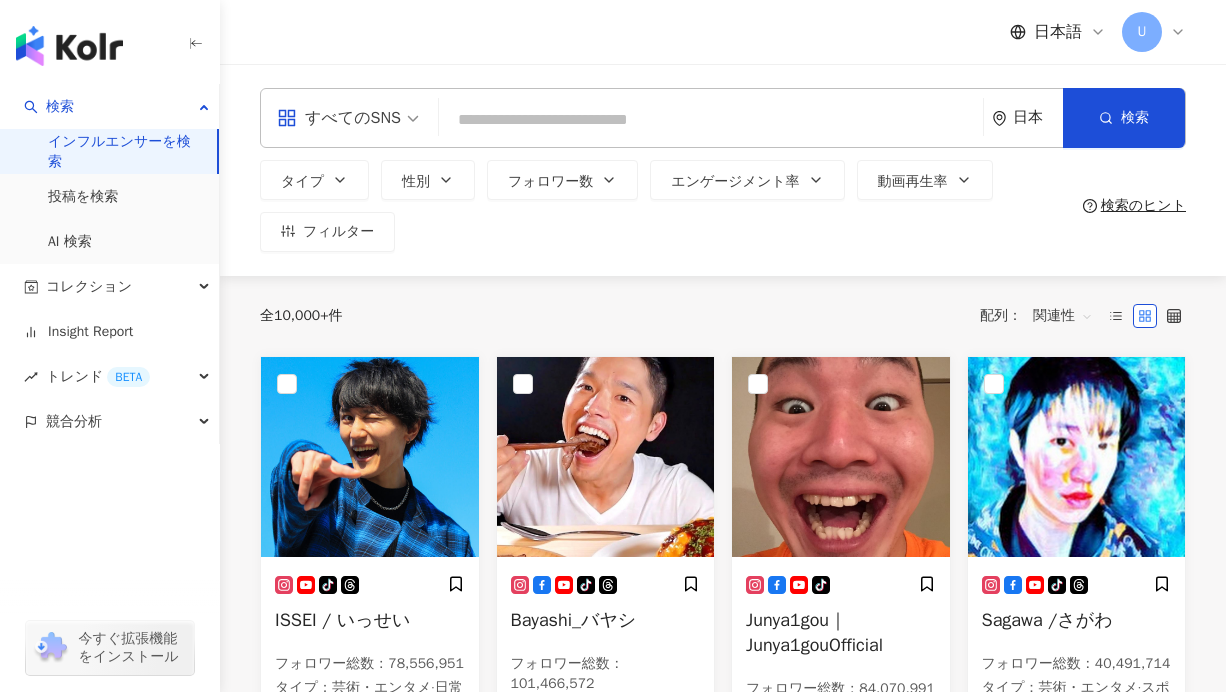 paste on "********" 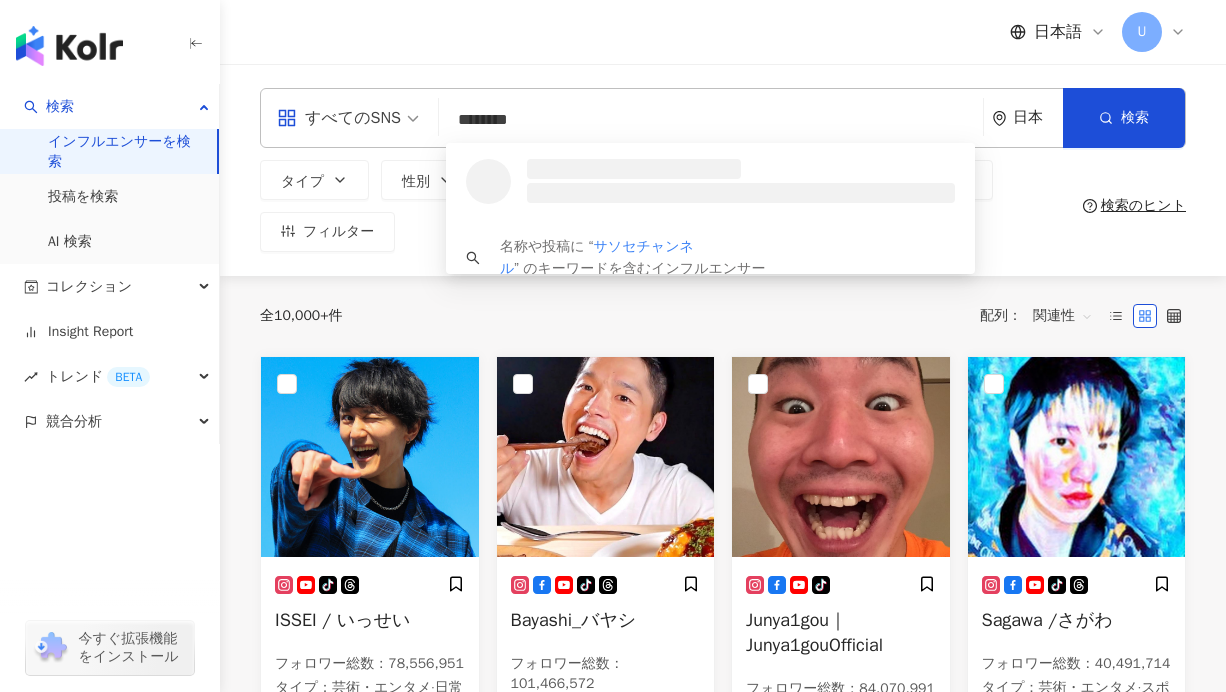 type on "********" 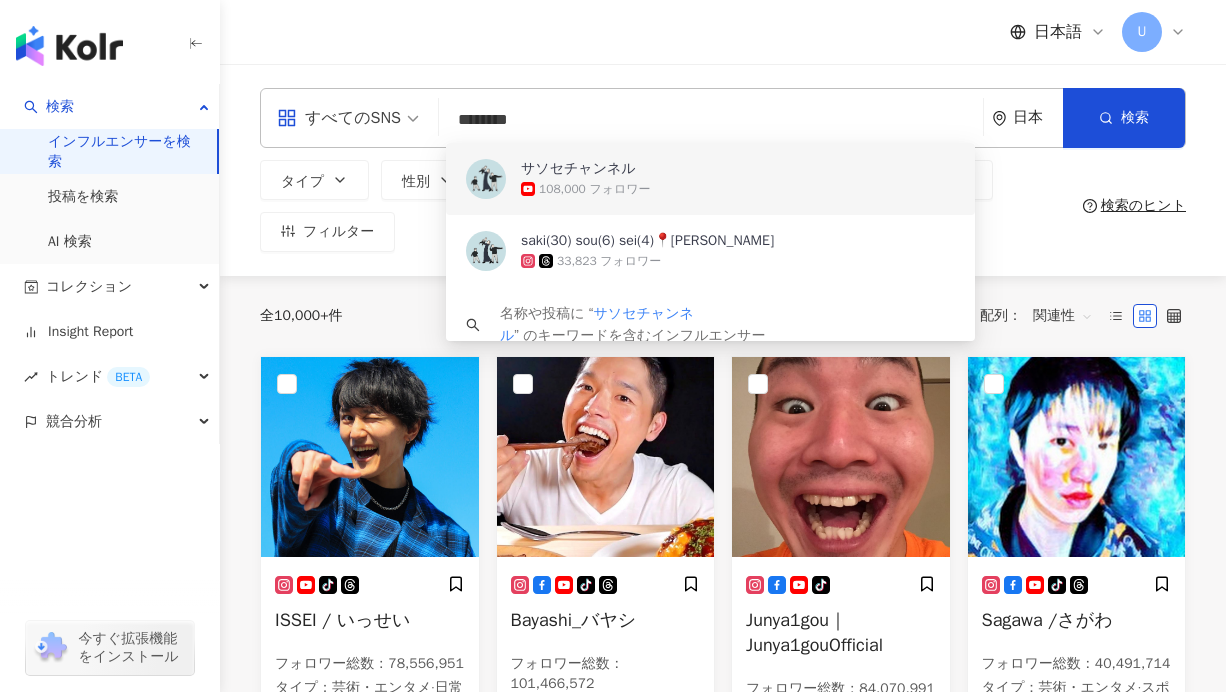 click on "108,000   フォロワー" at bounding box center (799, 189) 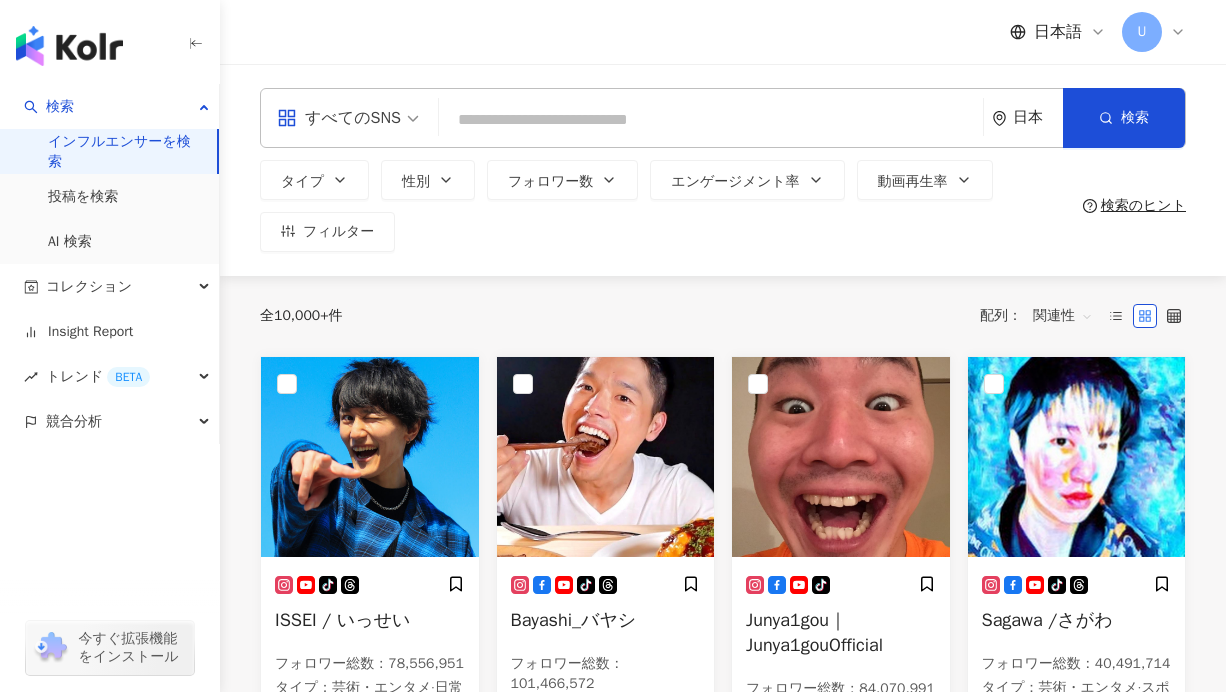 paste on "**********" 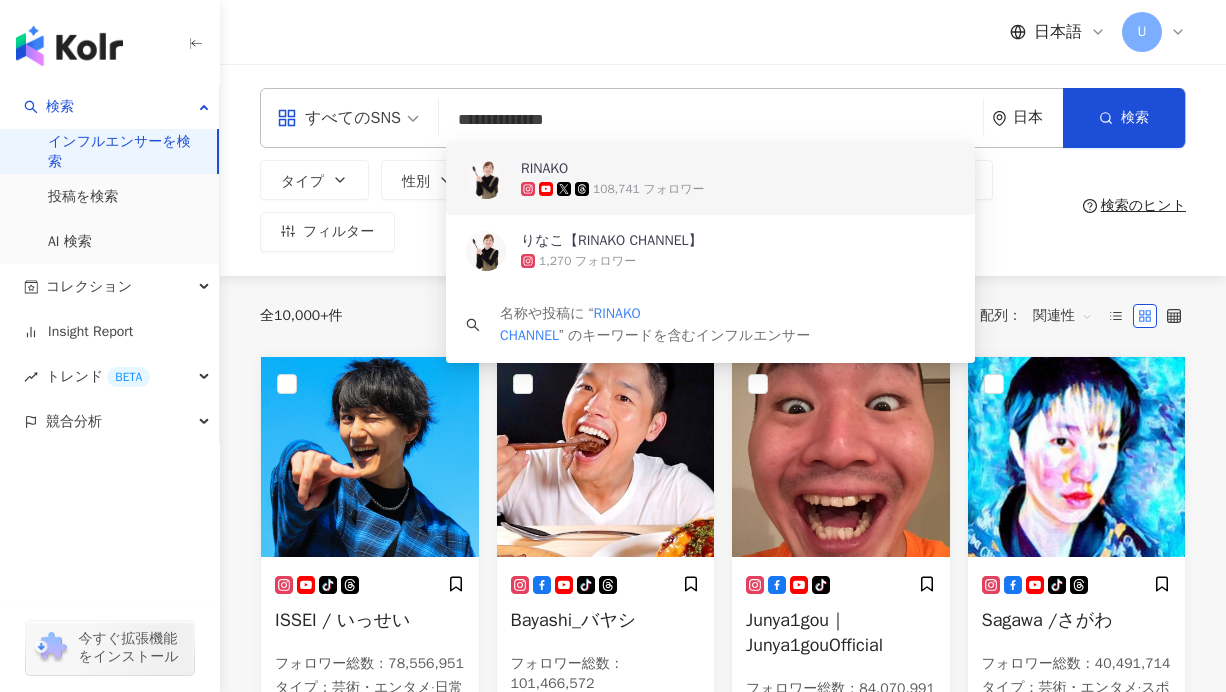 click on "RINAKO" at bounding box center (544, 169) 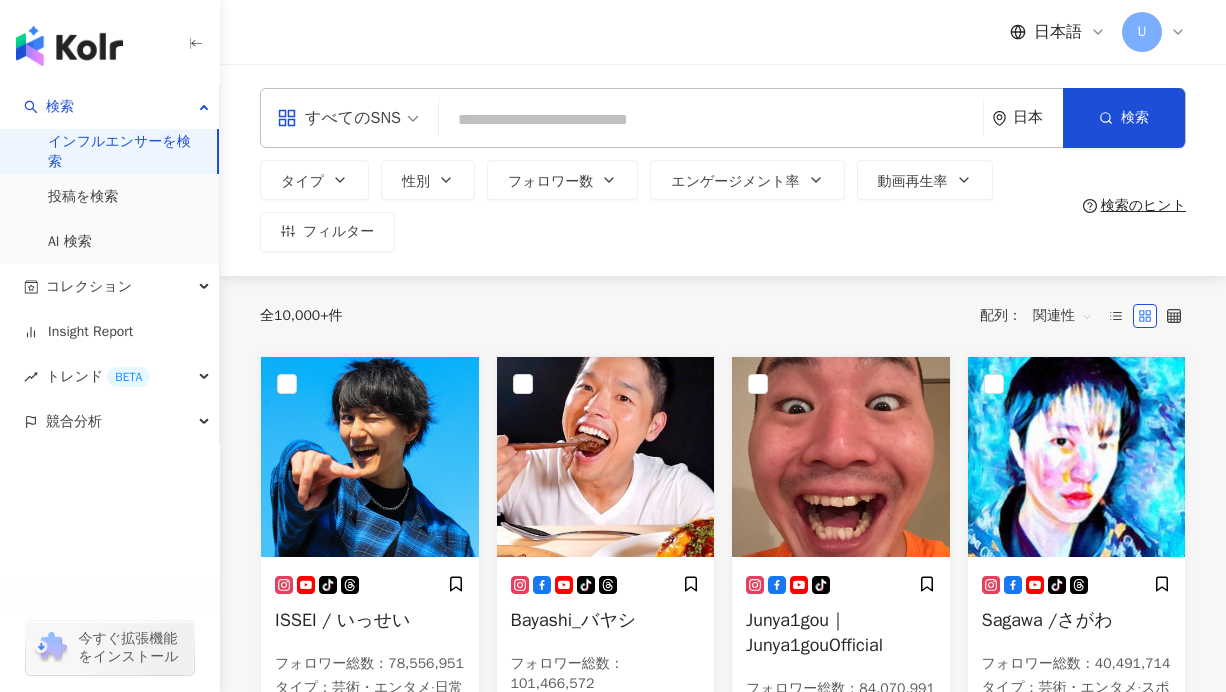paste on "*********" 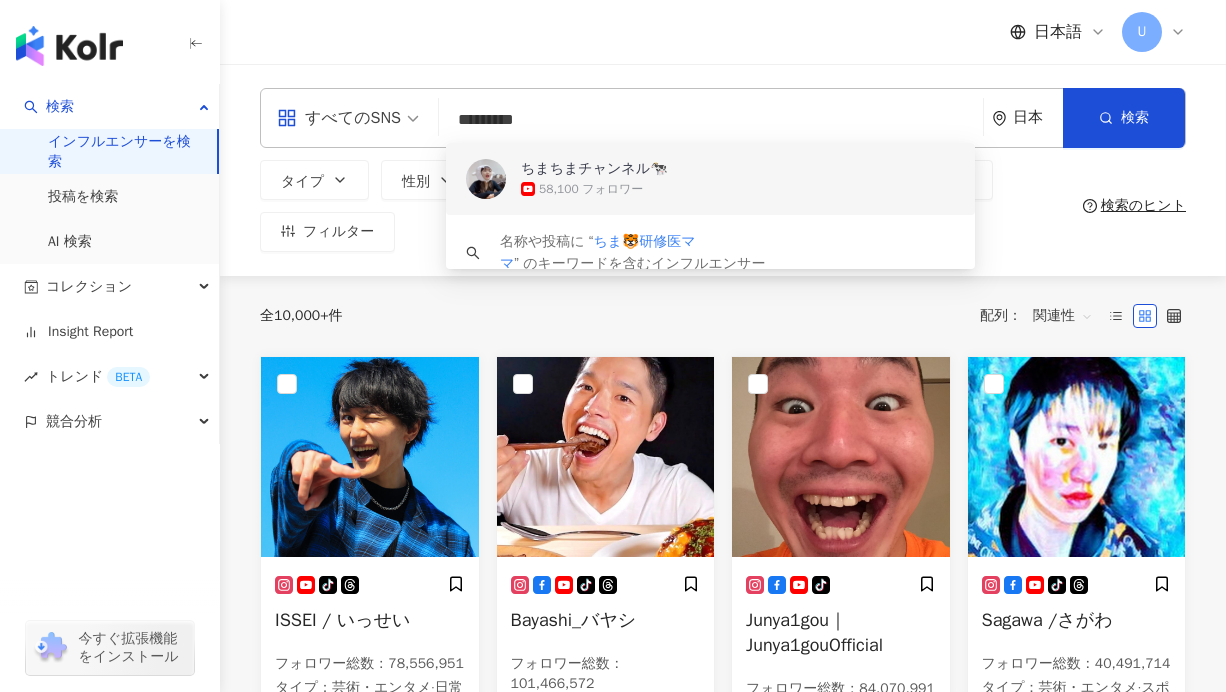 click on "ちまちまチャンネル🐄" at bounding box center [594, 169] 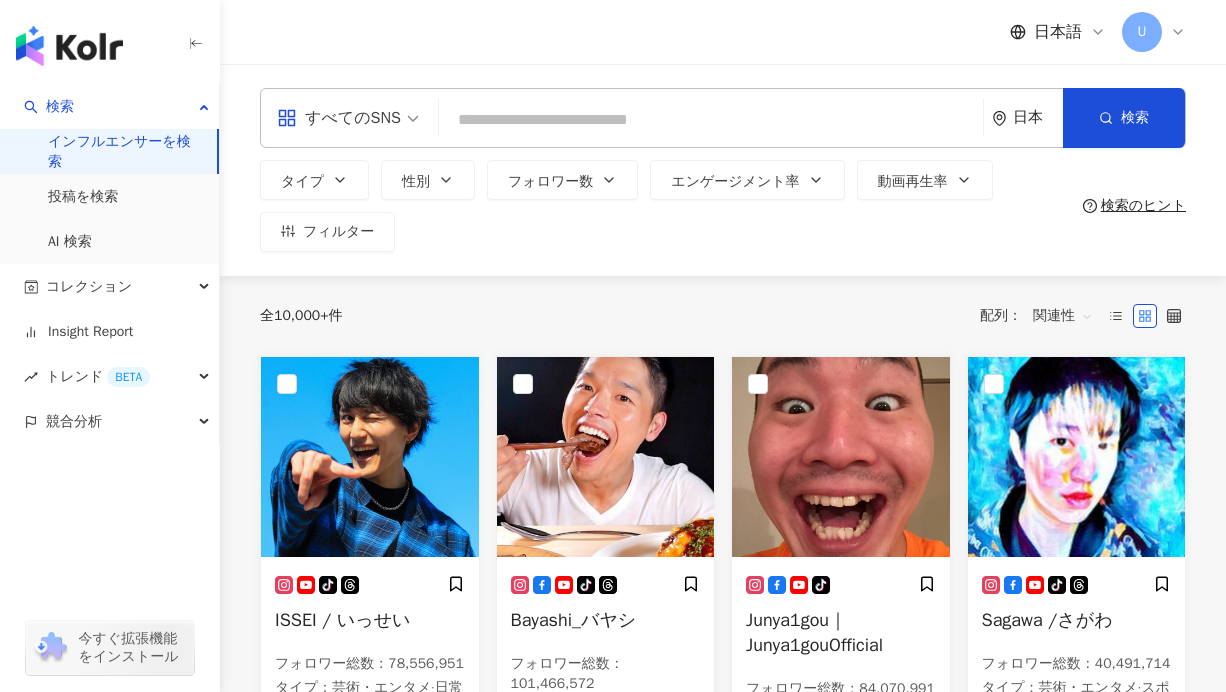 paste on "**********" 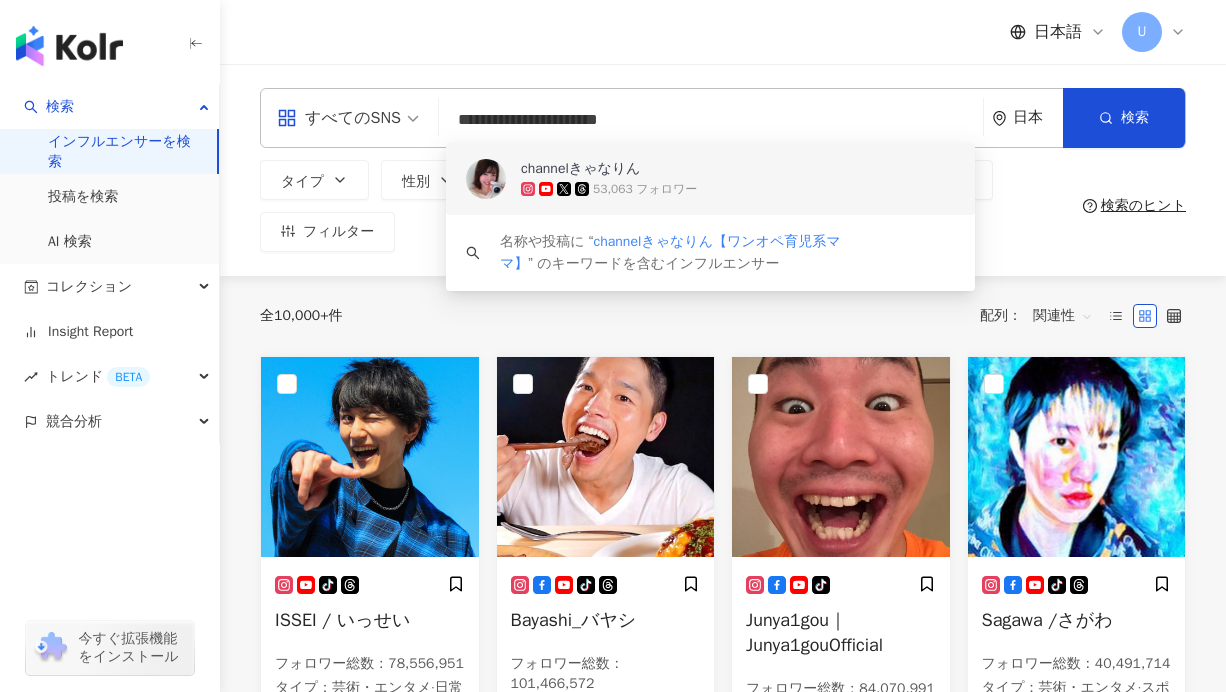 click on "channelきゃなりん" at bounding box center [580, 169] 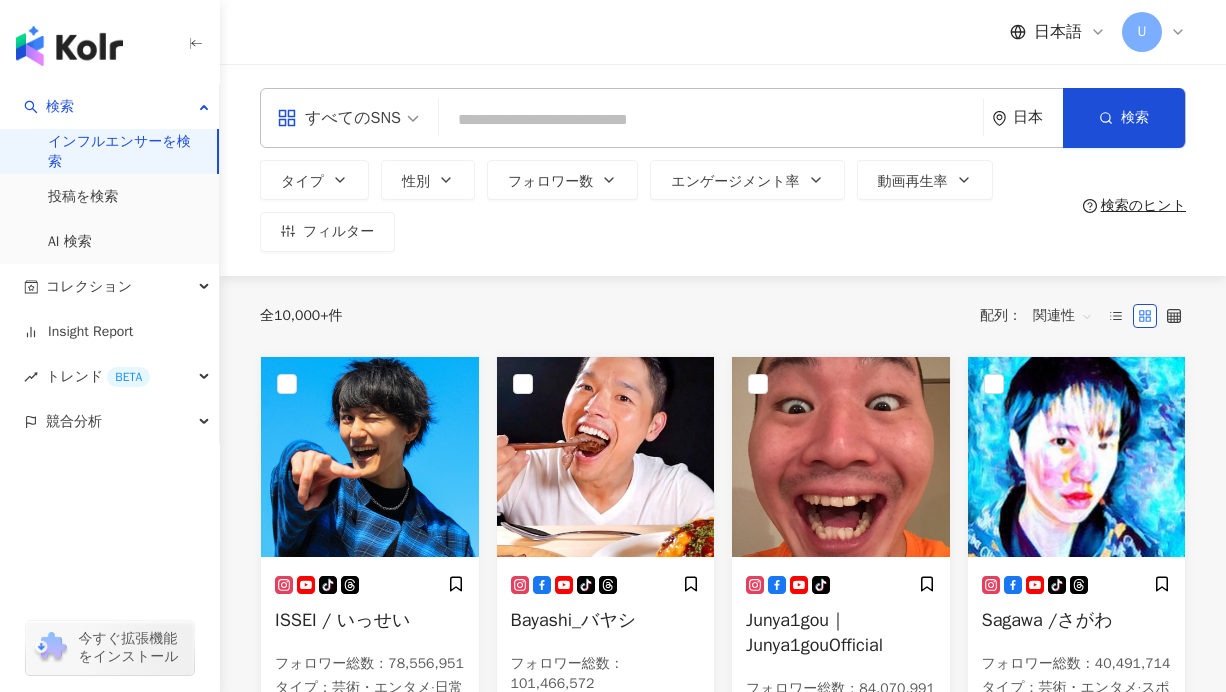 paste on "**********" 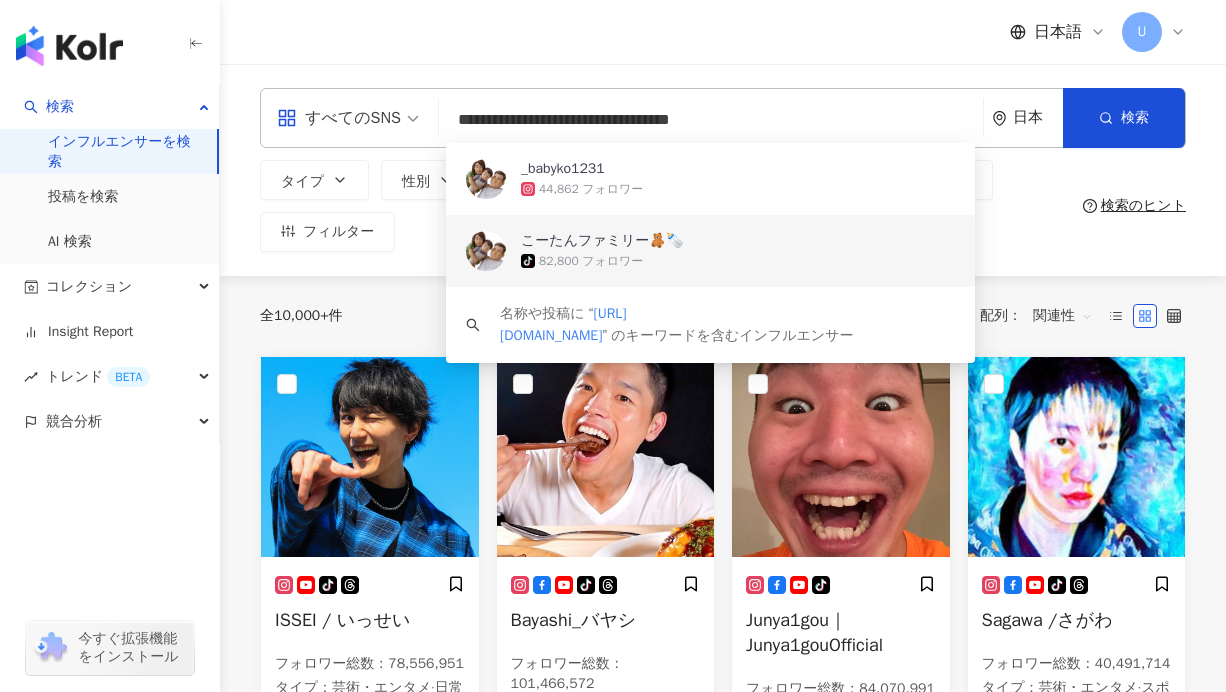 click on "こーたんファミリー🧸🍼" at bounding box center [602, 241] 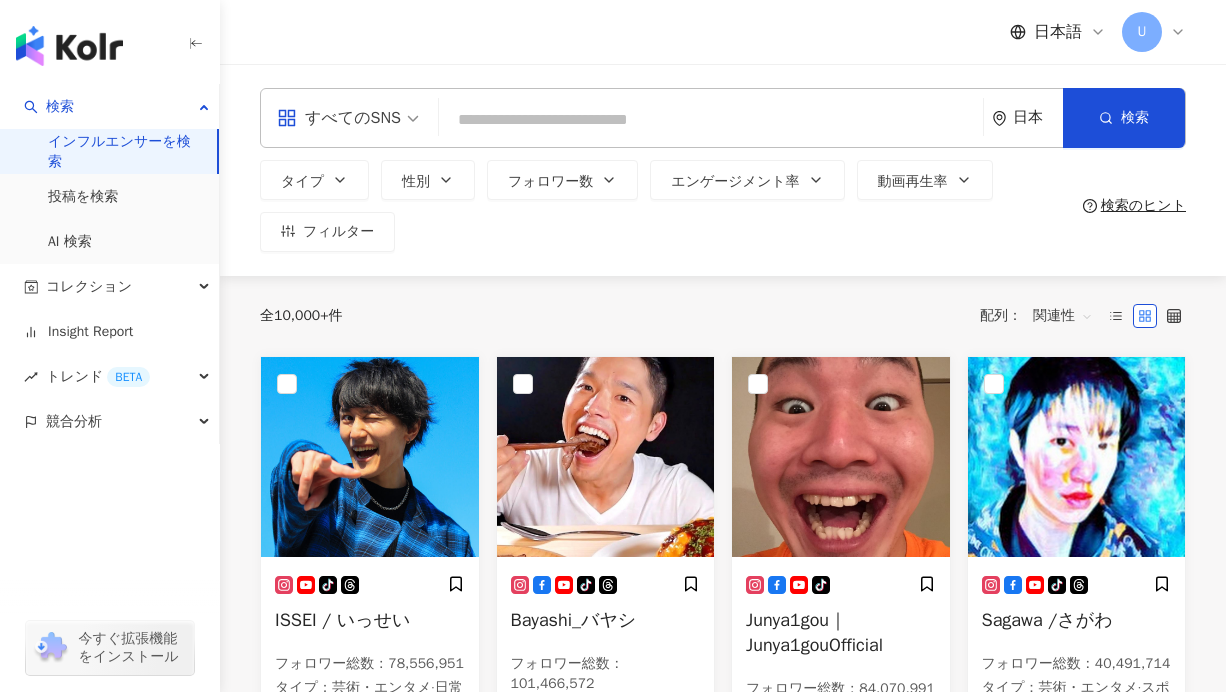 paste on "**********" 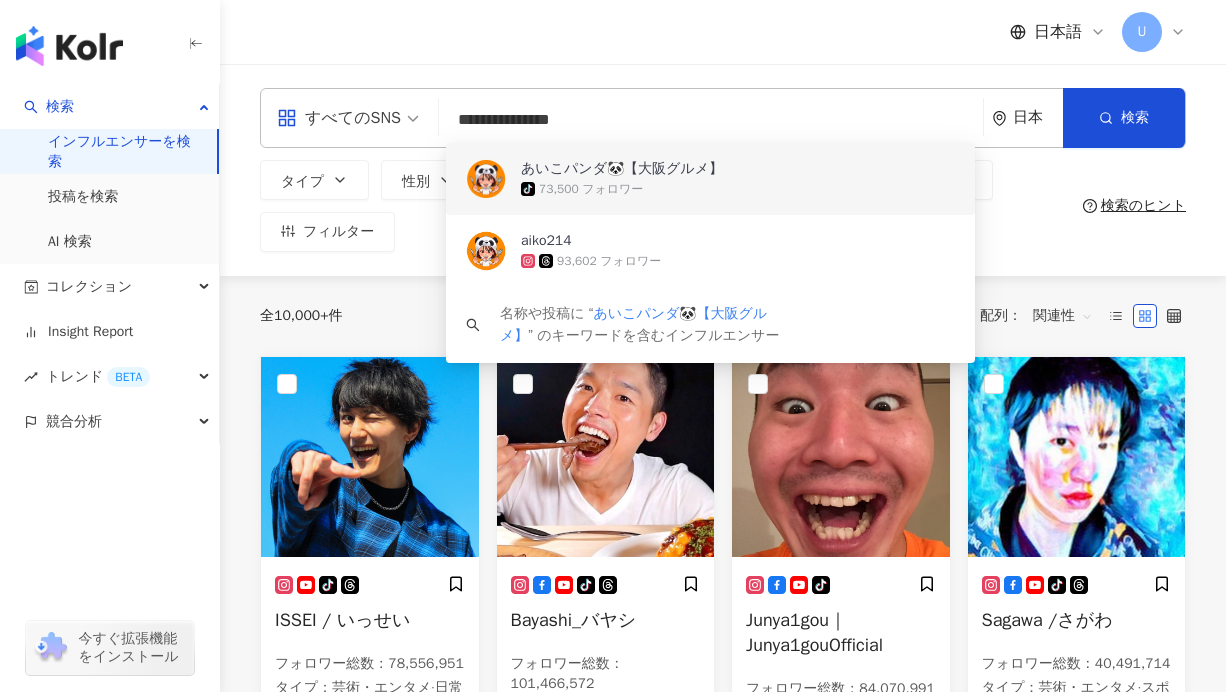 click on "あいこパンダ🐼【大阪グルメ】" at bounding box center (622, 169) 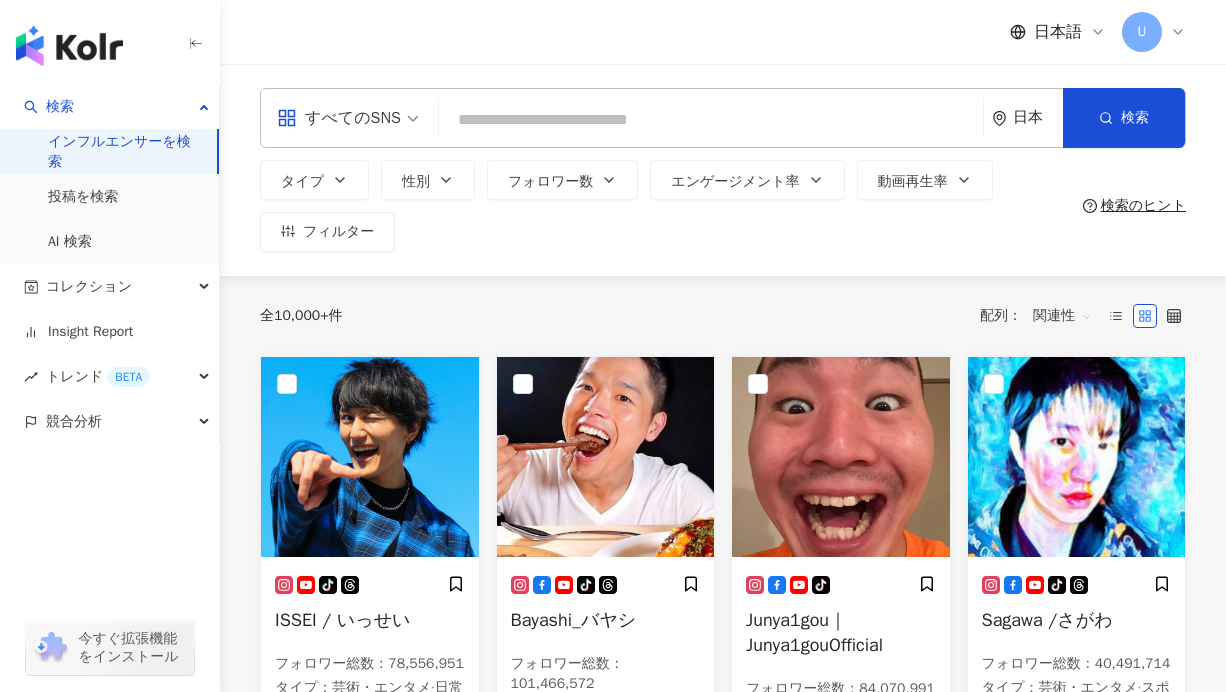 paste on "**********" 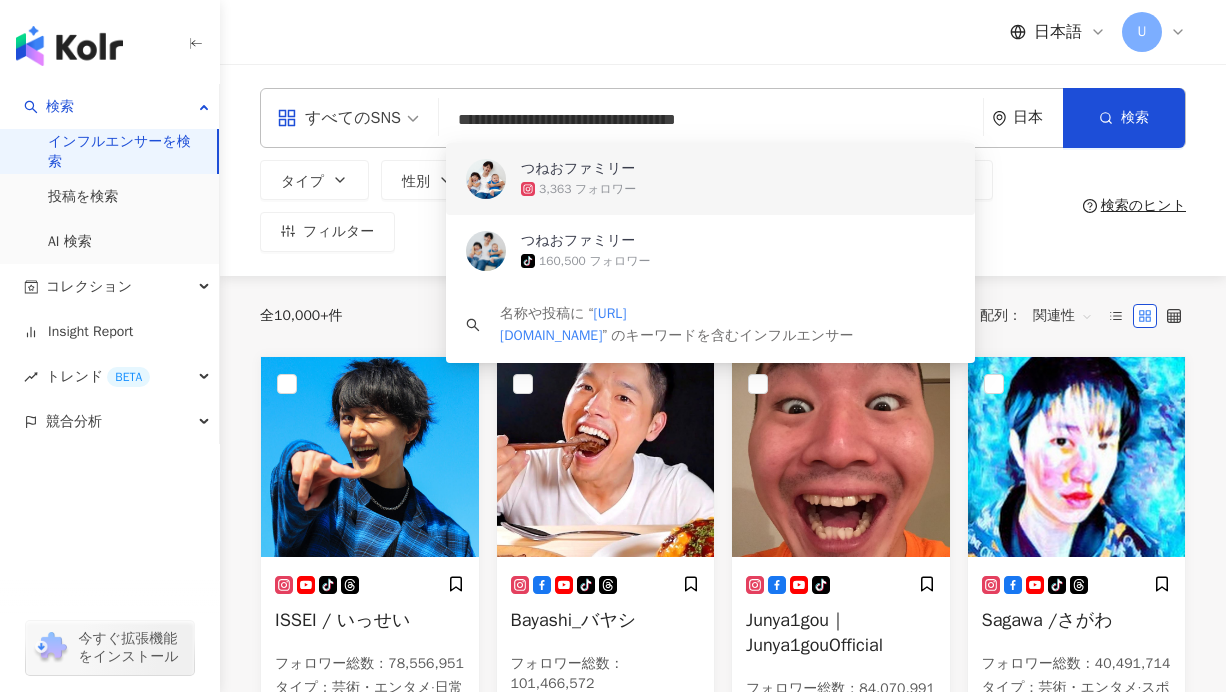click on "3,363   フォロワー" at bounding box center (799, 189) 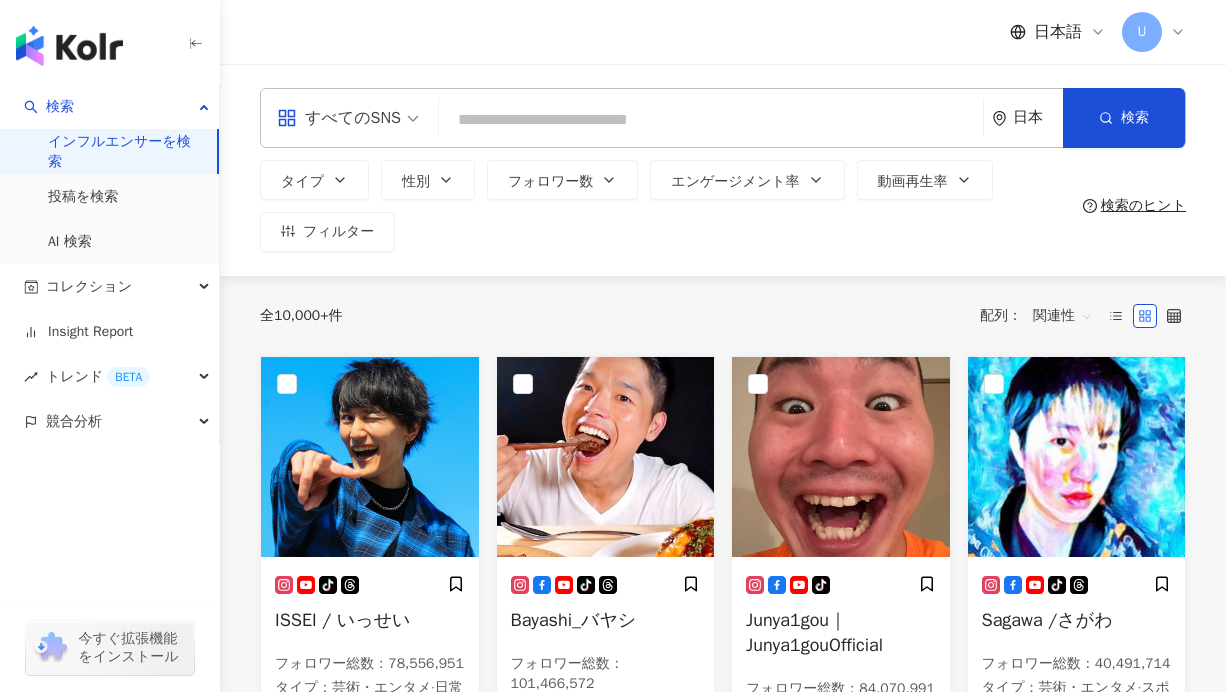 click on "すべてのSNS 日本 検索 be673163-719b-4a04-8162-e890f06f1bcb つねおファミリー 3,363   フォロワー つねおファミリー tiktok-icon 160,500   フォロワー 名称や投稿に “ https://www.tiktok.com/@tsuneofamily ” のキーワードを含むインフルエンサー タイプ 性別 フォロワー数 エンゲージメント率 動画再生率 フィルター *****  -  ****** 指定なし マイクロ フォロワー数：1万人以下 フォロワー数：1万人-3万人 フォロワー数：3万人-5万人 ミドル フォロワー数：5万人-10万人 フォロワー数：10万人-30万人 フォロワー数：30万人-50万人 トップ フォロワー数：50万人-100万人 フォロワー数：100万人以上 指定なし 女性 男性 他の 検索のヒント" at bounding box center (723, 170) 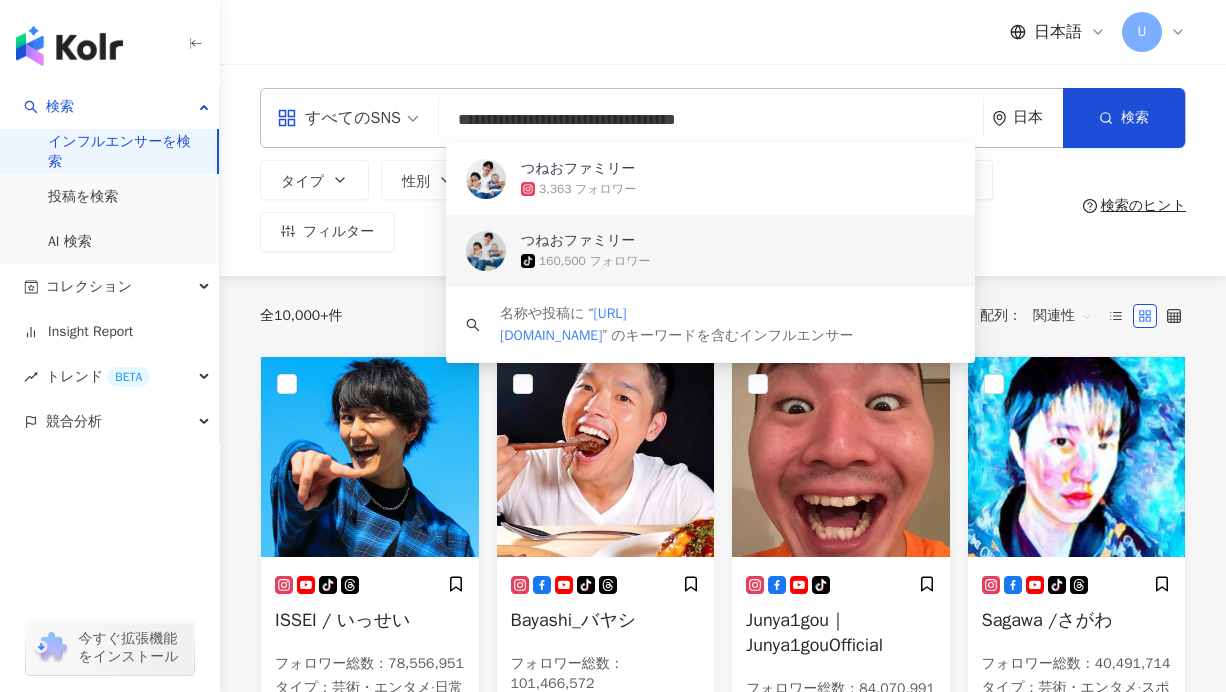 click on "つねおファミリー" at bounding box center [578, 241] 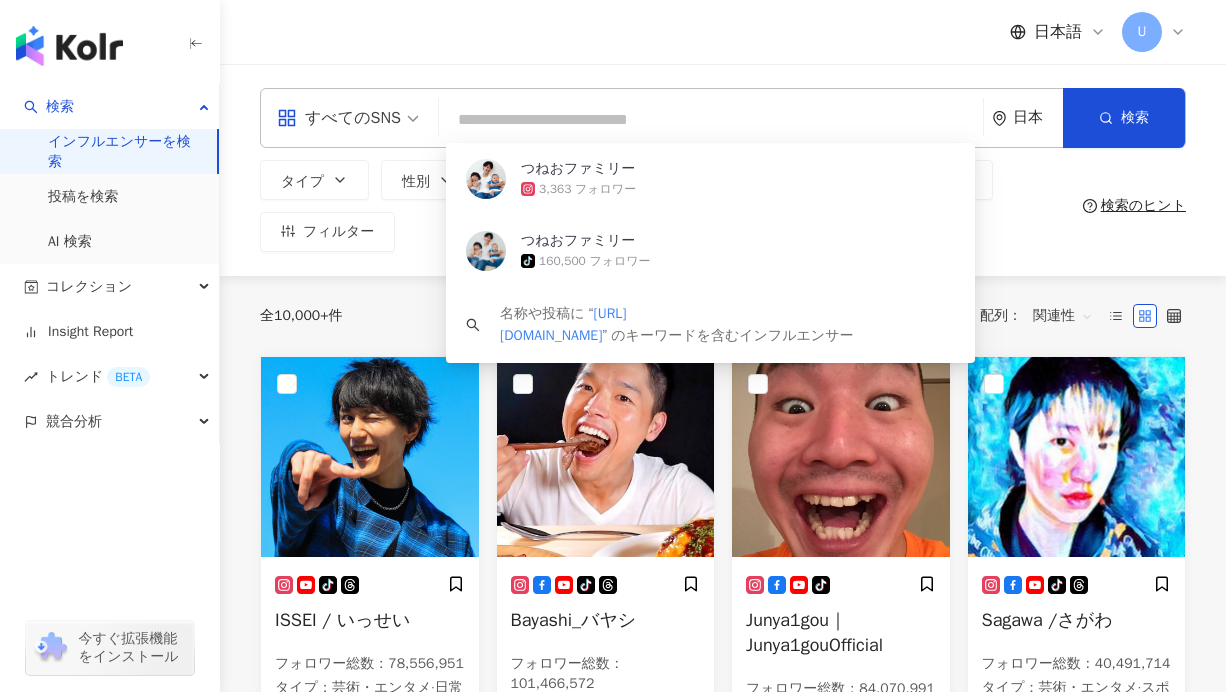 paste on "**********" 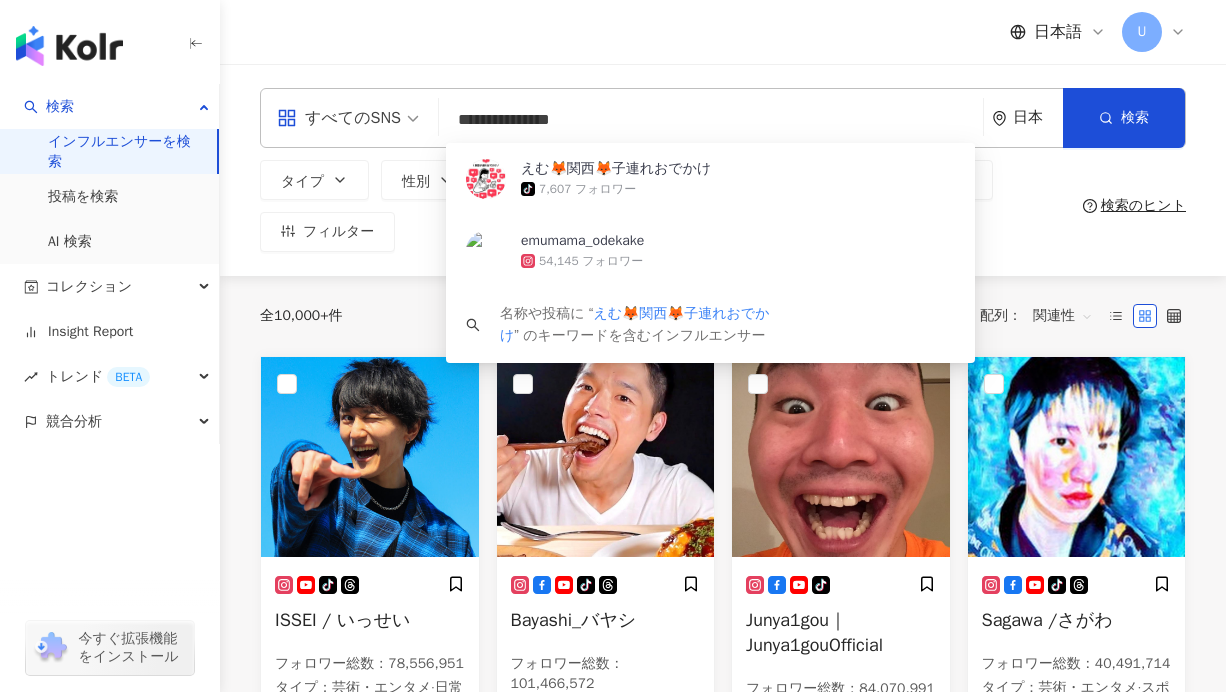 click on "えむ🦊関西🦊子連れおでかけ" at bounding box center [616, 169] 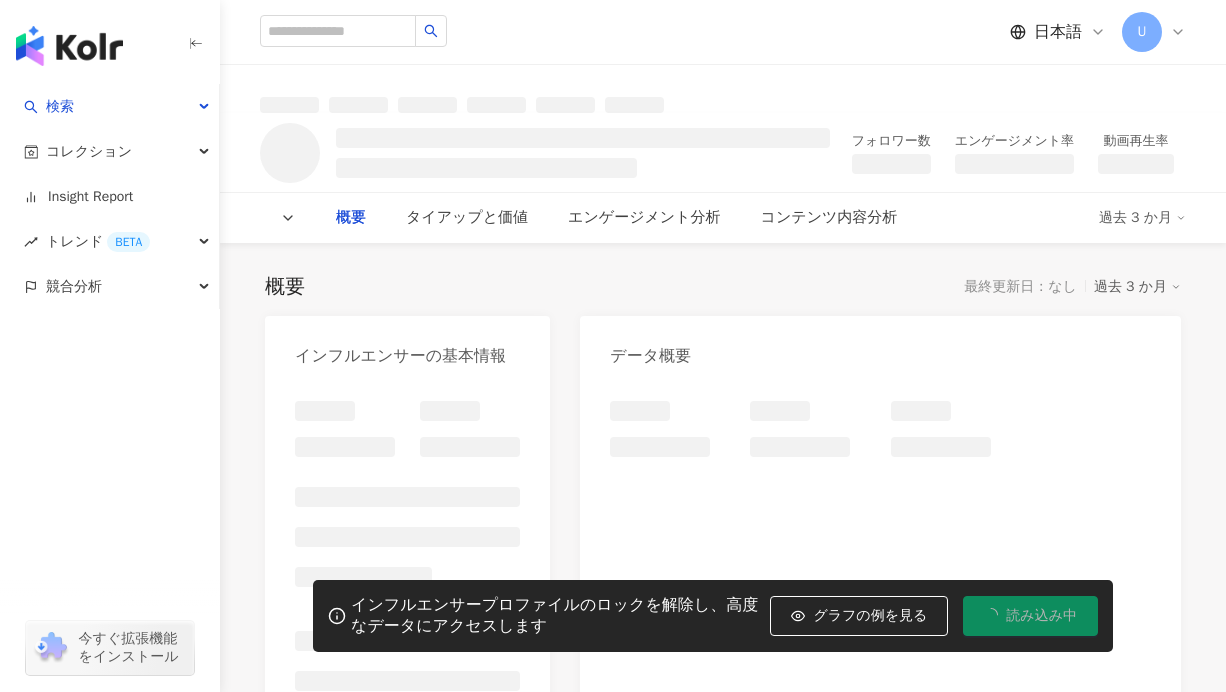 scroll, scrollTop: 0, scrollLeft: 0, axis: both 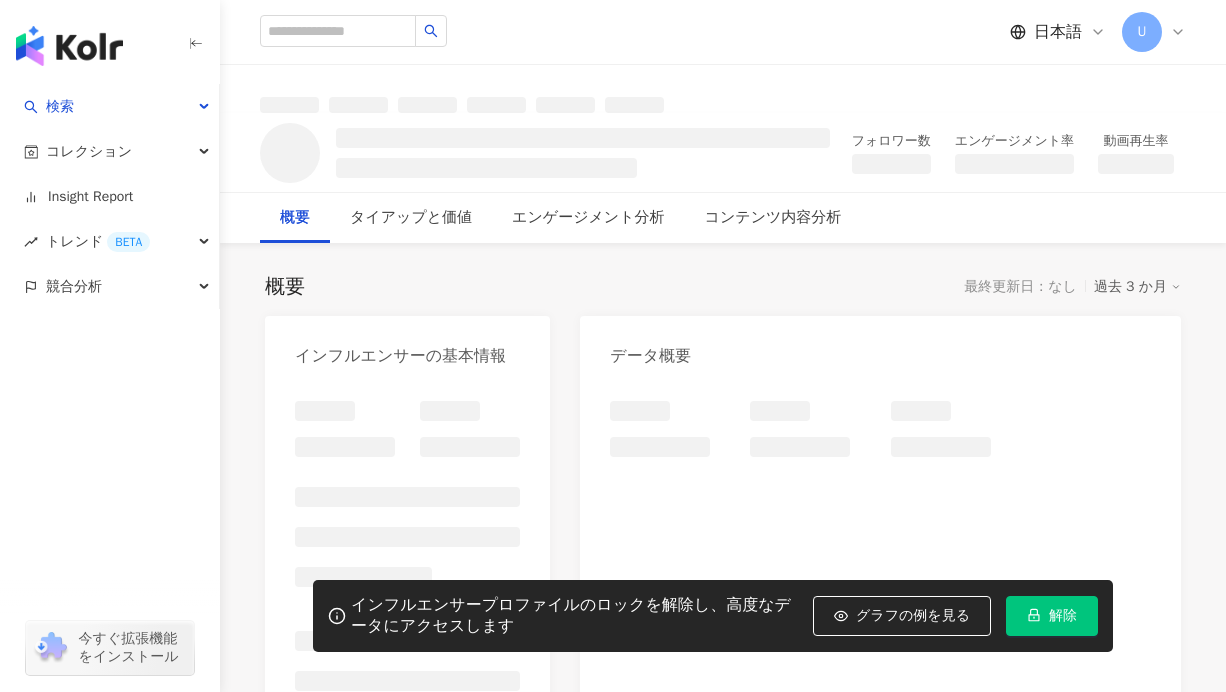click on "解除" at bounding box center [1052, 616] 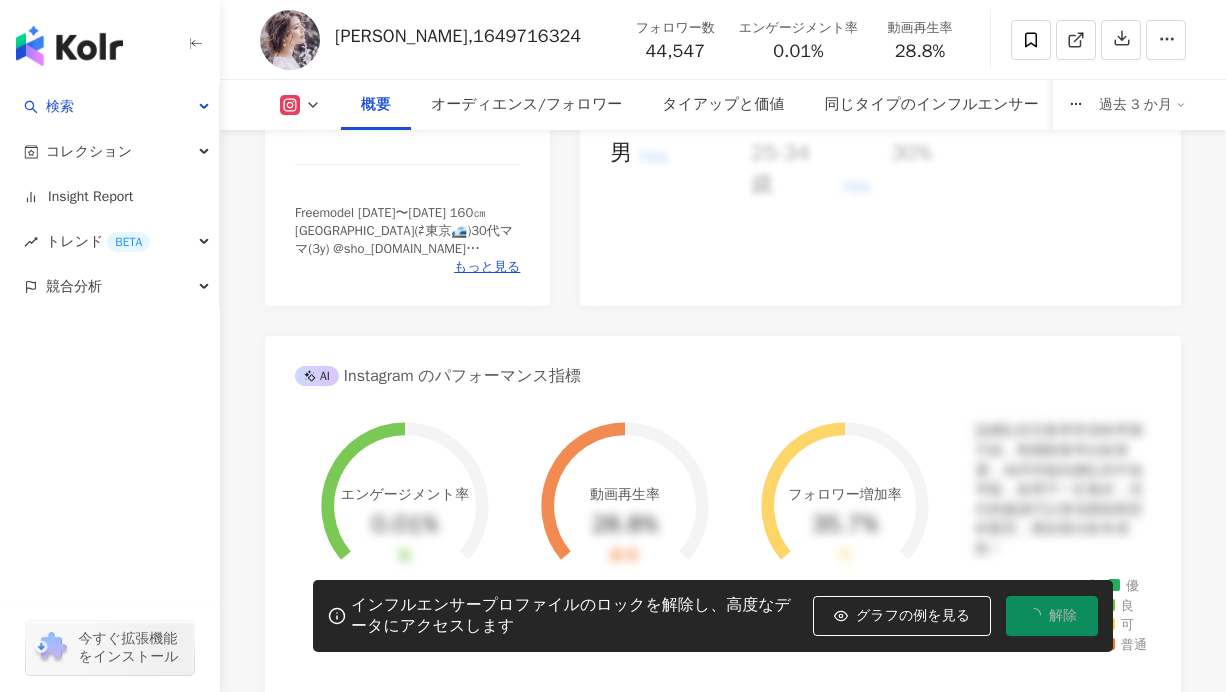 scroll, scrollTop: 549, scrollLeft: 0, axis: vertical 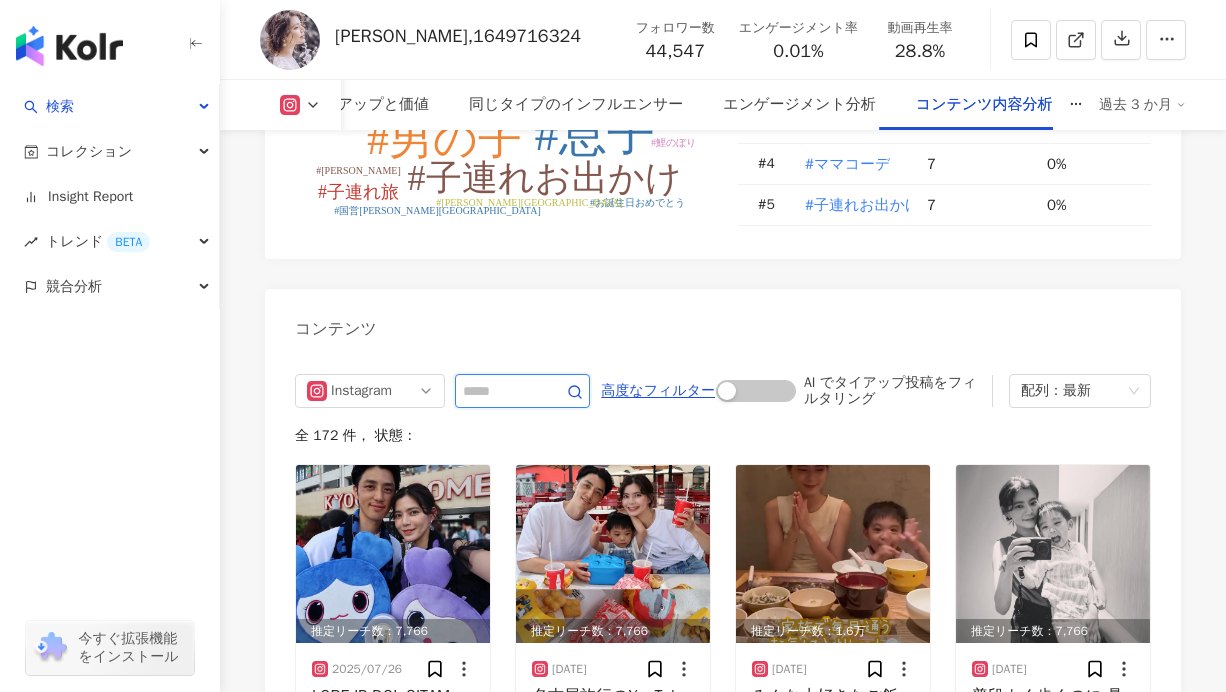 click at bounding box center [500, 391] 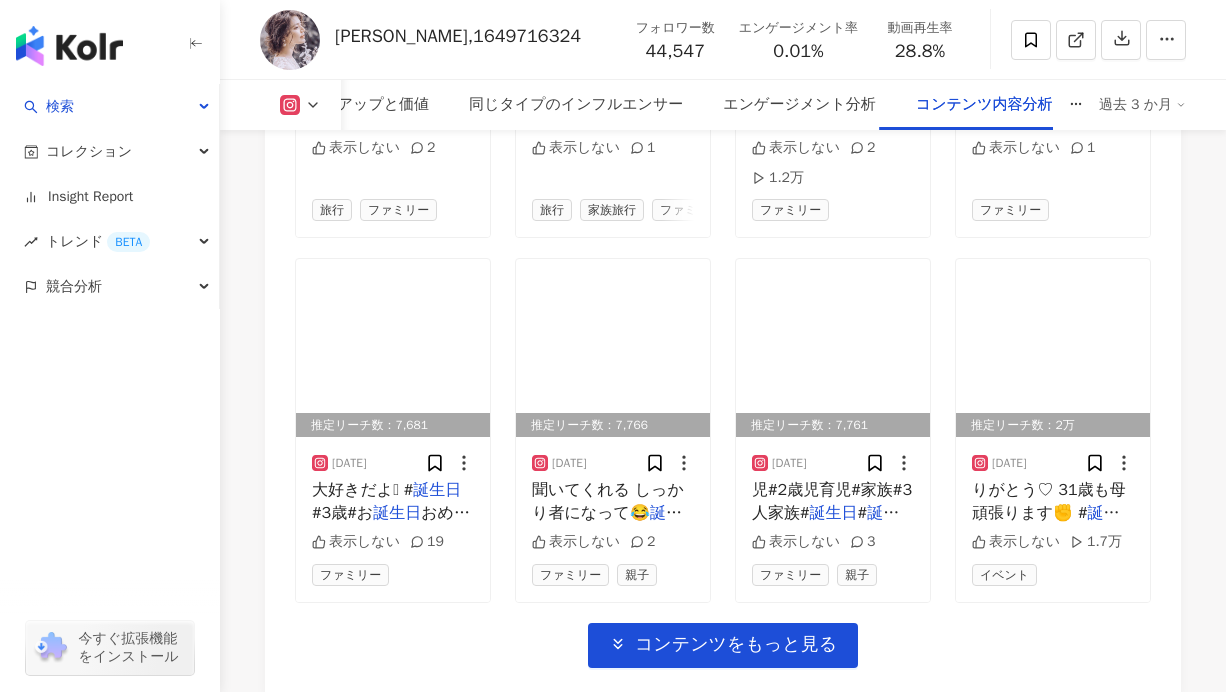 scroll, scrollTop: 7456, scrollLeft: 0, axis: vertical 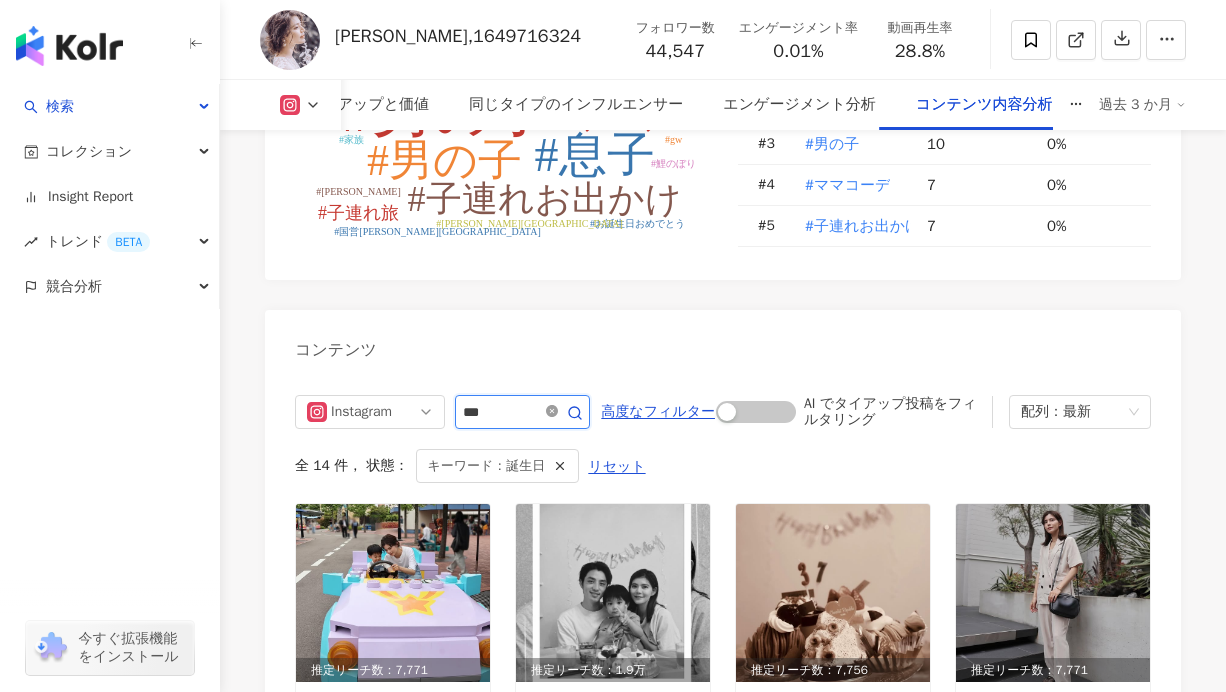 click 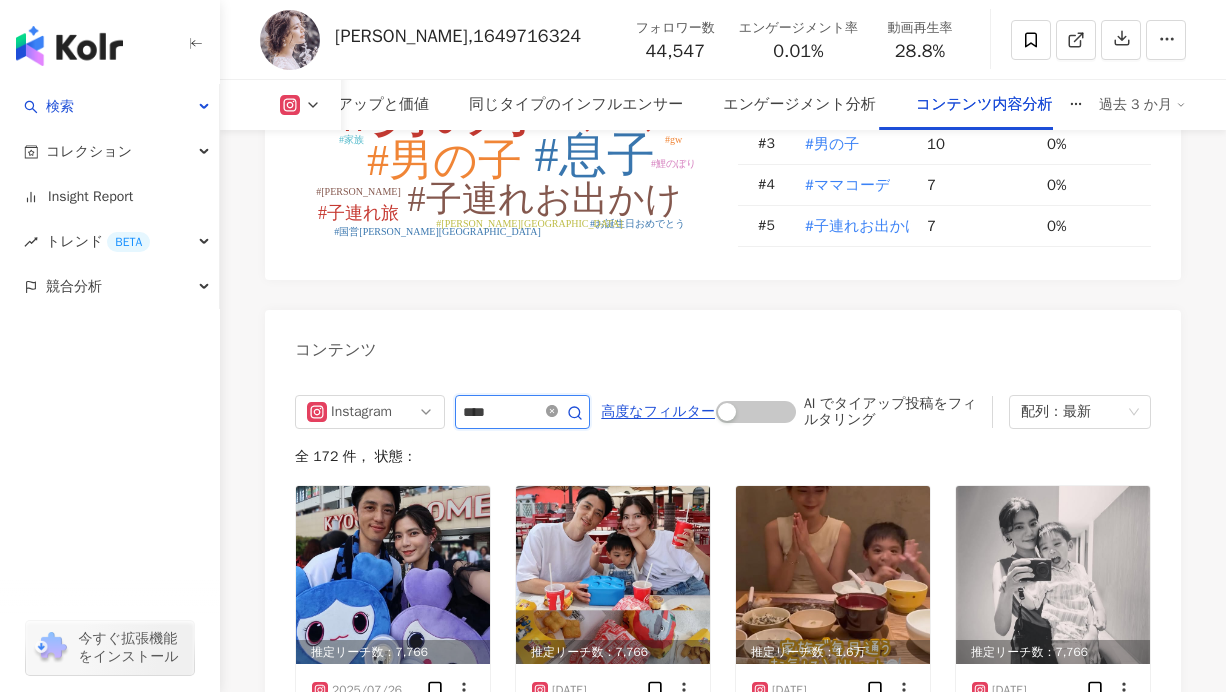 scroll, scrollTop: 6615, scrollLeft: 0, axis: vertical 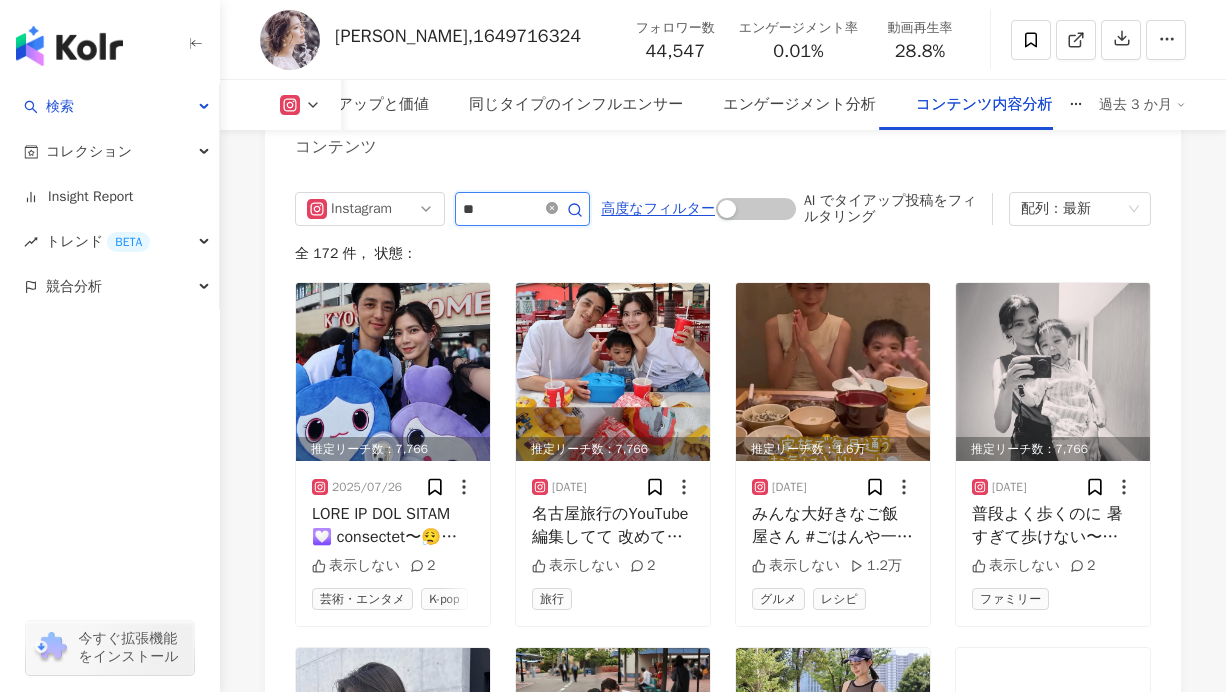 type on "*" 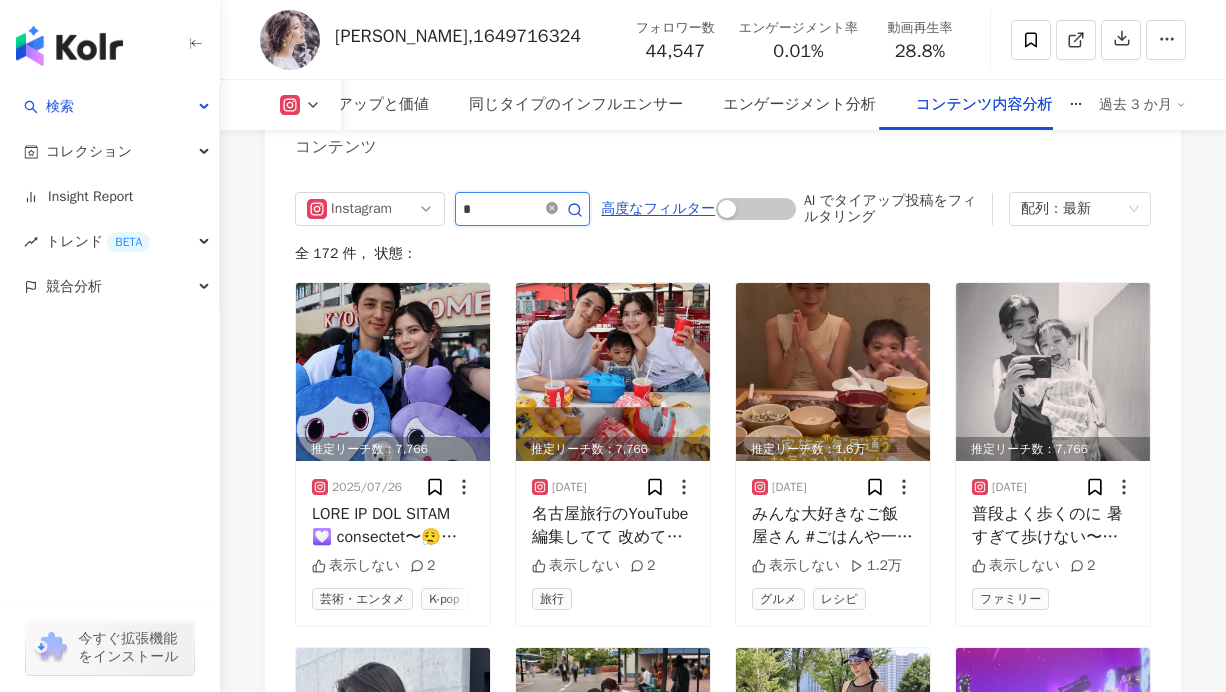 type on "*" 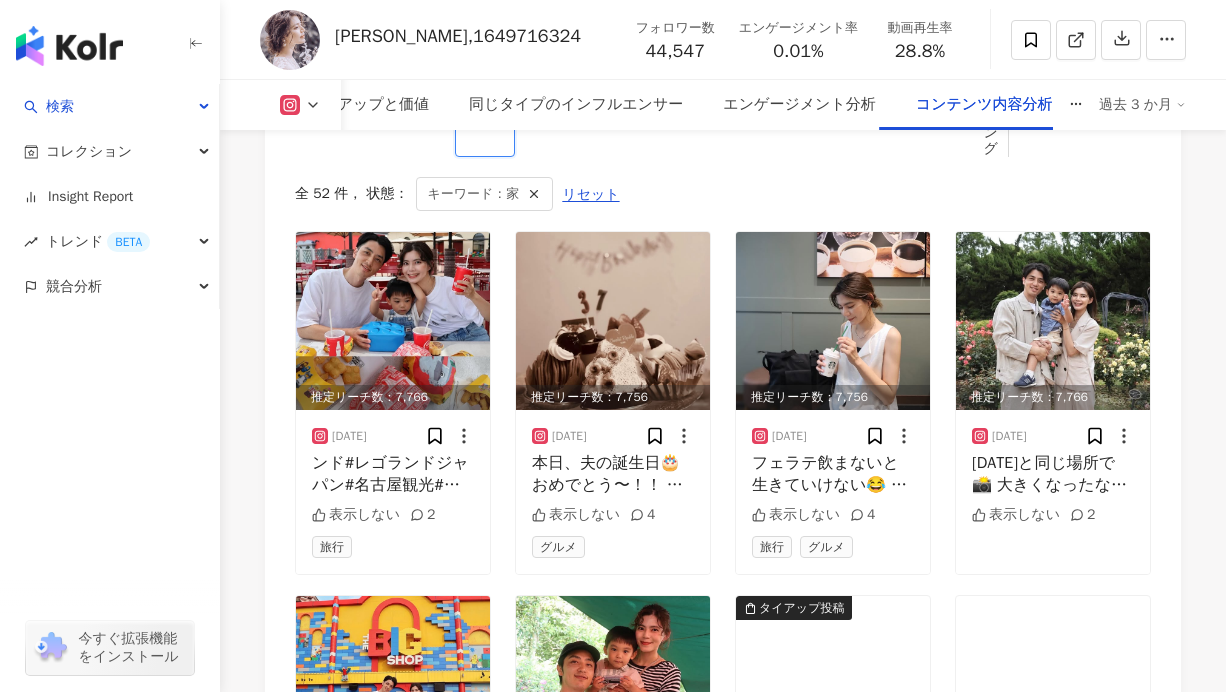 scroll, scrollTop: 6950, scrollLeft: 0, axis: vertical 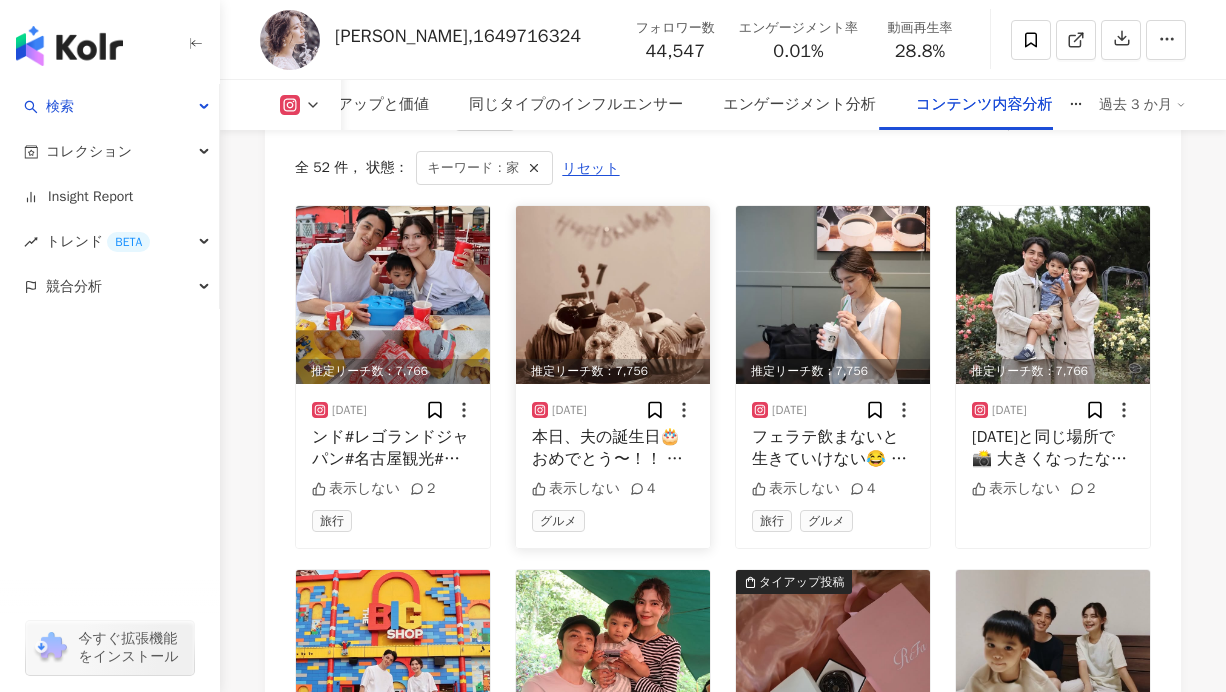 click on "本日、夫の誕生日🎂おめでとう〜！！
たまたまお" at bounding box center (607, 459) 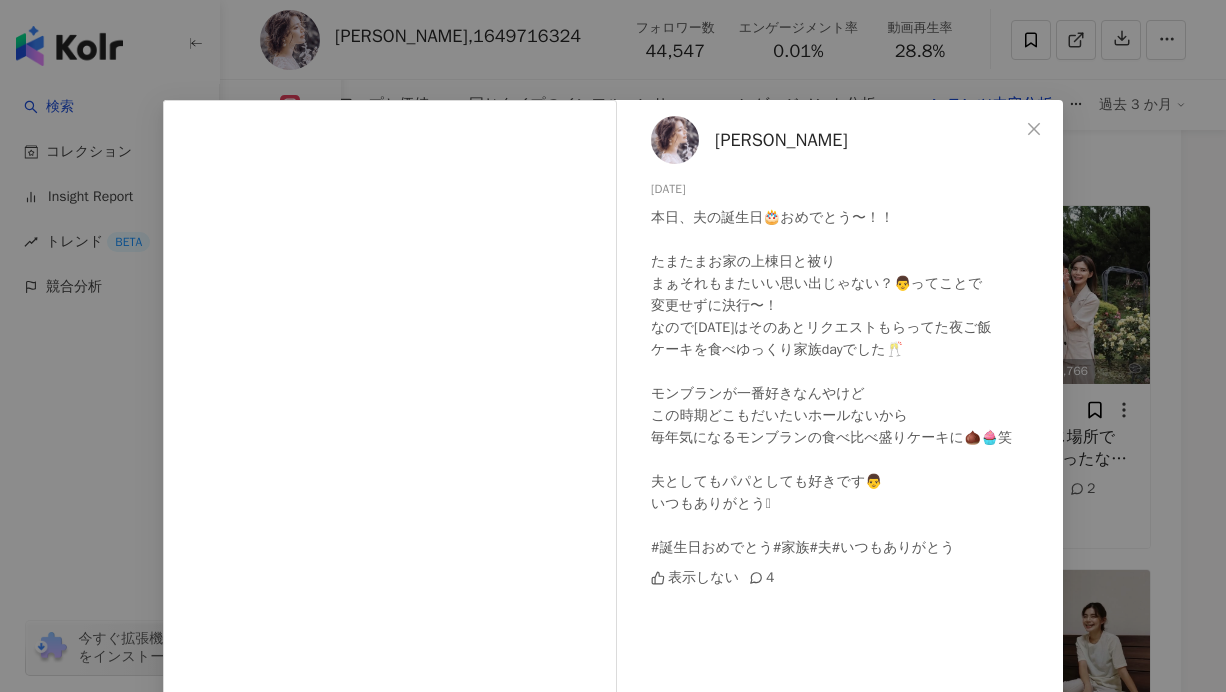 scroll, scrollTop: 0, scrollLeft: 0, axis: both 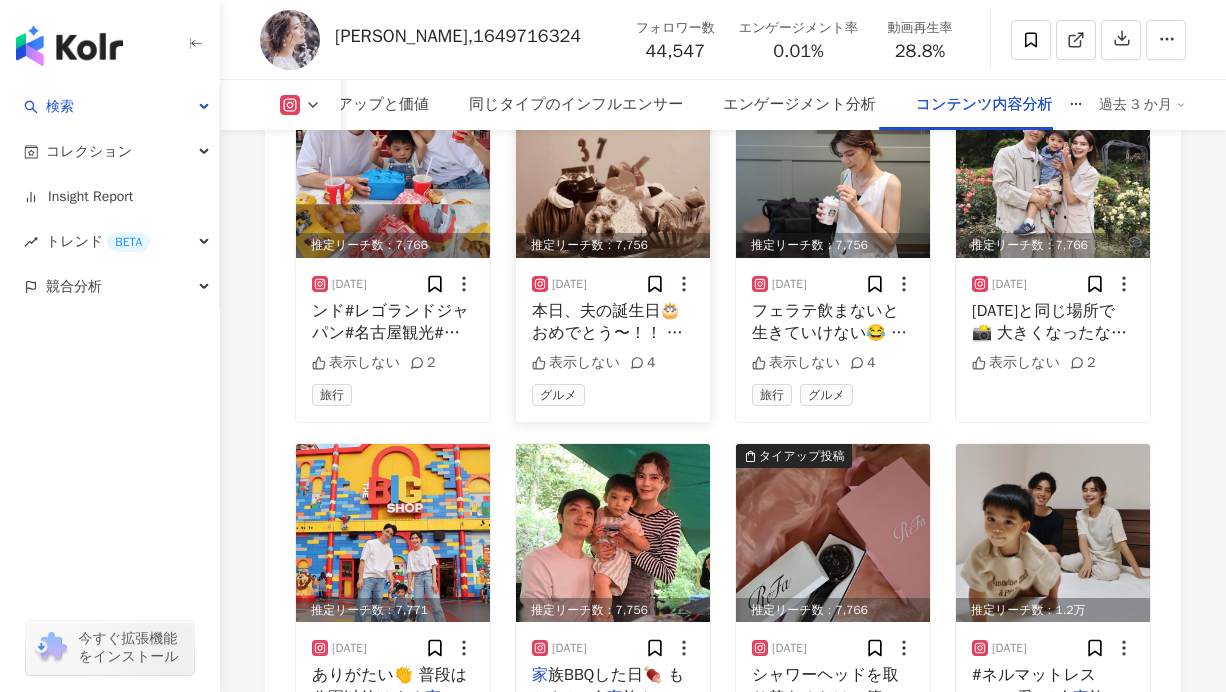 click on "本日、夫の誕生日🎂おめでとう〜！！
たまたまお" at bounding box center (607, 333) 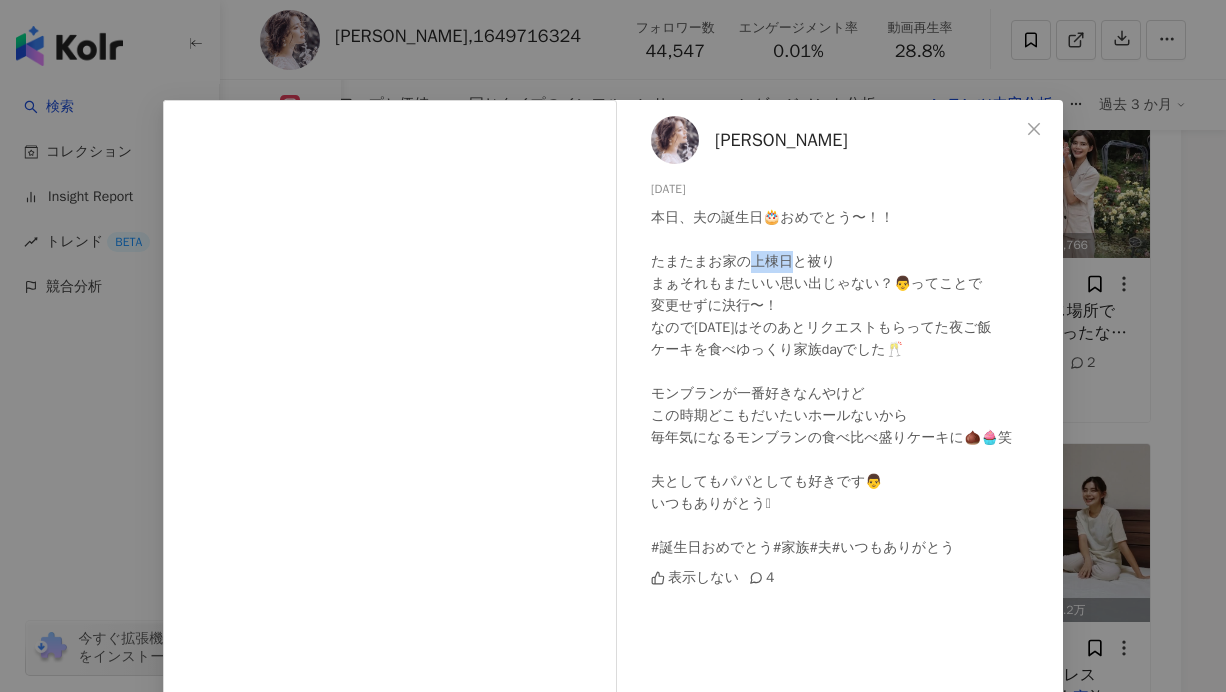 drag, startPoint x: 747, startPoint y: 262, endPoint x: 785, endPoint y: 263, distance: 38.013157 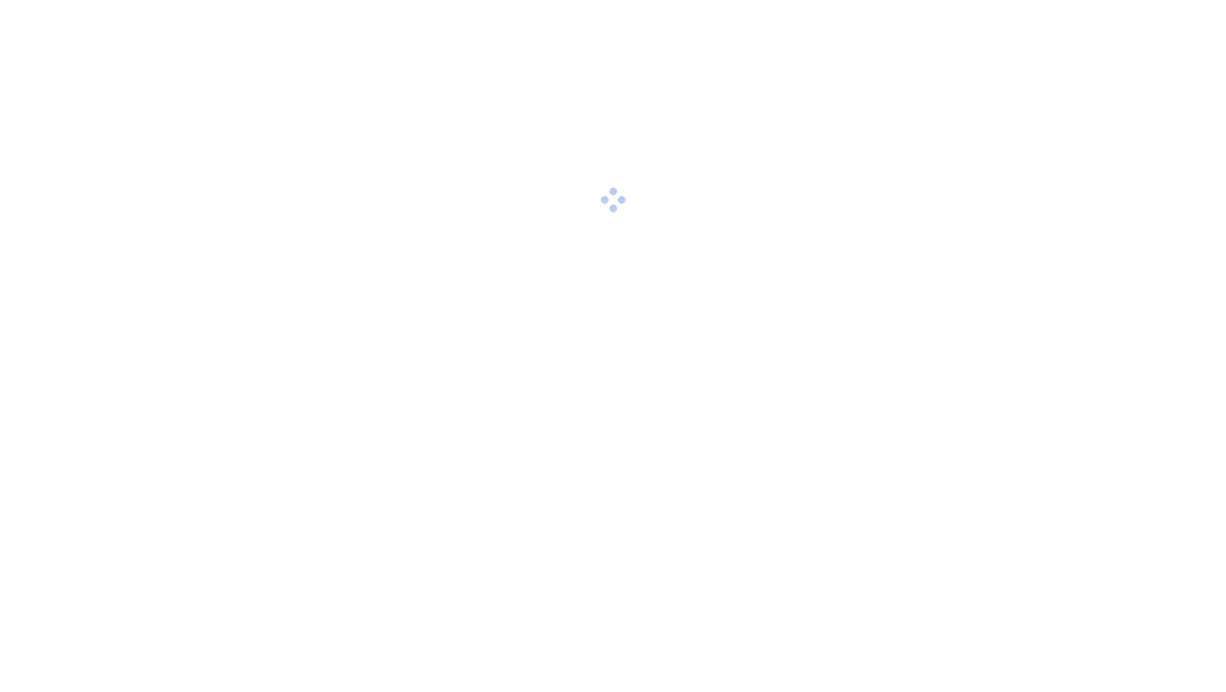 scroll, scrollTop: 0, scrollLeft: 0, axis: both 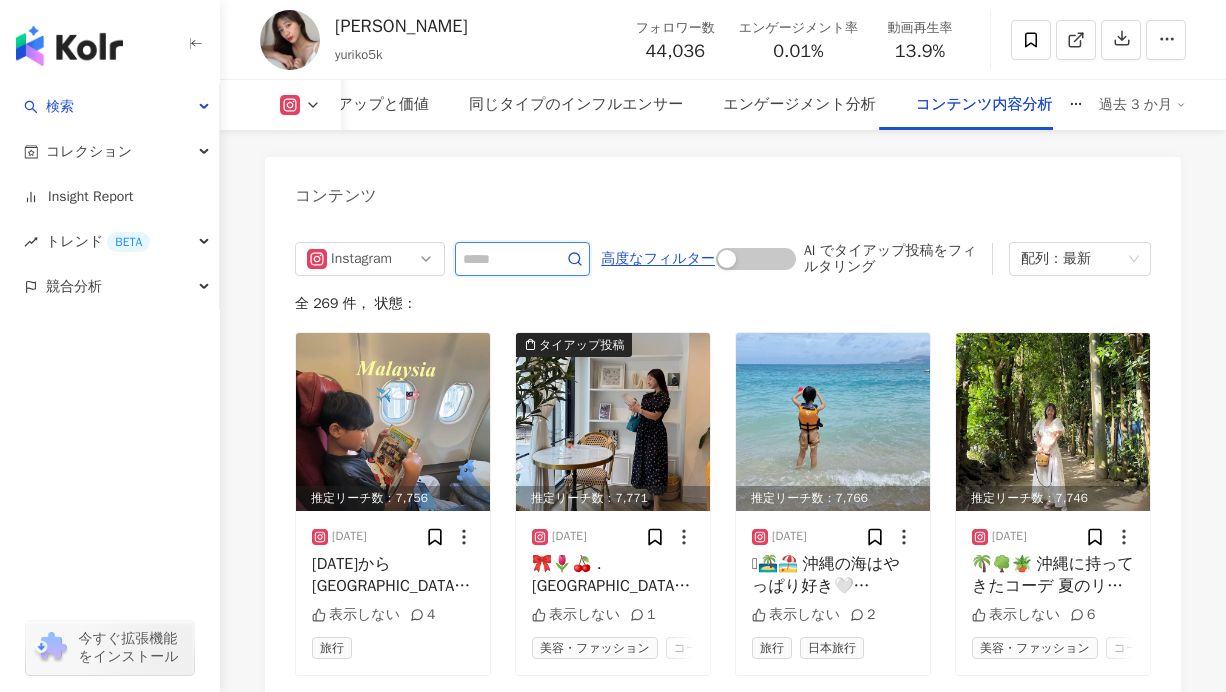 click at bounding box center (500, 259) 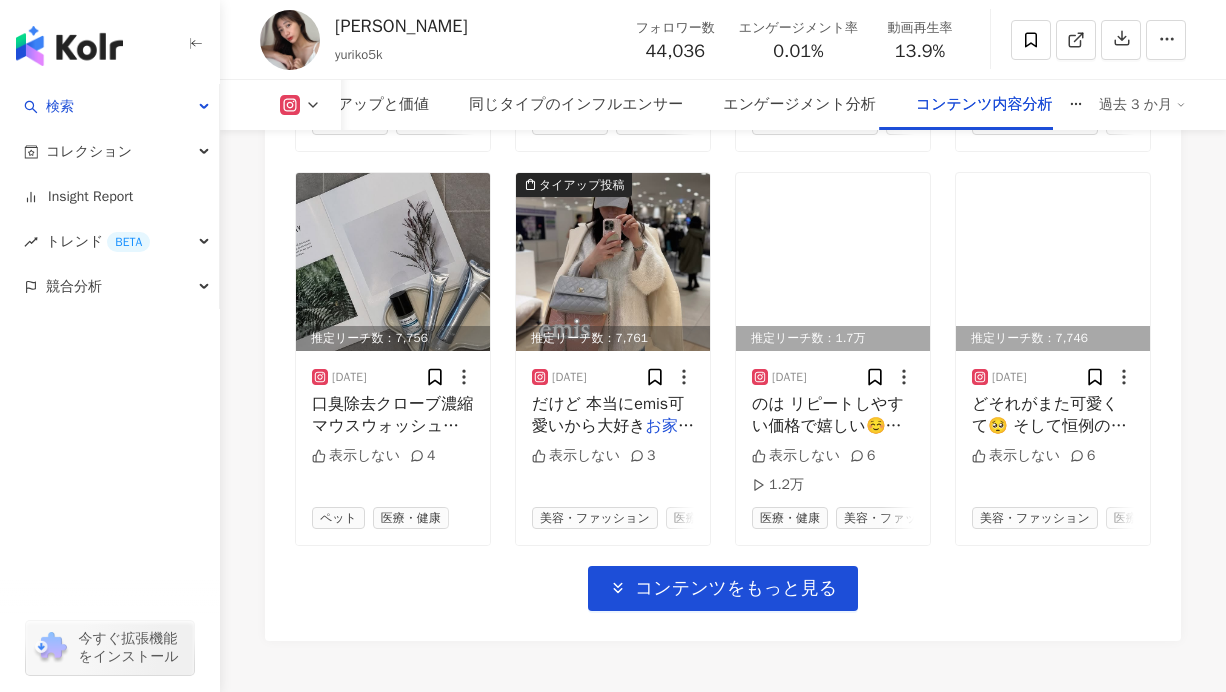 scroll, scrollTop: 7523, scrollLeft: 0, axis: vertical 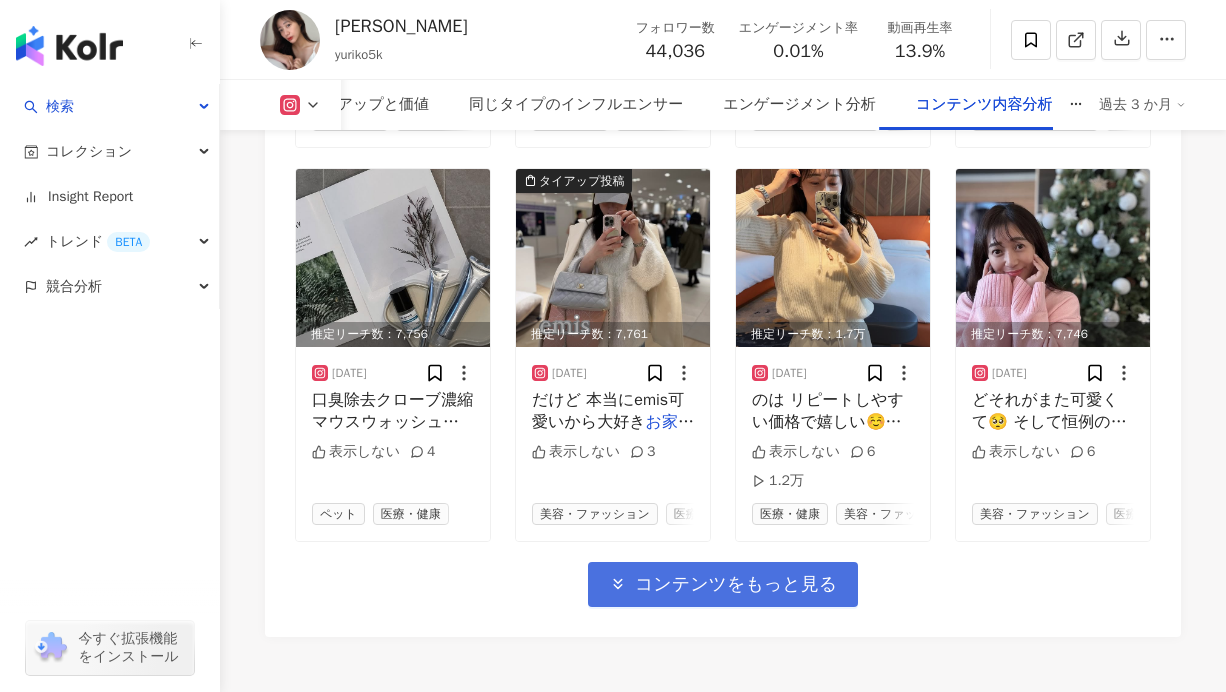 click on "コンテンツをもっと見る" at bounding box center (736, 585) 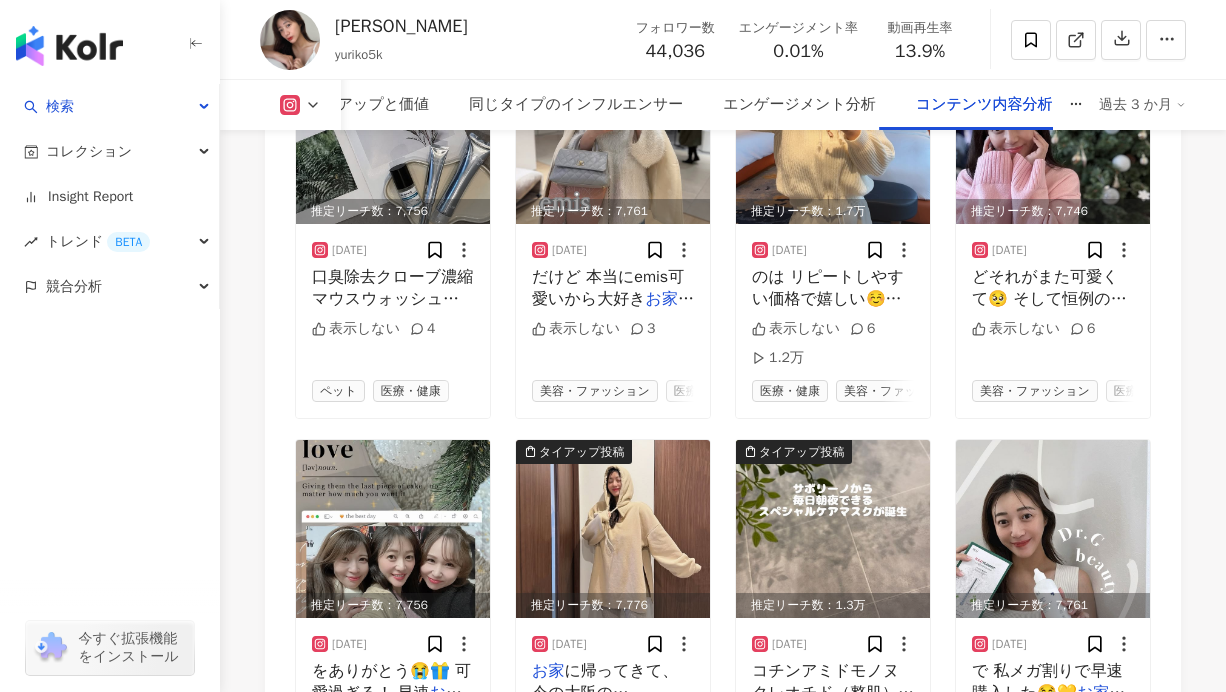 scroll, scrollTop: 7651, scrollLeft: 0, axis: vertical 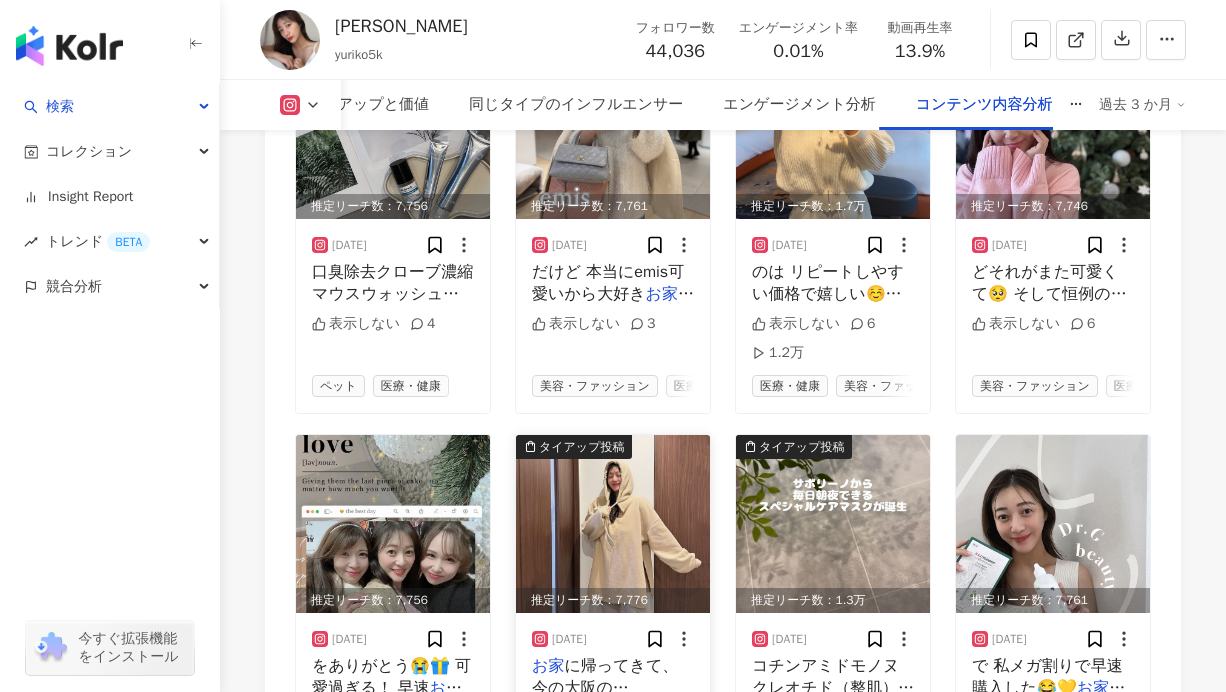 click on "お家 に帰ってきて、
今の大阪の新居は特にお気に入りだから
リラックスしています🧶
🏠
🤎
🪔
🍪
☕️
SHEINのお気に入りショップの
@dazy_fashion のもの
商品IDは2枚目3枚目にあるよ📷
割引→
【38VDH】検索で【24SBS5】があるので
最大で95％OFFまで割引を受けとってね
@sheinofficial
@shein_japan
#SHEINforAll#pr#sheinshops
#カジュアルコーデ#セットアップ" at bounding box center (613, 677) 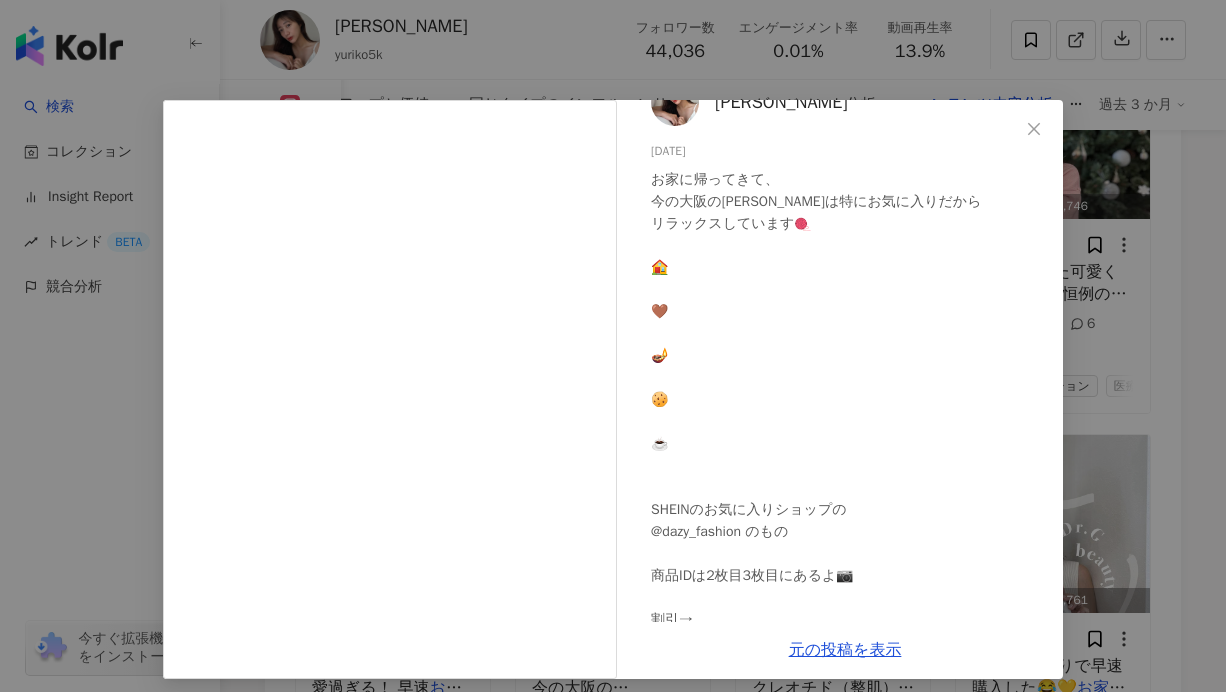 scroll, scrollTop: 157, scrollLeft: 0, axis: vertical 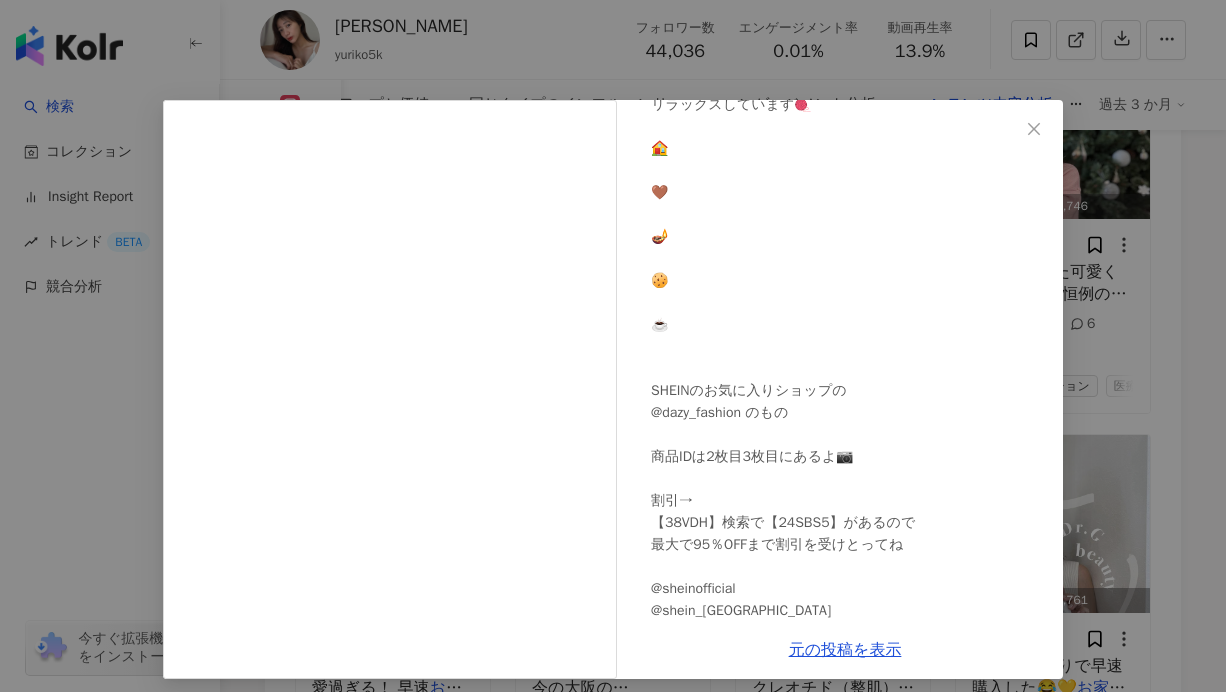click on "百合子 2024/11/30 お家に帰ってきて、
今の大阪の新居は特にお気に入りだから
リラックスしています🧶
🏠
🤎
🪔
🍪
☕️
SHEINのお気に入りショップの
@dazy_fashion のもの
商品IDは2枚目3枚目にあるよ📷
割引→
【38VDH】検索で【24SBS5】があるので
最大で95％OFFまで割引を受けとってね
@sheinofficial
@shein_japan
#SHEINforAll#pr#sheinshops
#カジュアルコーデ#セットアップ 表示しない 元の投稿を表示" at bounding box center (613, 346) 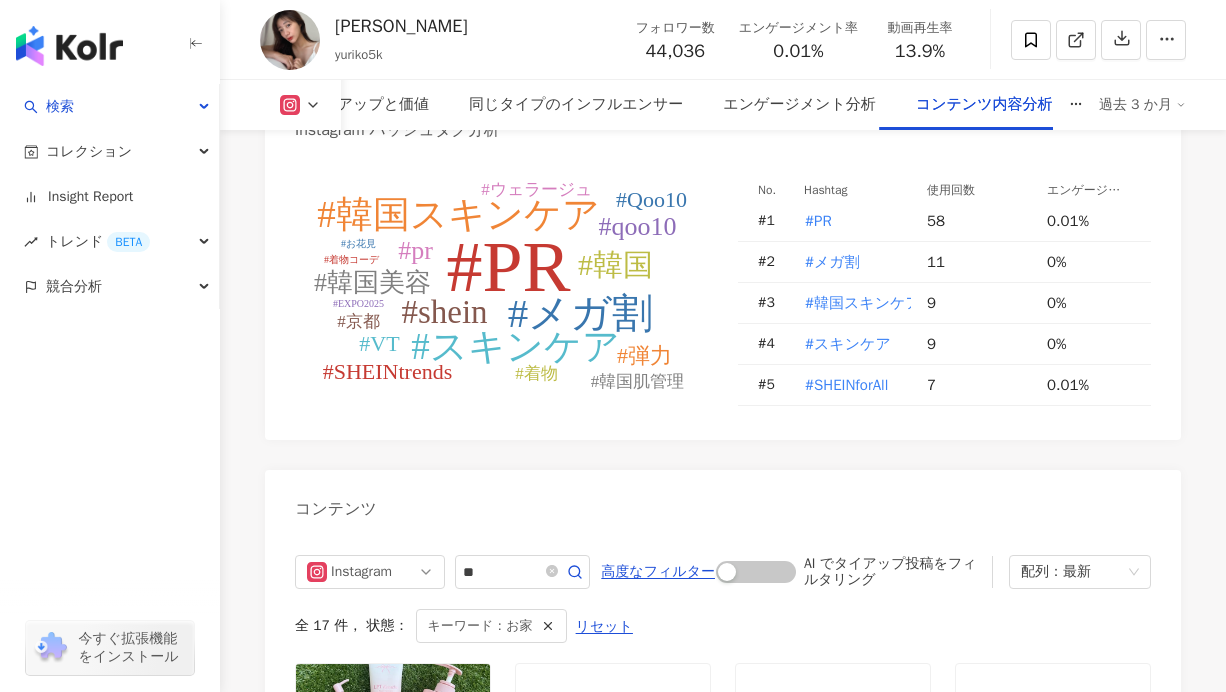 scroll, scrollTop: 6283, scrollLeft: 0, axis: vertical 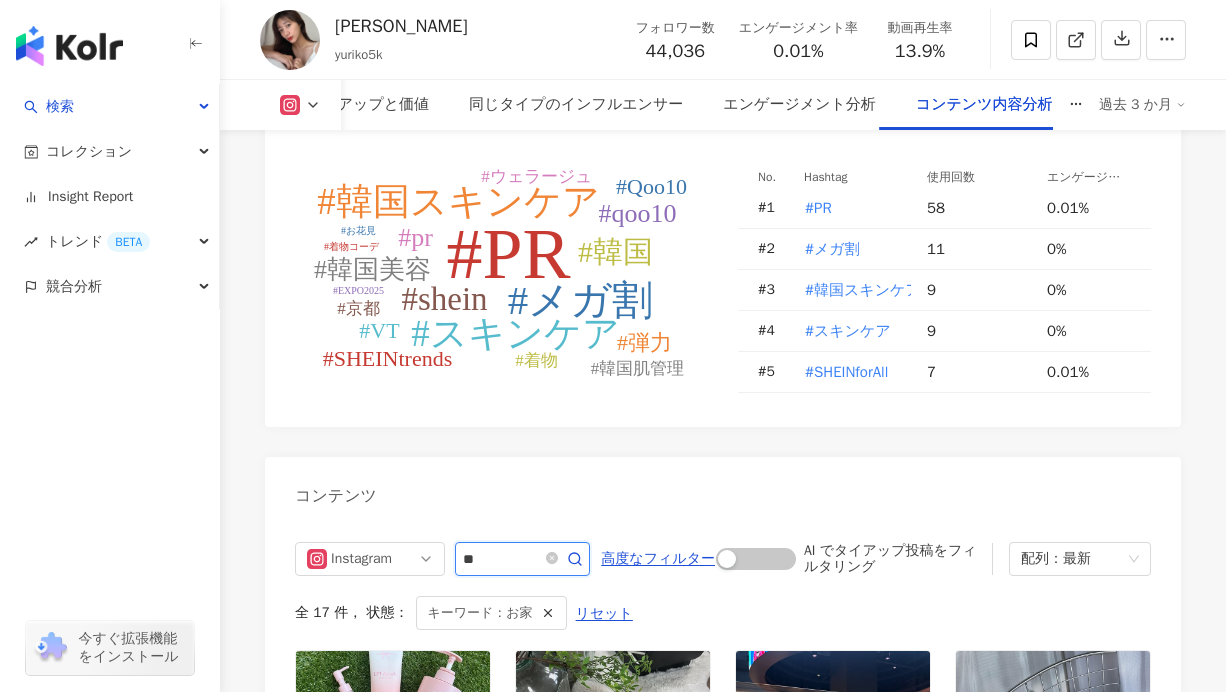click on "**" at bounding box center [500, 559] 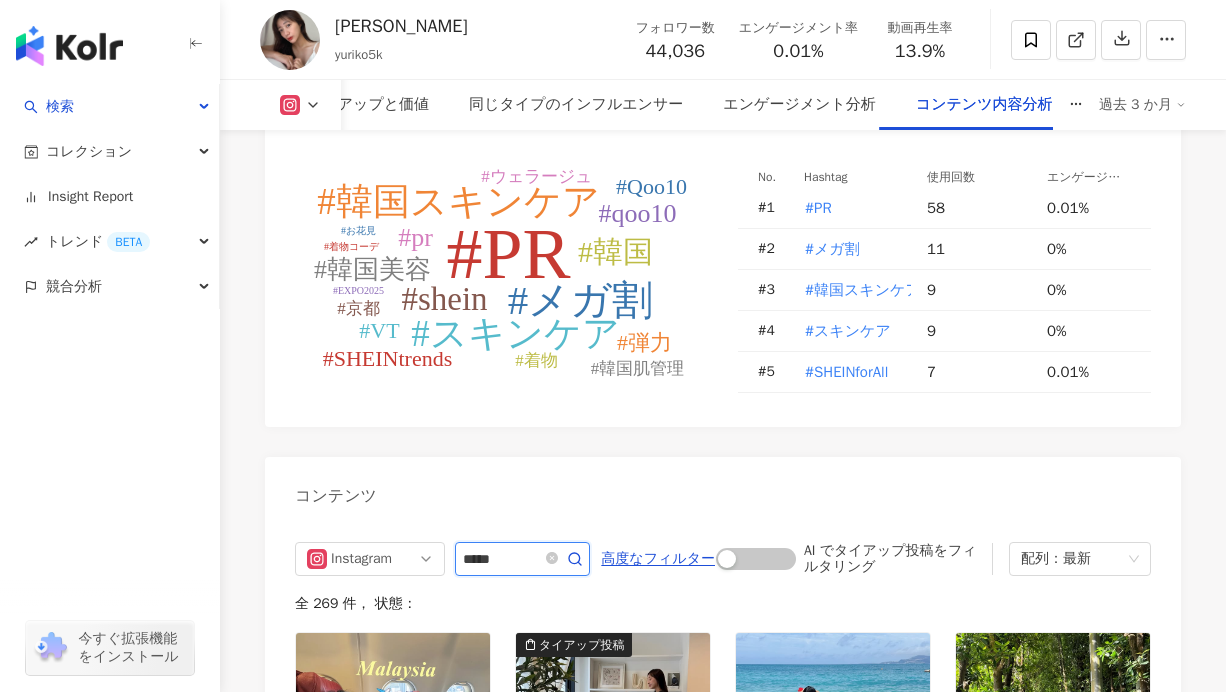 scroll, scrollTop: 6523, scrollLeft: 0, axis: vertical 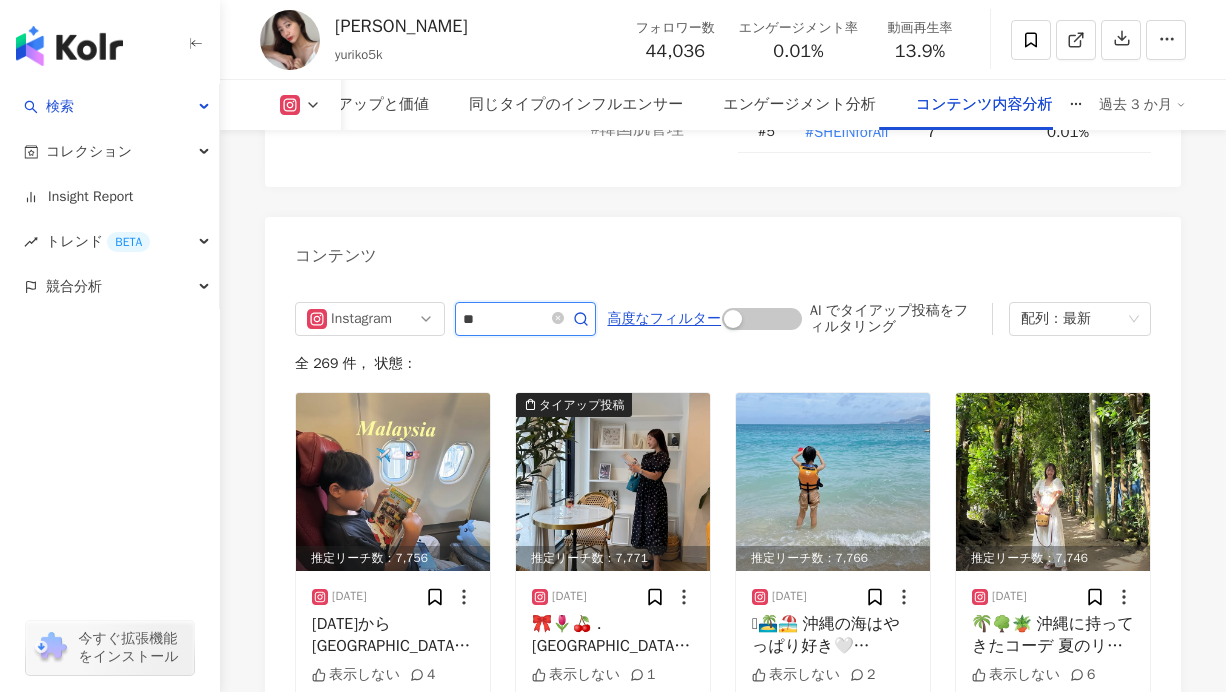 type on "**" 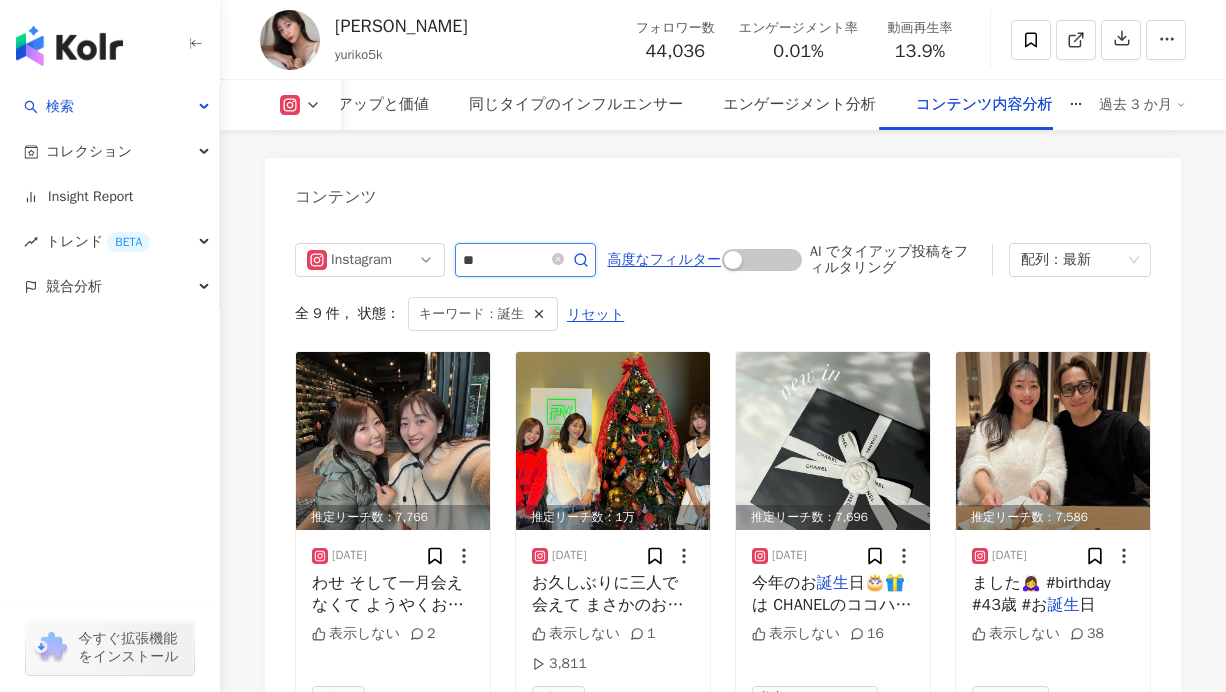 scroll, scrollTop: 6625, scrollLeft: 0, axis: vertical 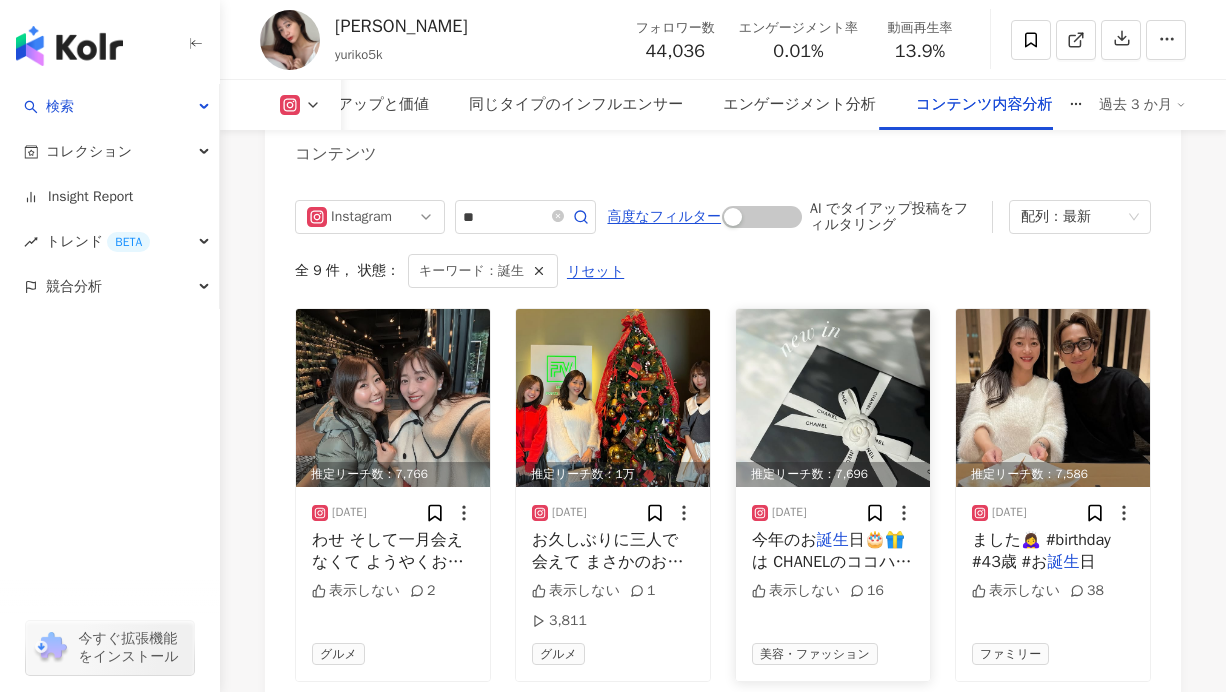 click on "今年のお" at bounding box center [784, 540] 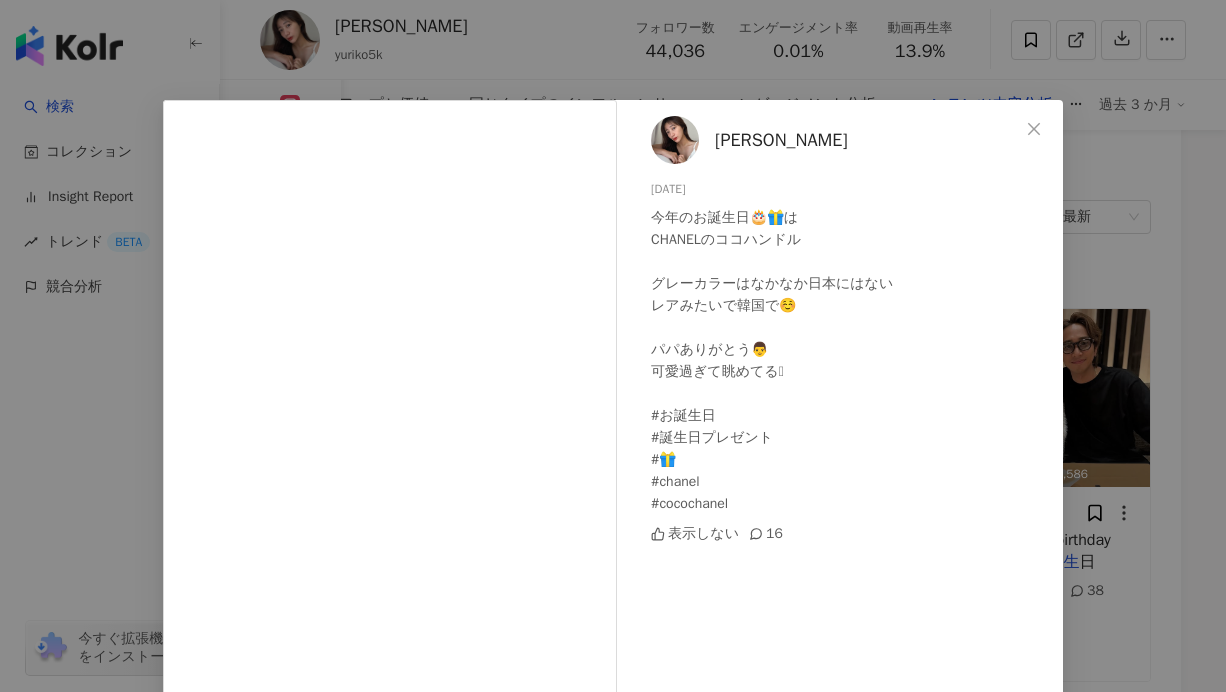 click on "百合子 2024/12/04 今年のお誕生日🎂🎁は
CHANELのココハンドル
グレーカラーはなかなか日本にはない
レアみたいで韓国で☺️
パパありがとう👨
可愛過ぎて眺めてる🩶
#お誕生日
#誕生日プレゼント
#🎁
#chanel
#cocochanel 表示しない 16 元の投稿を表示" at bounding box center [613, 346] 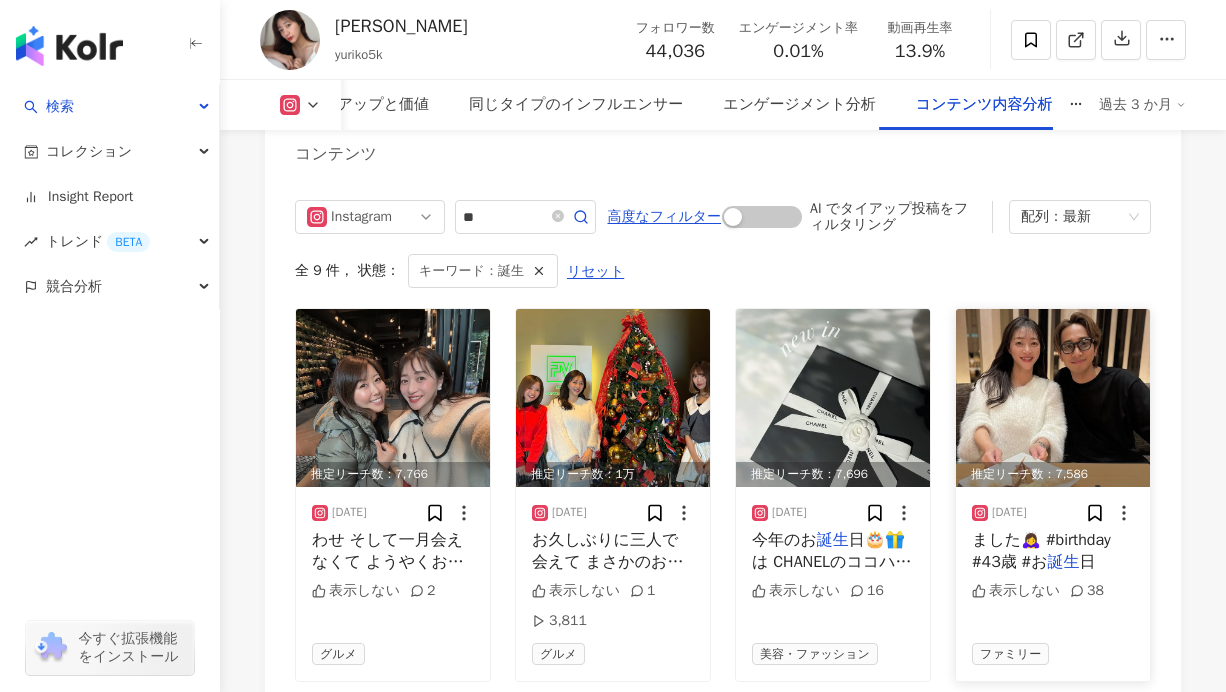 click on "ました🙇‍♀️
#birthday
#43歳
#お" at bounding box center (1041, 551) 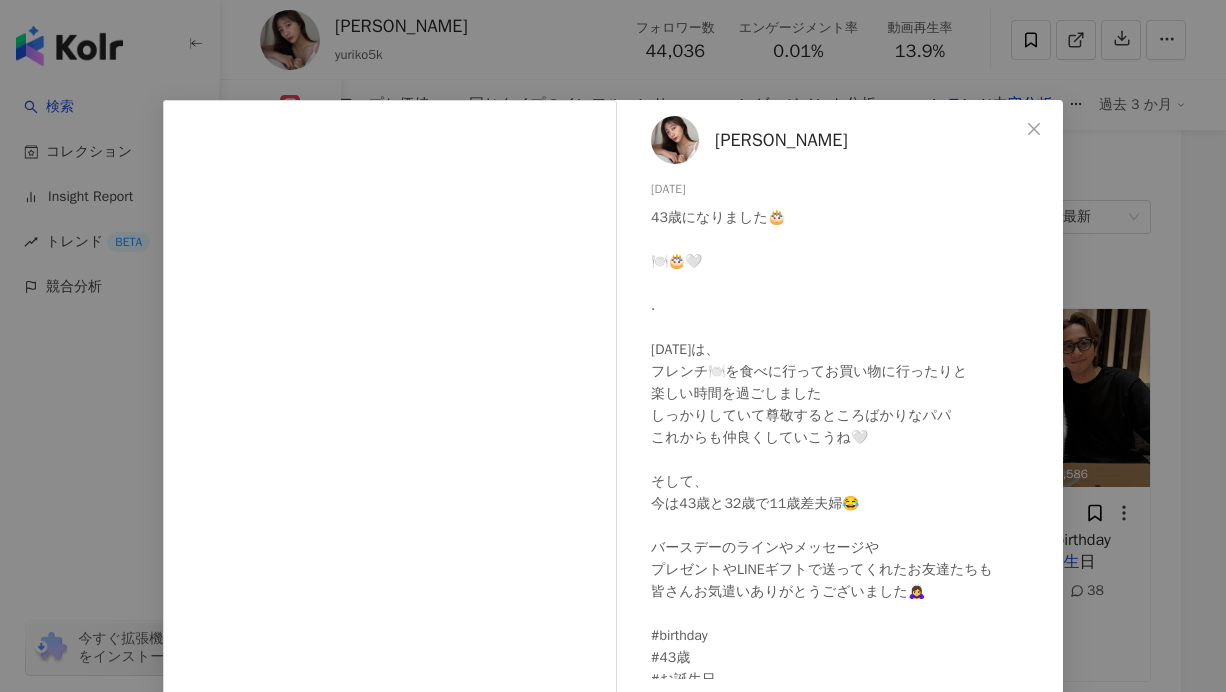 click on "百合子 2024/11/11 43歳になりました🎂
🍽️🎂🤍
.
昨日は、
フレンチ🍽️を食べに行ってお買い物に行ったりと
楽しい時間を過ごしました
しっかりしていて尊敬するところばかりなパパ
これからも仲良くしていこうね🤍
そして、
今は43歳と32歳で11歳差夫婦😂
バースデーのラインやメッセージや
プレゼントやLINEギフトで送ってくれたお友達たちも
皆さんお気遣いありがとうございました🙇‍♀️
#birthday
#43歳
#お誕生日 表示しない 38 元の投稿を表示" at bounding box center [613, 346] 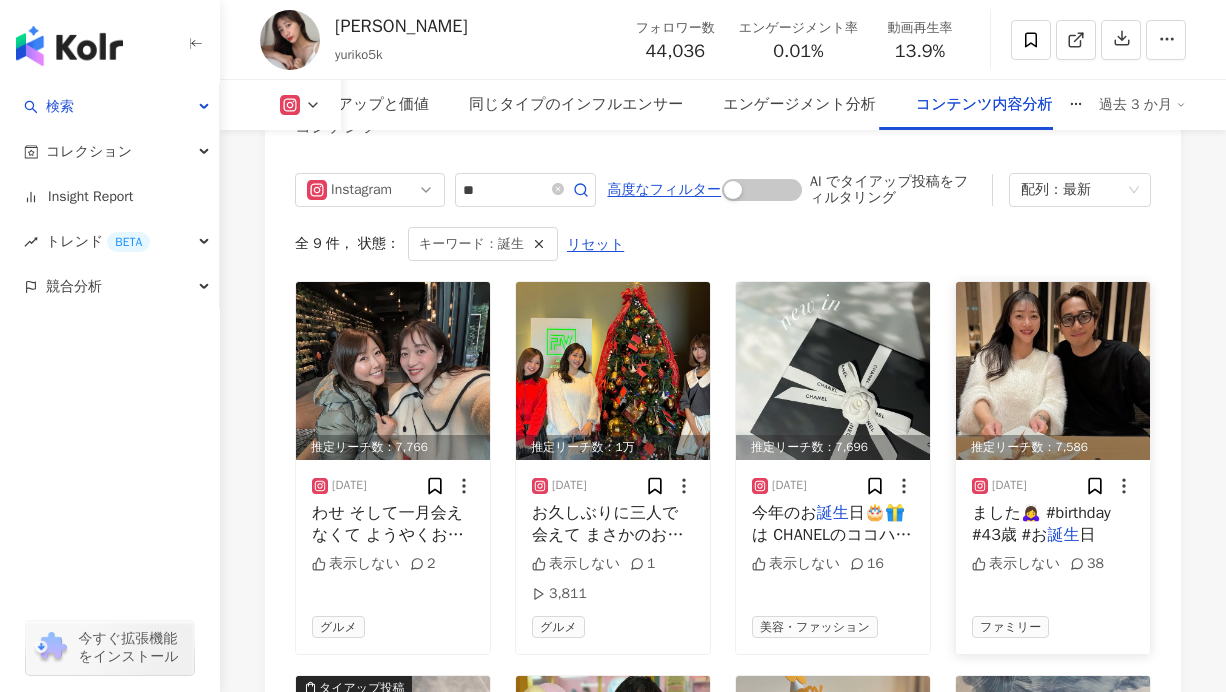 scroll, scrollTop: 6664, scrollLeft: 0, axis: vertical 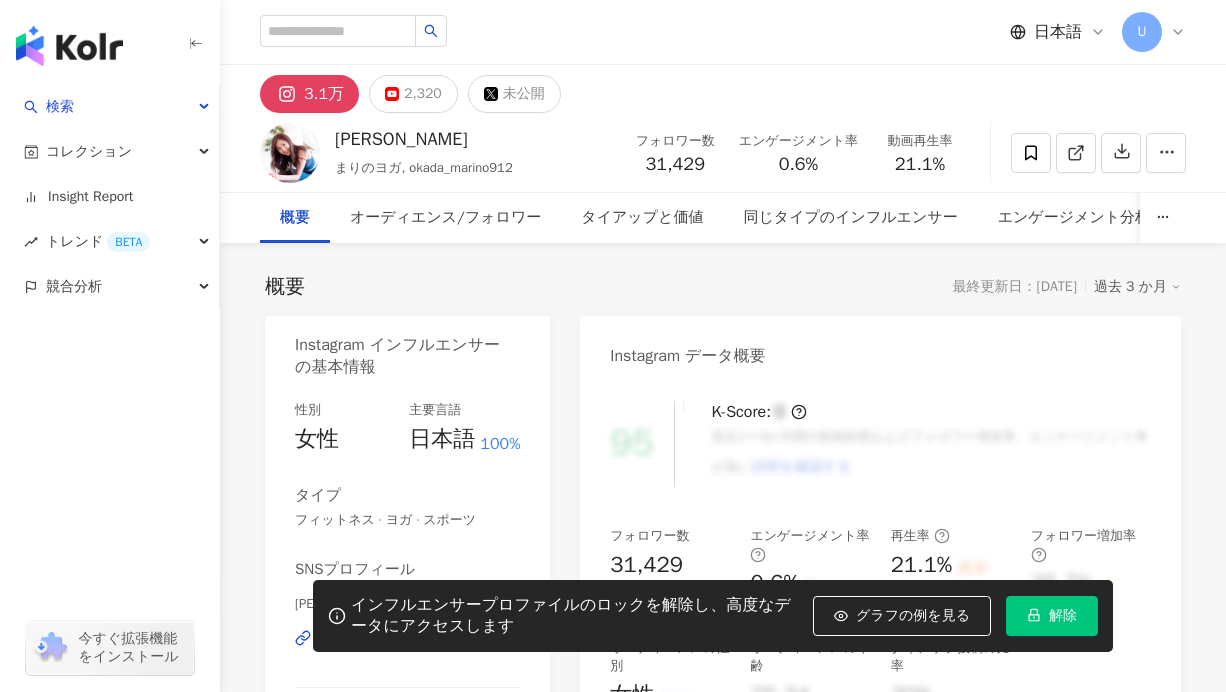 click on "解除" at bounding box center (1052, 616) 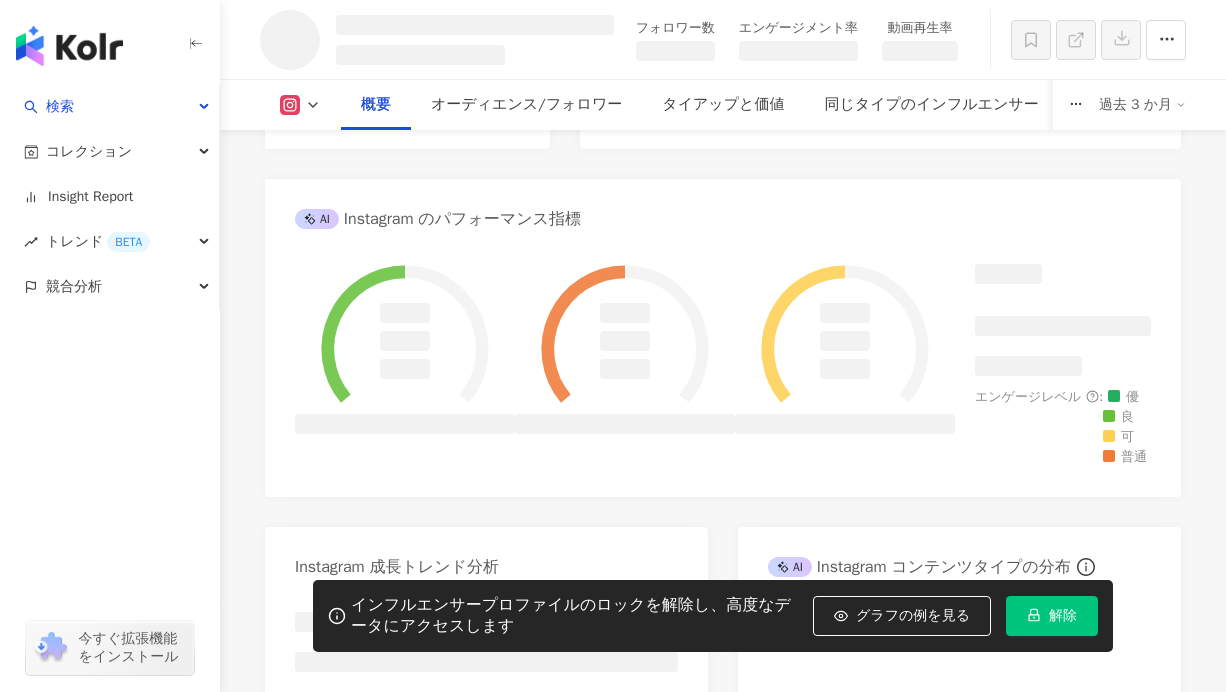 scroll, scrollTop: 738, scrollLeft: 0, axis: vertical 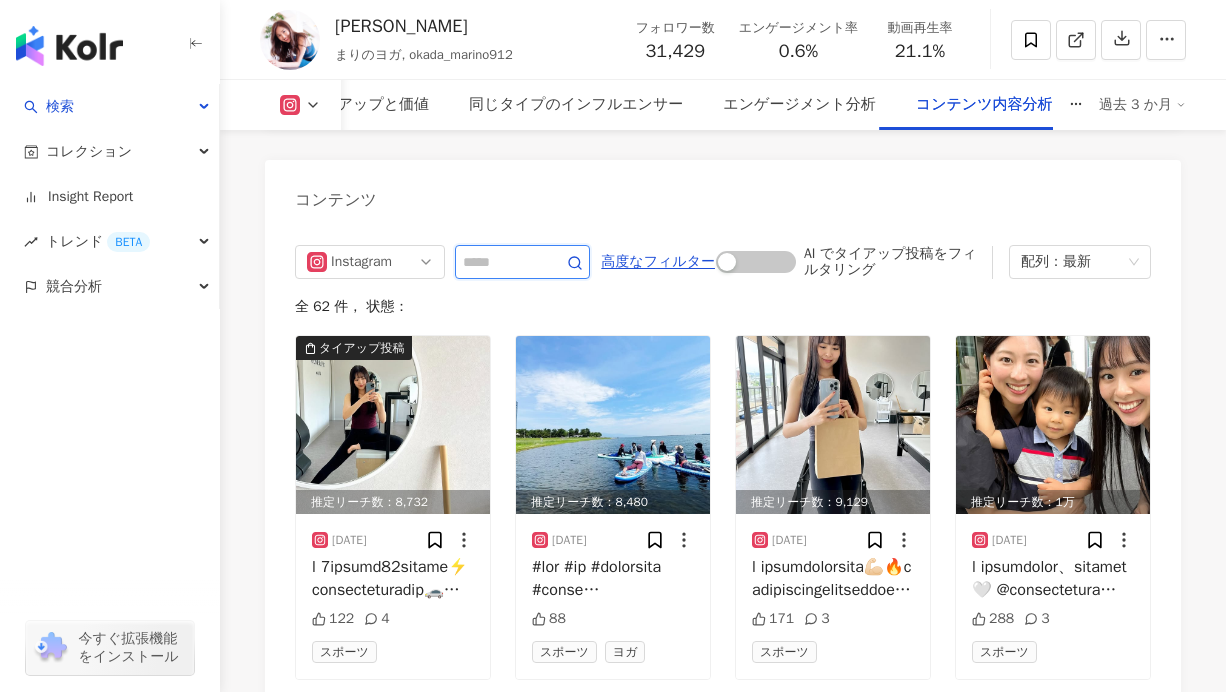 click at bounding box center [500, 262] 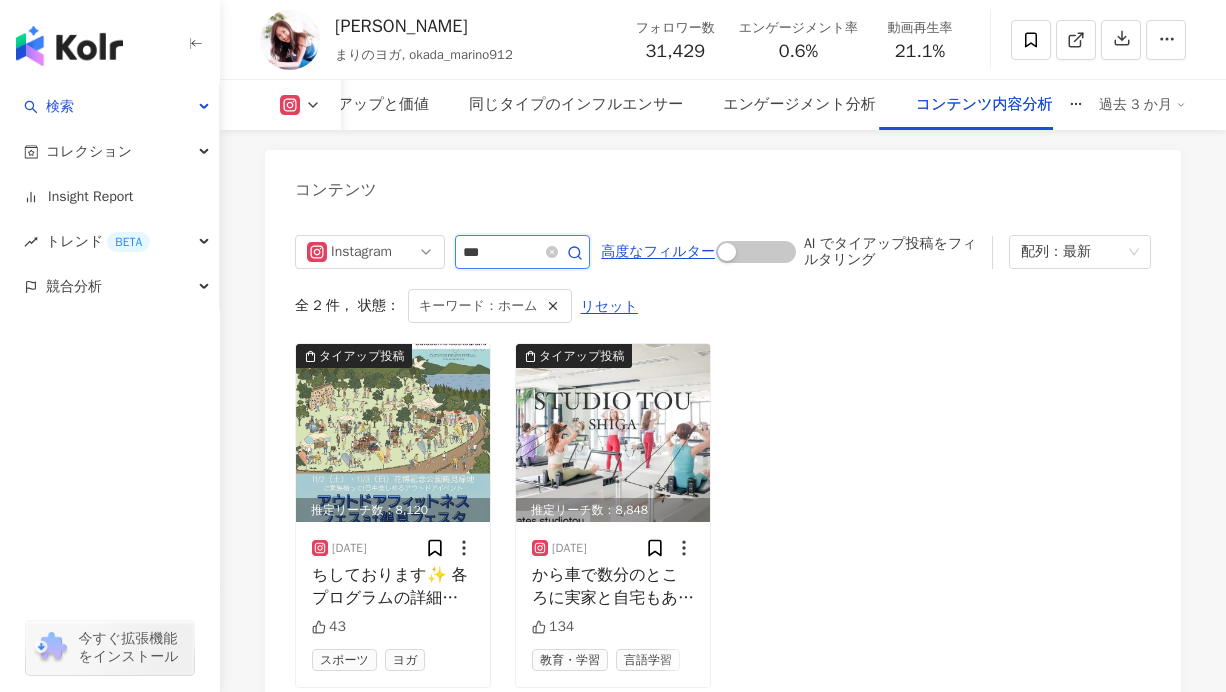 scroll, scrollTop: 6523, scrollLeft: 0, axis: vertical 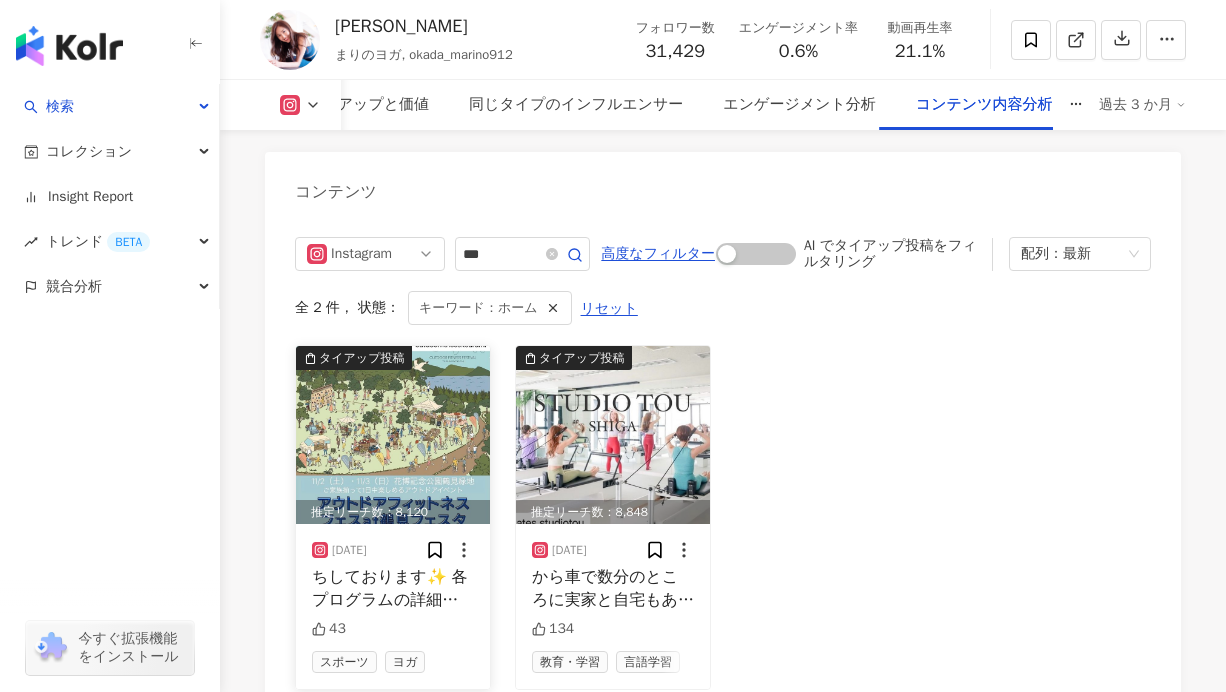 click on "ちしております✨
各プログラムの詳細、" at bounding box center [389, 588] 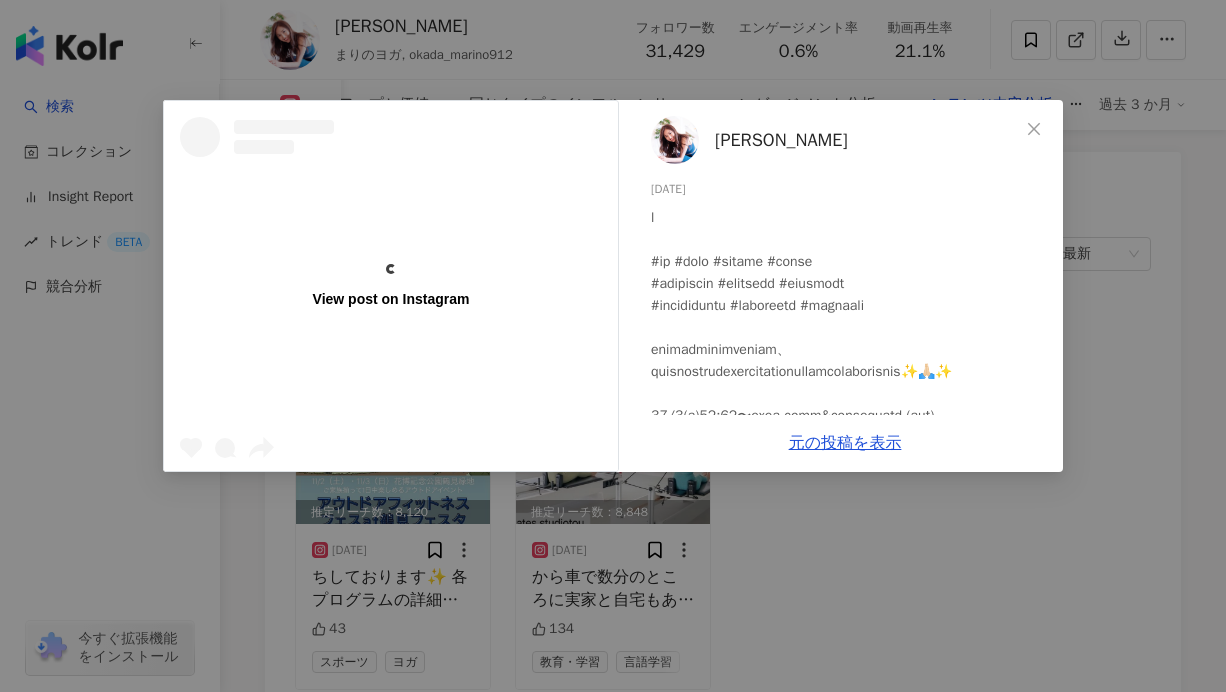 click on "View post on Instagram   岡田茉里乃 2024/10/07 43 元の投稿を表示" at bounding box center (613, 346) 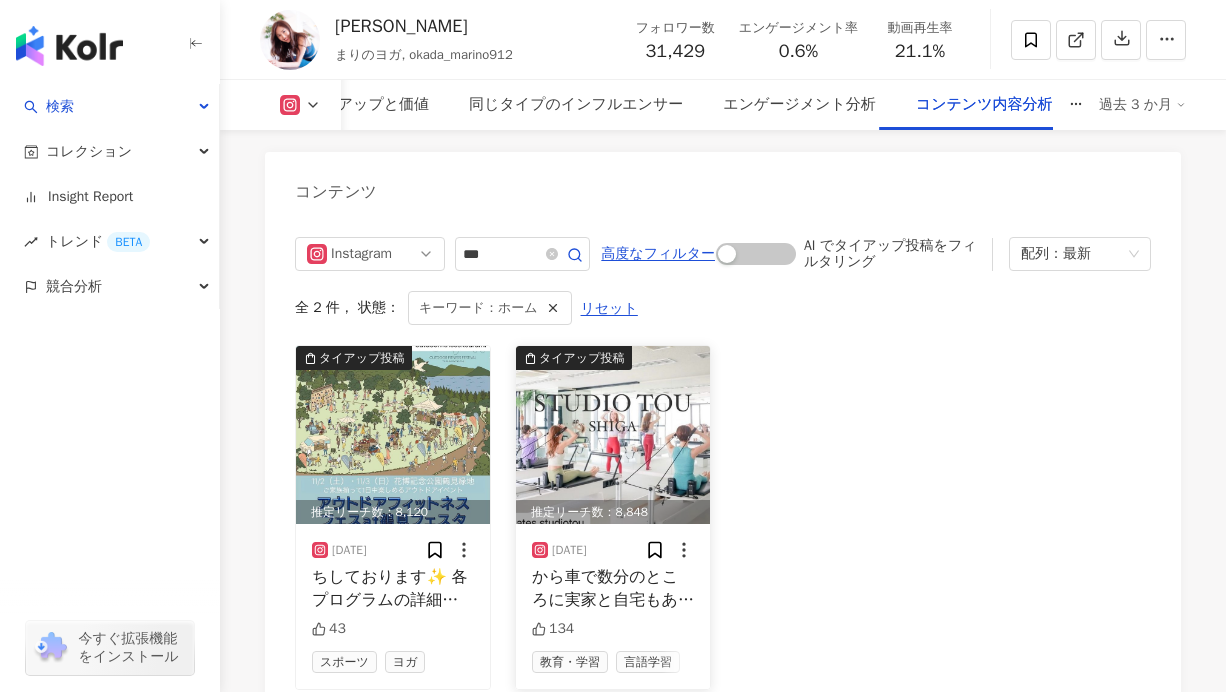 click on "から車で数分のところに実家と自宅もあり、 ホーム グラウンドの【かがやきテラス】でヨ" at bounding box center (613, 588) 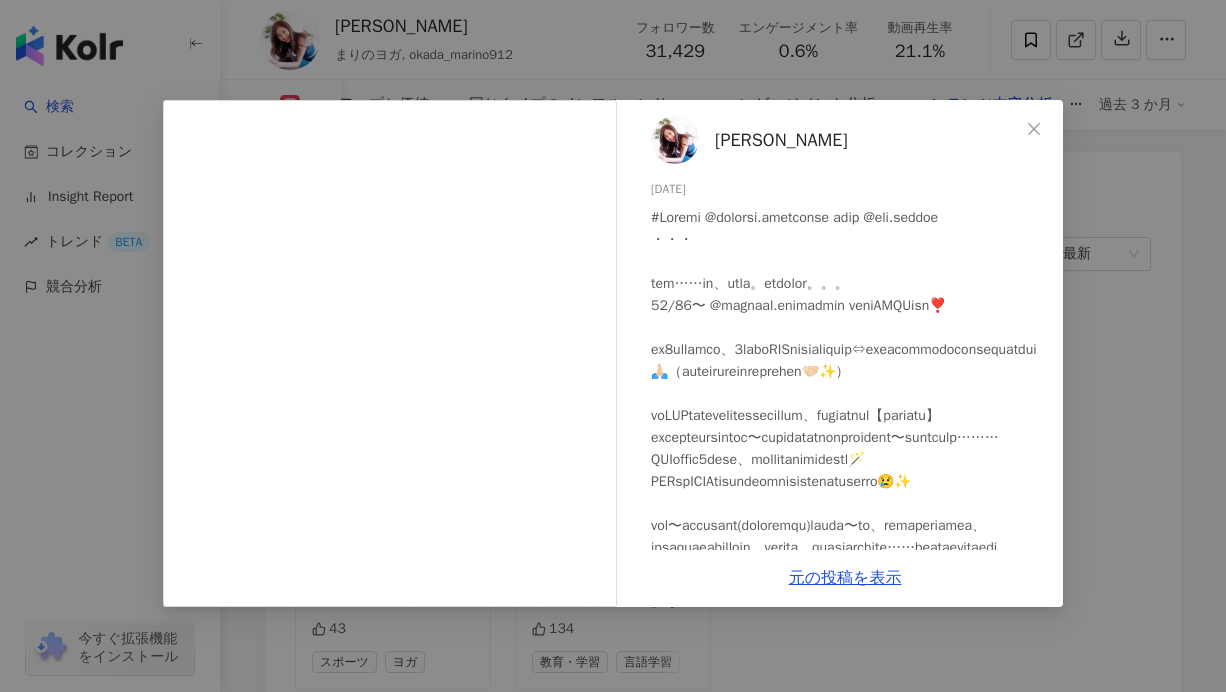 click at bounding box center (849, 812) 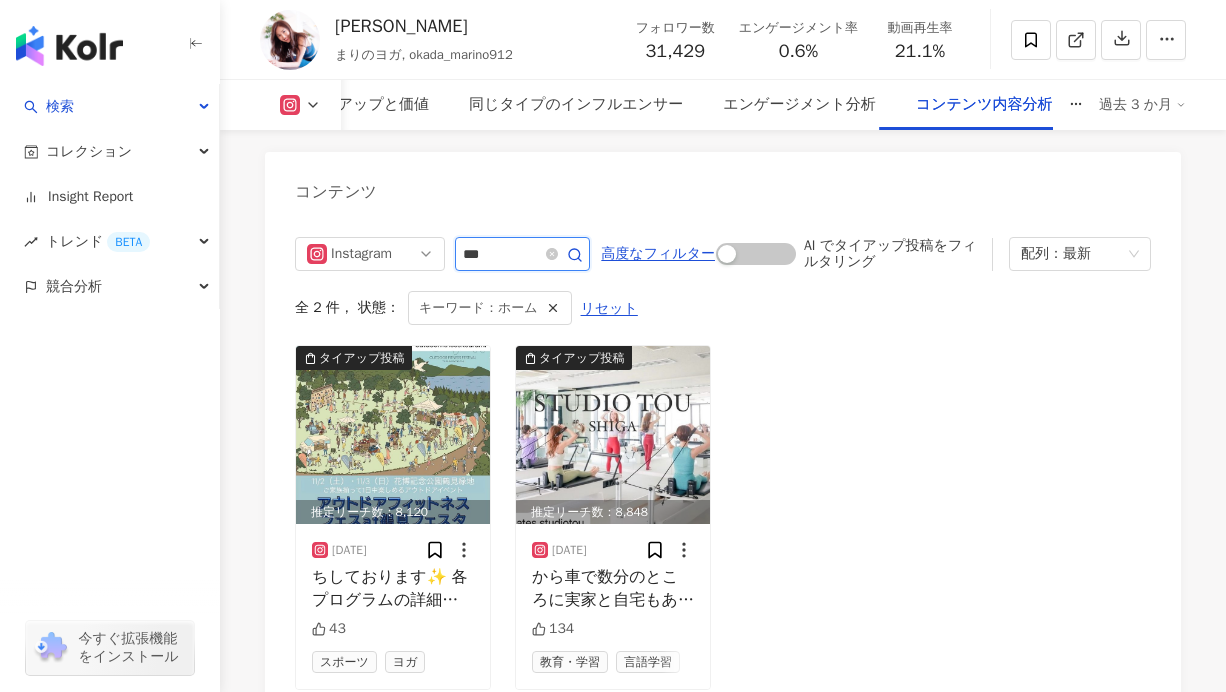 click on "***" at bounding box center (500, 254) 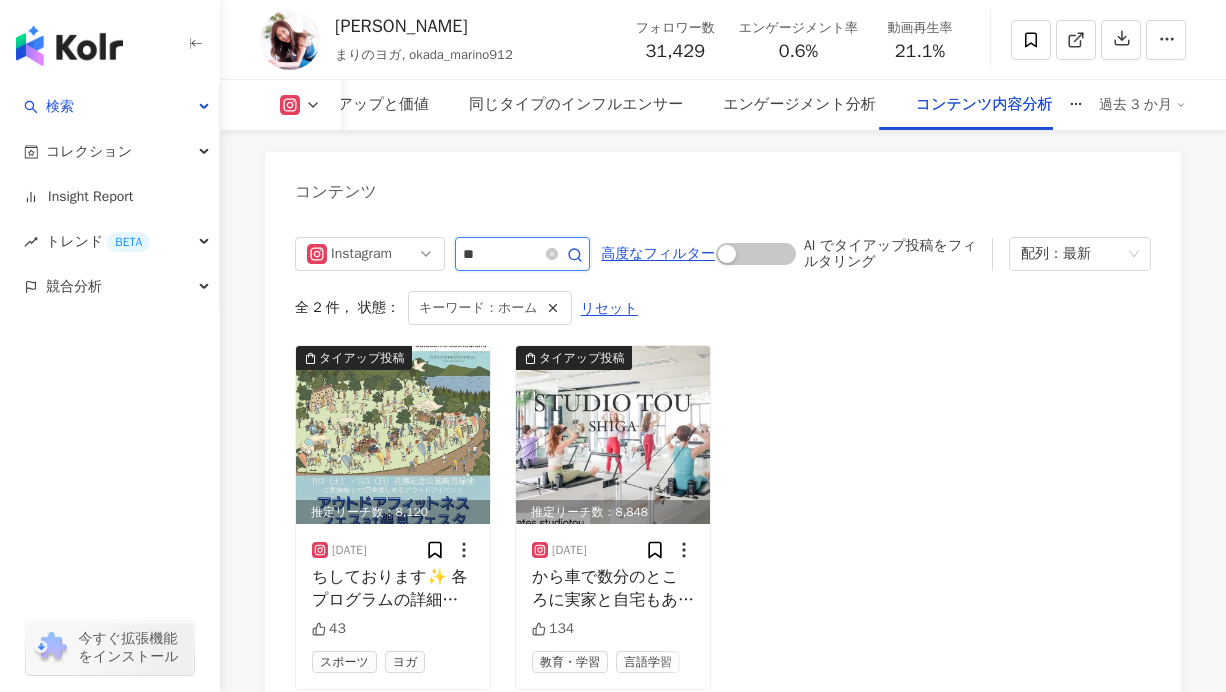 type on "*" 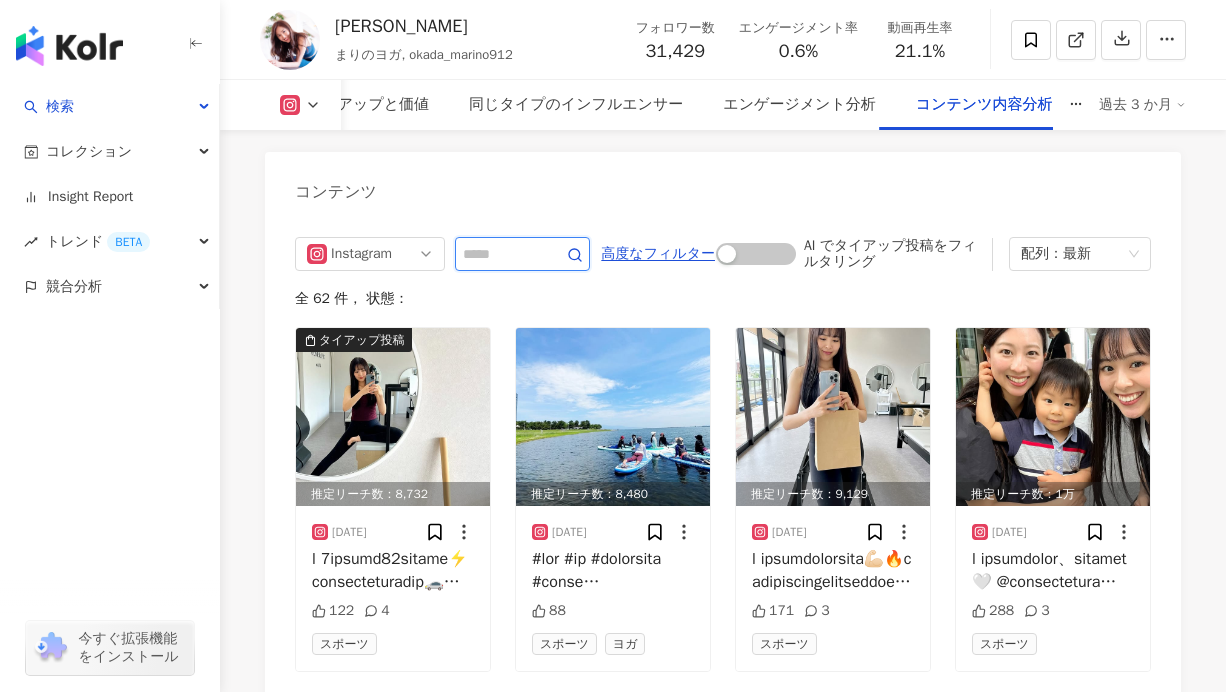 scroll, scrollTop: 6504, scrollLeft: 0, axis: vertical 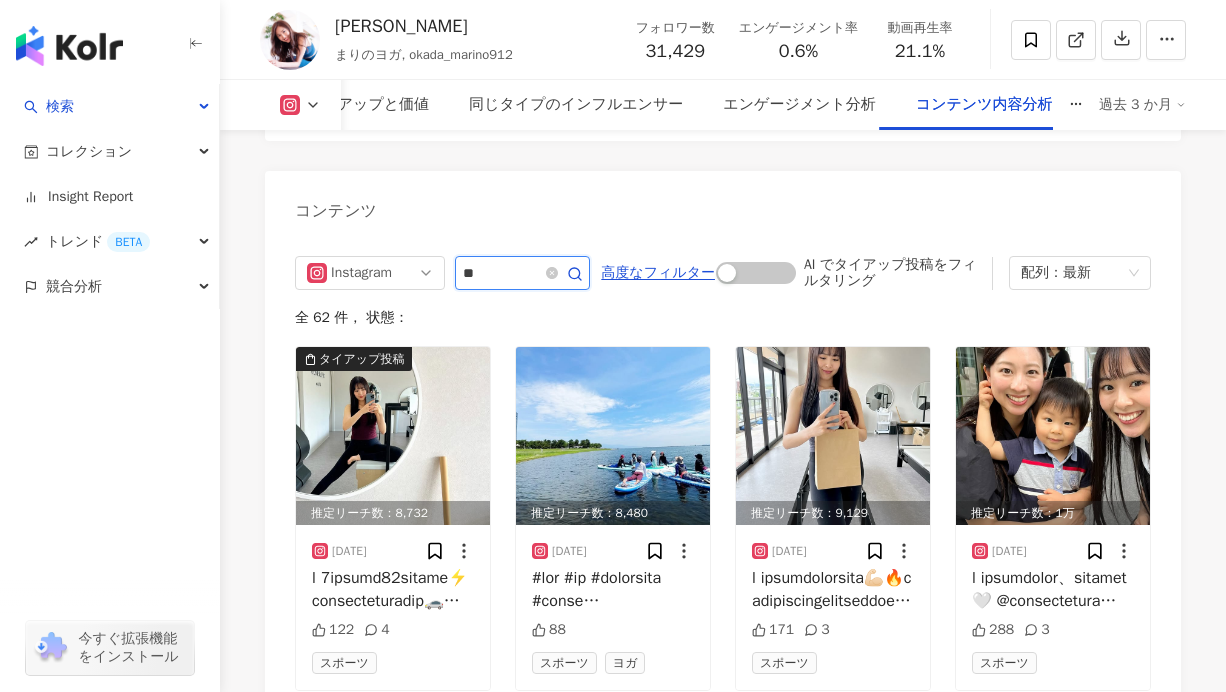 type on "**" 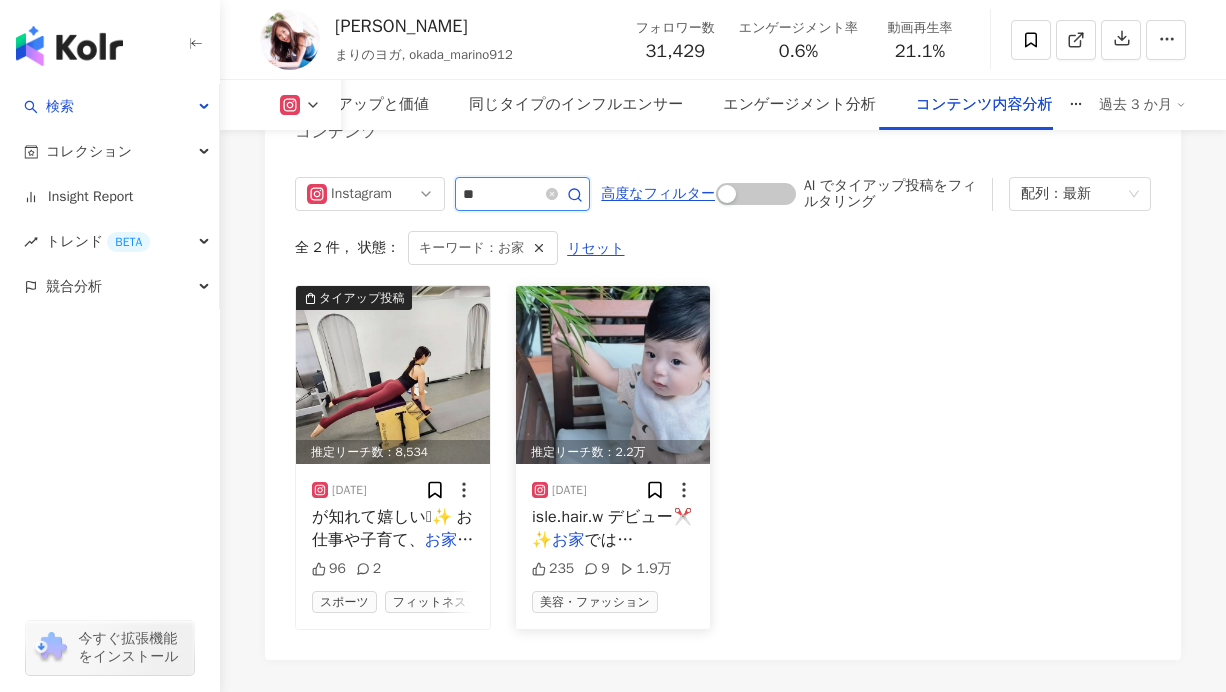 scroll, scrollTop: 6597, scrollLeft: 0, axis: vertical 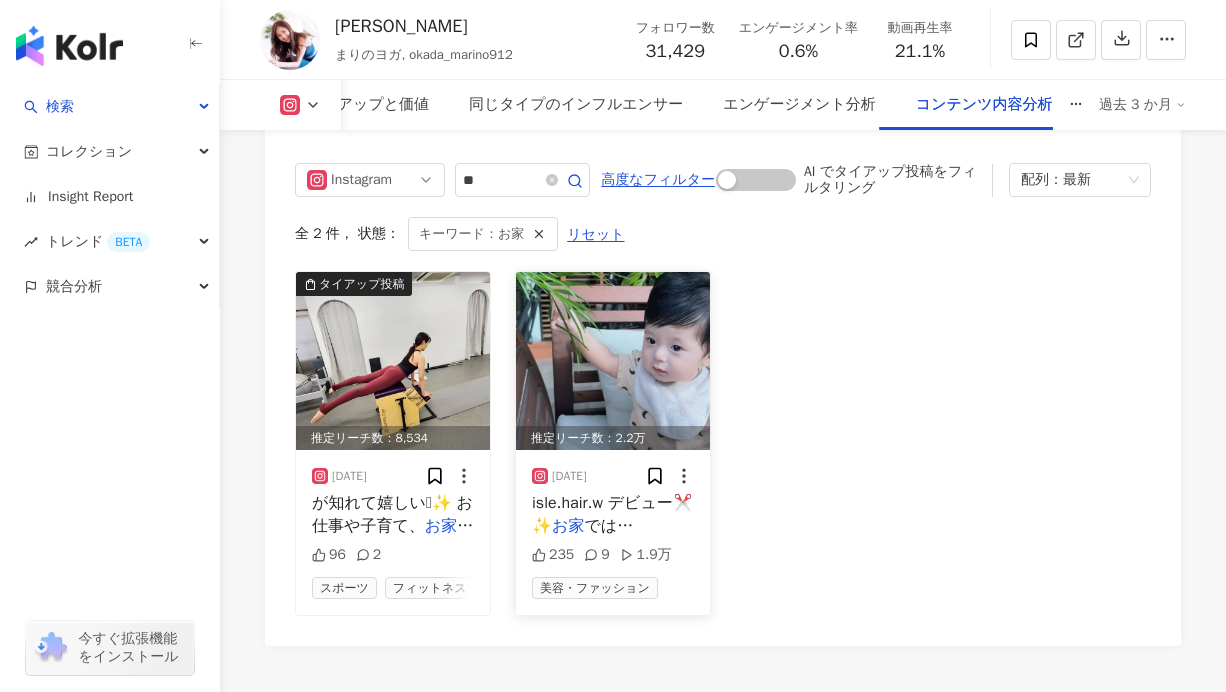 click on "isle.hair.w デビュー✂️✨" at bounding box center (612, 514) 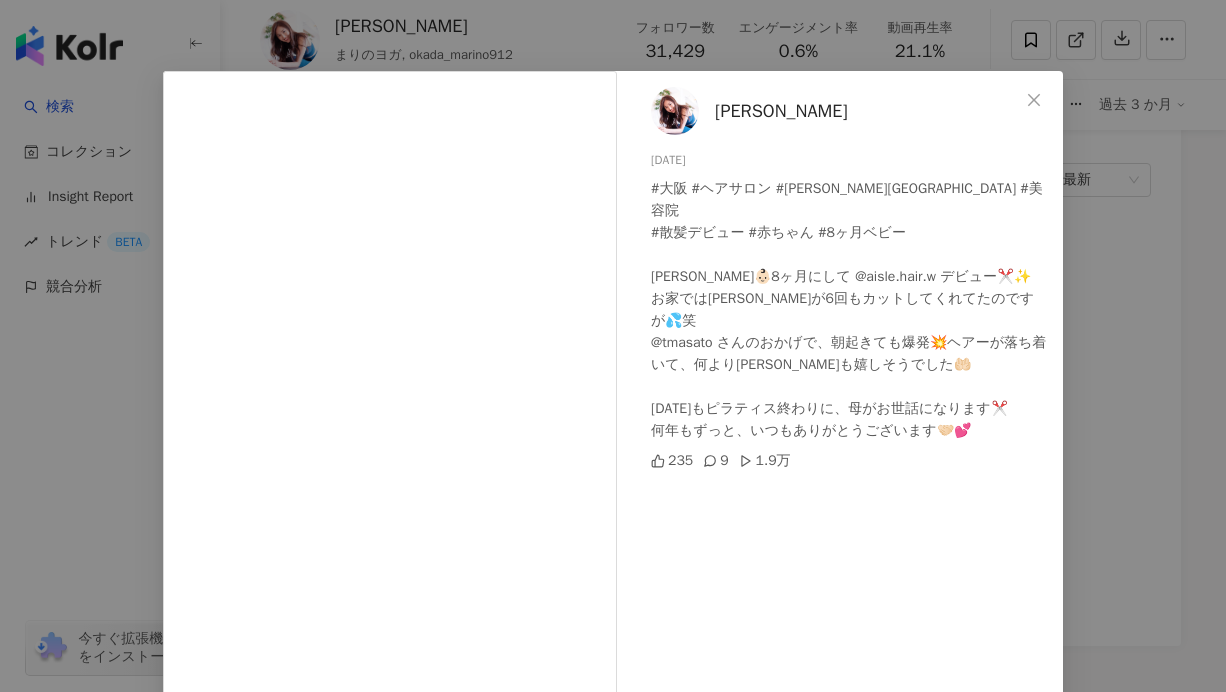 scroll, scrollTop: 33, scrollLeft: 0, axis: vertical 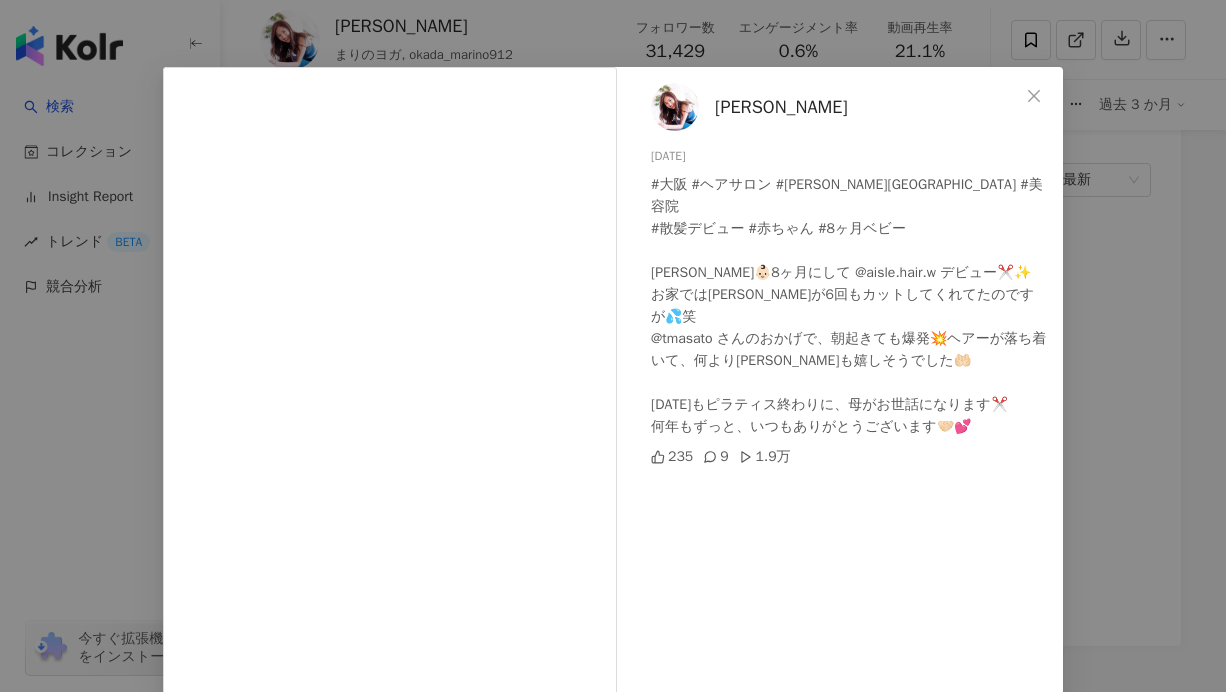 click on "岡田茉里乃 2024/10/04 #大阪 #ヘアサロン #中崎町 #美容院
#散髪デビュー #赤ちゃん #8ヶ月ベビー
蒼央👶🏻8ヶ月にして @aisle.hair.w デビュー✂️✨
お家では旦那さんが6回もカットしてくれてたのですが💦笑
@tmasato さんのおかげで、朝起きても爆発💥ヘアーが落ち着いて、何より蒼央も嬉しそうでした🤲🏻
今日もピラティス終わりに、母がお世話になります✂️
何年もずっと、いつもありがとうございます🤝🏻💕 235 9 1.9万 元の投稿を表示" at bounding box center (613, 346) 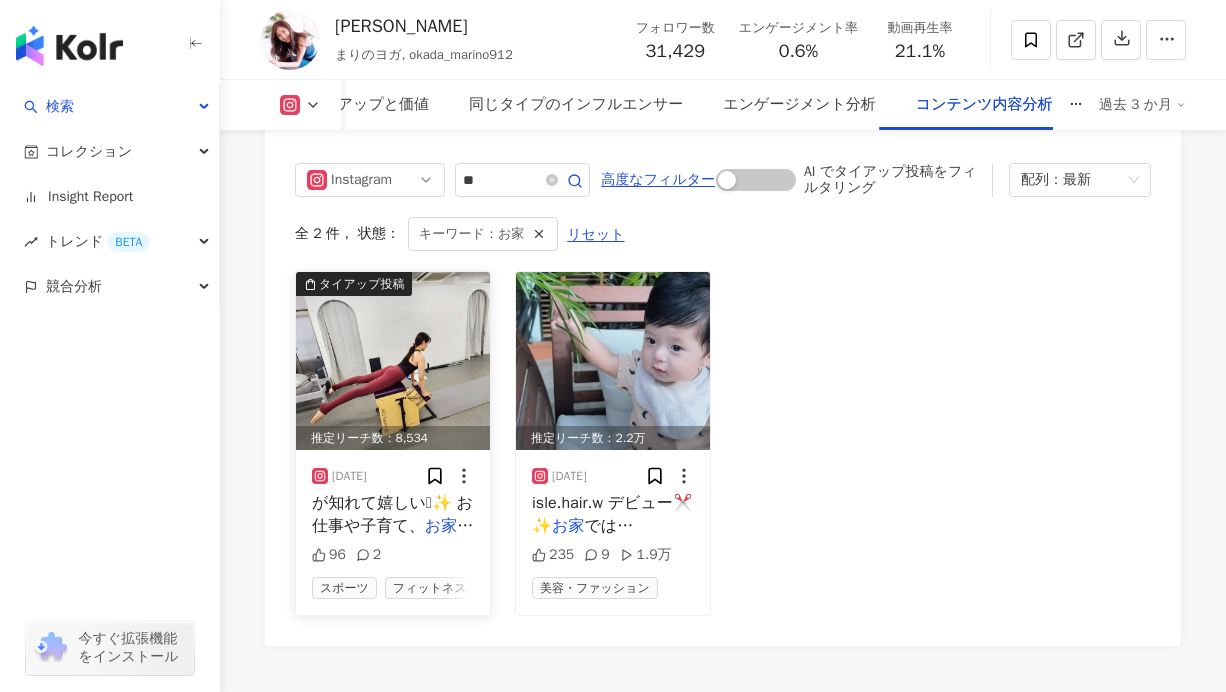 click on "が知れて嬉しい🪽✨
お仕事や子育て、" at bounding box center [392, 514] 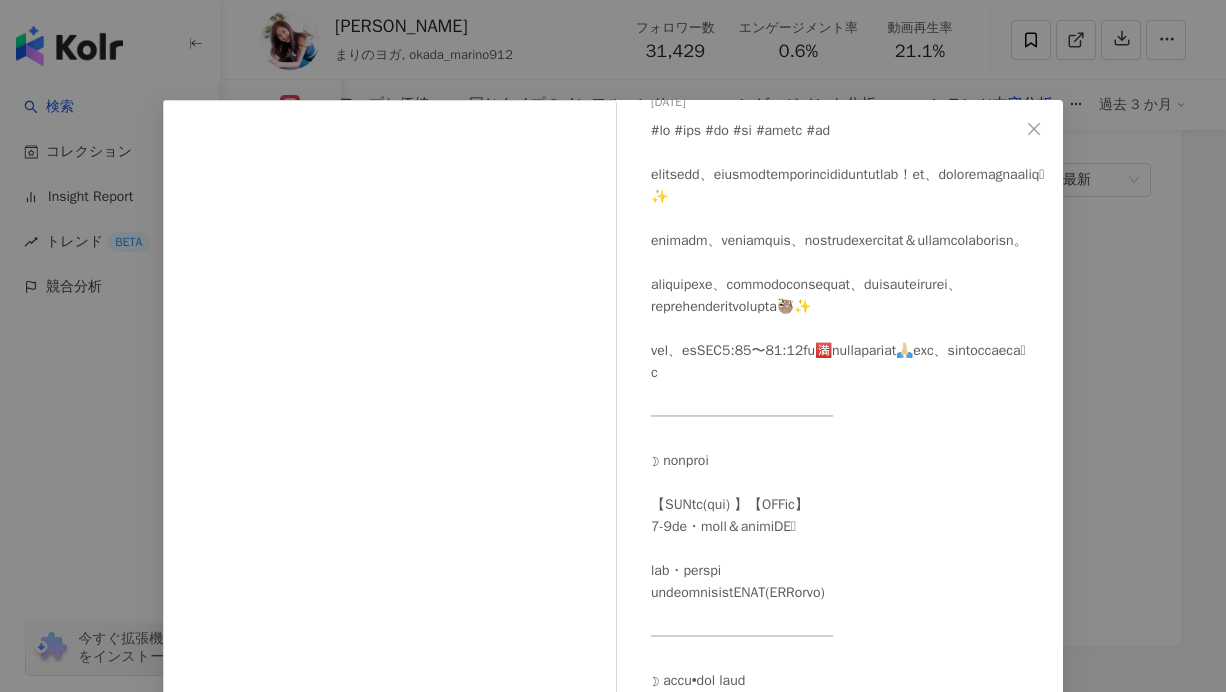 scroll, scrollTop: 100, scrollLeft: 0, axis: vertical 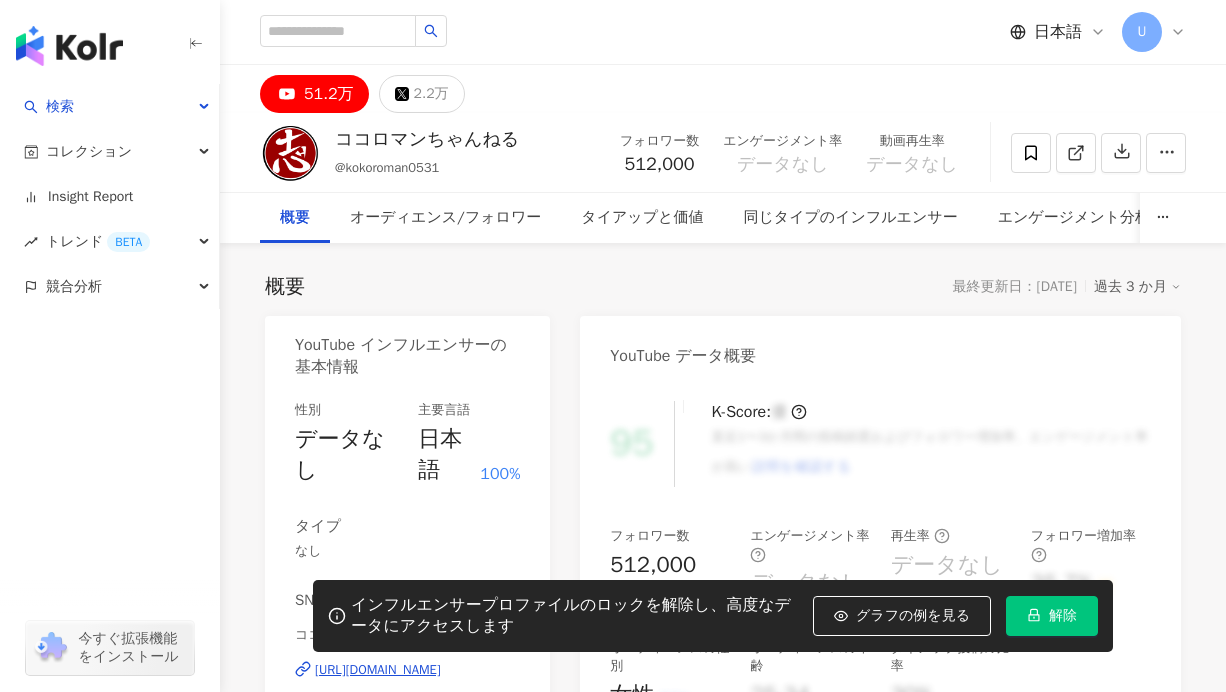 click 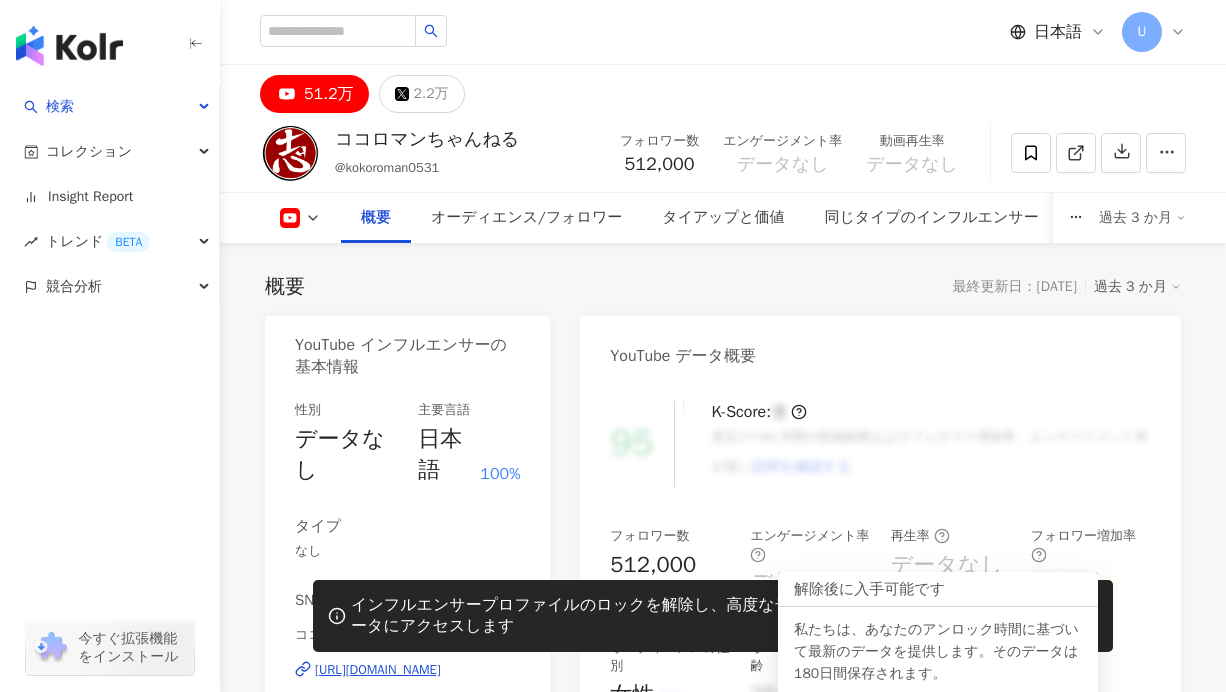 scroll, scrollTop: 398, scrollLeft: 0, axis: vertical 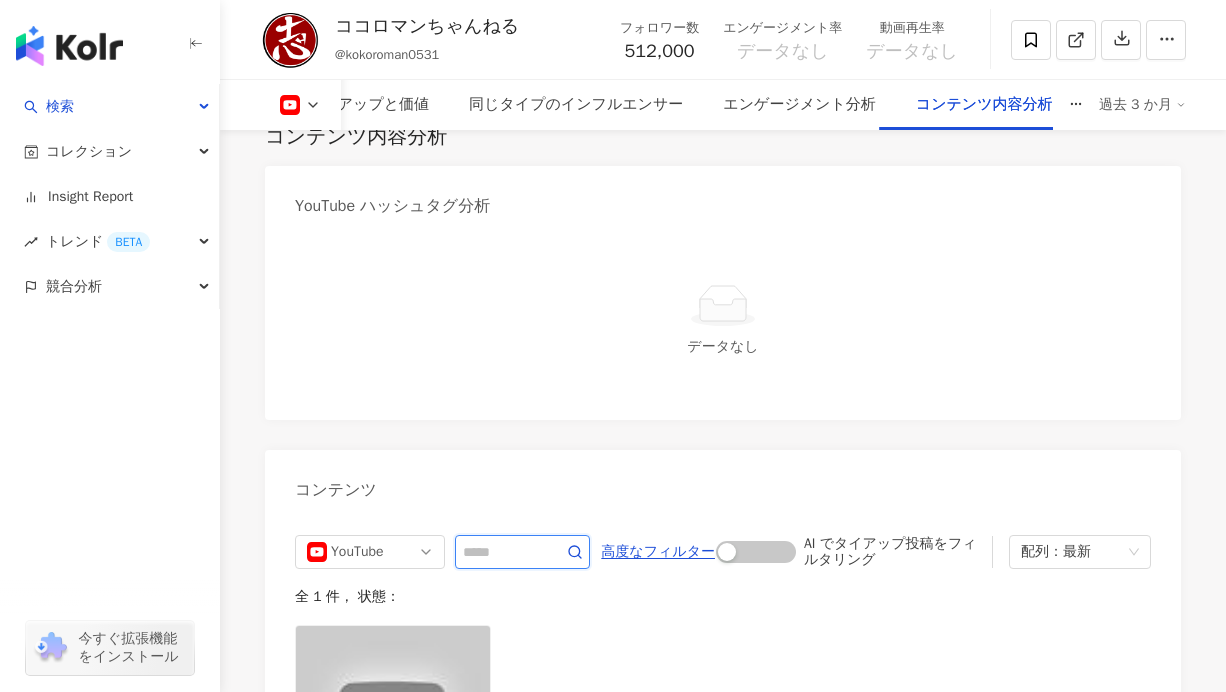 click at bounding box center [500, 552] 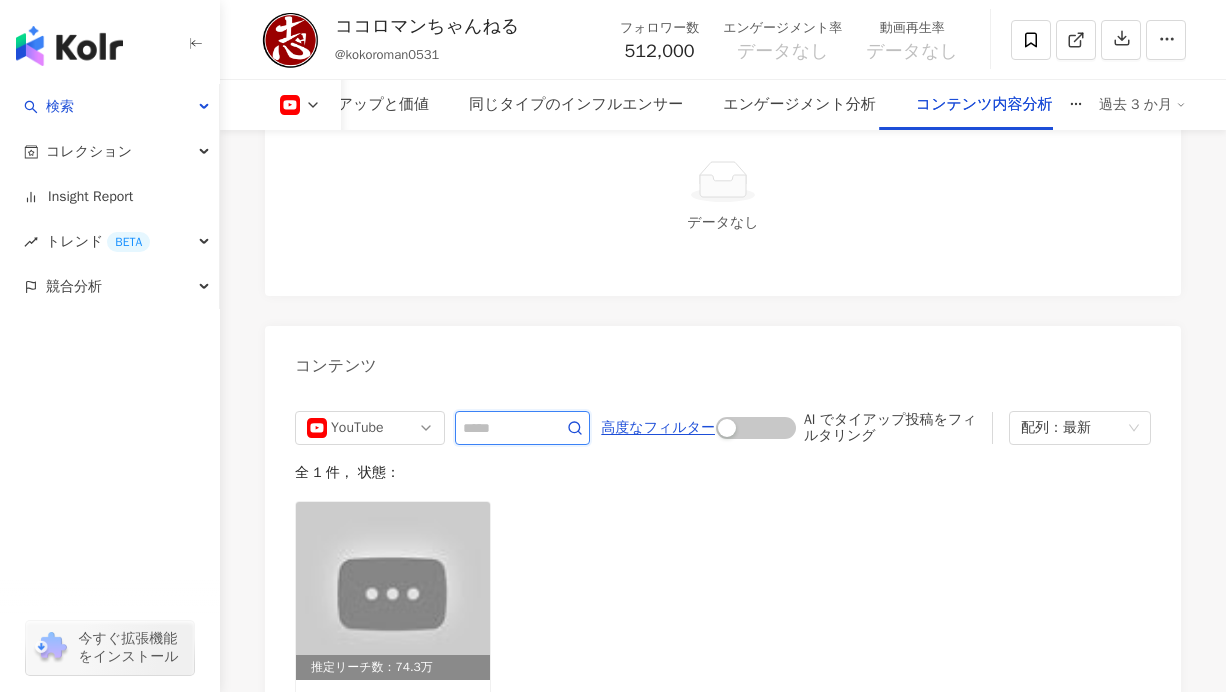 scroll, scrollTop: 4794, scrollLeft: 0, axis: vertical 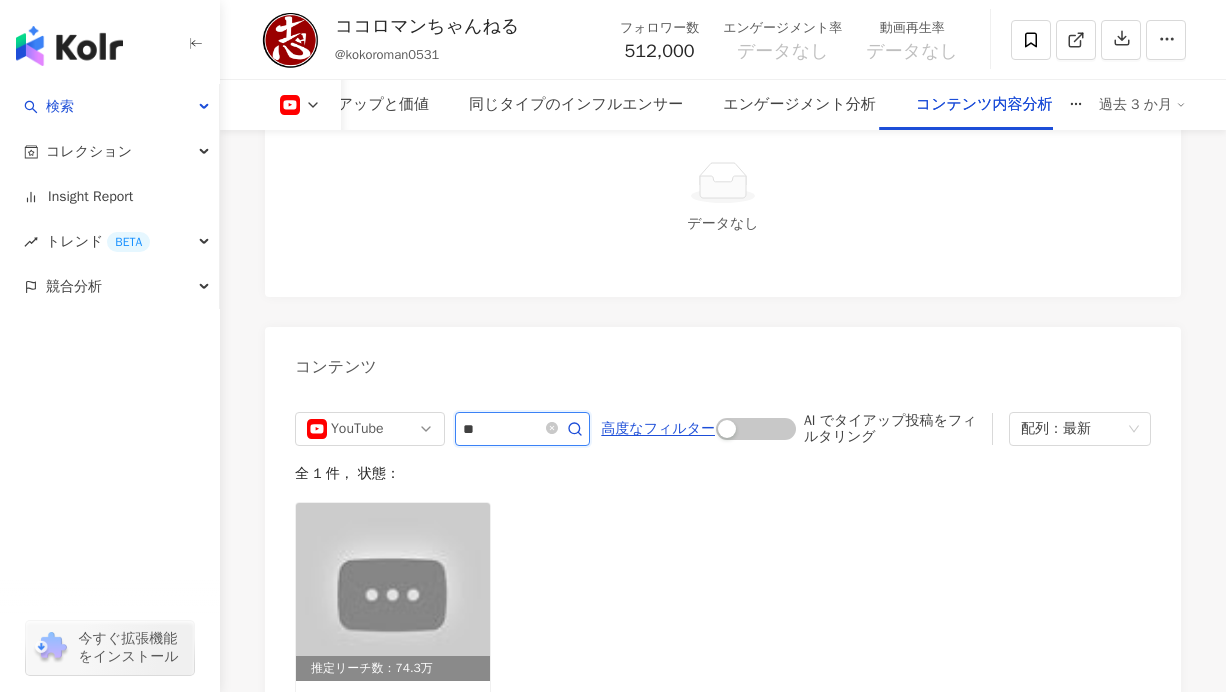 type on "*" 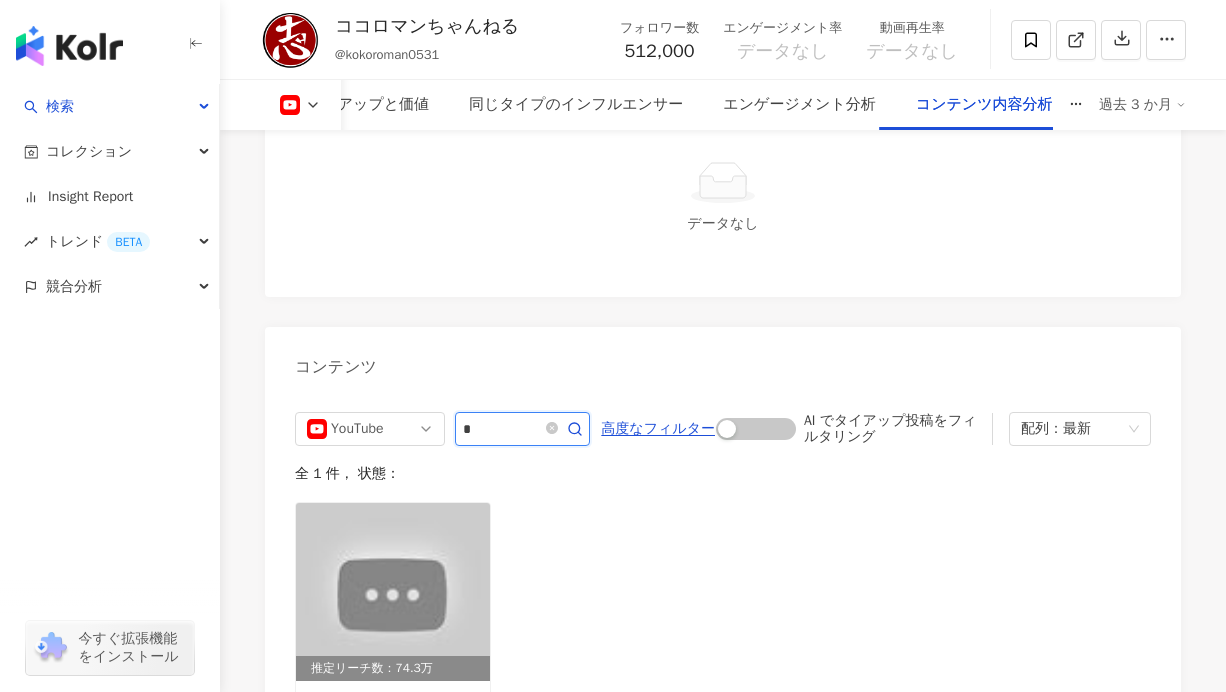 type on "*" 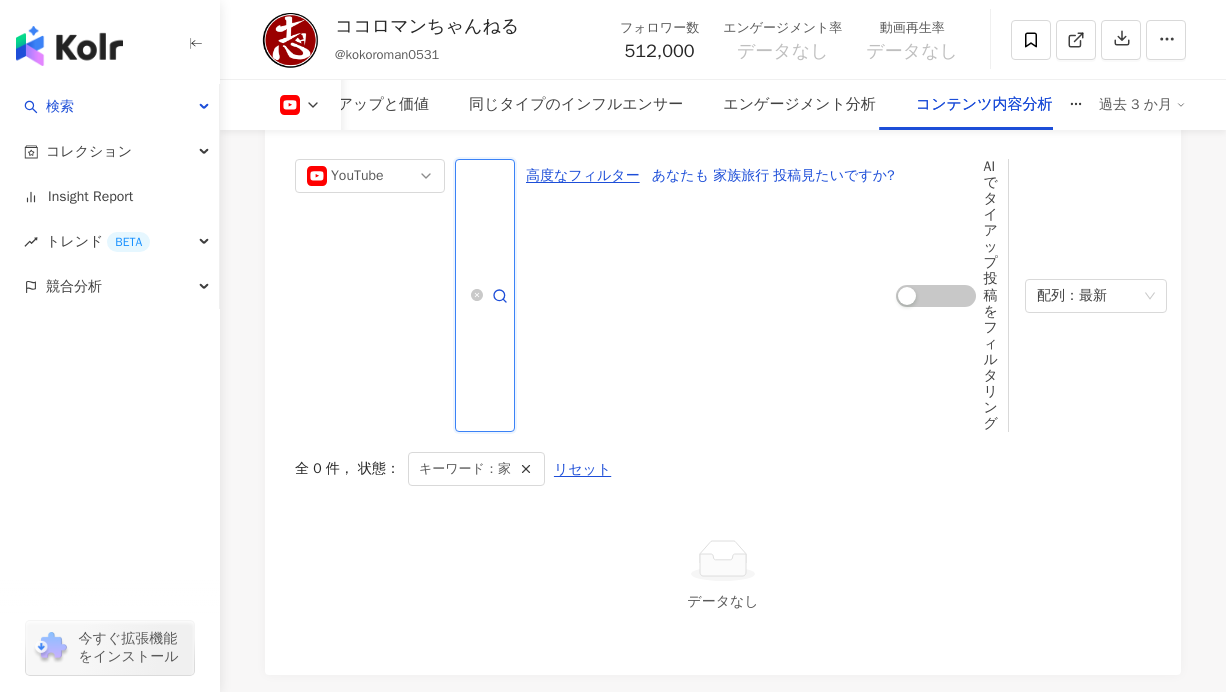 scroll, scrollTop: 5071, scrollLeft: 0, axis: vertical 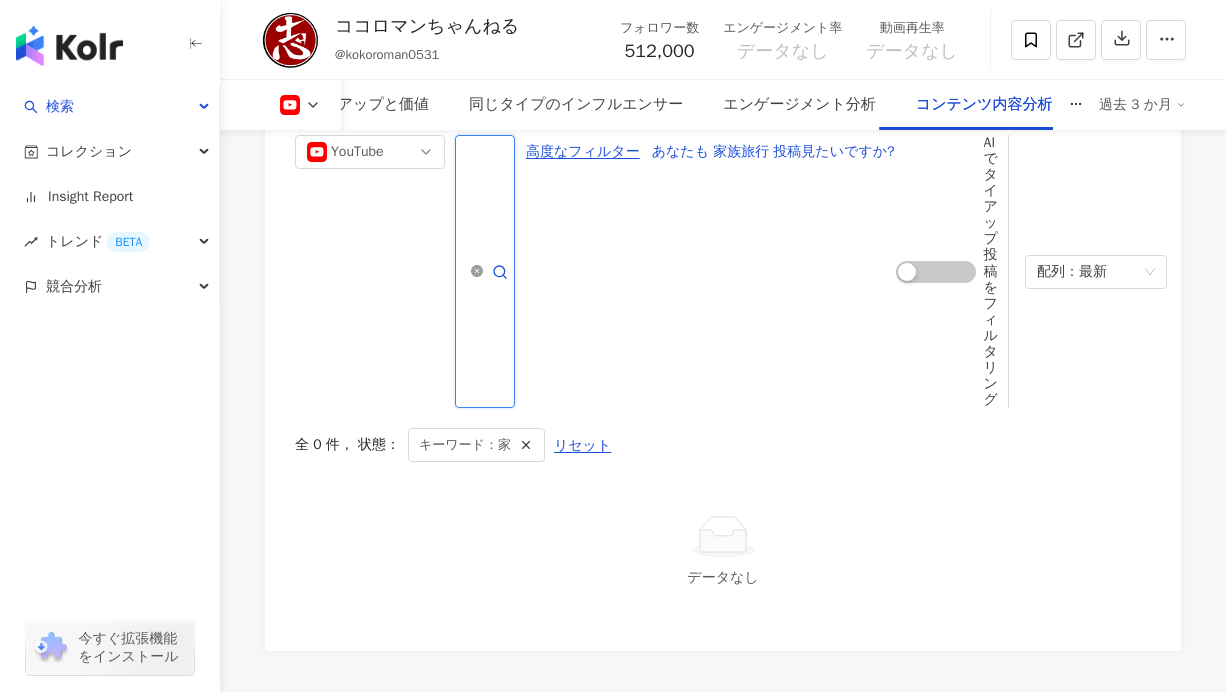 click 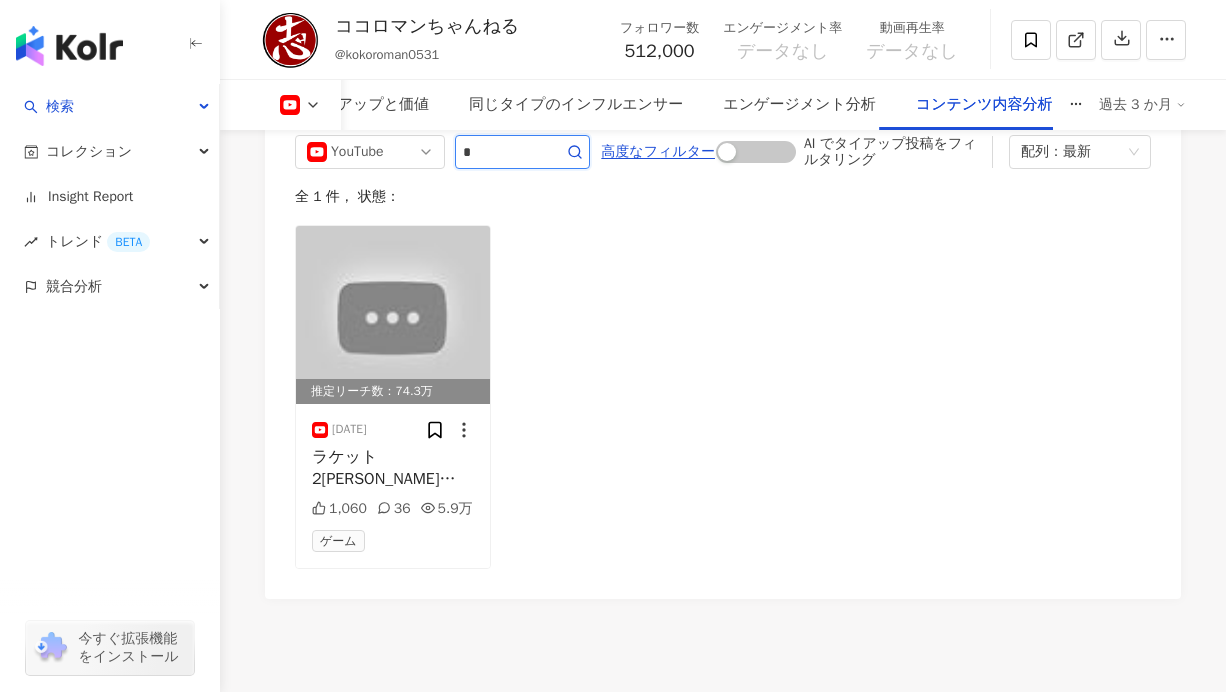 type 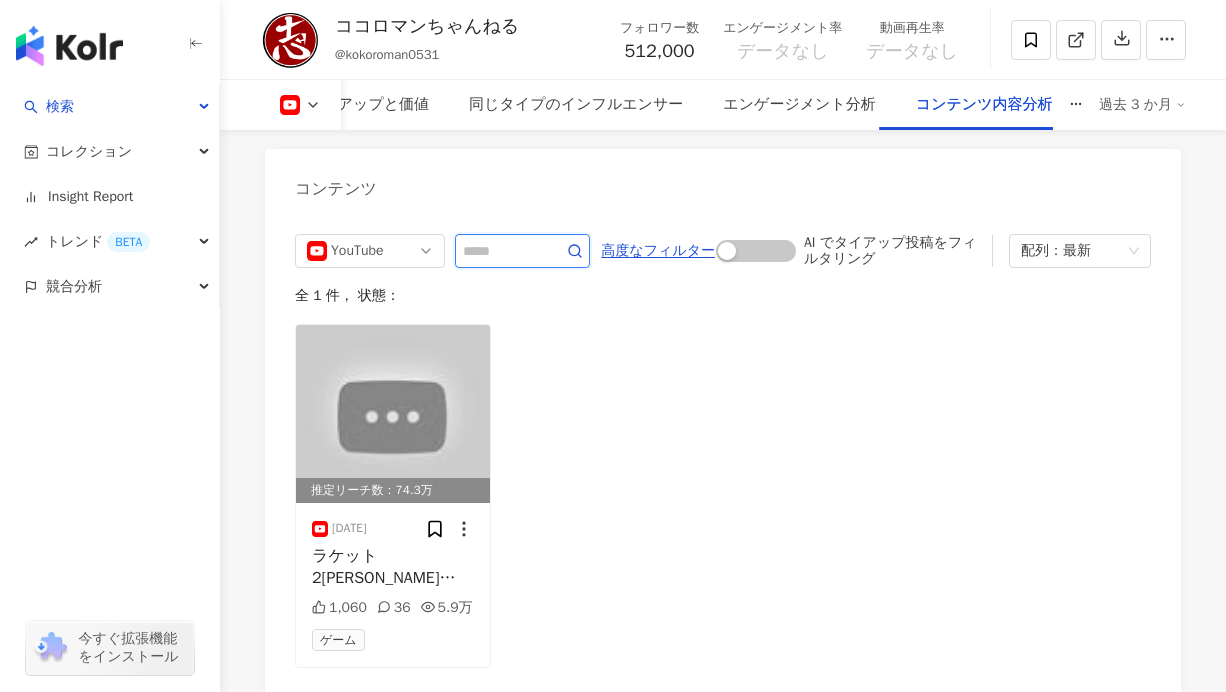 scroll, scrollTop: 4968, scrollLeft: 0, axis: vertical 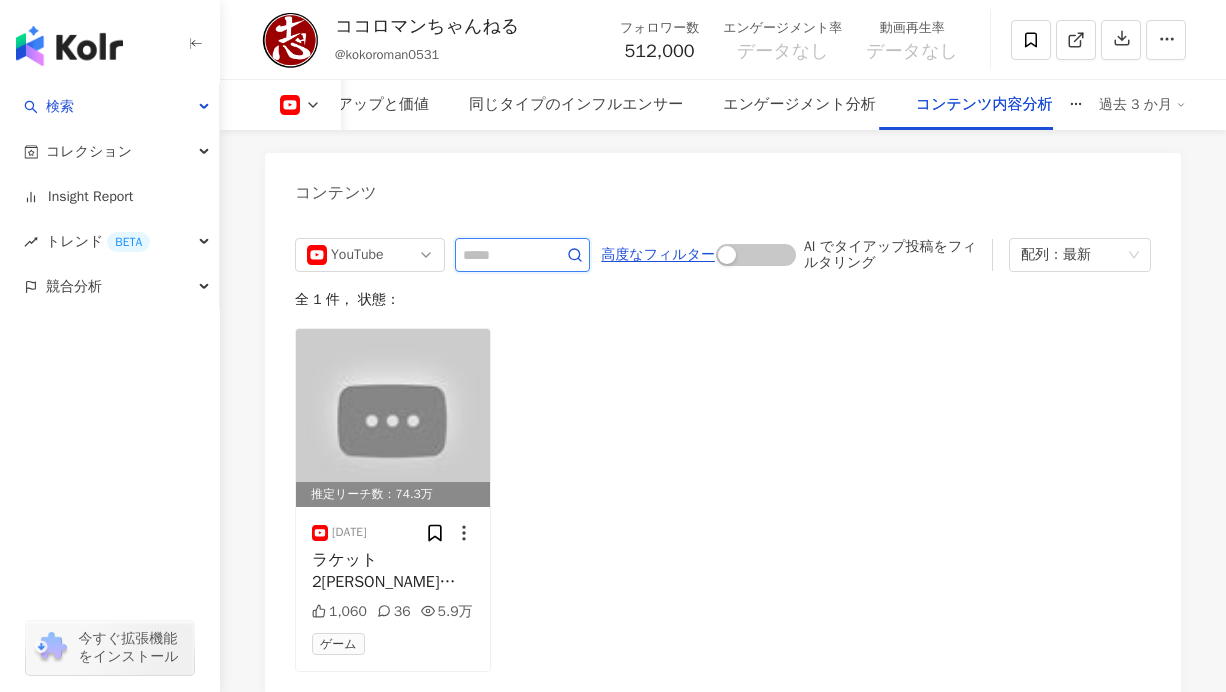click at bounding box center (500, 255) 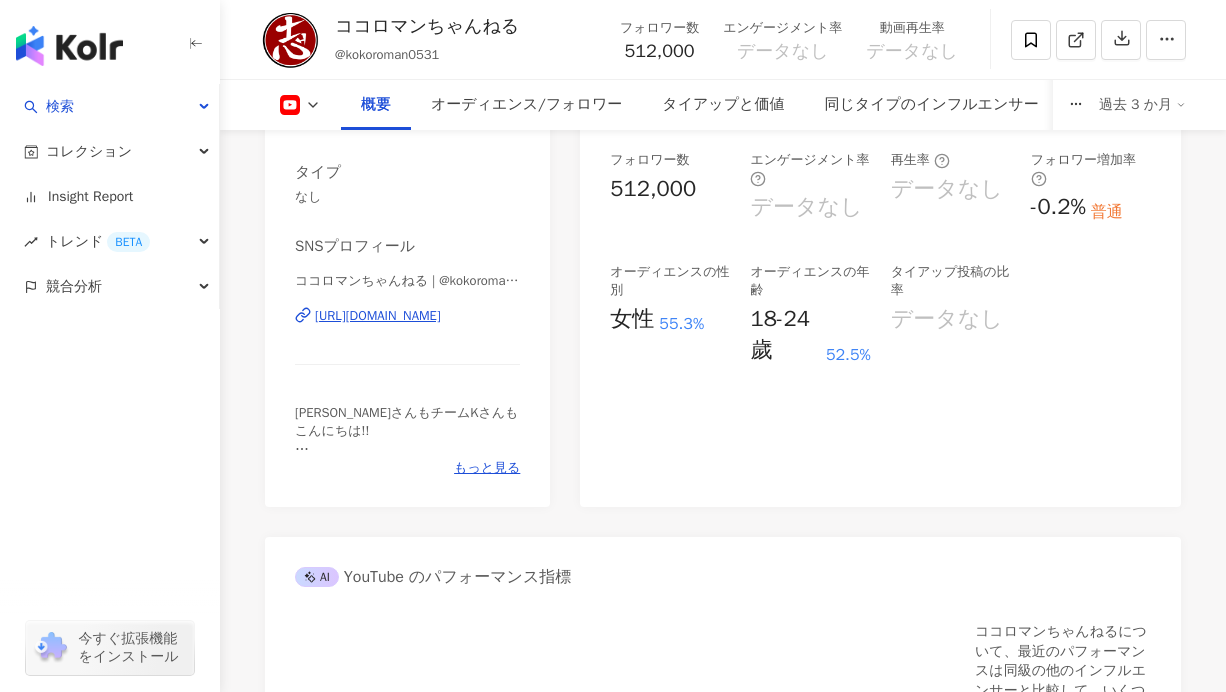 scroll, scrollTop: 400, scrollLeft: 0, axis: vertical 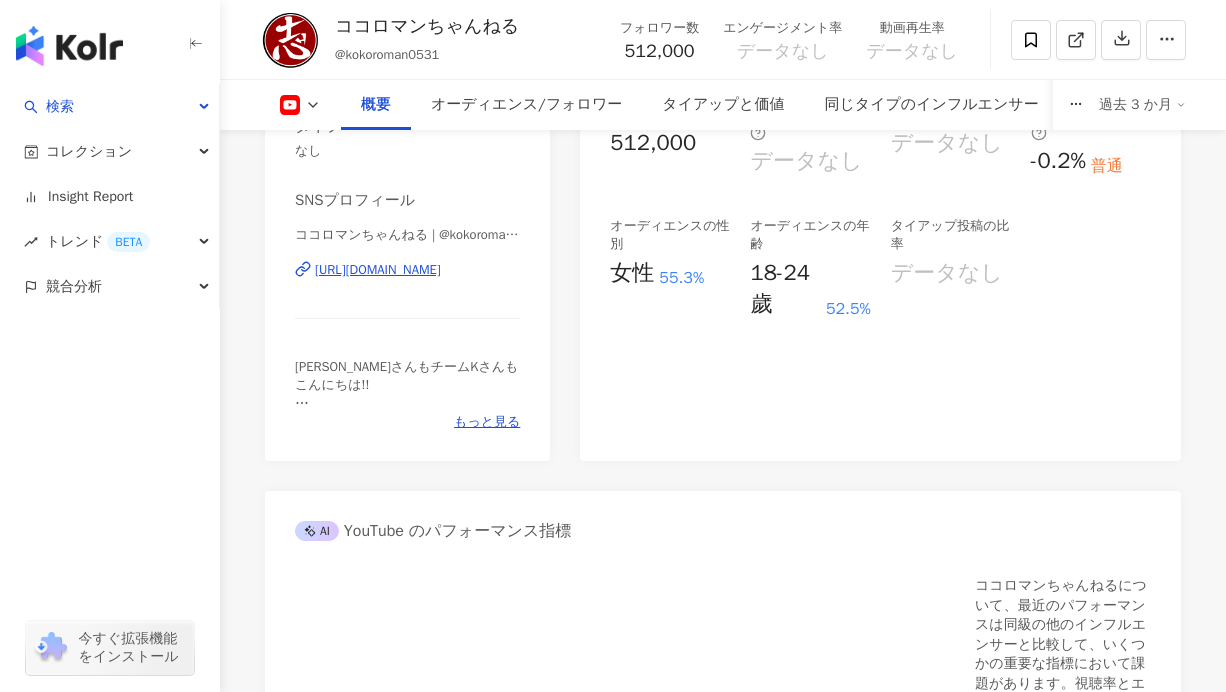 click on "[URL][DOMAIN_NAME]" at bounding box center (378, 270) 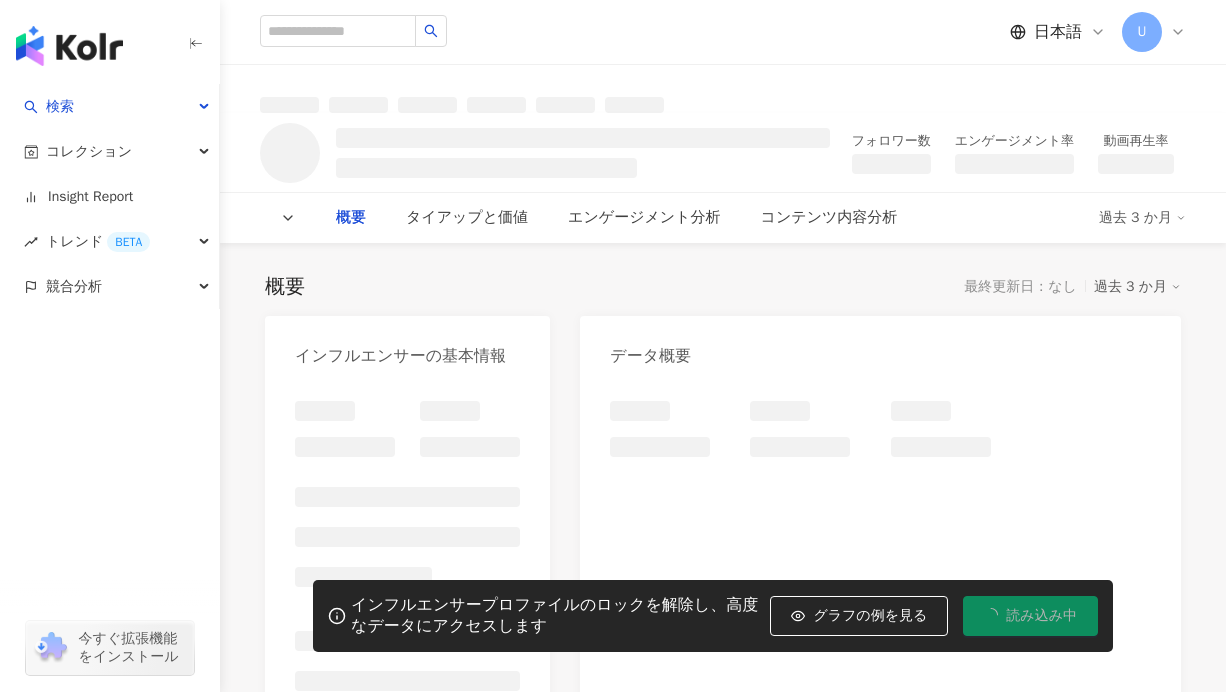 scroll, scrollTop: 0, scrollLeft: 0, axis: both 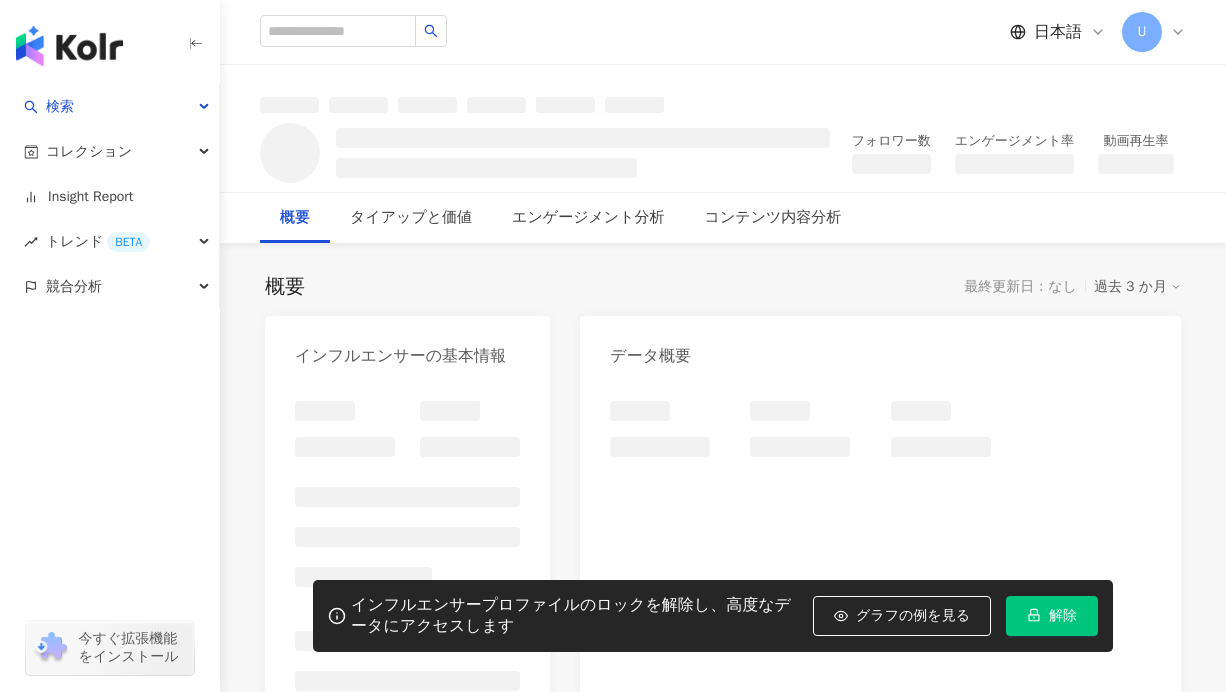 click on "解除" at bounding box center (1052, 616) 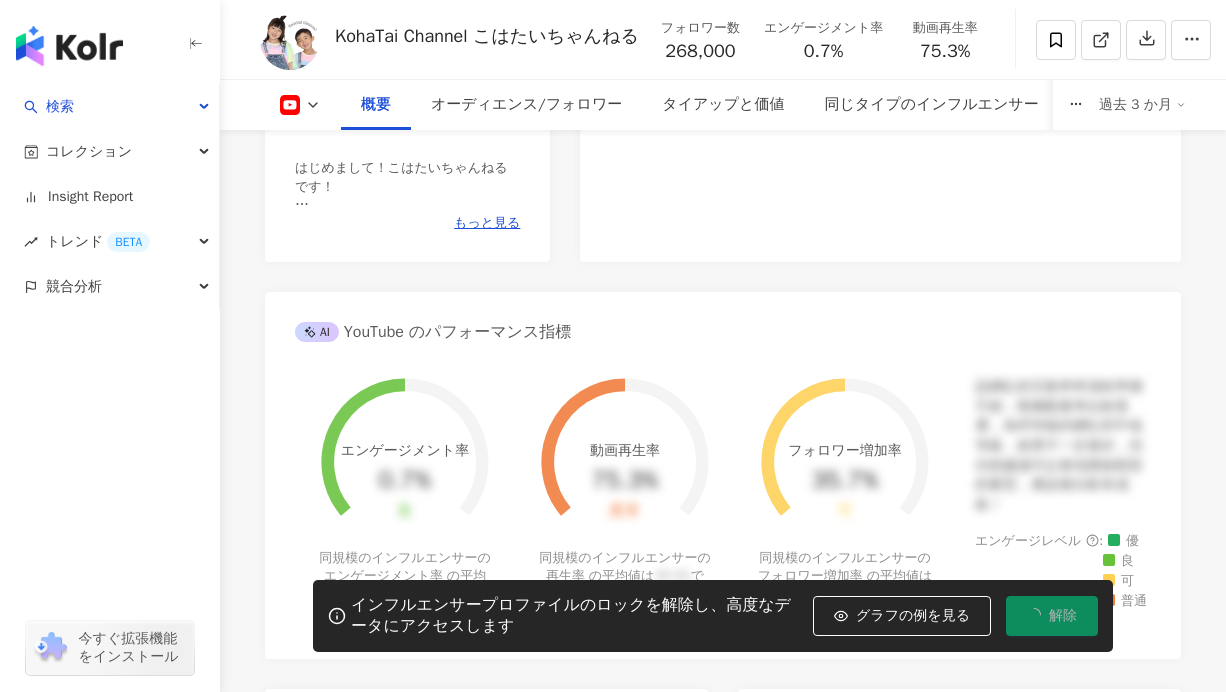 scroll, scrollTop: 611, scrollLeft: 0, axis: vertical 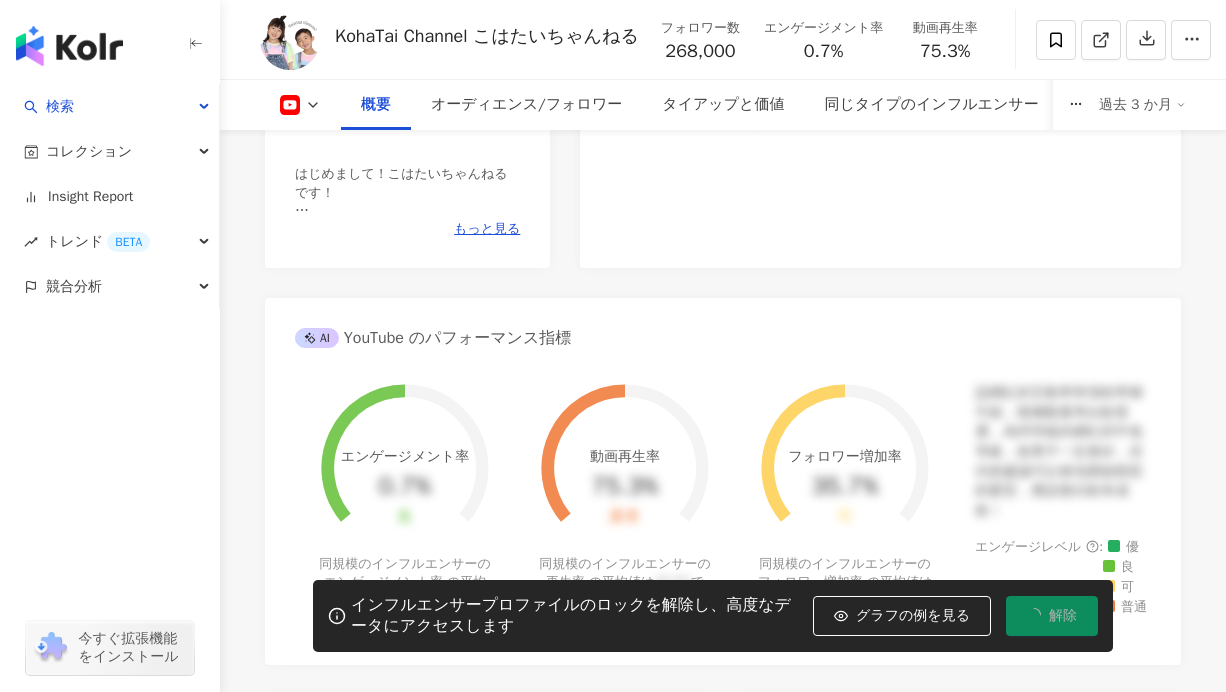 click on "[URL][DOMAIN_NAME]" at bounding box center [378, 77] 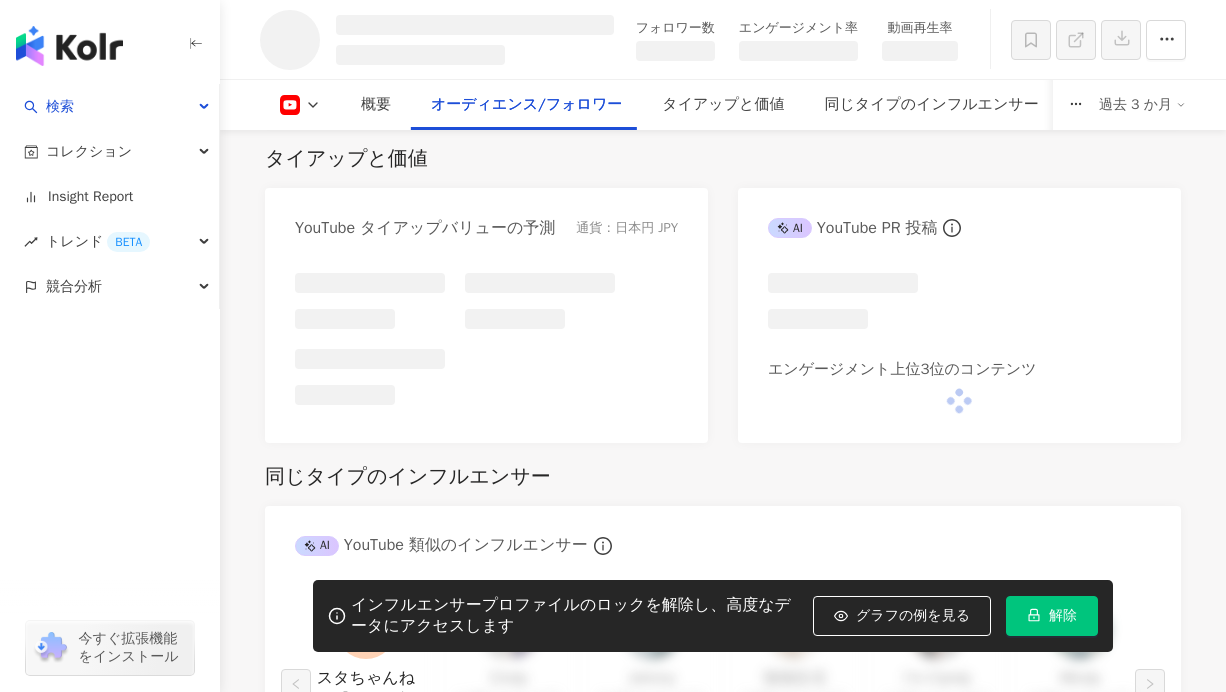 scroll, scrollTop: 1660, scrollLeft: 0, axis: vertical 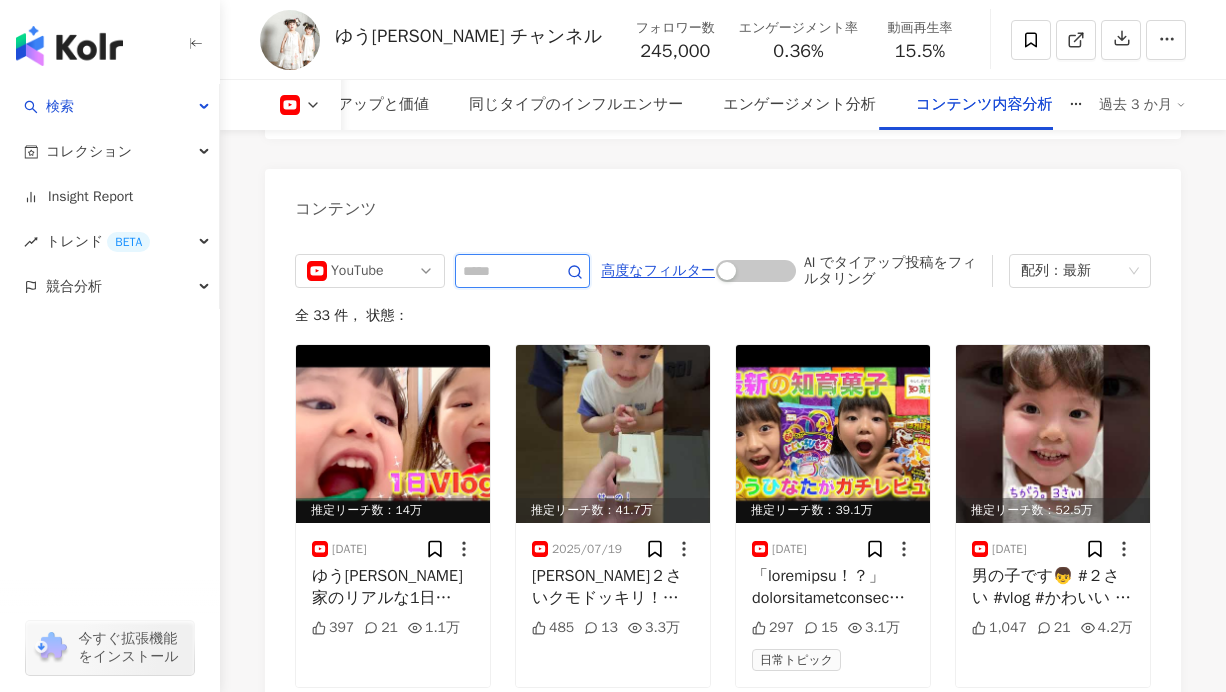 click at bounding box center (500, 271) 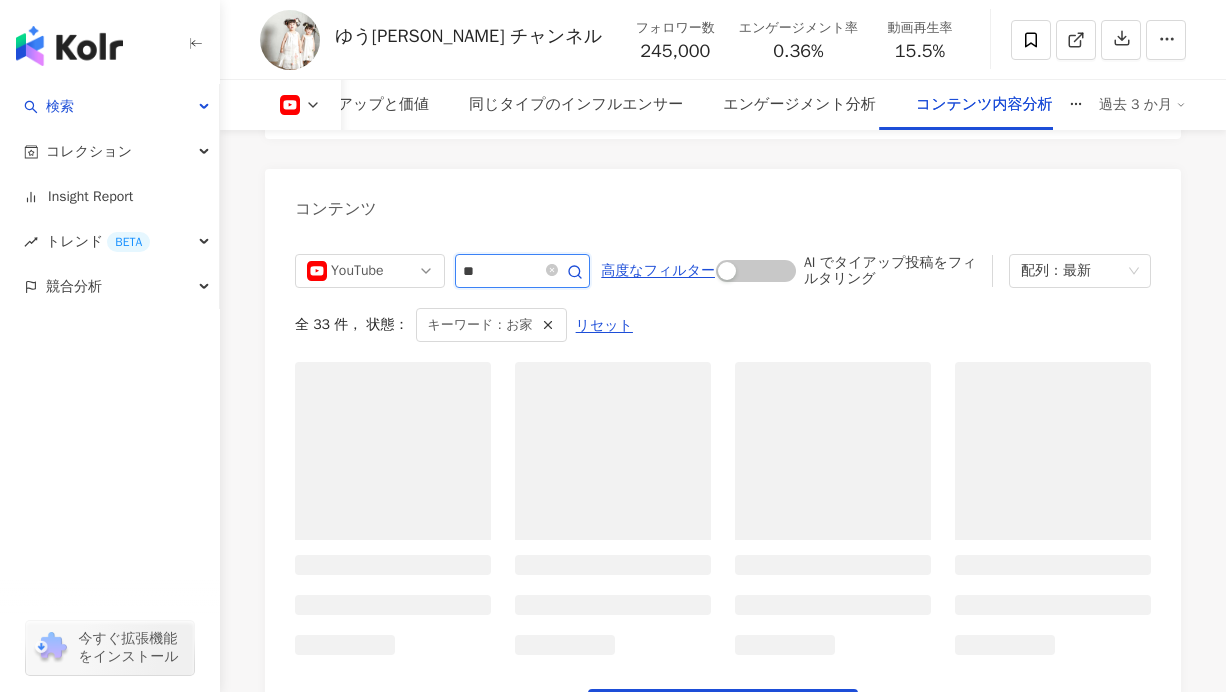 scroll, scrollTop: 4810, scrollLeft: 0, axis: vertical 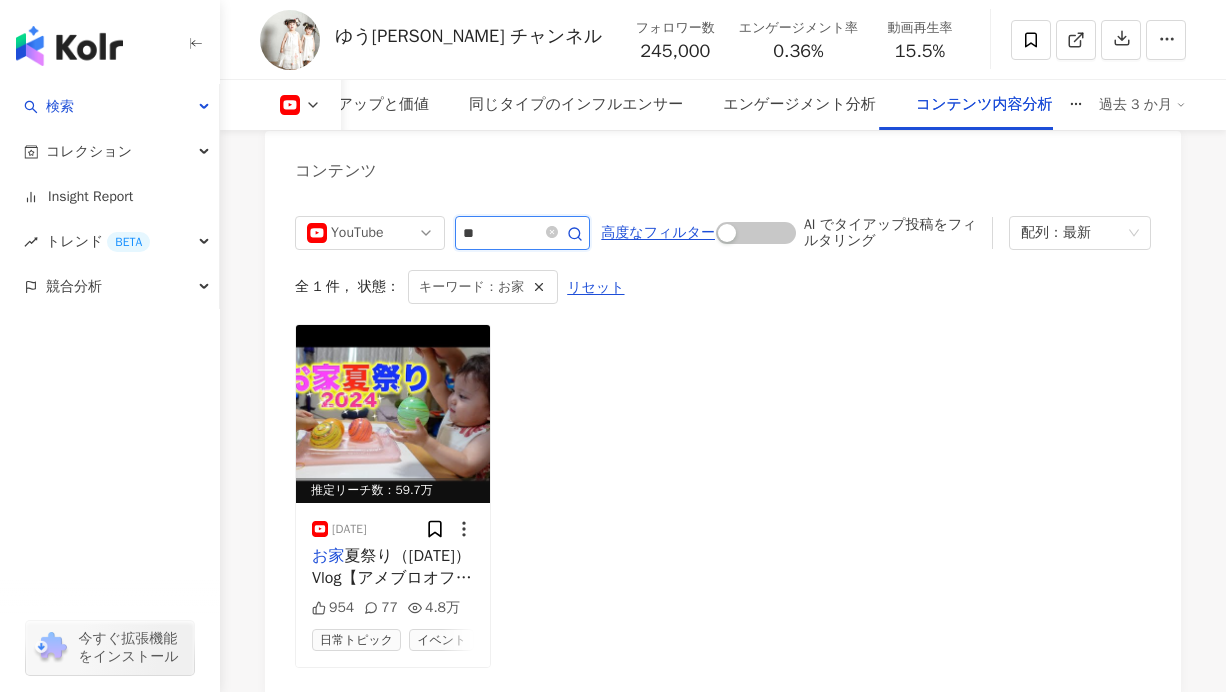 click on "**" at bounding box center (500, 233) 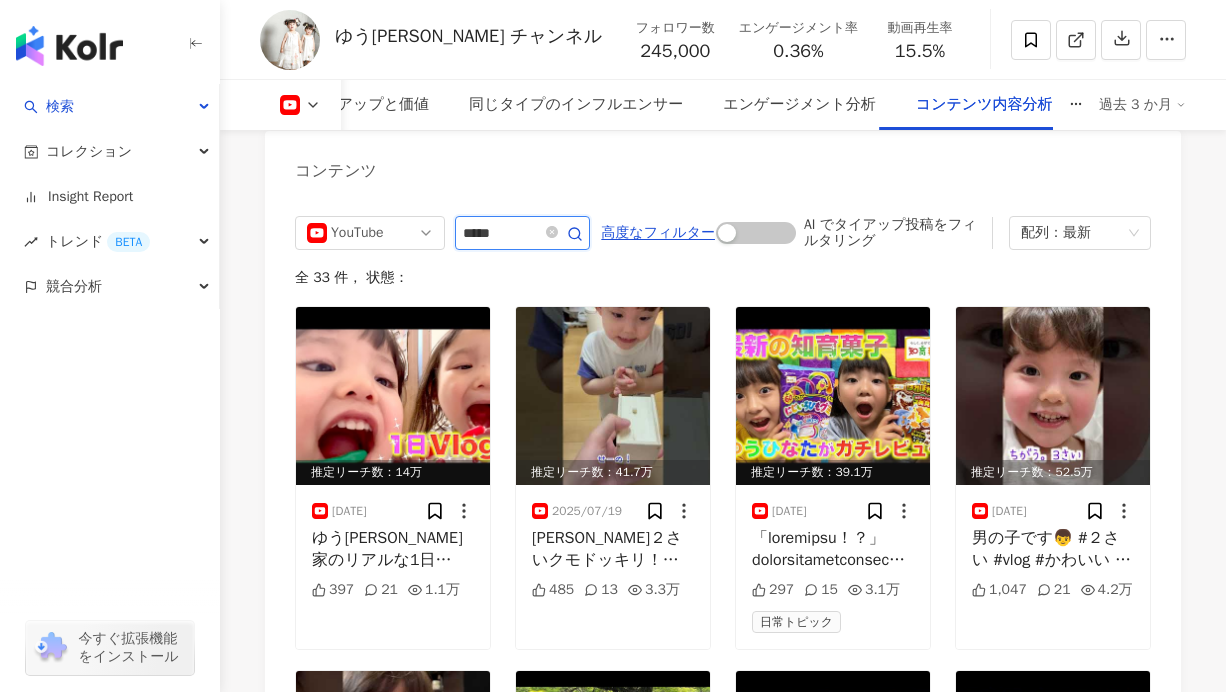 type on "*****" 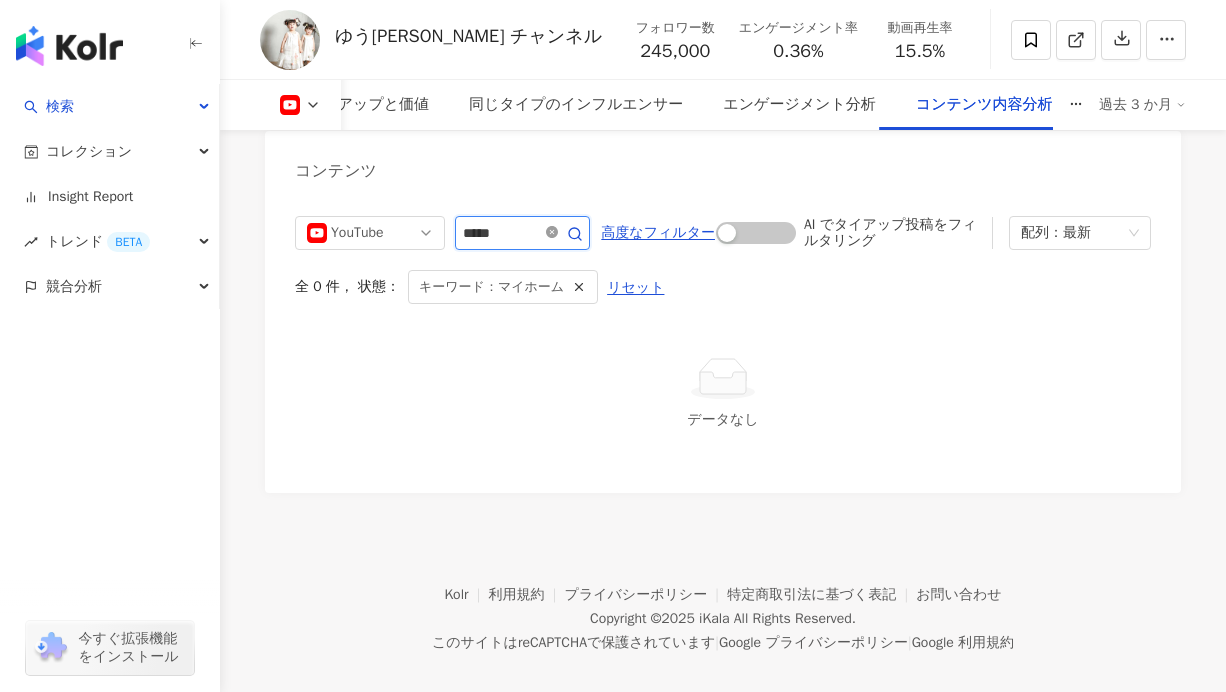 click 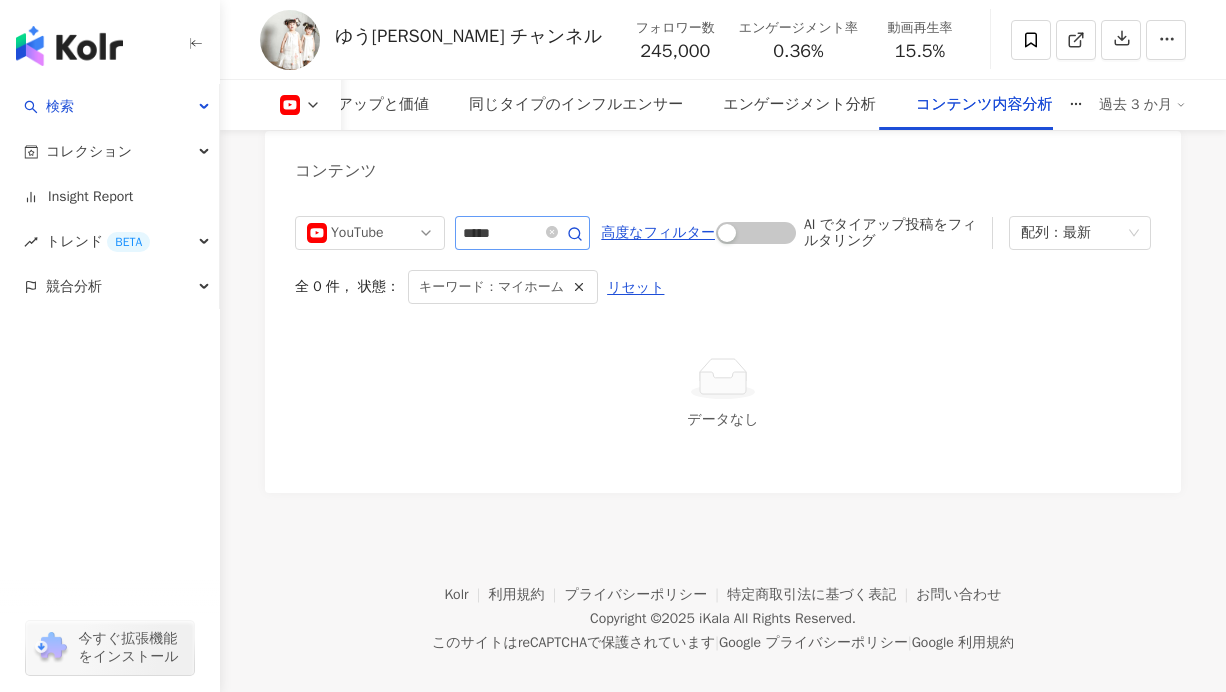 click at bounding box center (562, 233) 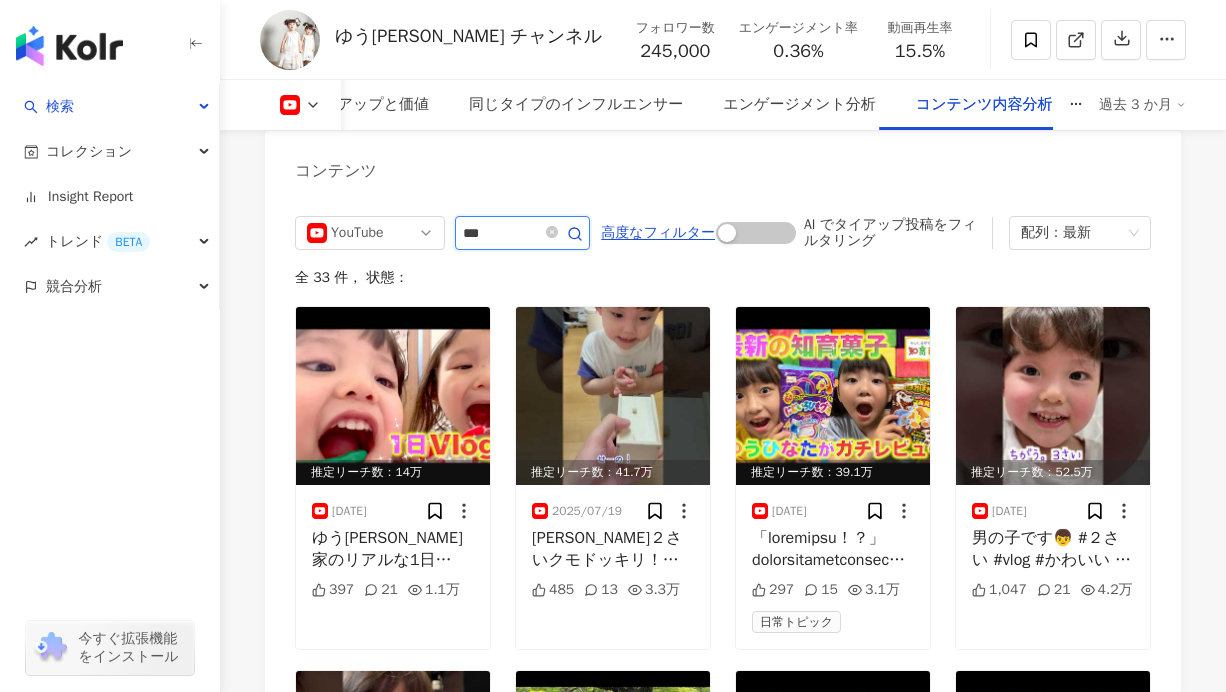 type on "***" 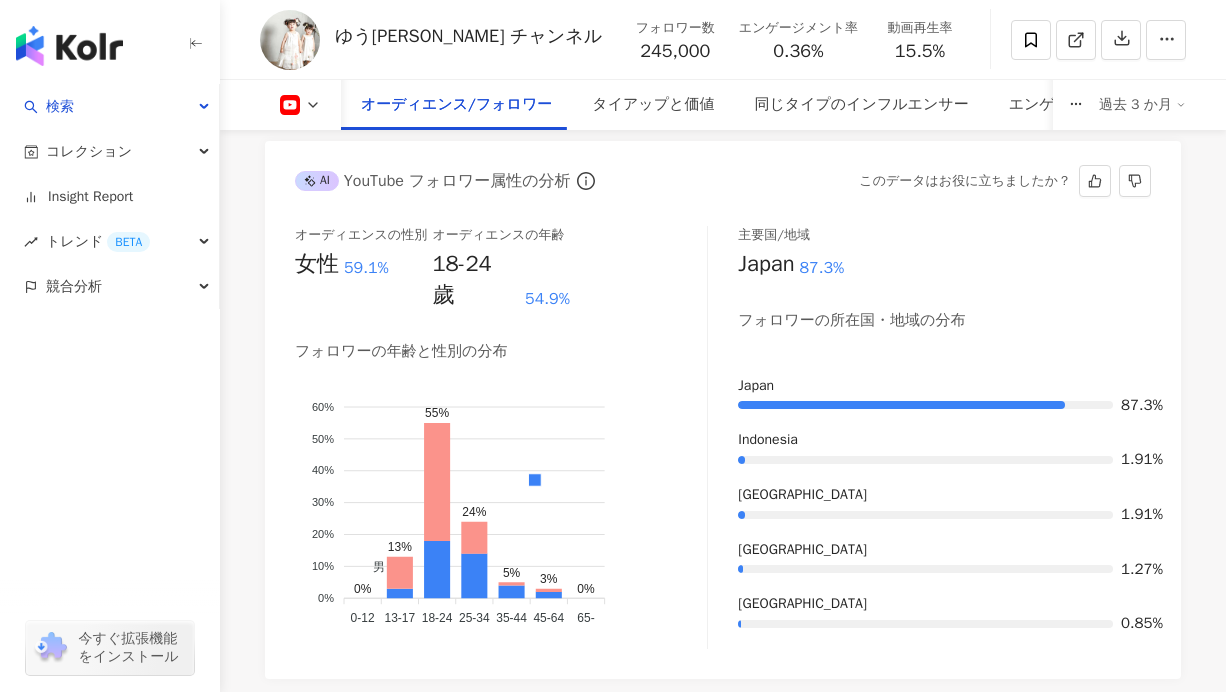 scroll, scrollTop: 1805, scrollLeft: 0, axis: vertical 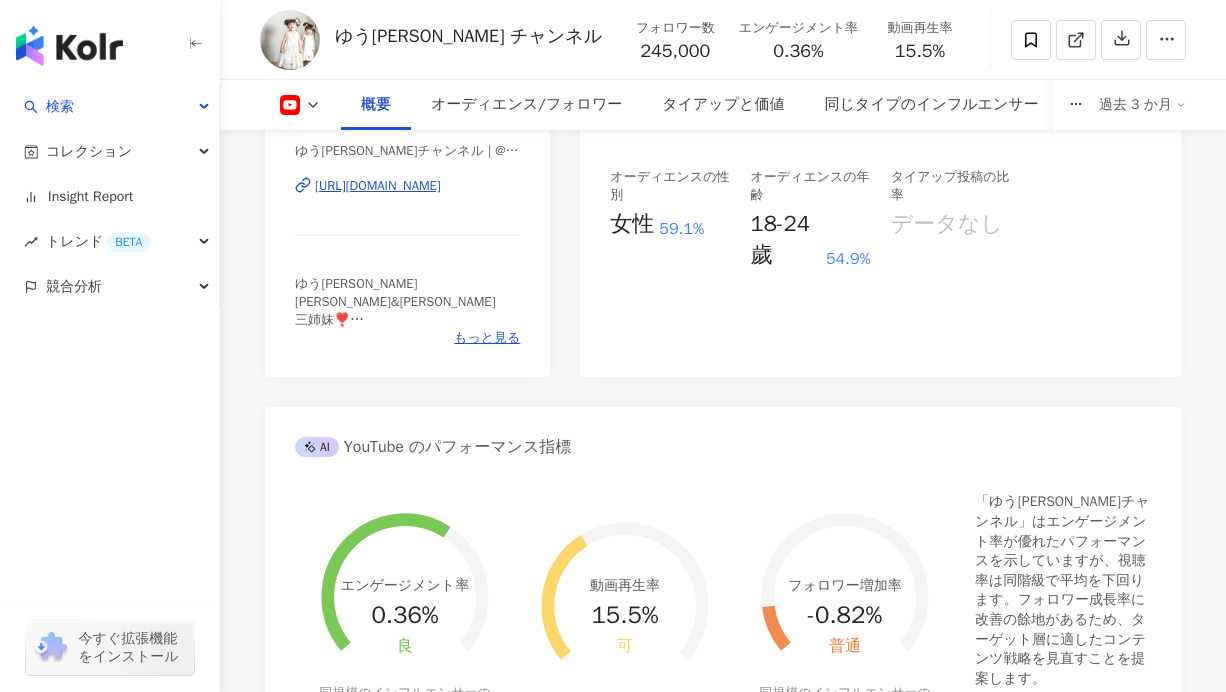 click on "https://www.youtube.com/channel/UC-MjY-iABWP-JZOzwnuwLWg" at bounding box center [378, 186] 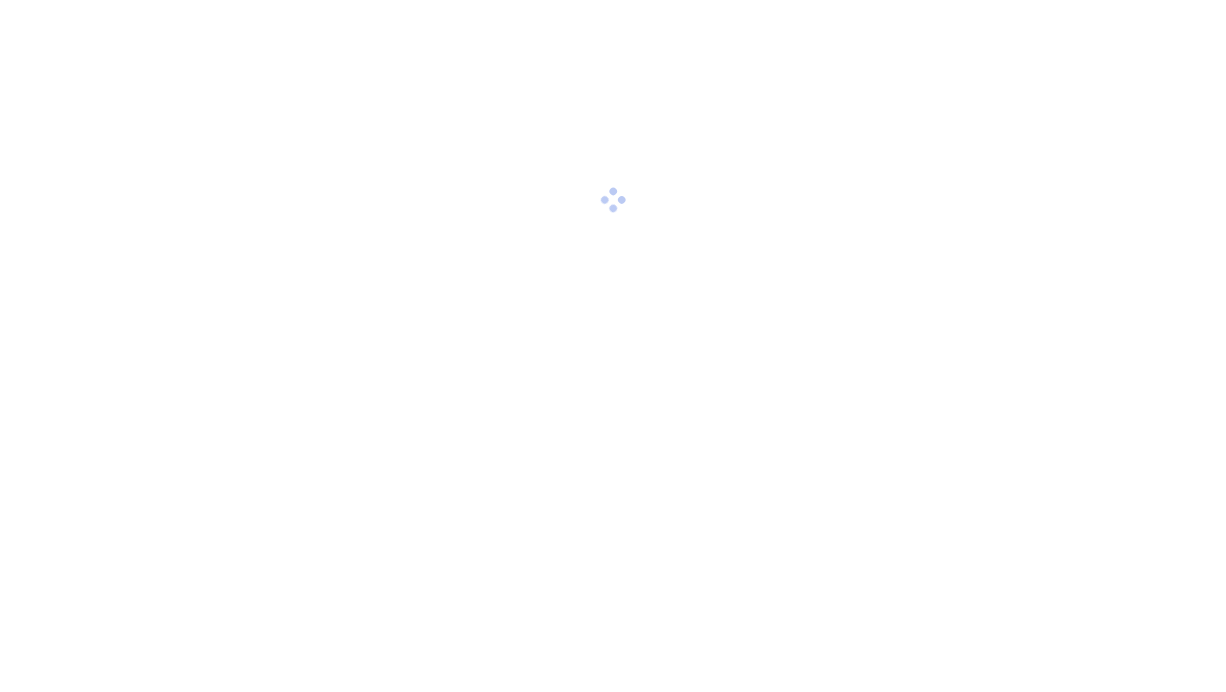 scroll, scrollTop: 0, scrollLeft: 0, axis: both 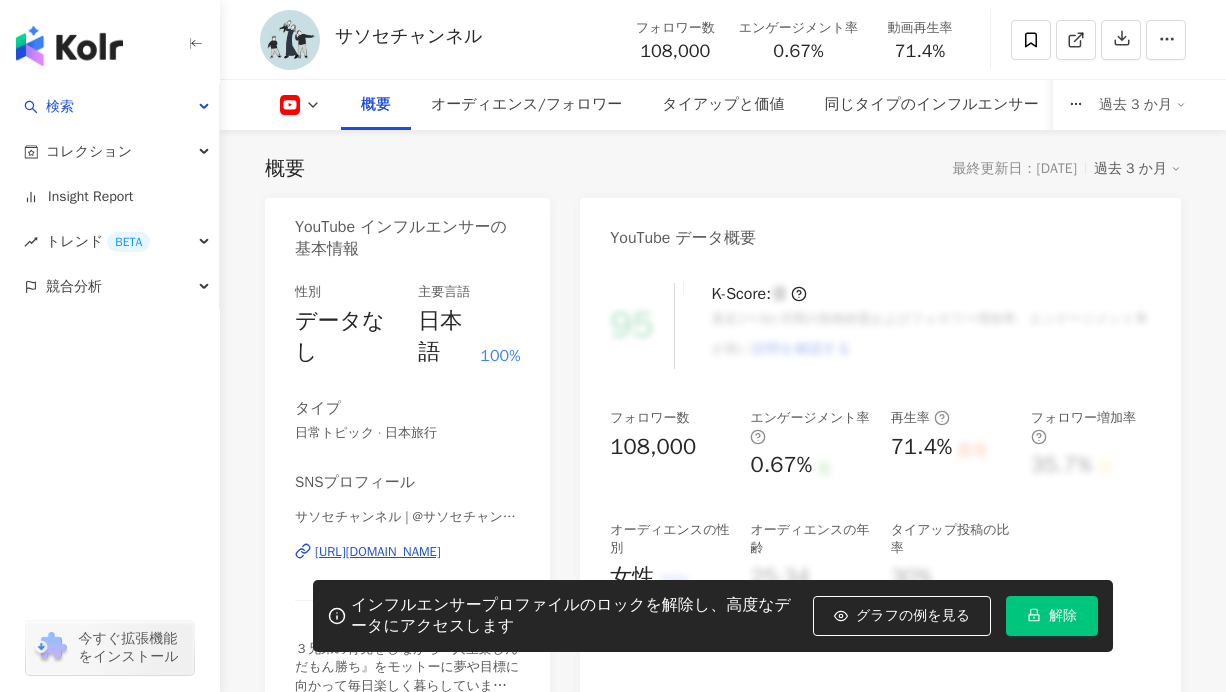 click 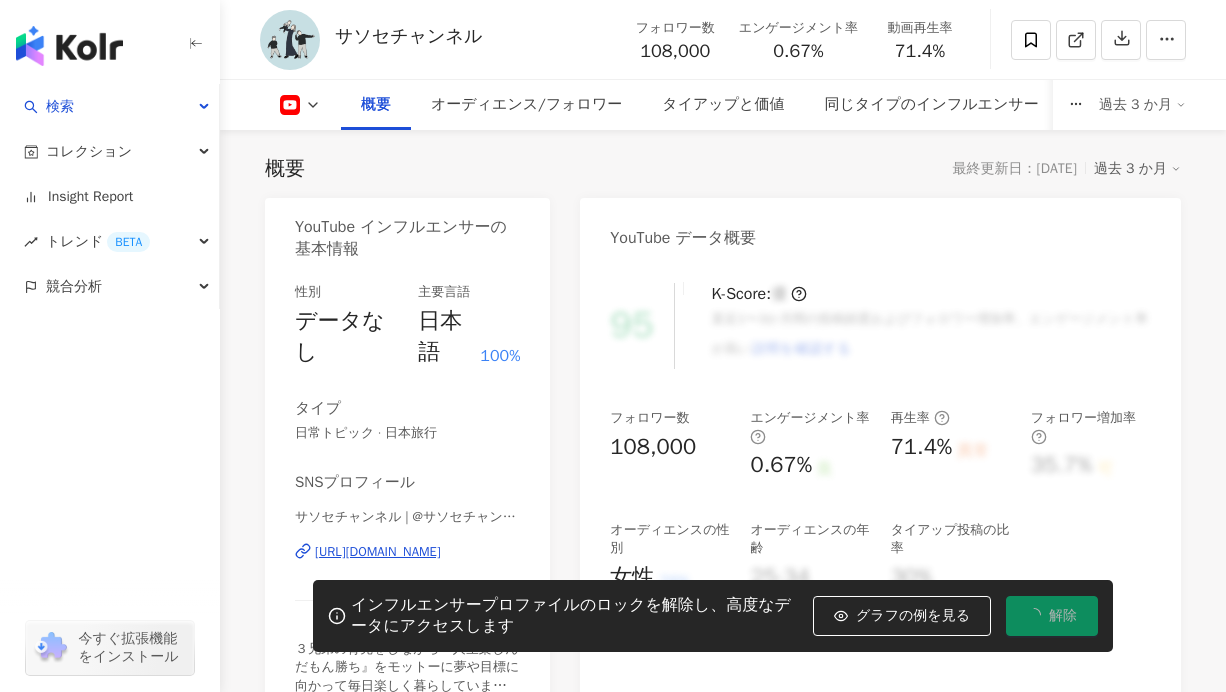 scroll, scrollTop: 426, scrollLeft: 0, axis: vertical 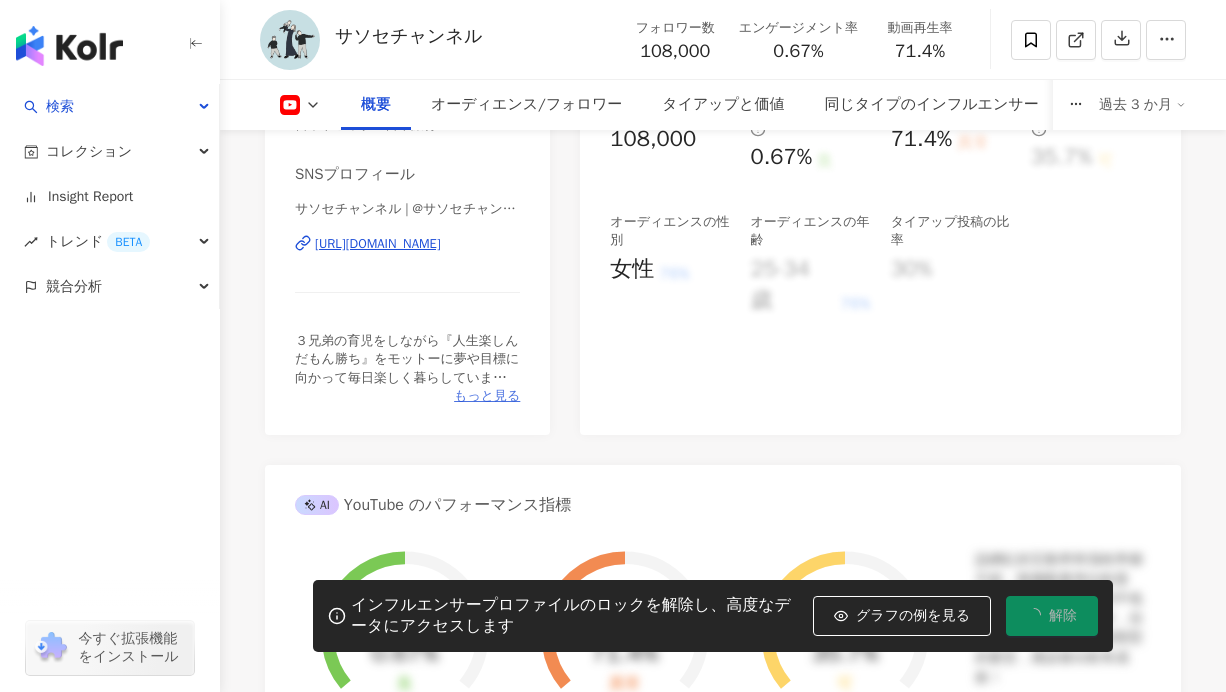click on "もっと見る" at bounding box center (487, 396) 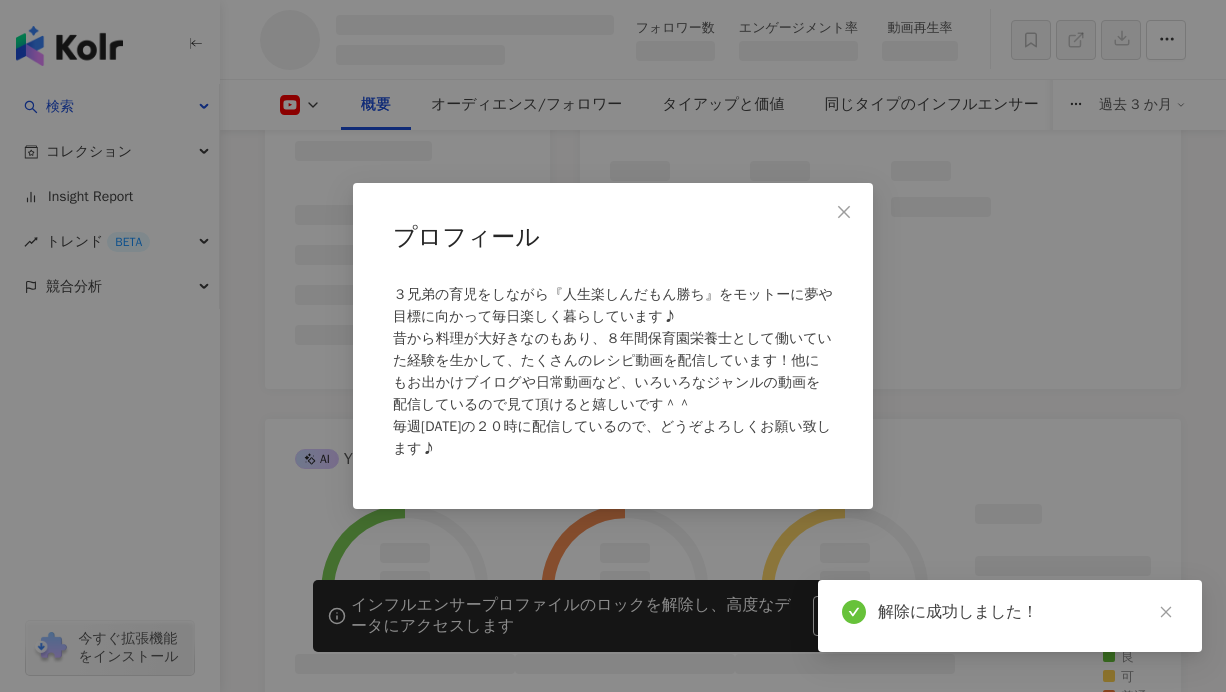 click on "プロフィール ３兄弟の育児をしながら『人生楽しんだもん勝ち』をモットーに夢や目標に向かって毎日楽しく暮らしています♪
昔から料理が大好きなのもあり、８年間保育園栄養士として働いていた経験を生かして、たくさんのレシピ動画を配信しています！他にもお出かけブイログや日常動画など、いろいろなジャンルの動画を配信しているので見て頂けると嬉しいです＾＾
毎週金曜日の２０時に配信しているので、どうぞよろしくお願い致します♪" at bounding box center [613, 346] 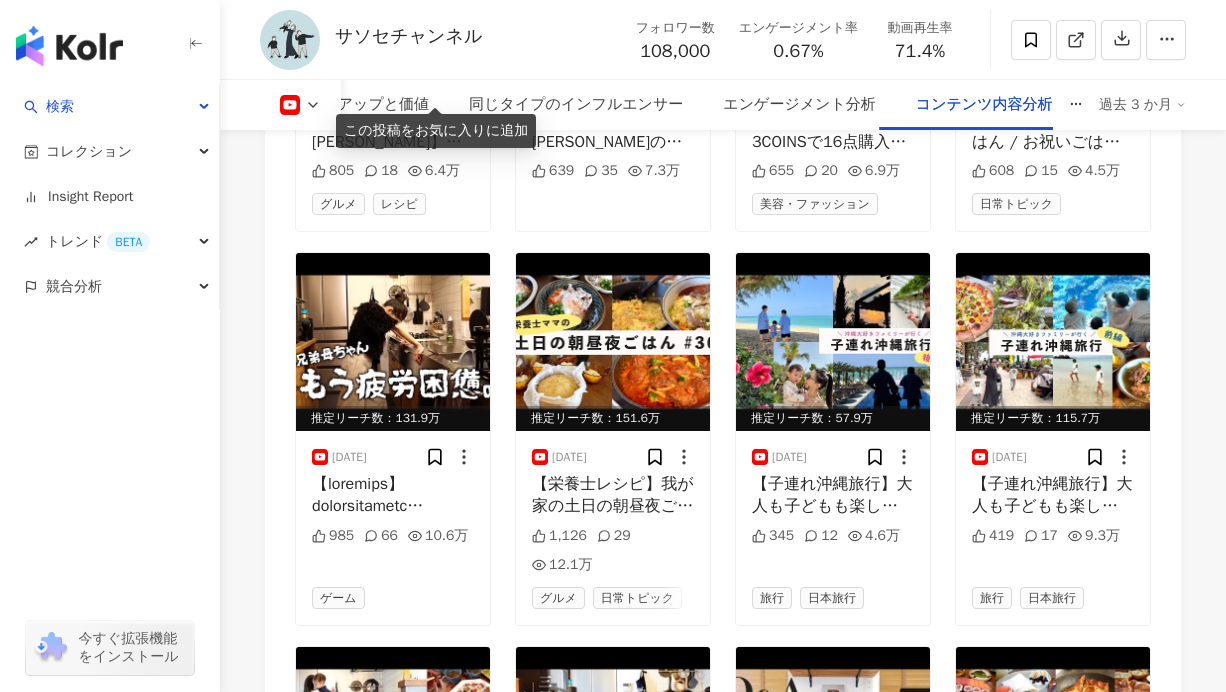 scroll, scrollTop: 5582, scrollLeft: 0, axis: vertical 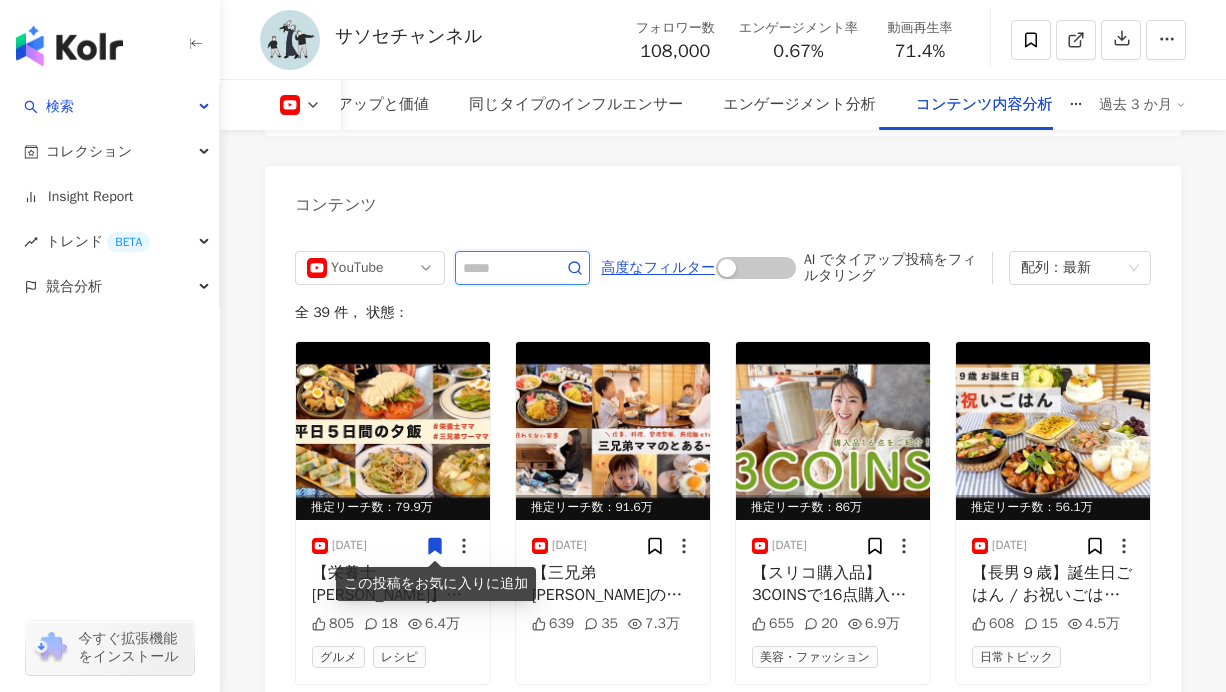 click at bounding box center (500, 268) 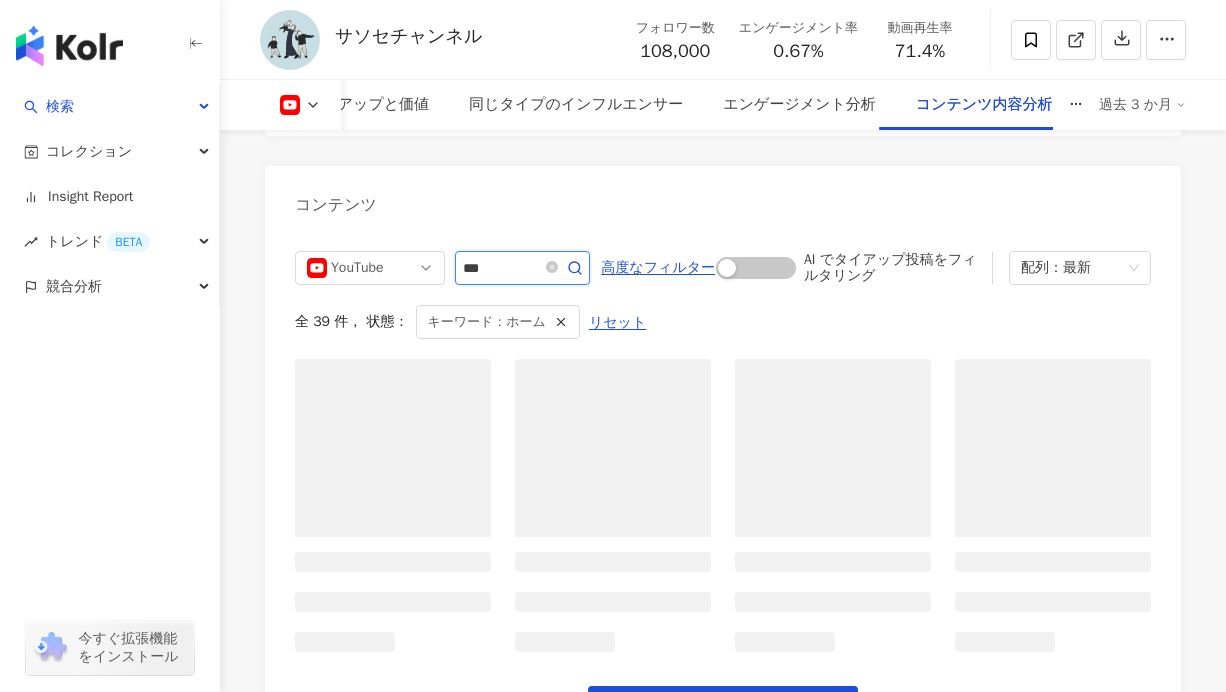 scroll, scrollTop: 5617, scrollLeft: 0, axis: vertical 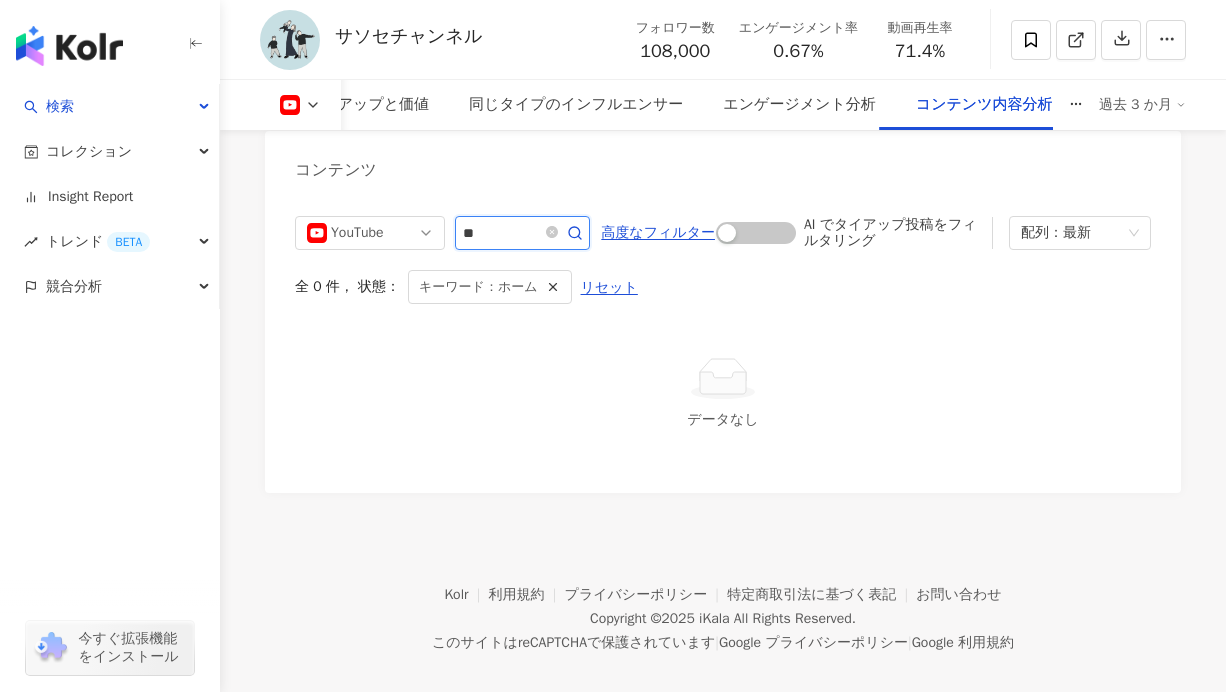 type on "*" 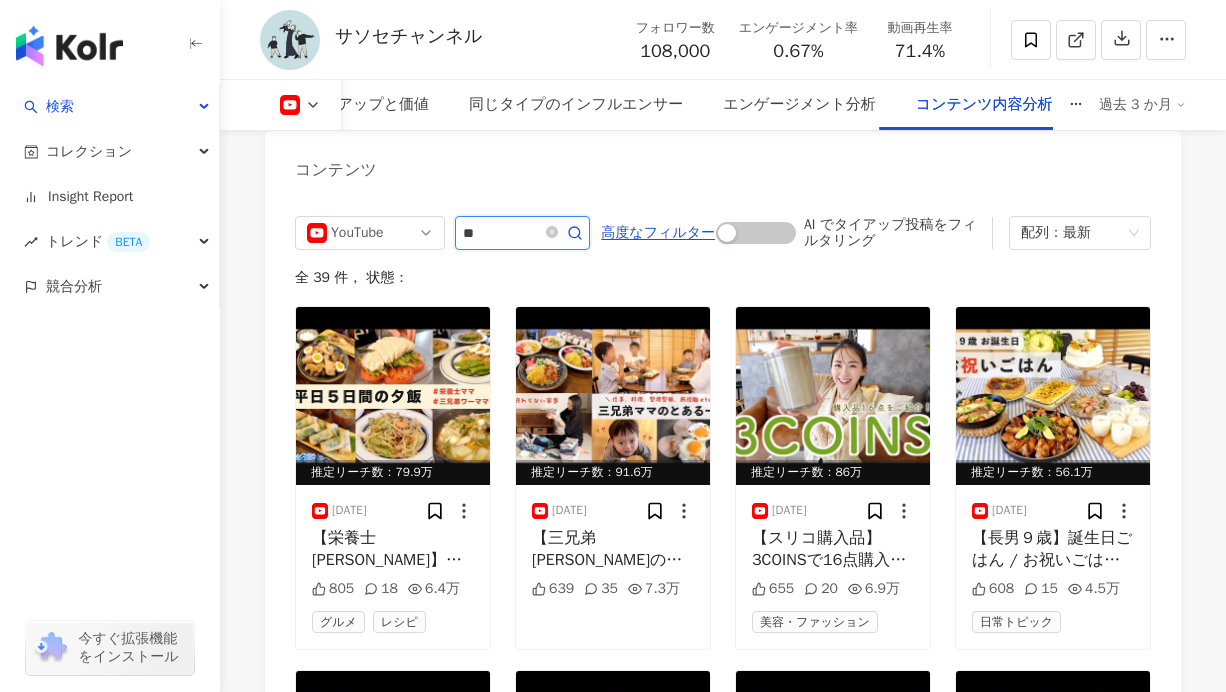 type on "**" 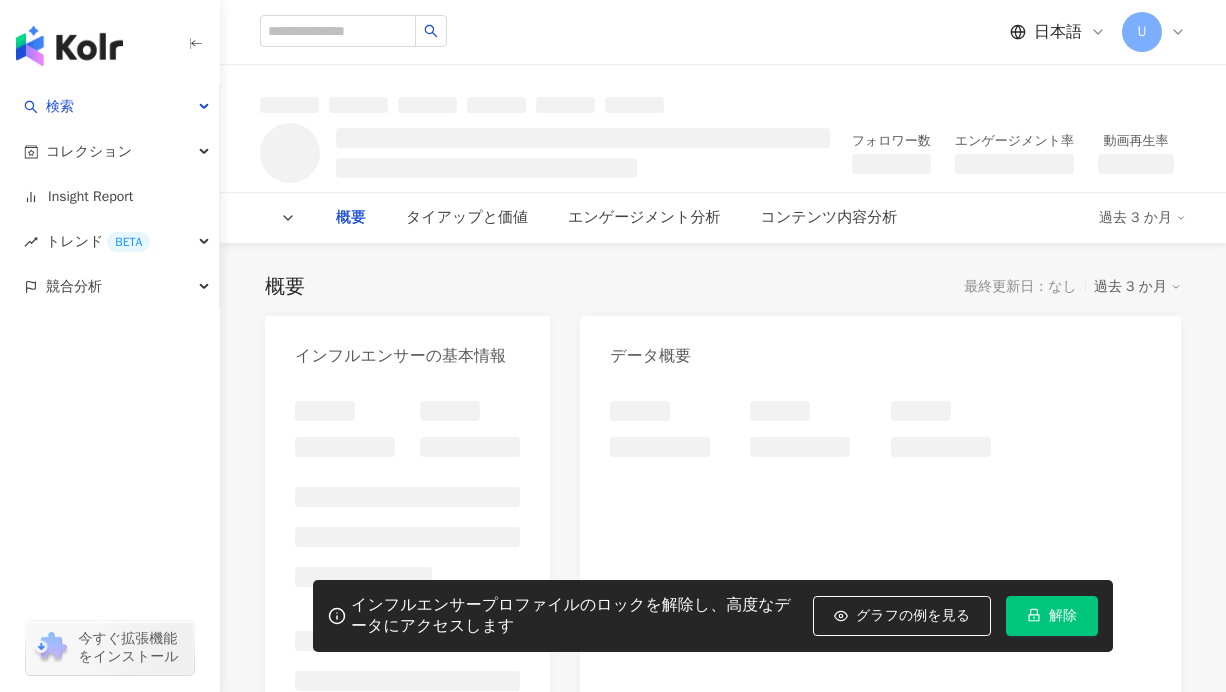 scroll, scrollTop: 0, scrollLeft: 0, axis: both 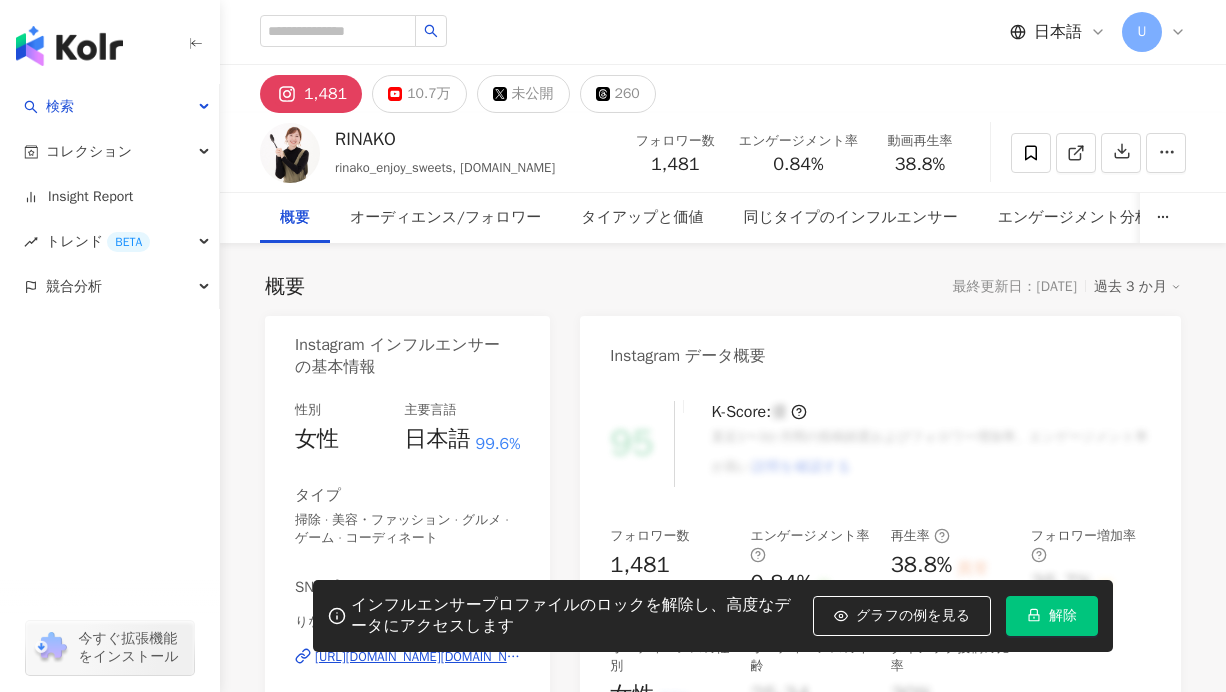 click on "解除" at bounding box center (1052, 616) 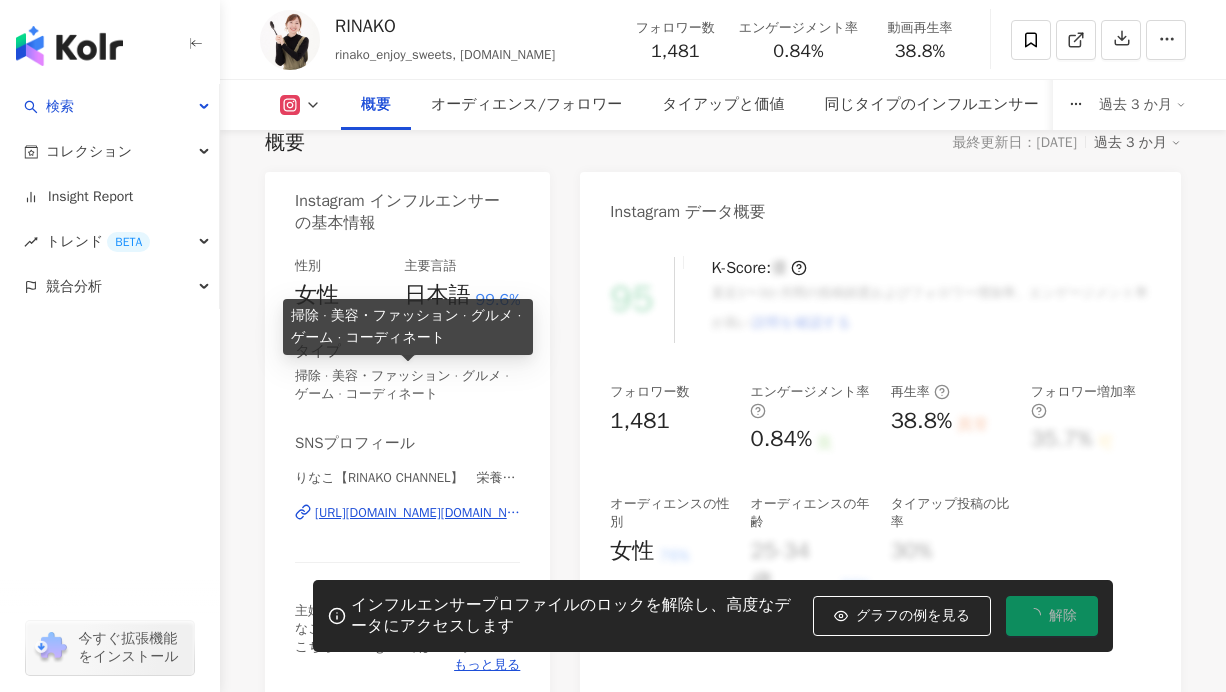 scroll, scrollTop: 168, scrollLeft: 0, axis: vertical 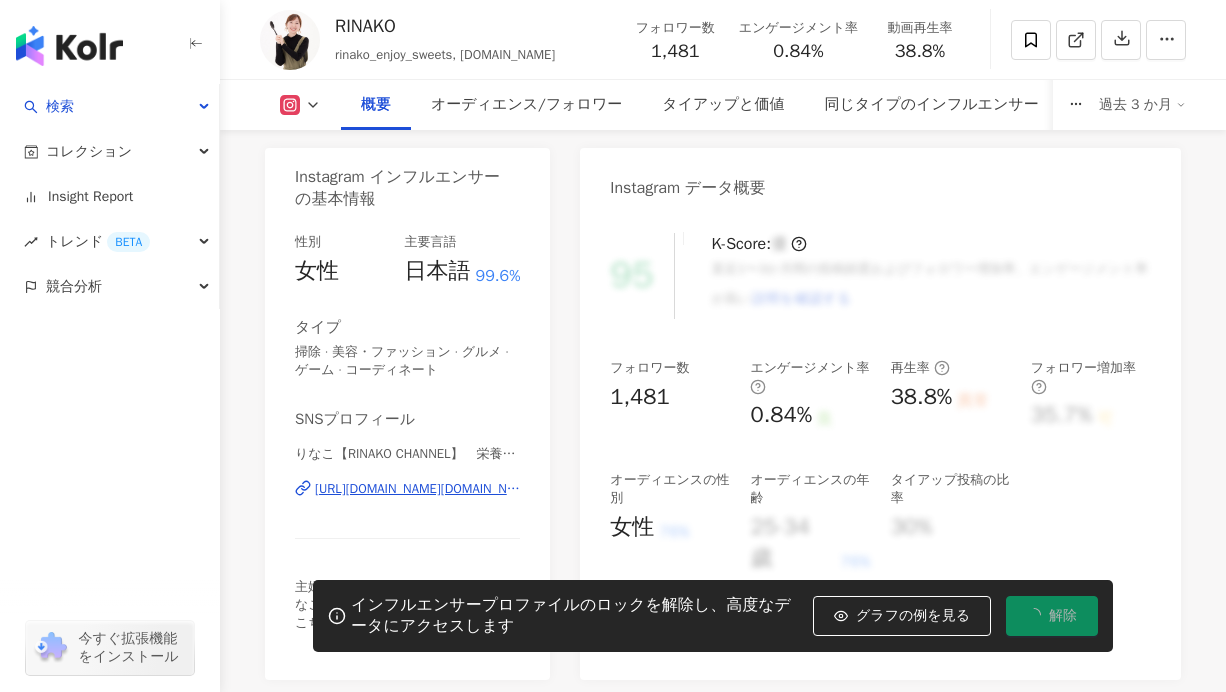 click on "[URL][DOMAIN_NAME][DOMAIN_NAME]" at bounding box center [417, 489] 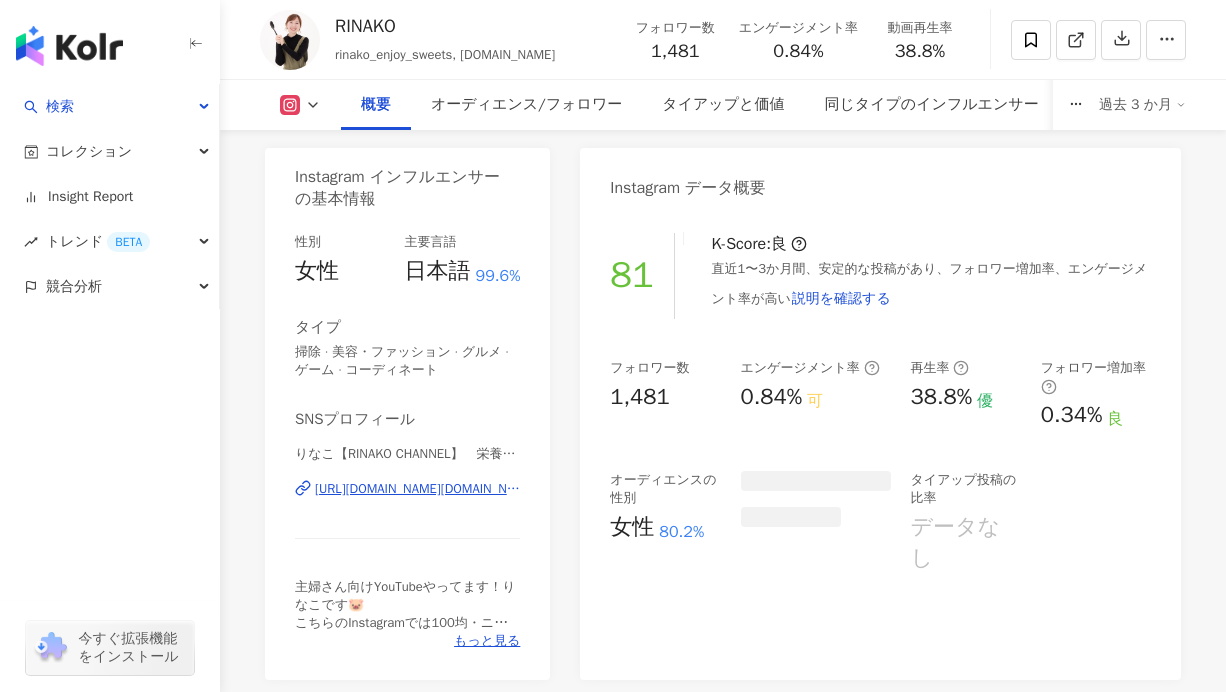 scroll, scrollTop: 1532, scrollLeft: 0, axis: vertical 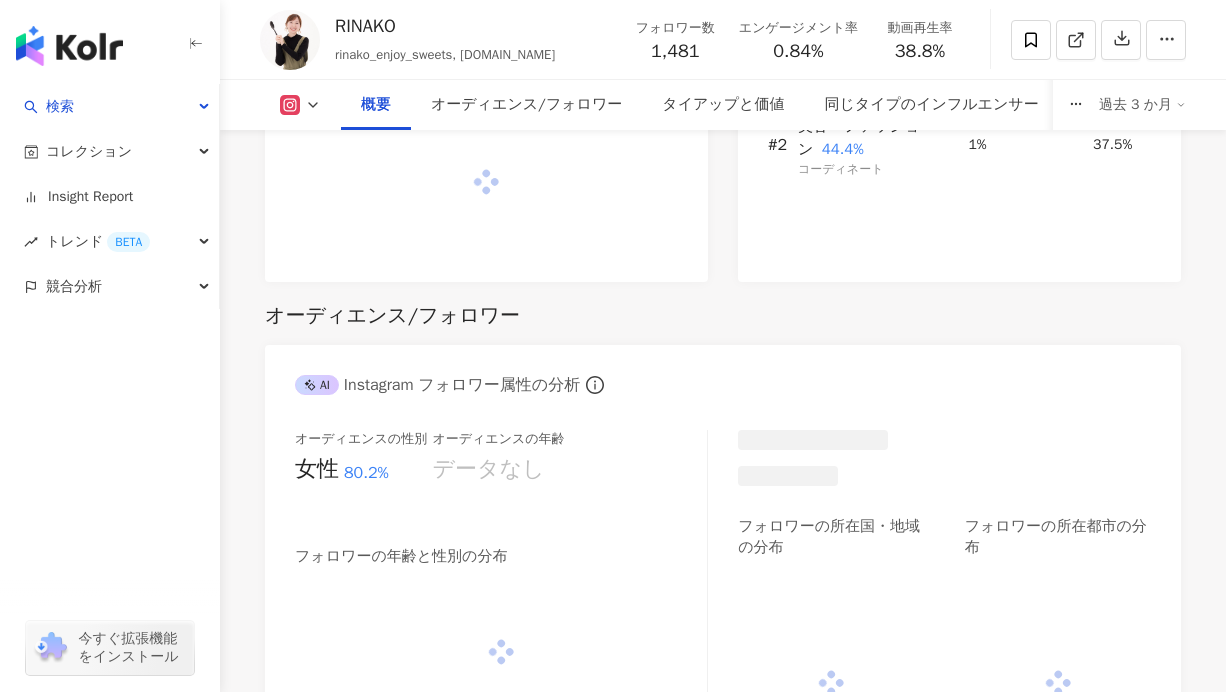 click 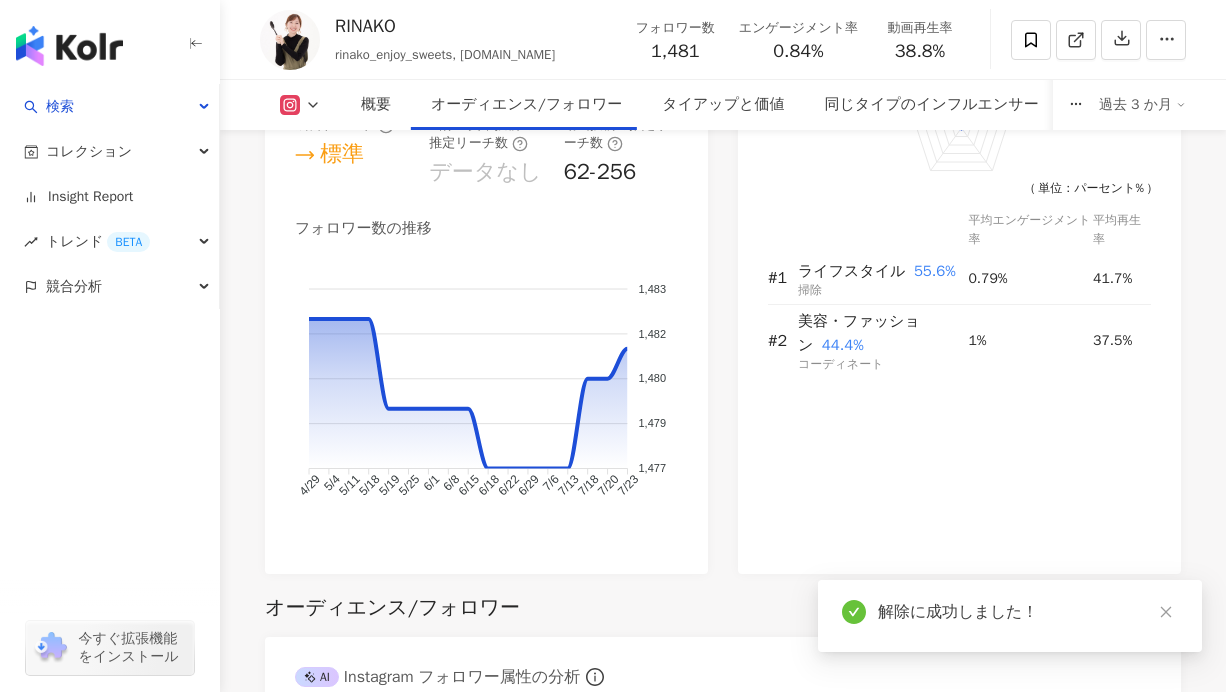 click 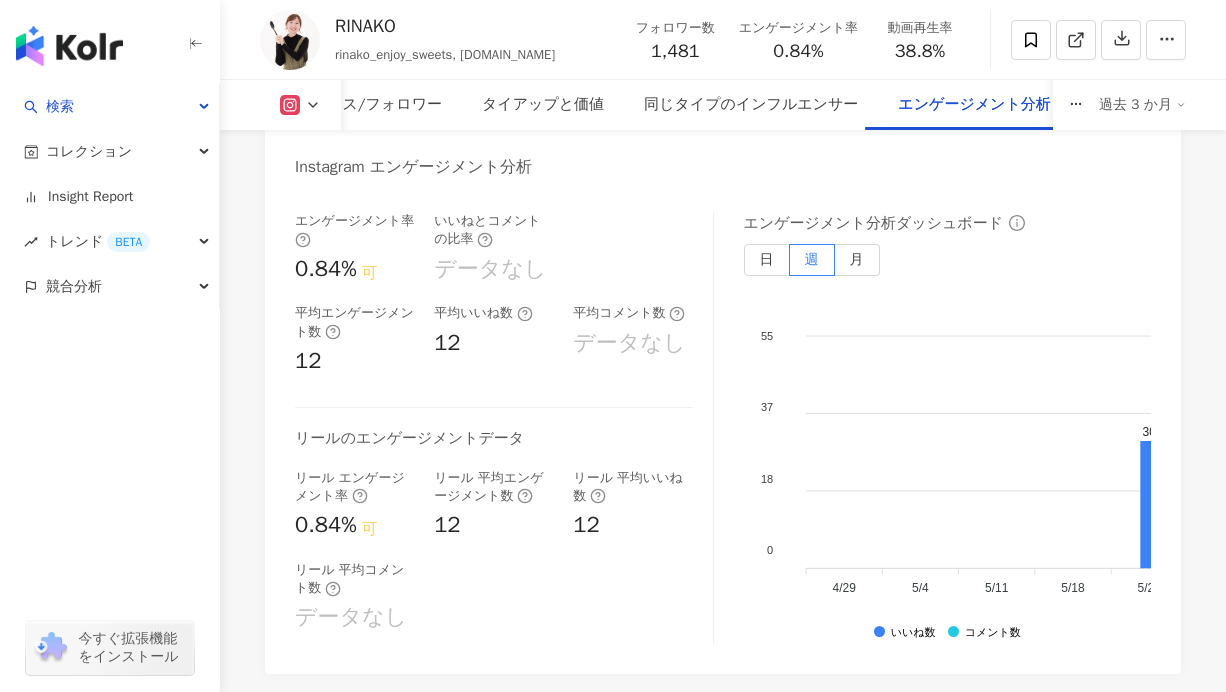 click 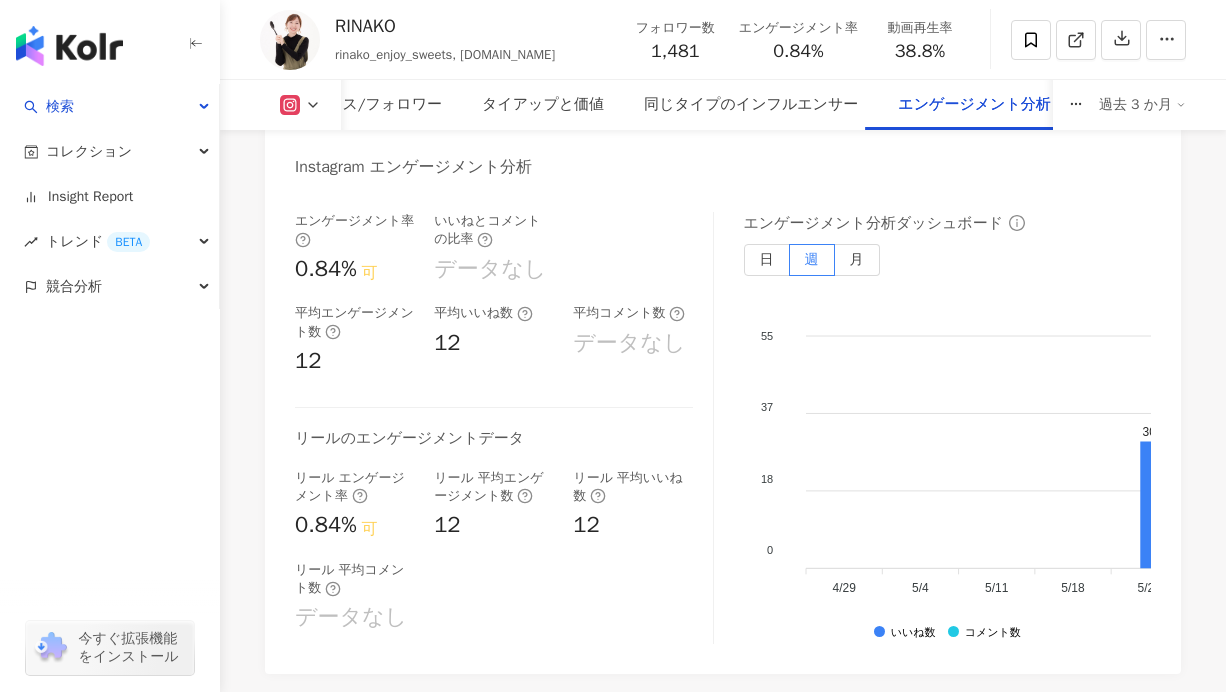 click 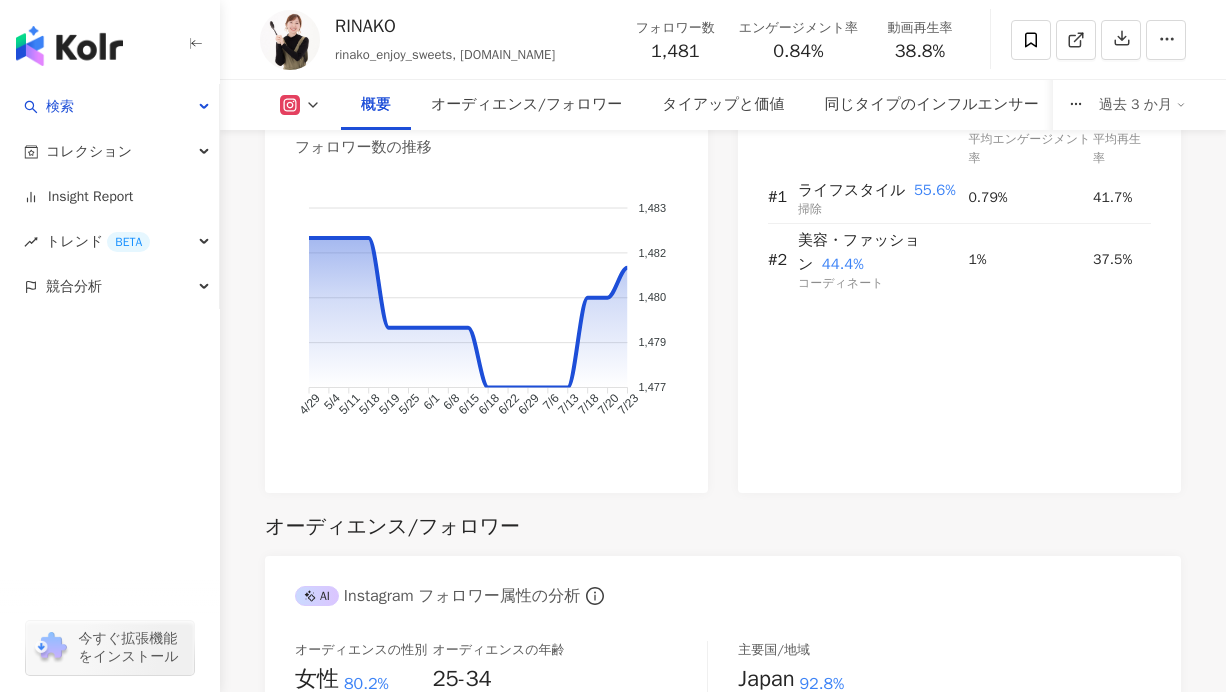 scroll, scrollTop: 0, scrollLeft: 0, axis: both 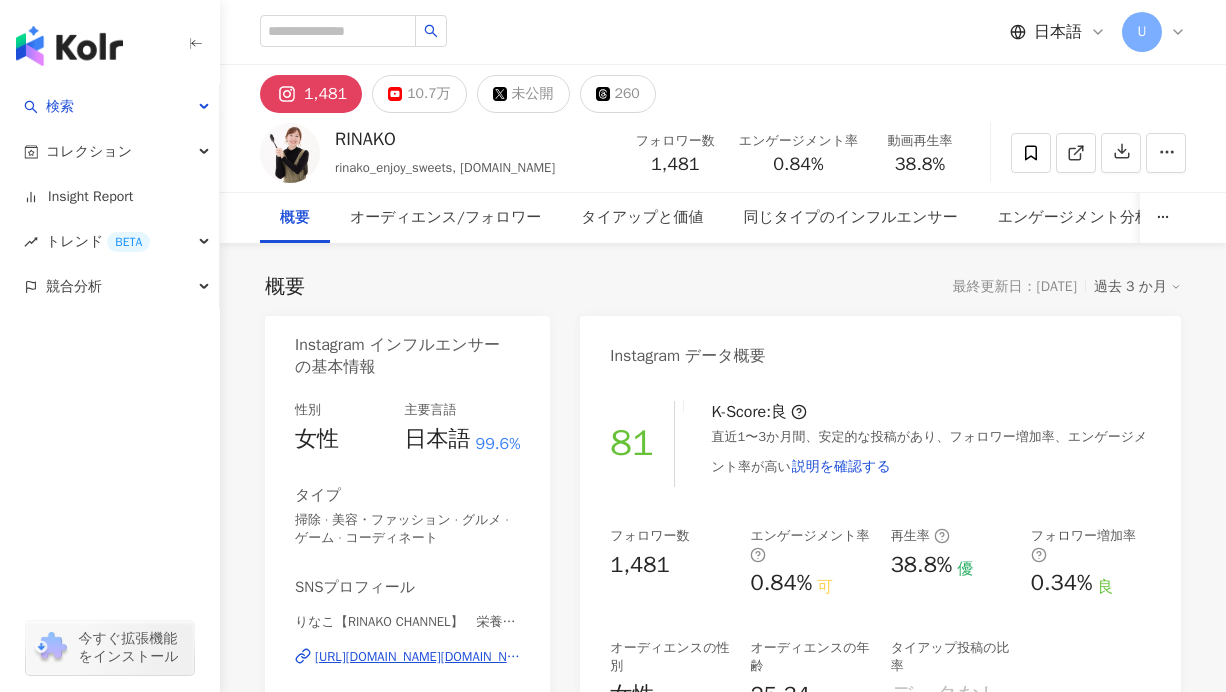 click on "1,481 10.7万 未公開 260" at bounding box center [723, 89] 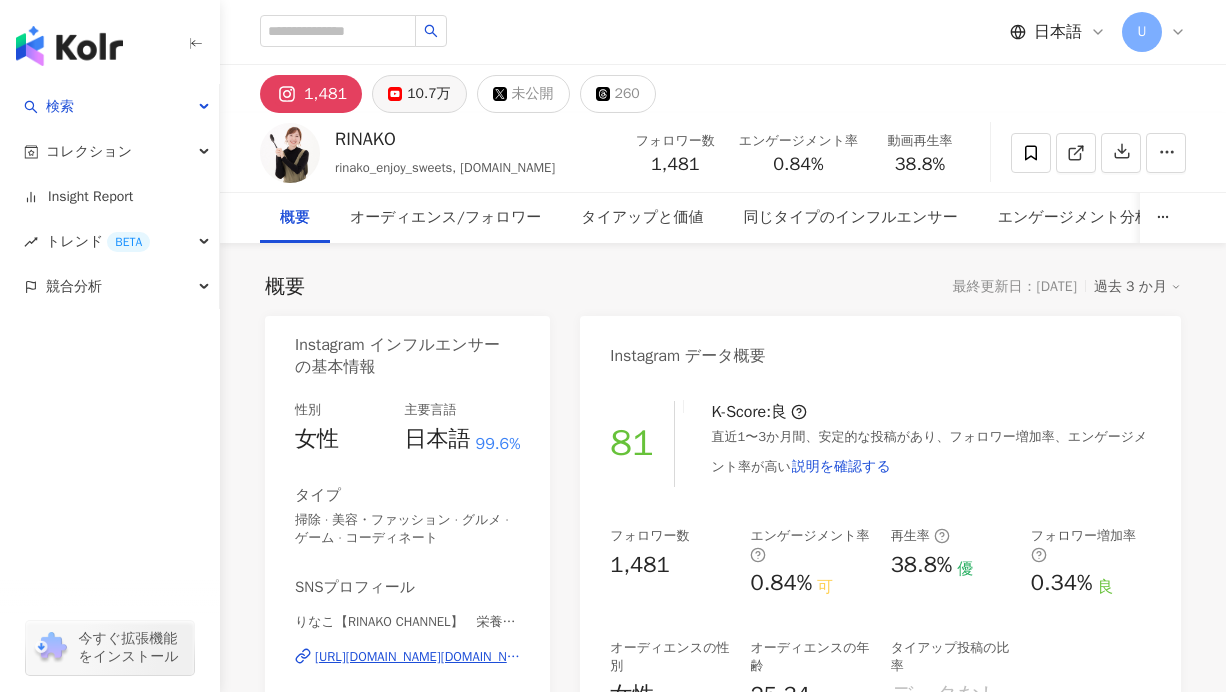click on "10.7万" at bounding box center [419, 94] 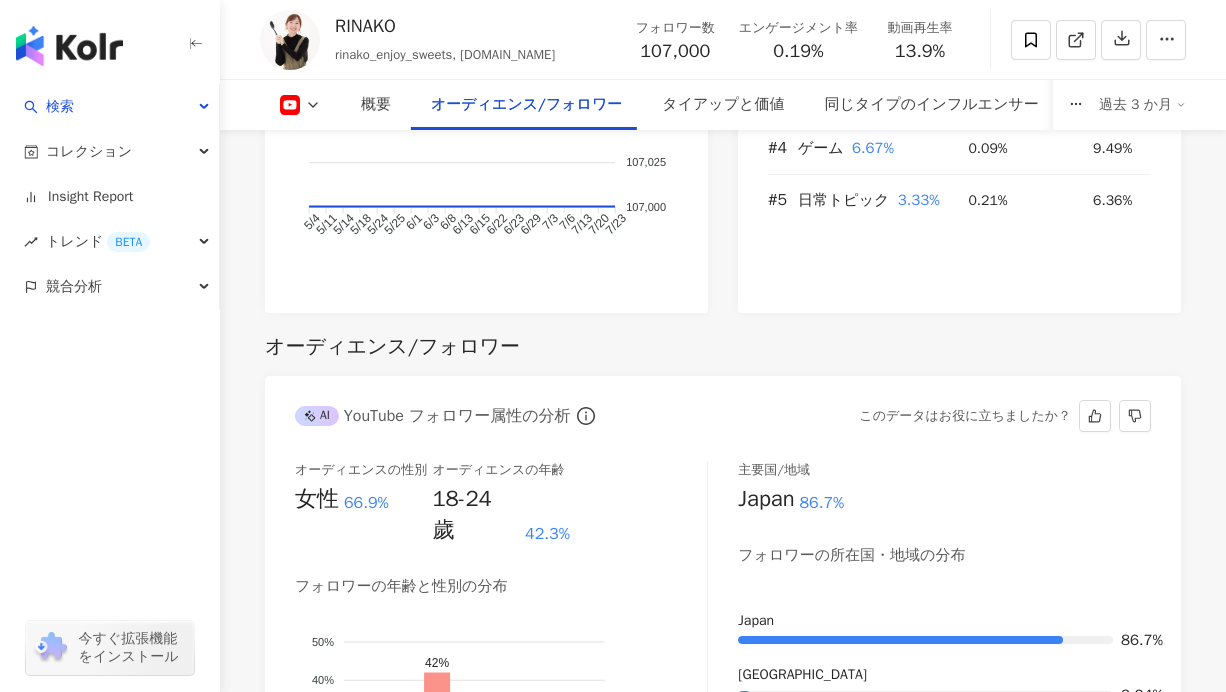 scroll, scrollTop: 2185, scrollLeft: 0, axis: vertical 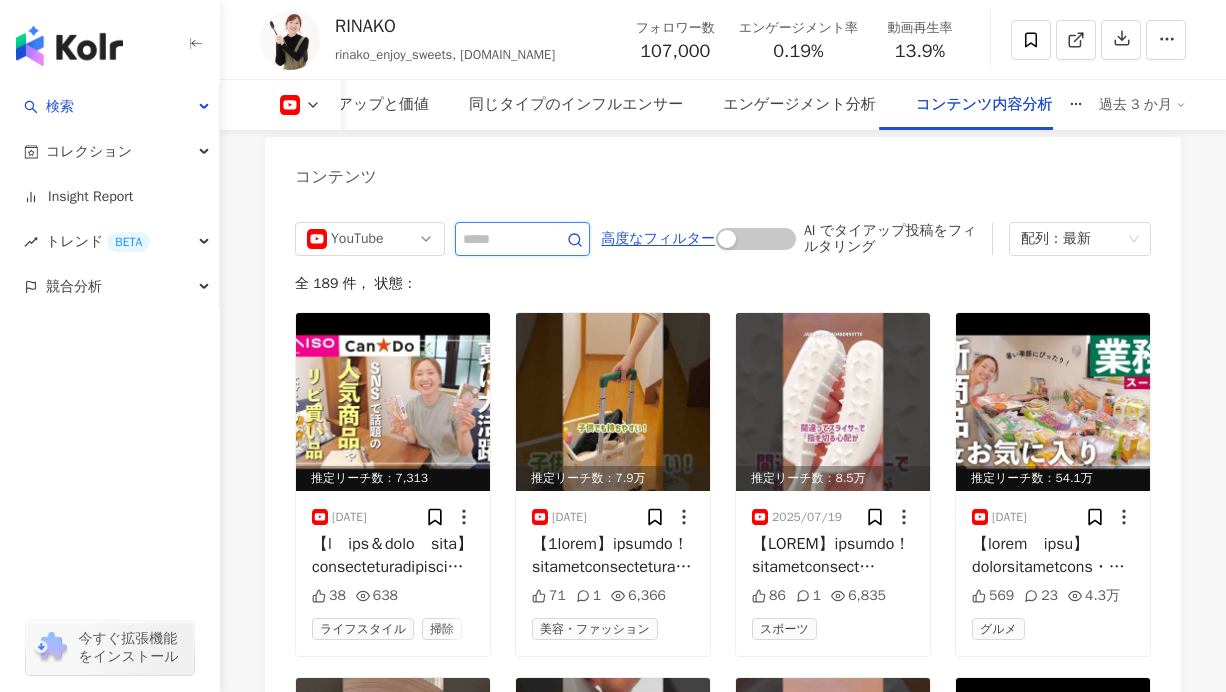click at bounding box center [500, 239] 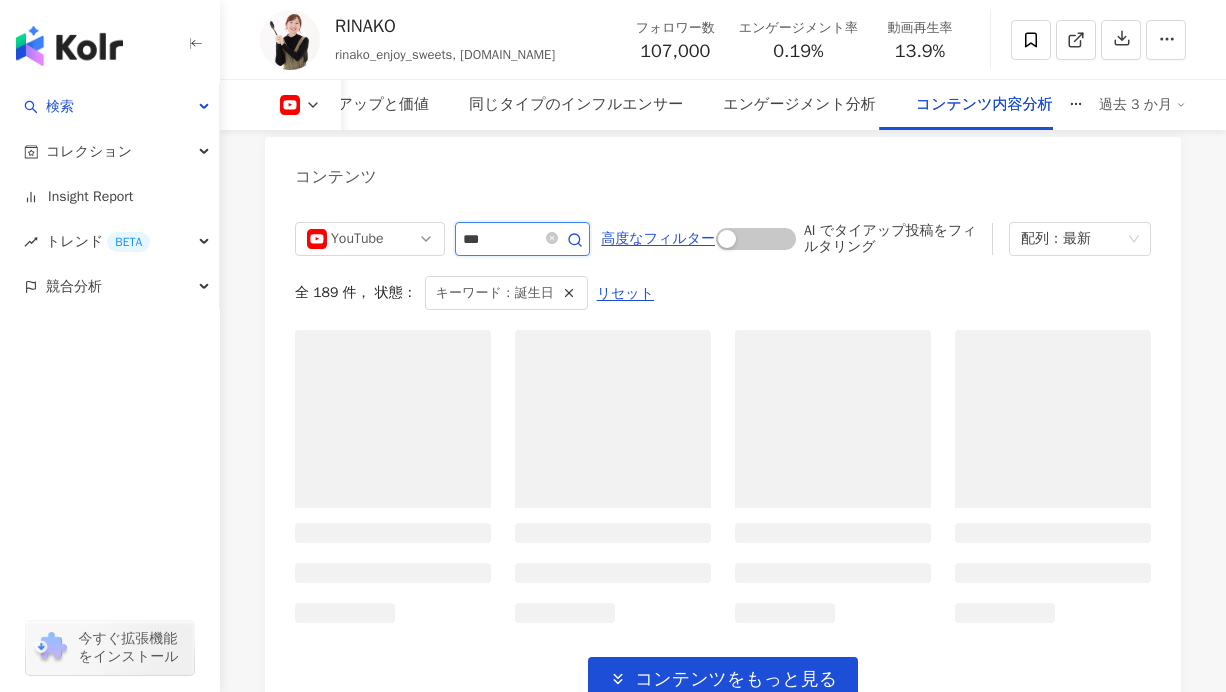 scroll, scrollTop: 5759, scrollLeft: 0, axis: vertical 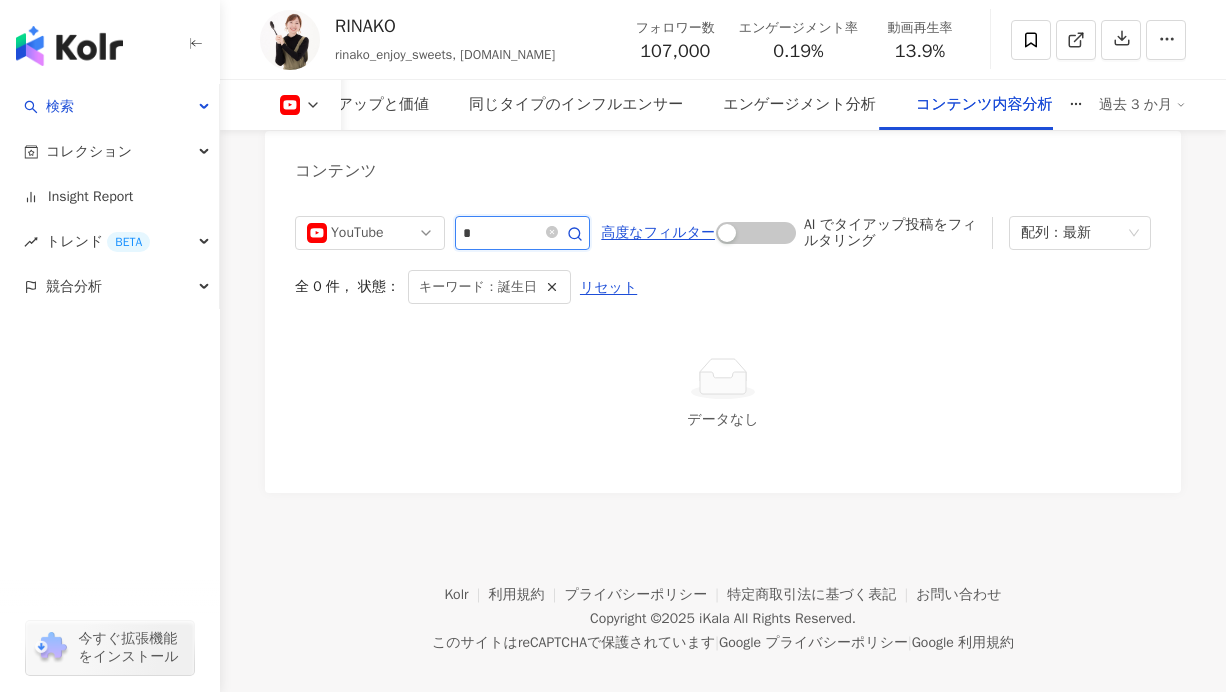 type on "*" 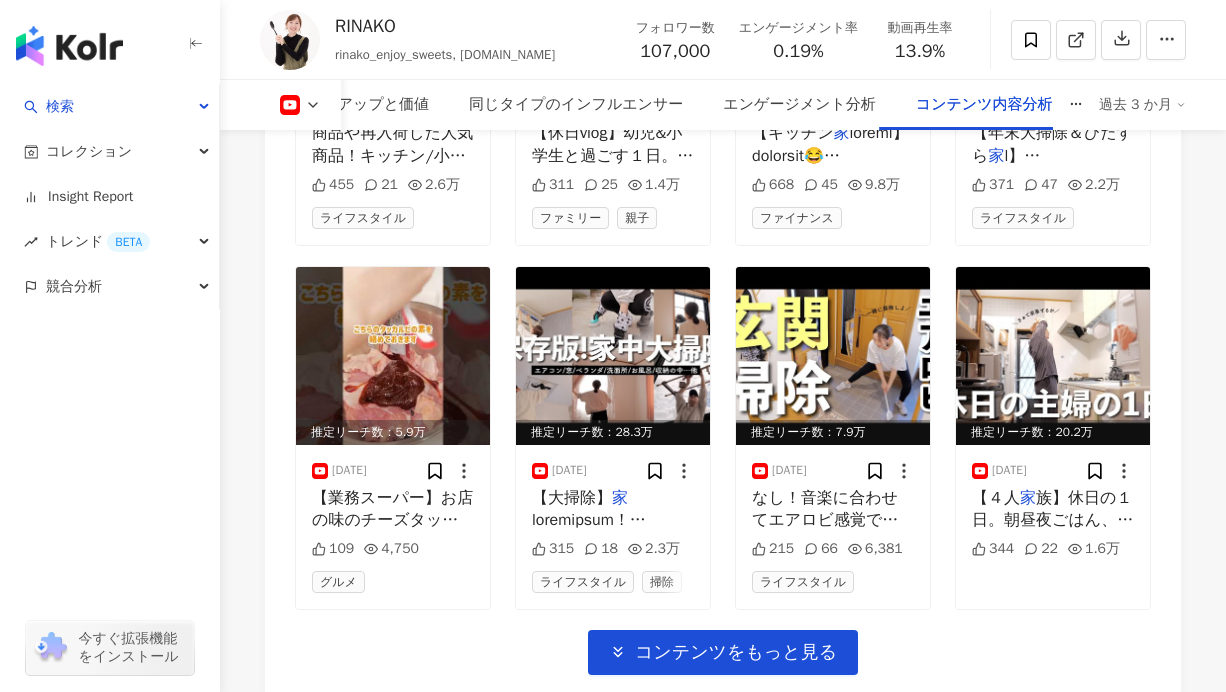 scroll, scrollTop: 6805, scrollLeft: 0, axis: vertical 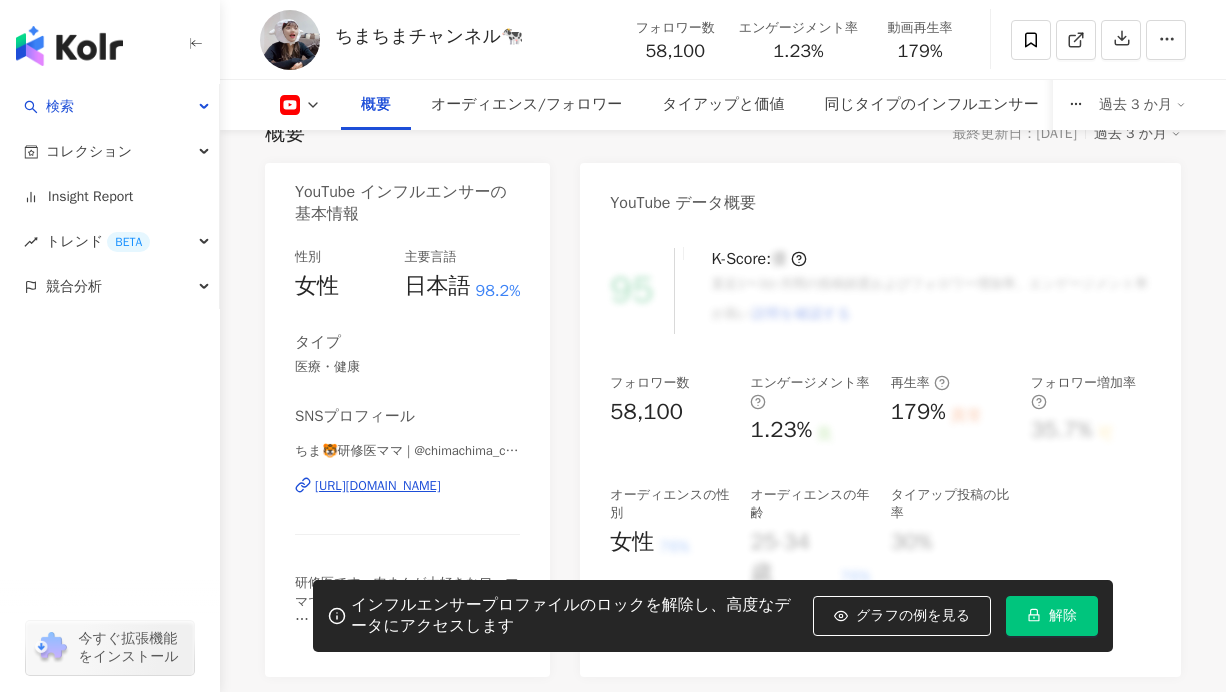 click on "解除" at bounding box center (1052, 616) 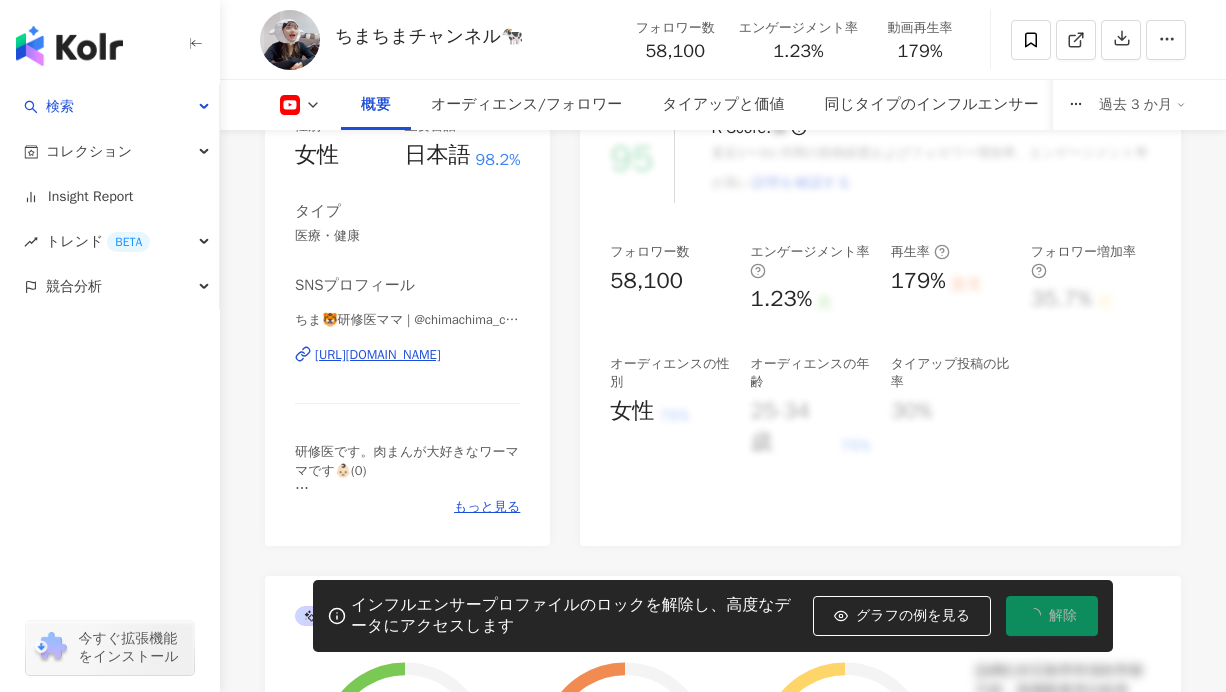 scroll, scrollTop: 293, scrollLeft: 0, axis: vertical 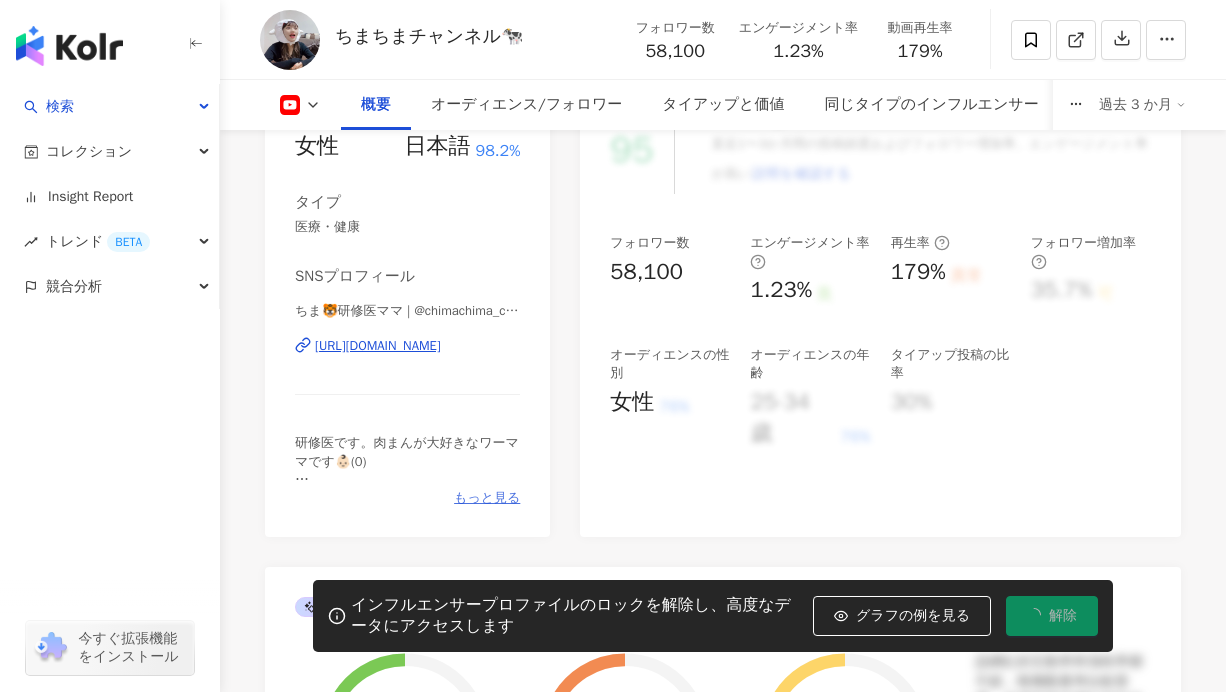 click on "もっと見る" at bounding box center (487, 498) 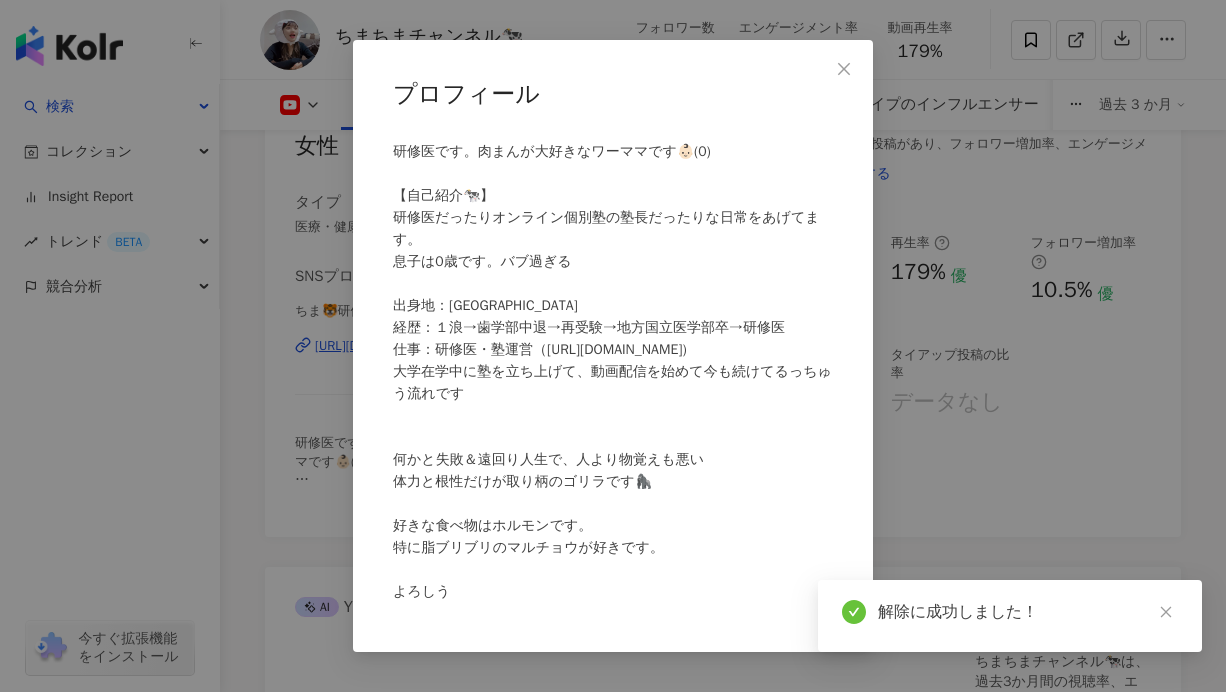 click on "プロフィール 研修医です。肉まんが大好きなワーママです👶🏻(0)
【自己紹介🐄】
研修医だったりオンライン個別塾の塾長だったりな日常をあげてます。
息子は0歳です。バブ過ぎる
出身地：大阪
経歴：１浪→歯学部中退→再受験→地方国立医学部卒→研修医
仕事：研修医・塾運営（https://www.medistunext.com/)
大学在学中に塾を立ち上げて、動画配信を始めて今も続けてるっちゅう流れです
何かと失敗＆遠回り人生で、人より物覚えも悪い
体力と根性だけが取り柄のゴリラです🦍
好きな食べ物はホルモンです。
特に脂ブリブリのマルチョウが好きです。
よろしう" at bounding box center (613, 346) 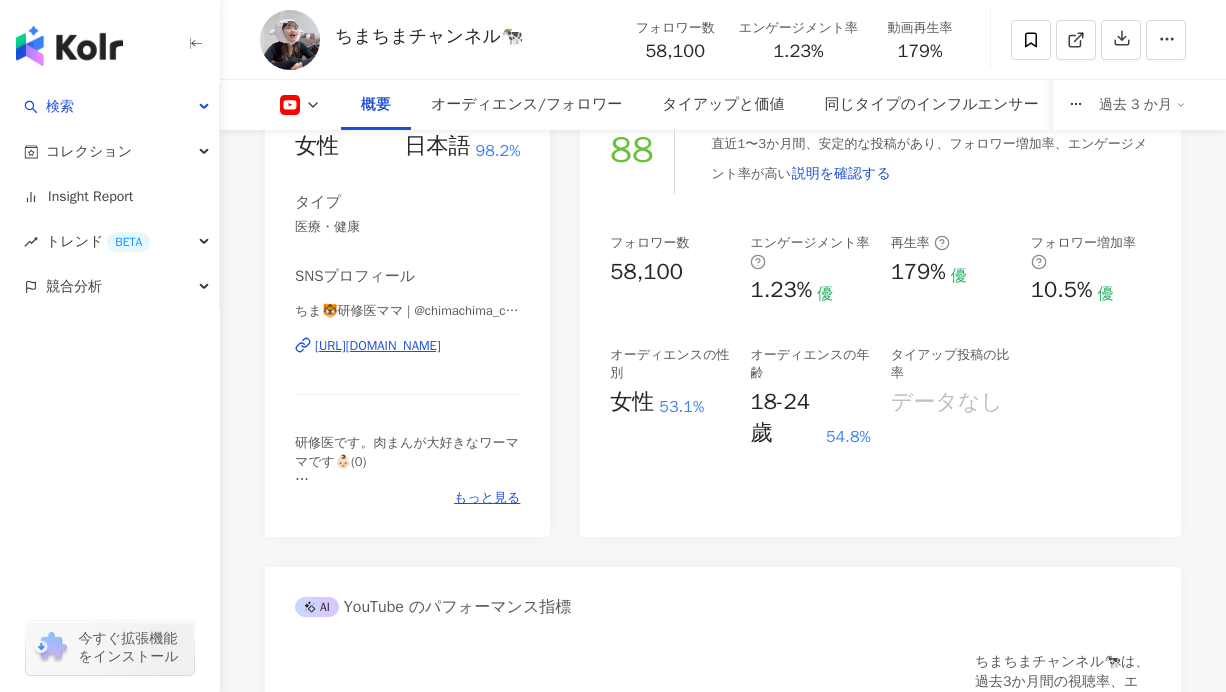 click on "ちまちまチャンネル🐄 フォロワー数 58,100 エンゲージメント率 1.23% 動画再生率 179%" at bounding box center (723, 39) 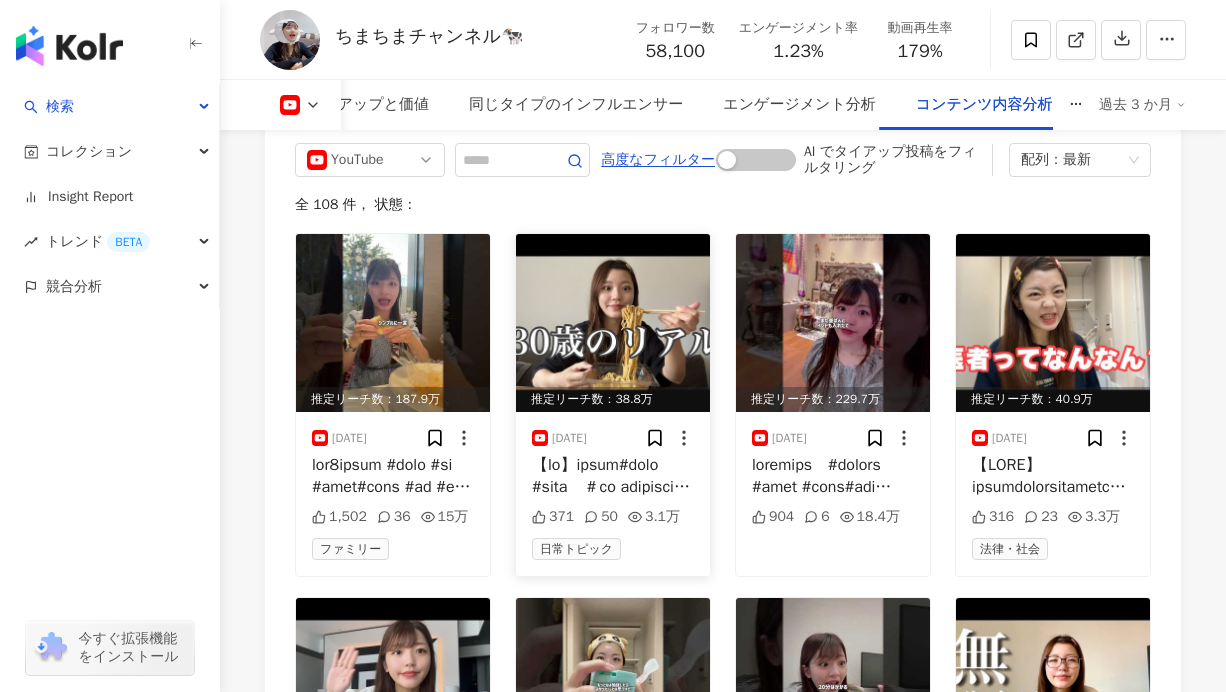 scroll, scrollTop: 5669, scrollLeft: 0, axis: vertical 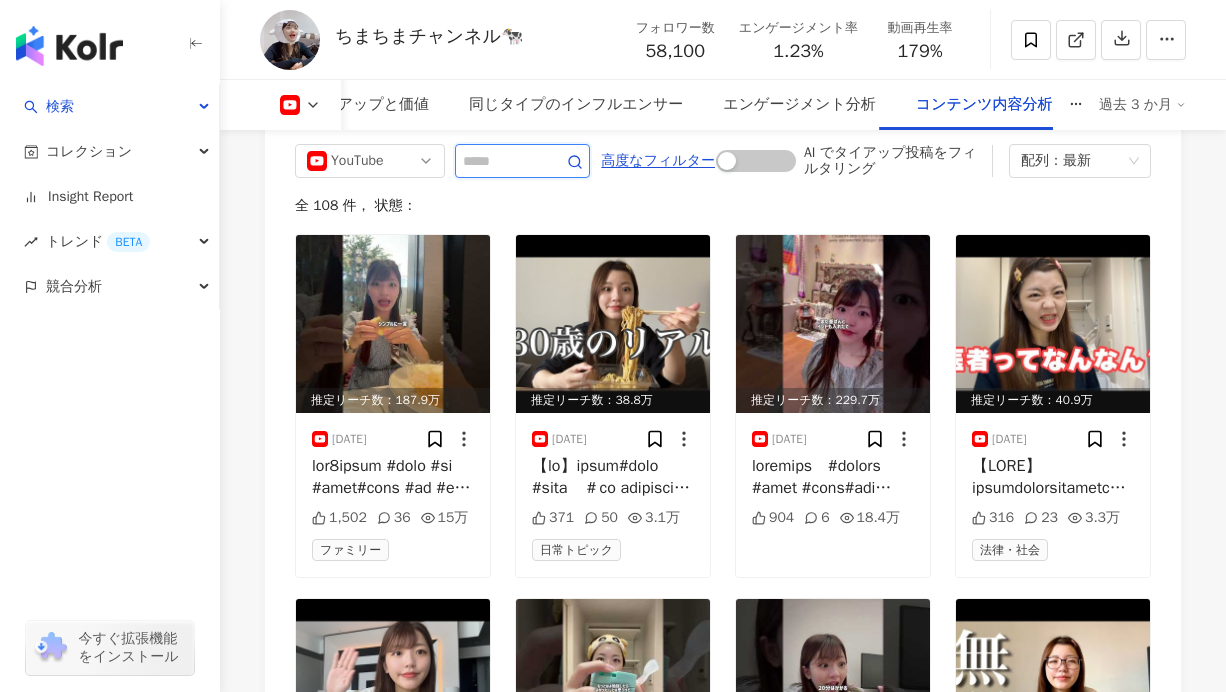 click at bounding box center [500, 161] 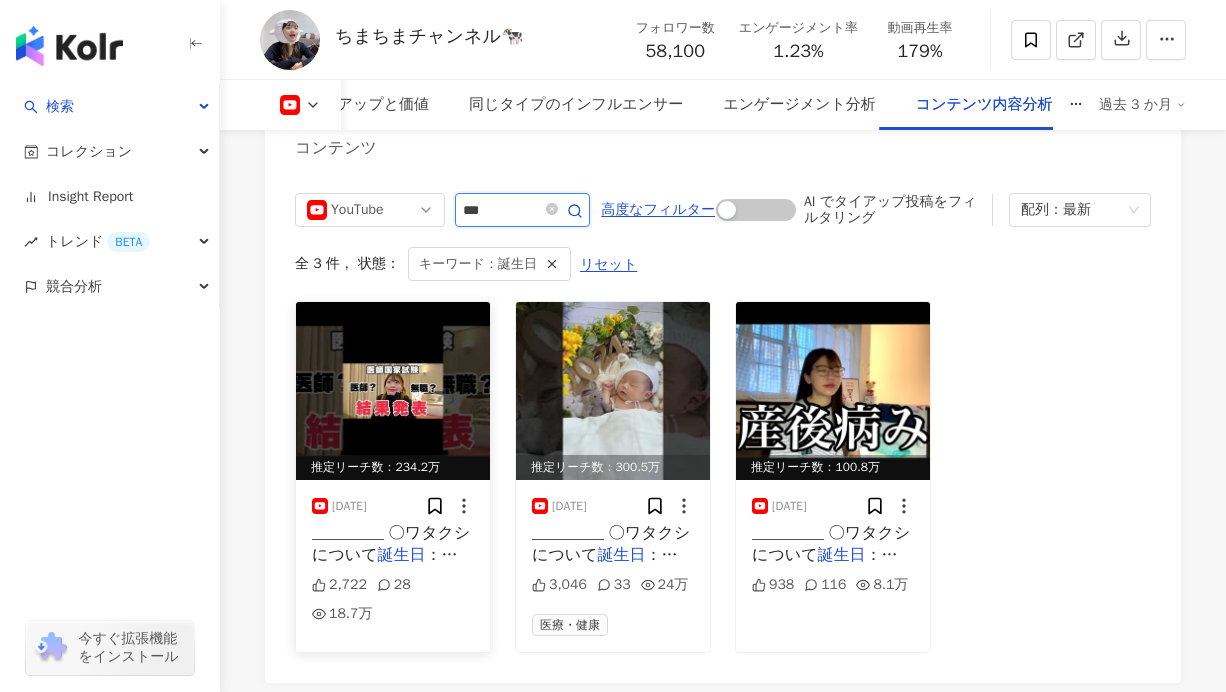 scroll, scrollTop: 5624, scrollLeft: 0, axis: vertical 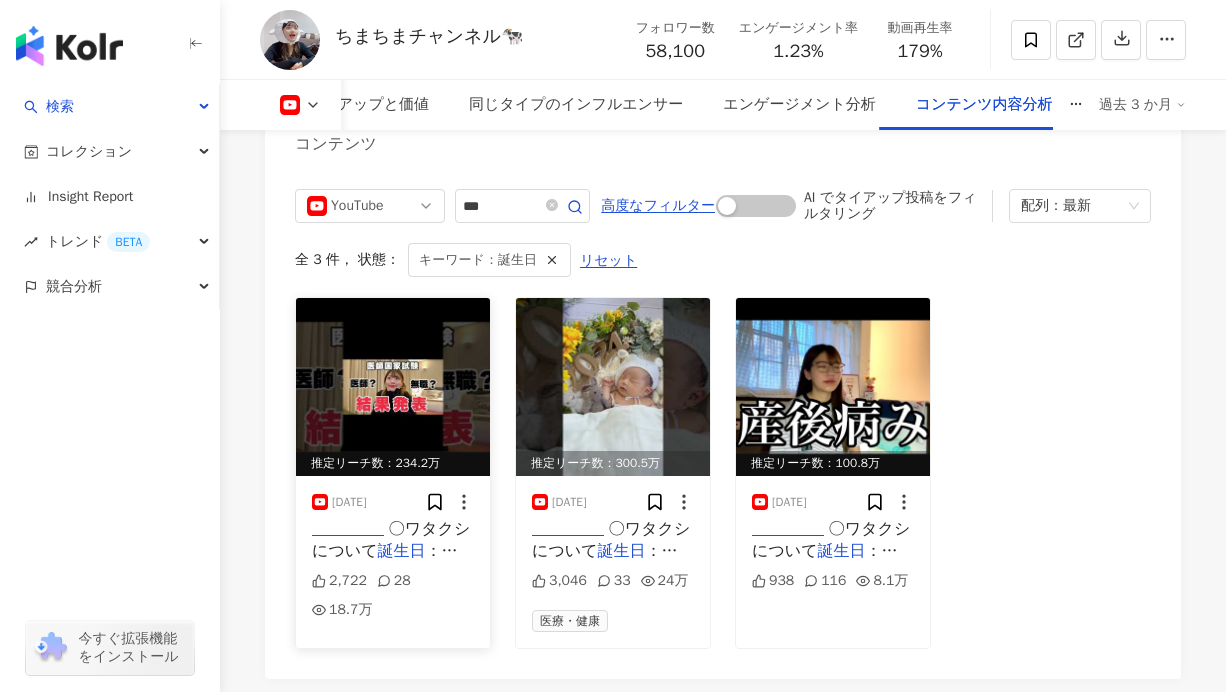 click on "_________
○ワタクシについて" at bounding box center [391, 540] 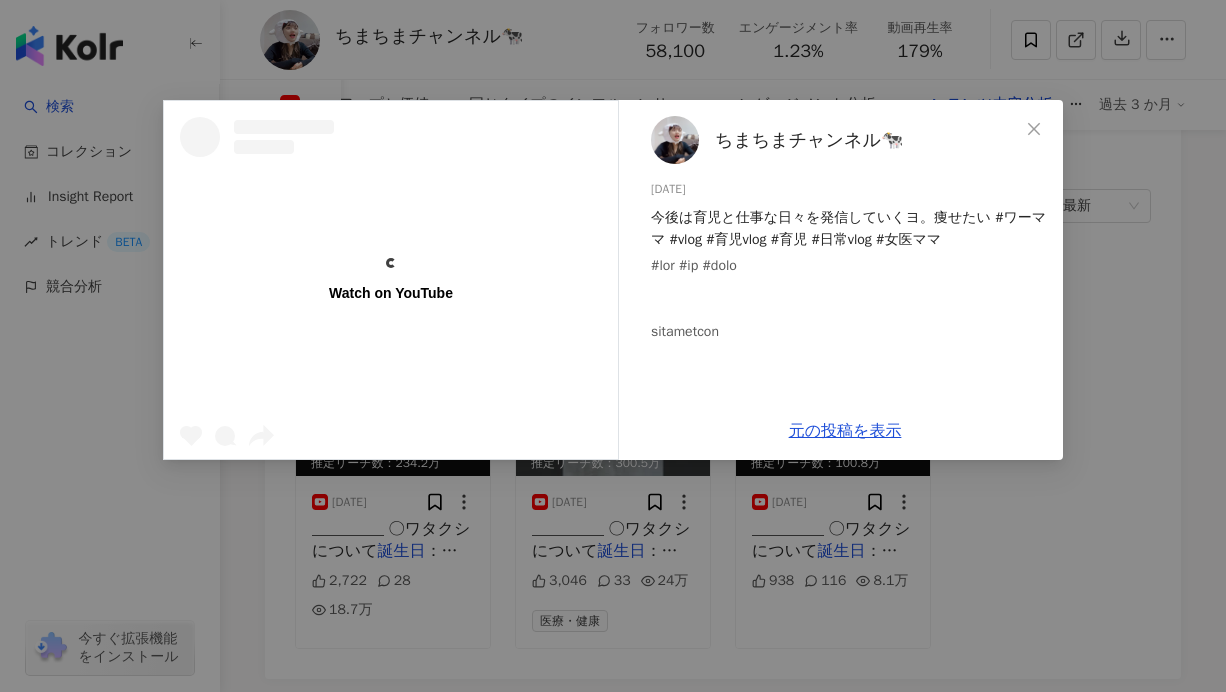 click on "Watch on YouTube ちまちまチャンネル🐄 2024/08/03 今後は育児と仕事な日々を発信していくヨ。痩せたい #ワーママ #vlog #育児vlog #育児 #日常vlog #女医ママ 2,722 28 18.7万 元の投稿を表示" at bounding box center (613, 346) 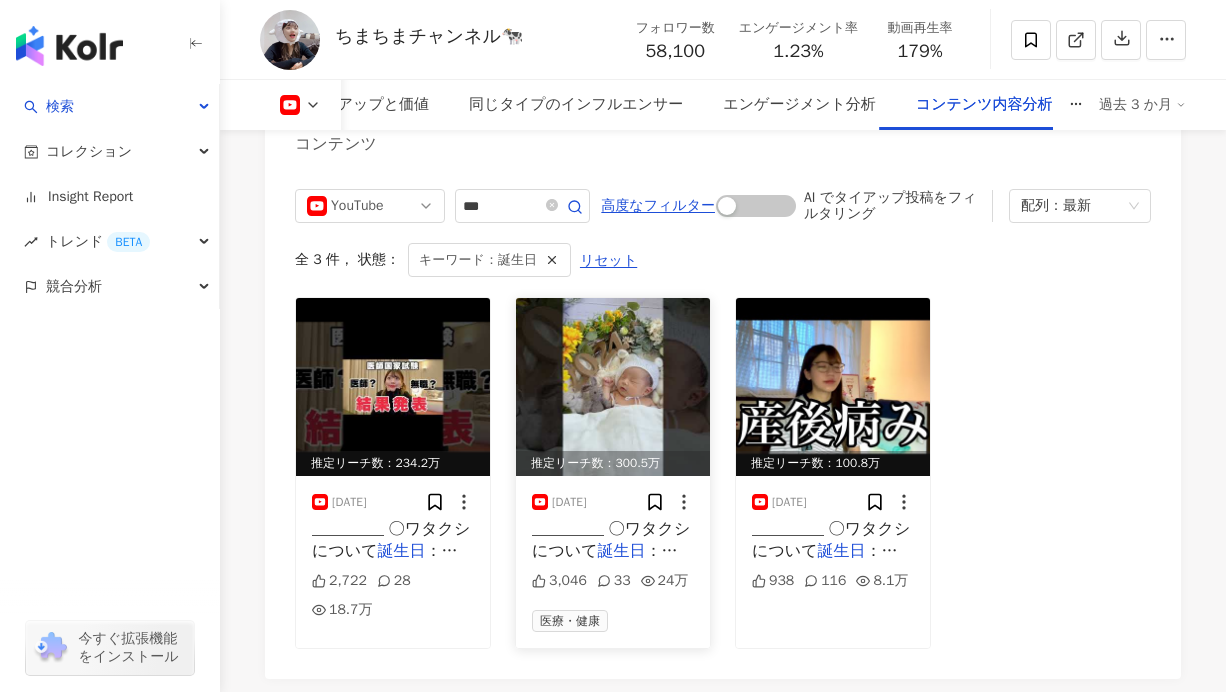 click on "_________
○ワタクシについて" at bounding box center [611, 540] 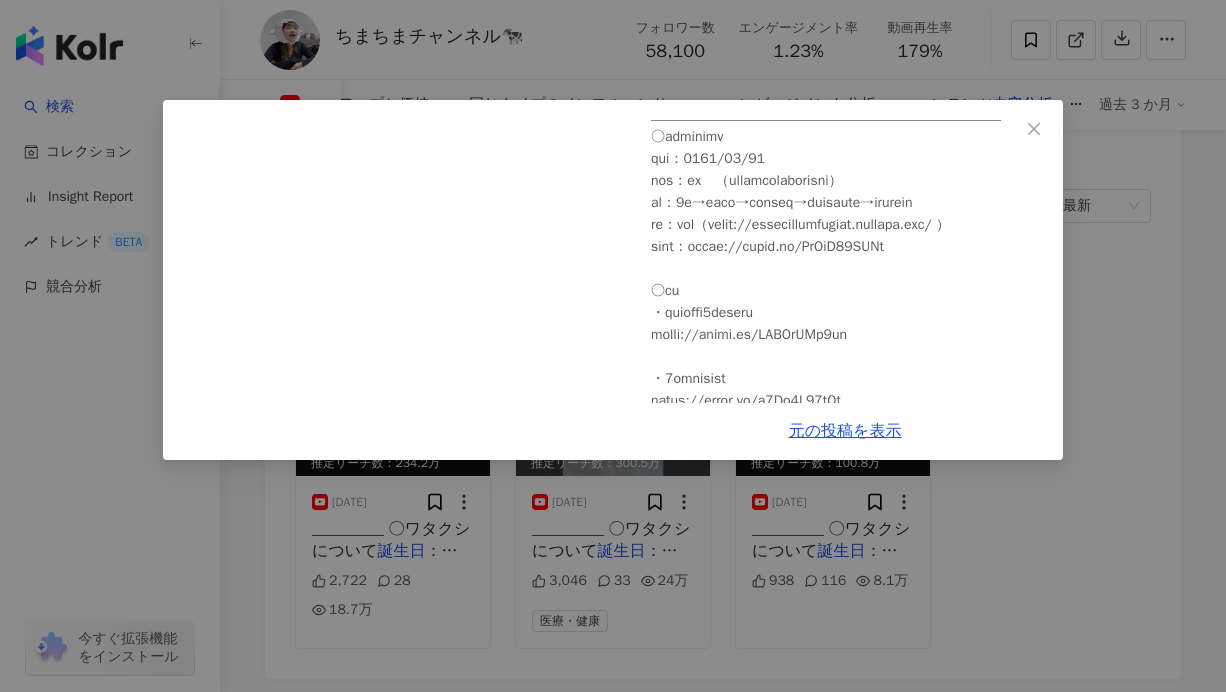 scroll, scrollTop: 297, scrollLeft: 0, axis: vertical 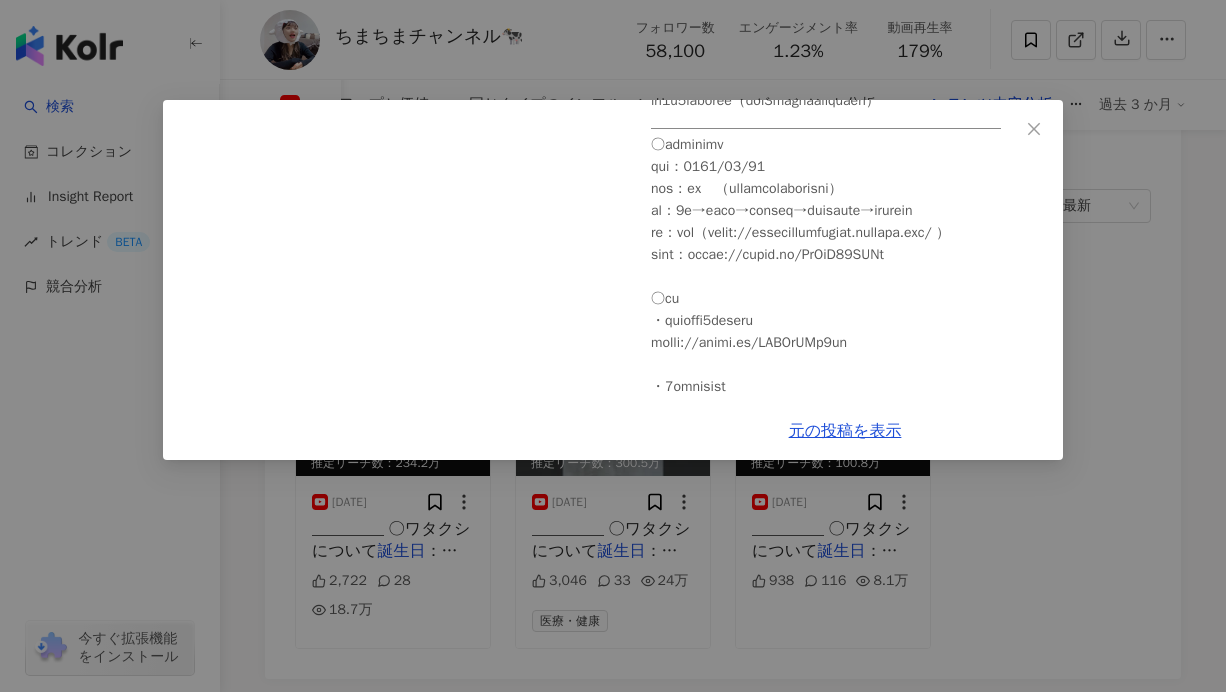 click on "ちまちまチャンネル🐄 2024/07/31 新生児との１日 。親のエゴ押し付けてすまんぬ編 #新生児 #ワーママ  #vlog #育児vlog #育児 #日常vlog #女医ママ 3,046 33 24万 元の投稿を表示" at bounding box center (613, 346) 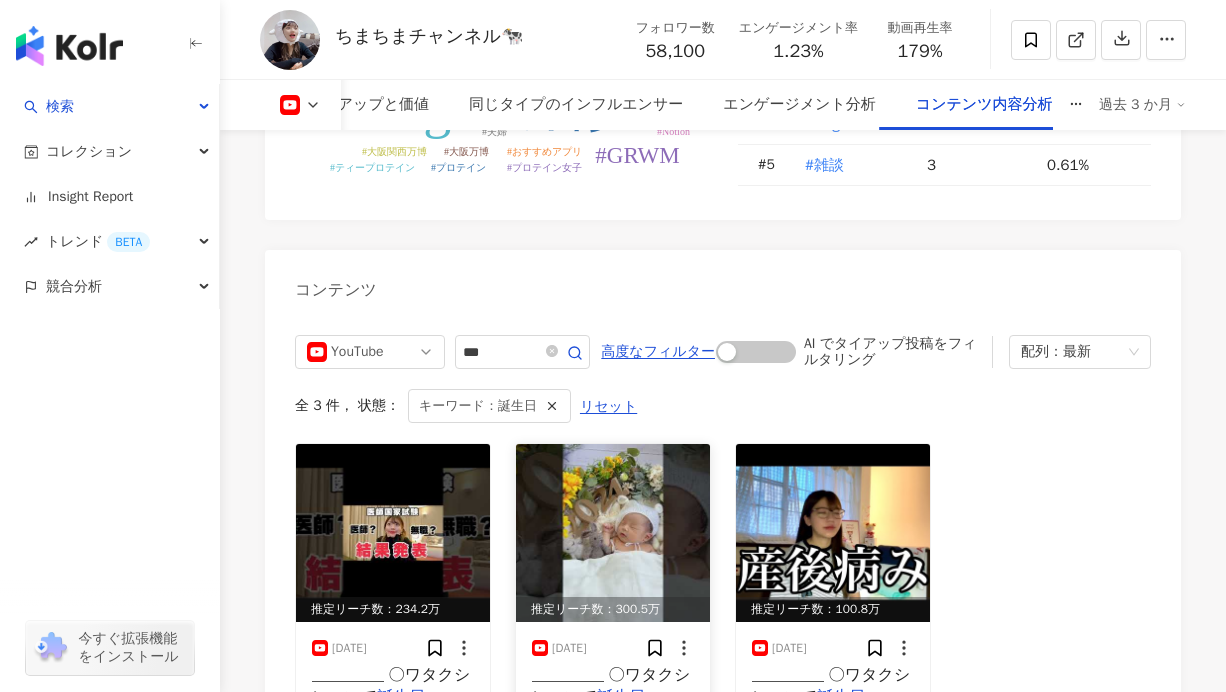 scroll, scrollTop: 5481, scrollLeft: 0, axis: vertical 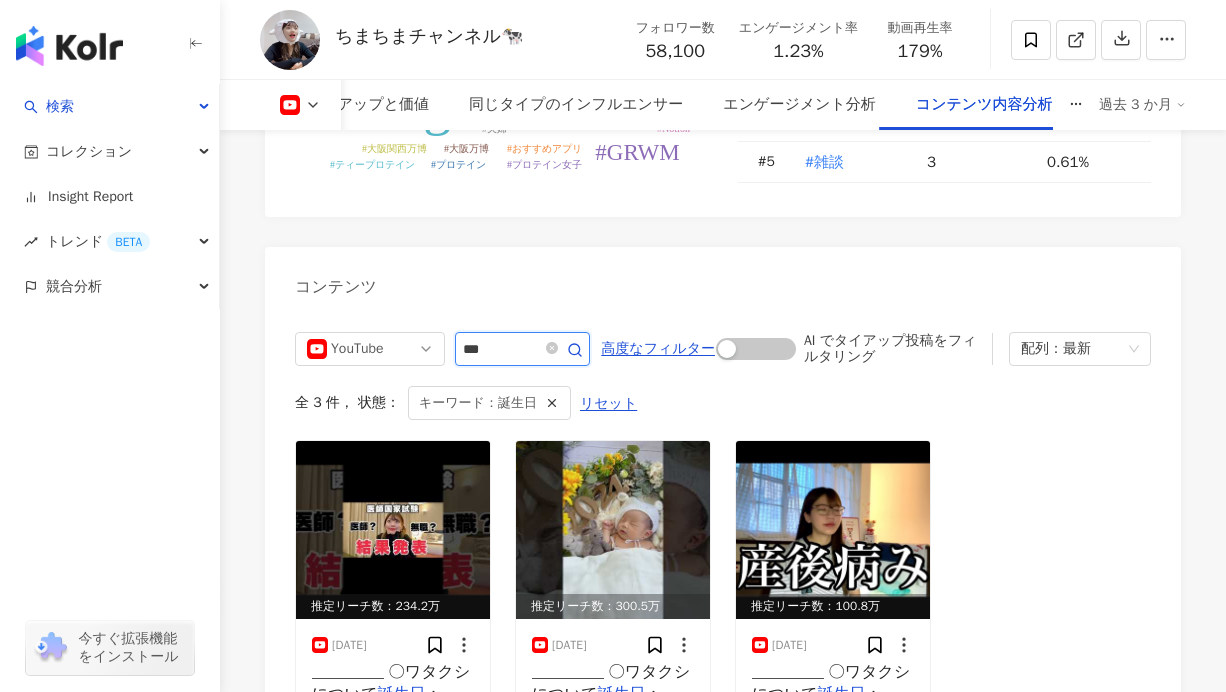 click on "***" at bounding box center [500, 349] 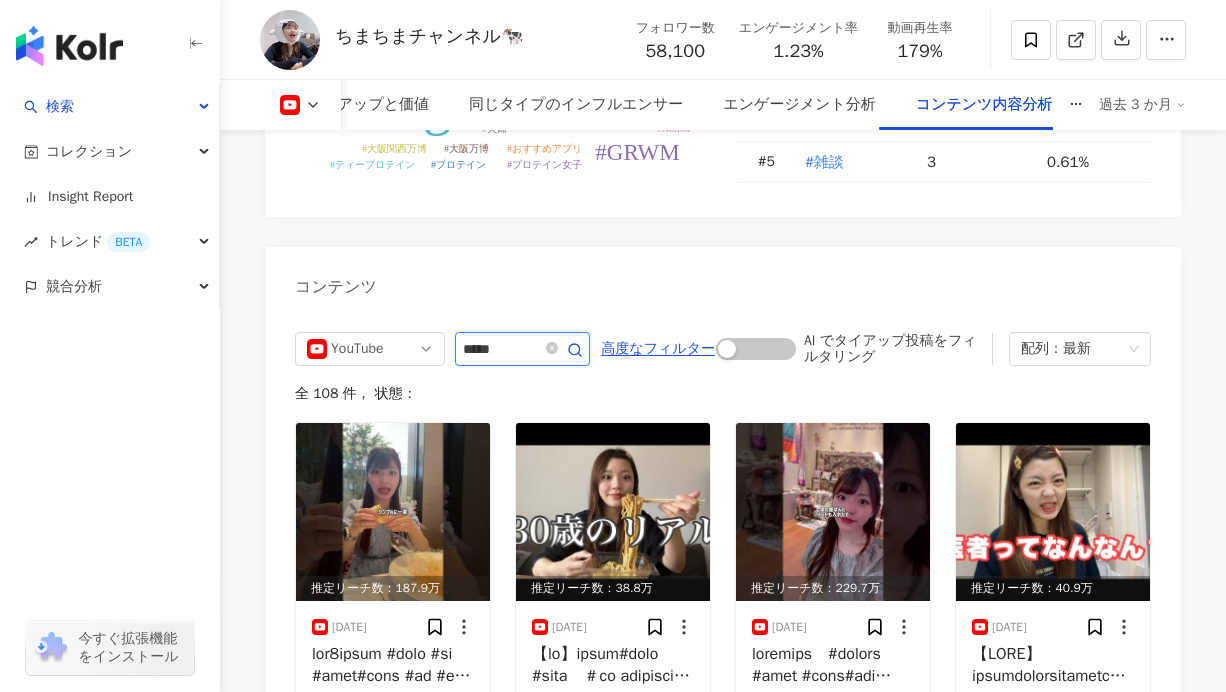 scroll, scrollTop: 5597, scrollLeft: 0, axis: vertical 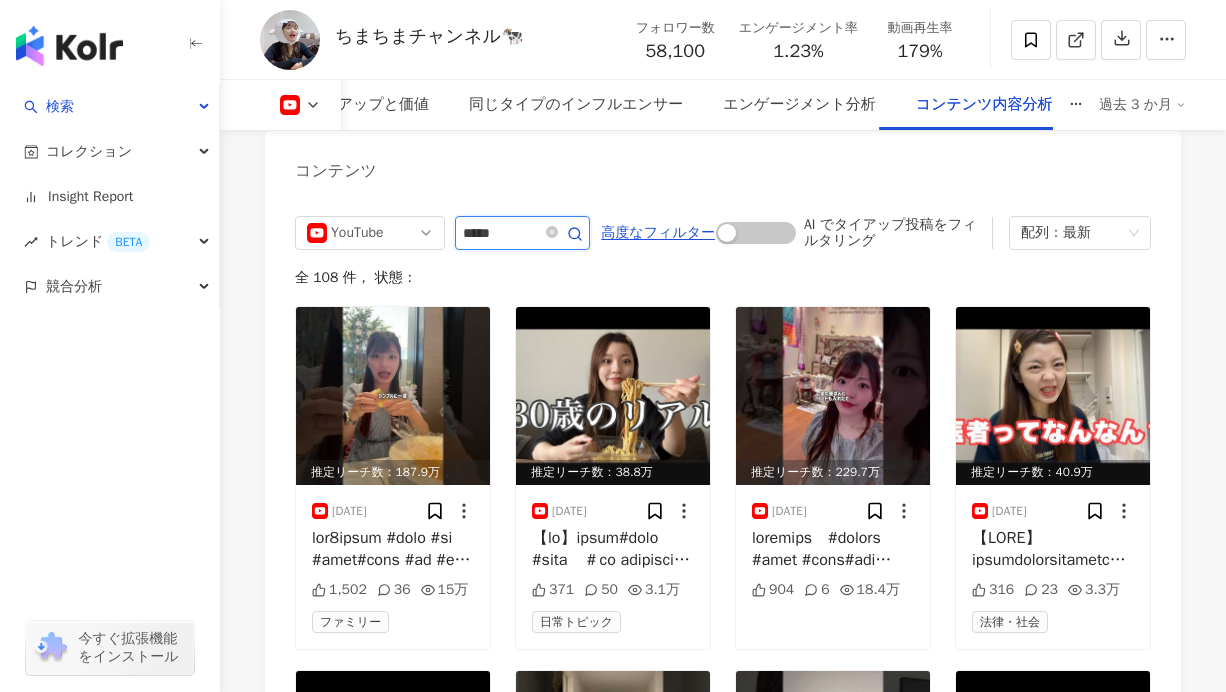 click on "*****" at bounding box center [500, 233] 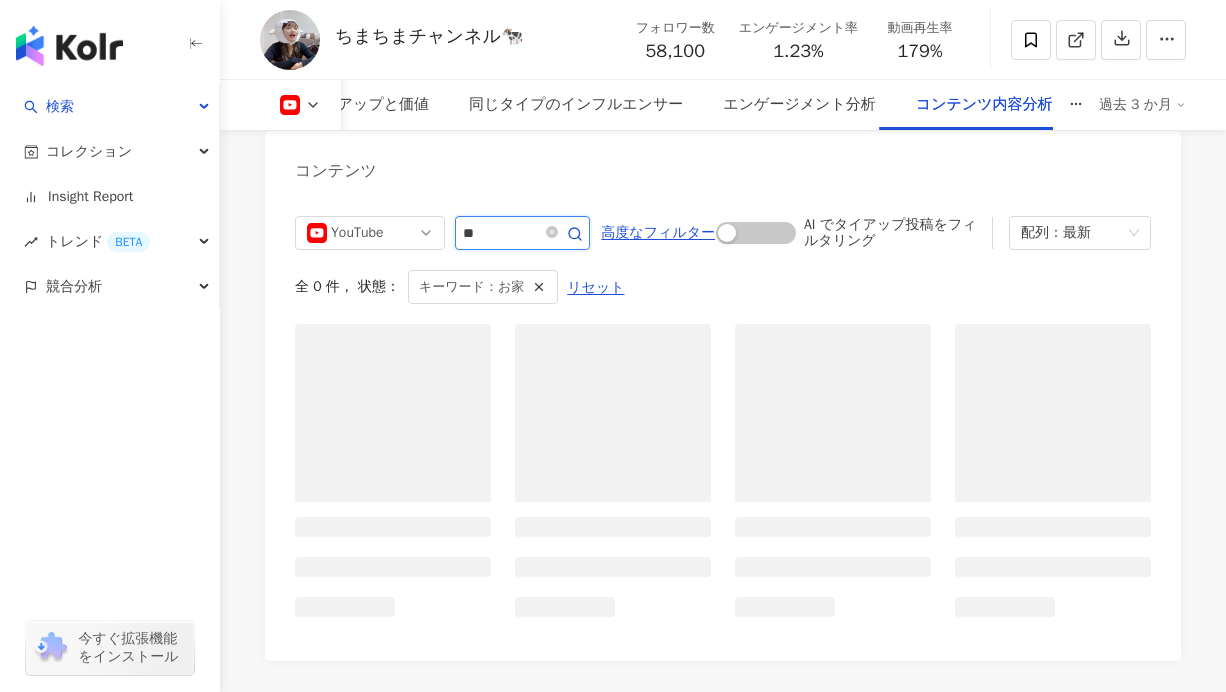 click on "**" at bounding box center (500, 233) 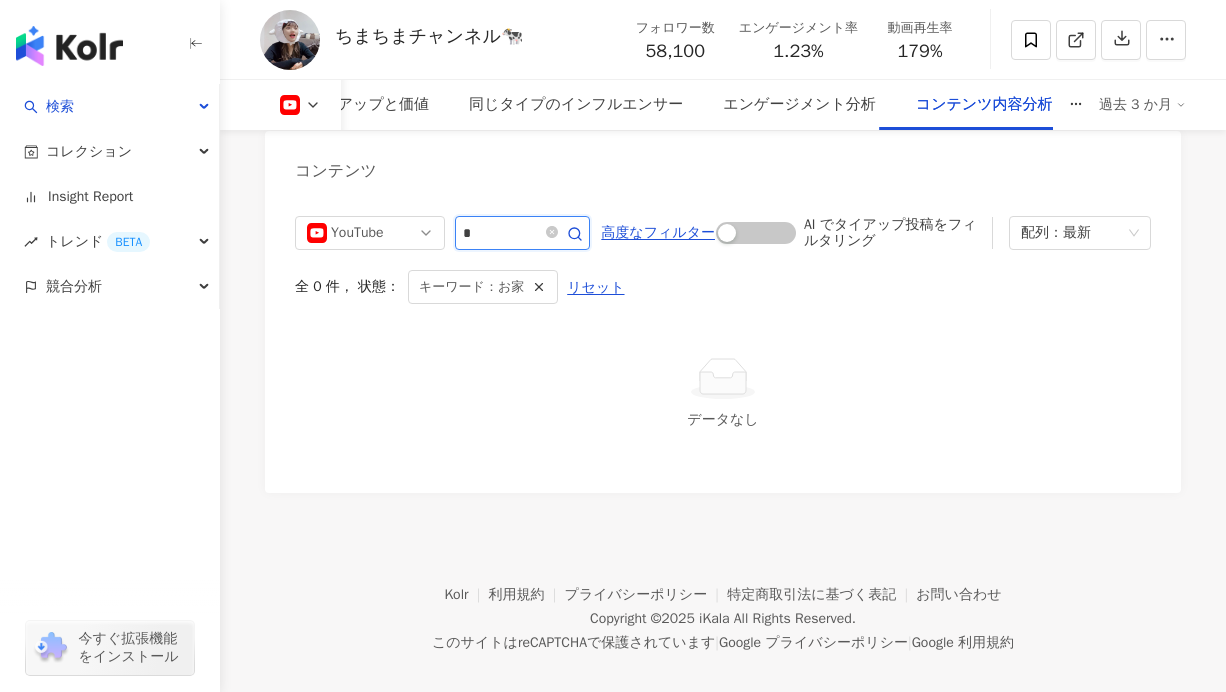 type on "*" 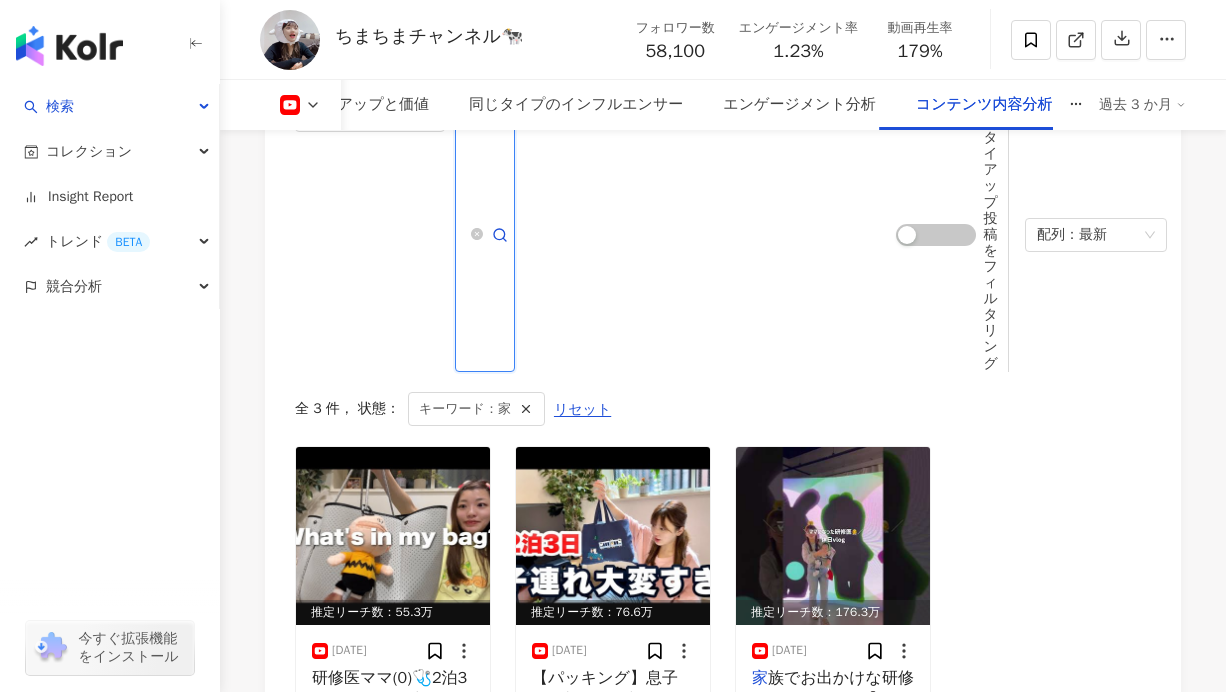 scroll, scrollTop: 5705, scrollLeft: 0, axis: vertical 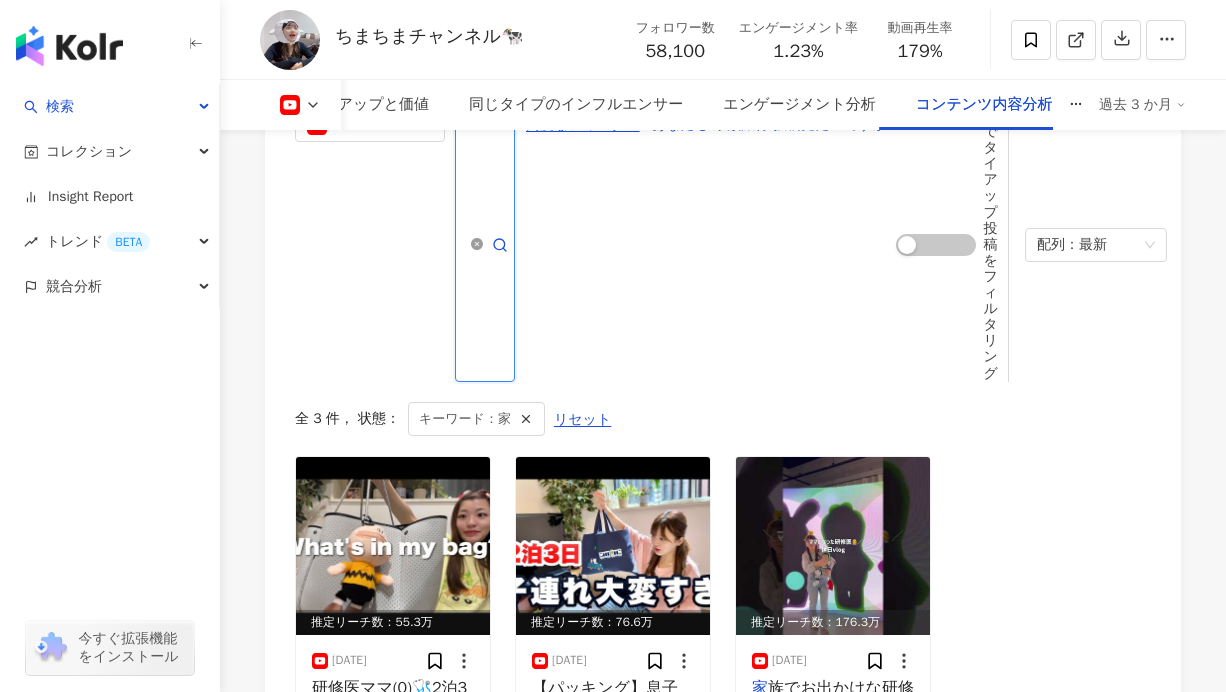 click 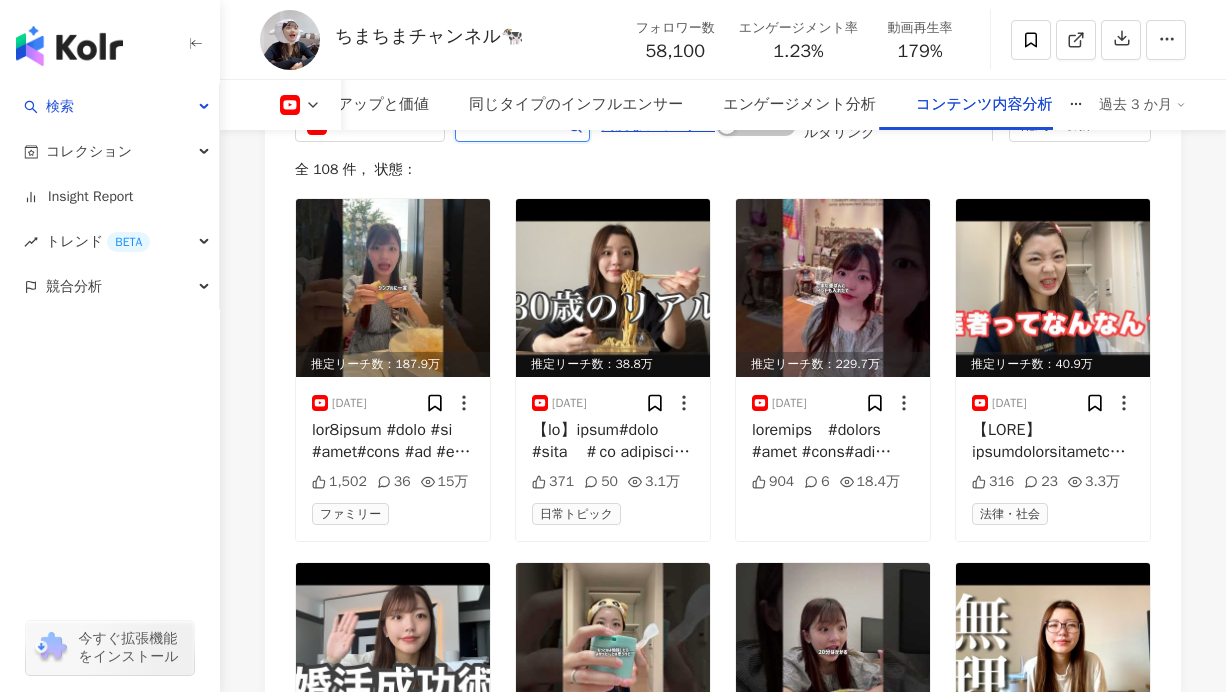 scroll, scrollTop: 5597, scrollLeft: 0, axis: vertical 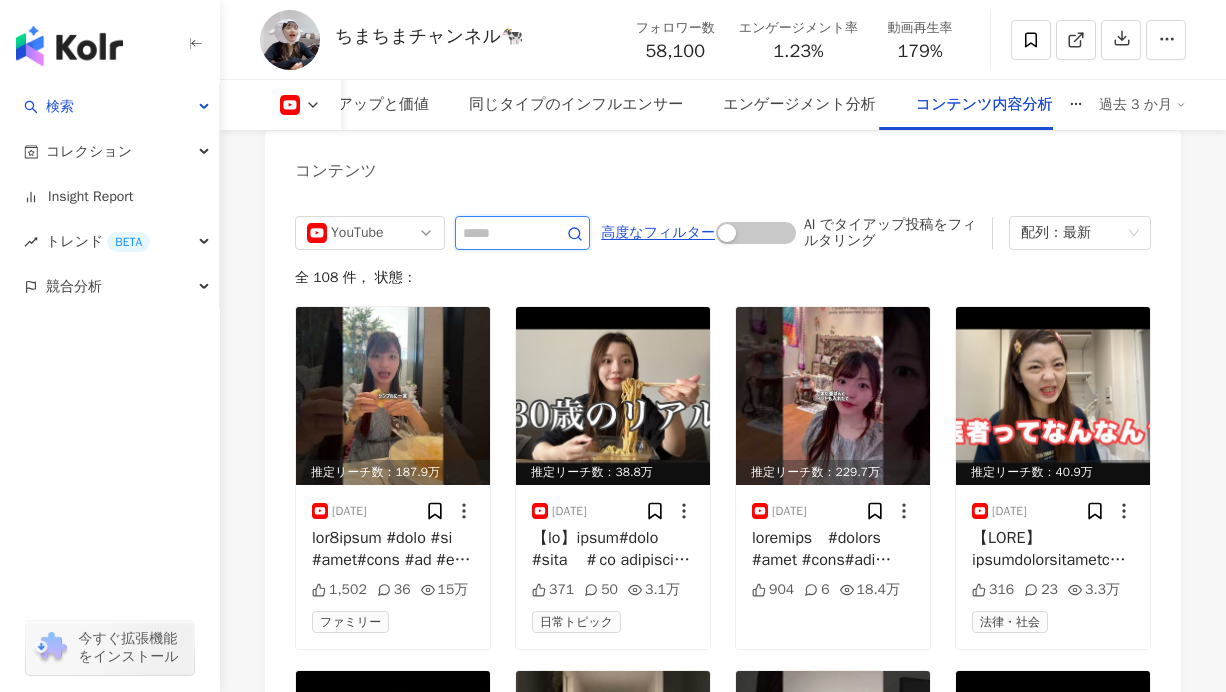 click at bounding box center [500, 233] 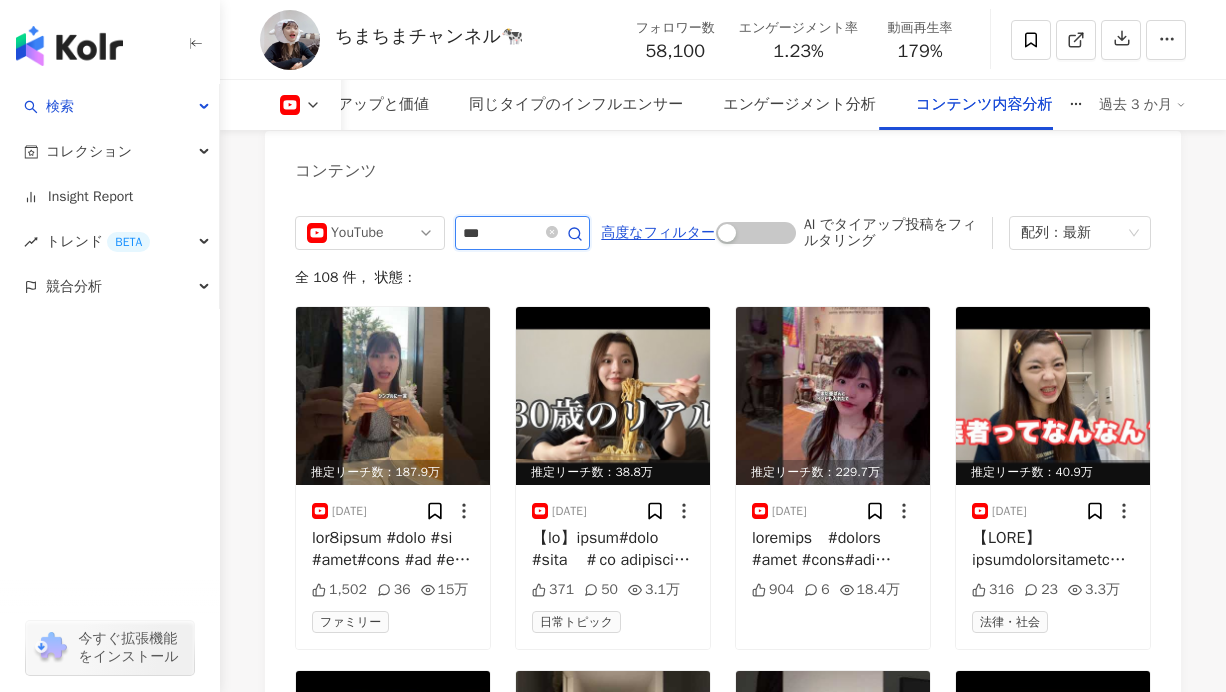 type on "***" 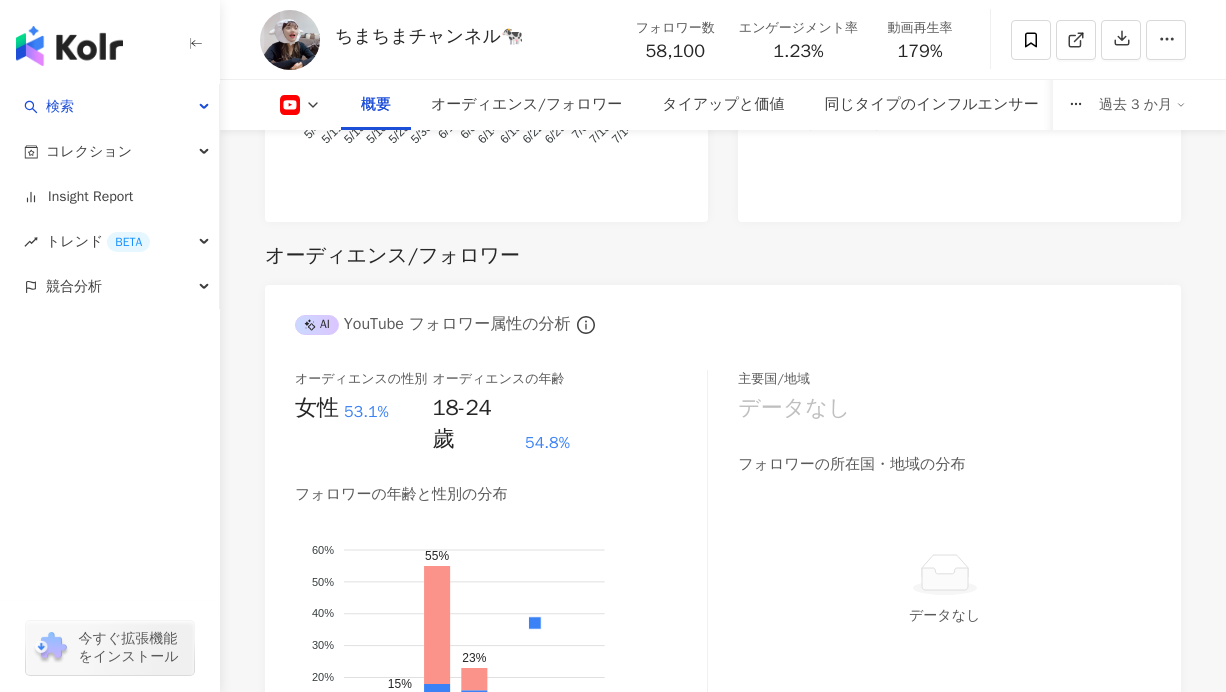 scroll, scrollTop: 1850, scrollLeft: 0, axis: vertical 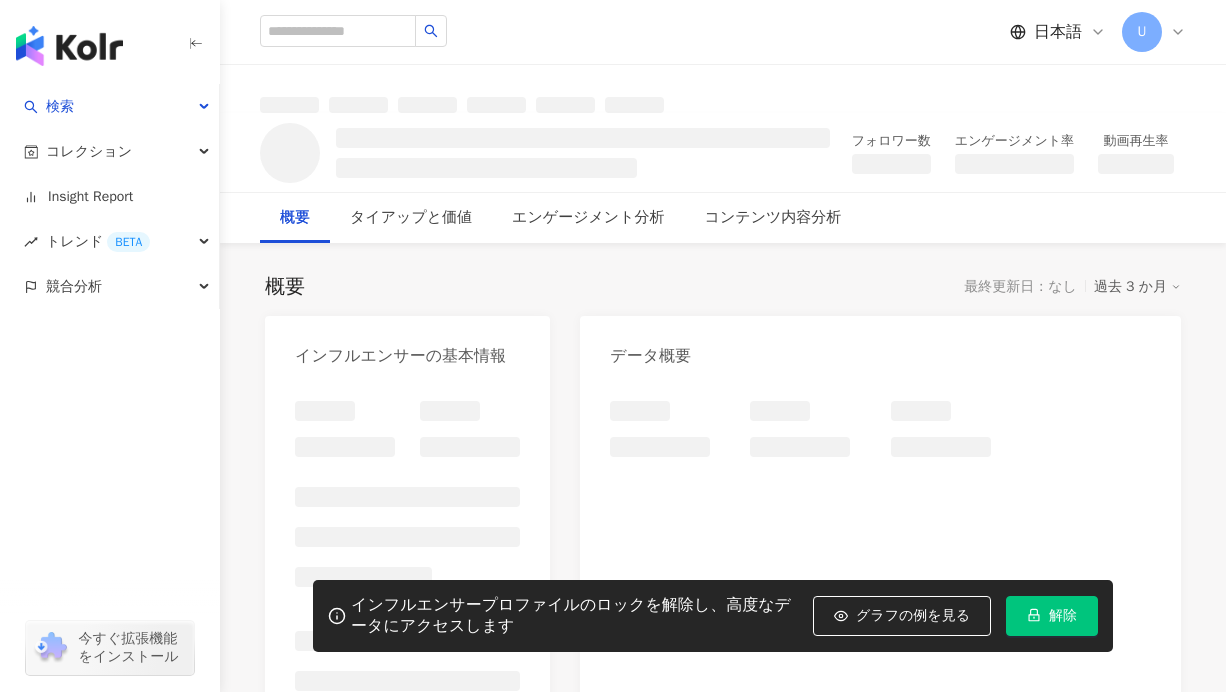 click 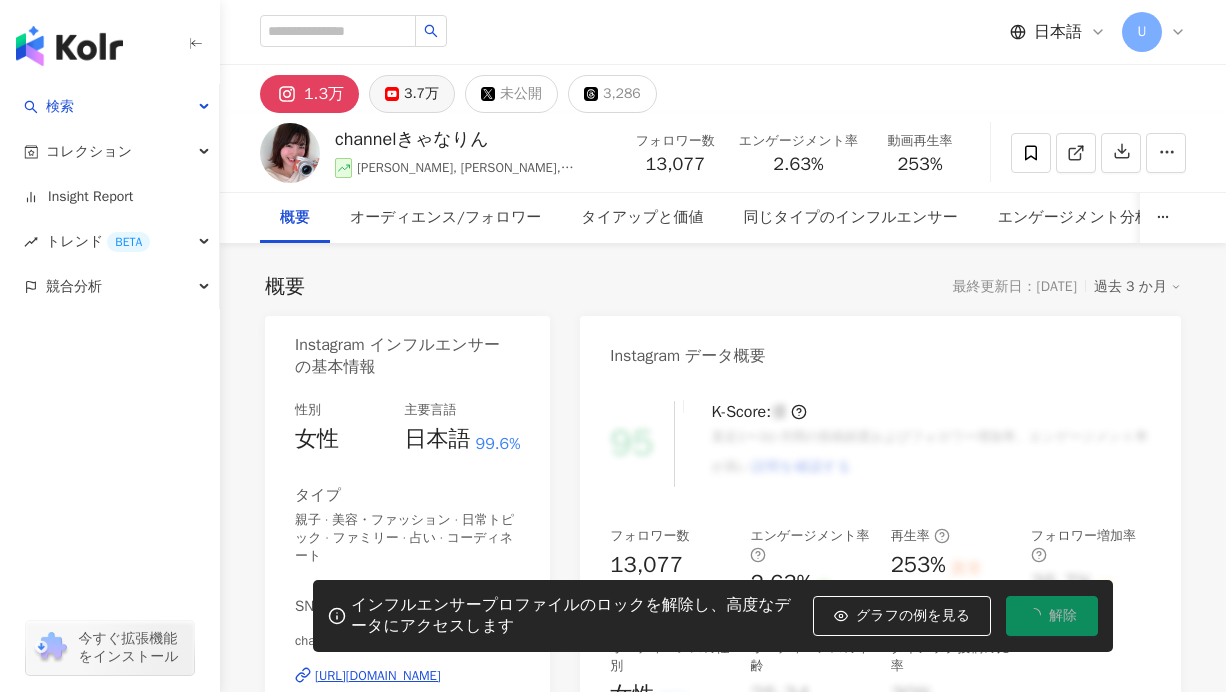 click on "3.7万" at bounding box center (412, 94) 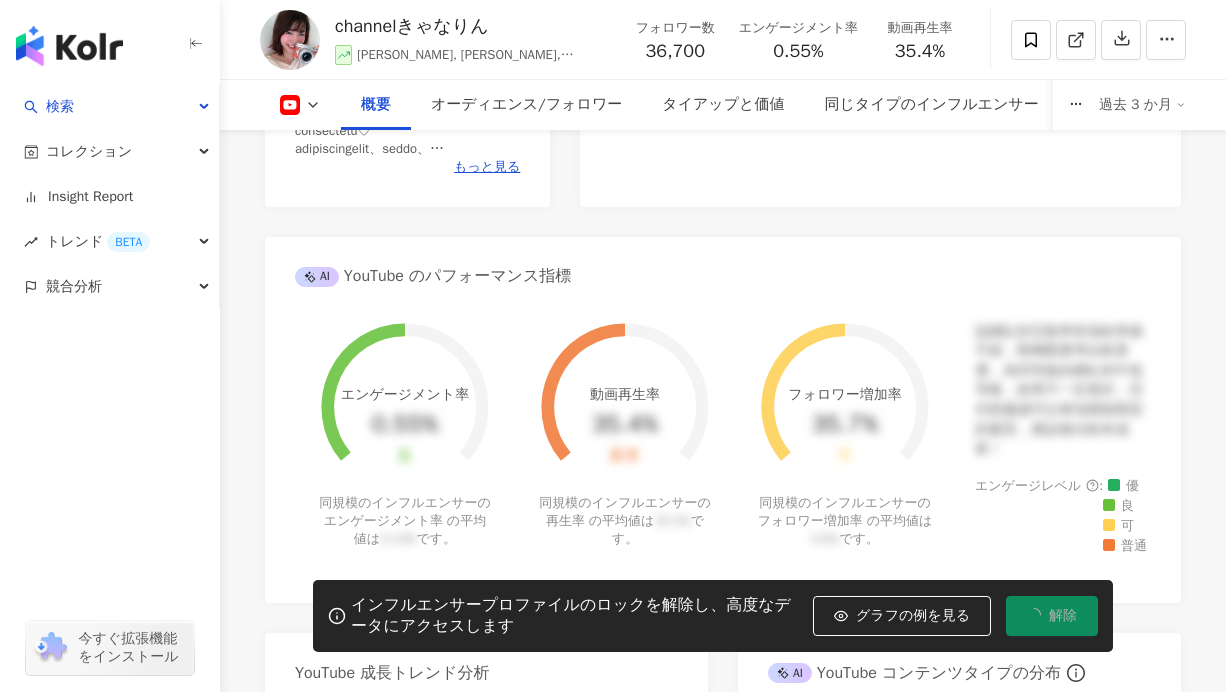 scroll, scrollTop: 510, scrollLeft: 0, axis: vertical 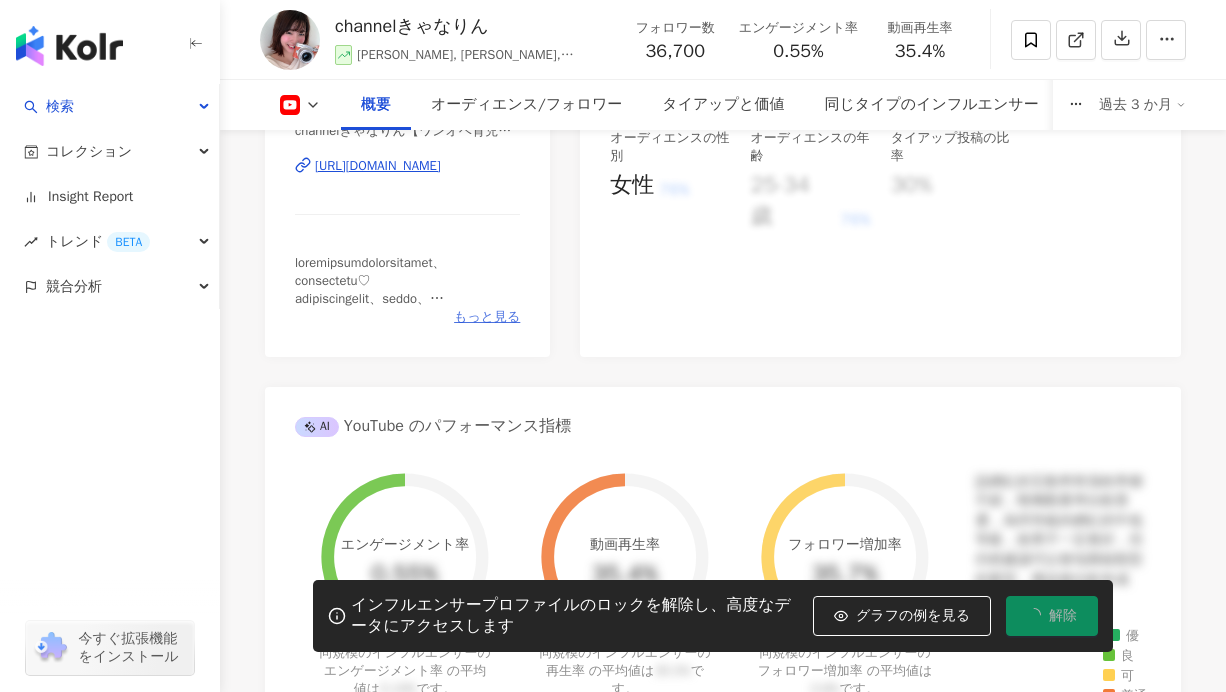click on "もっと見る" at bounding box center (487, 317) 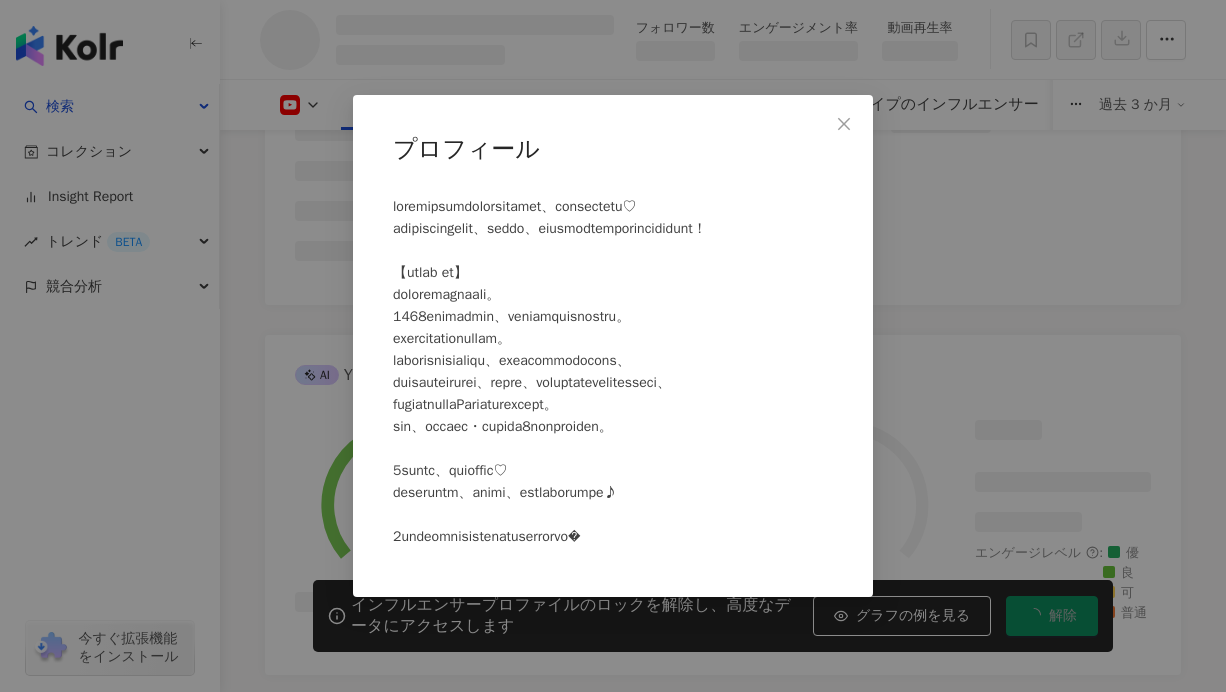 scroll, scrollTop: 512, scrollLeft: 0, axis: vertical 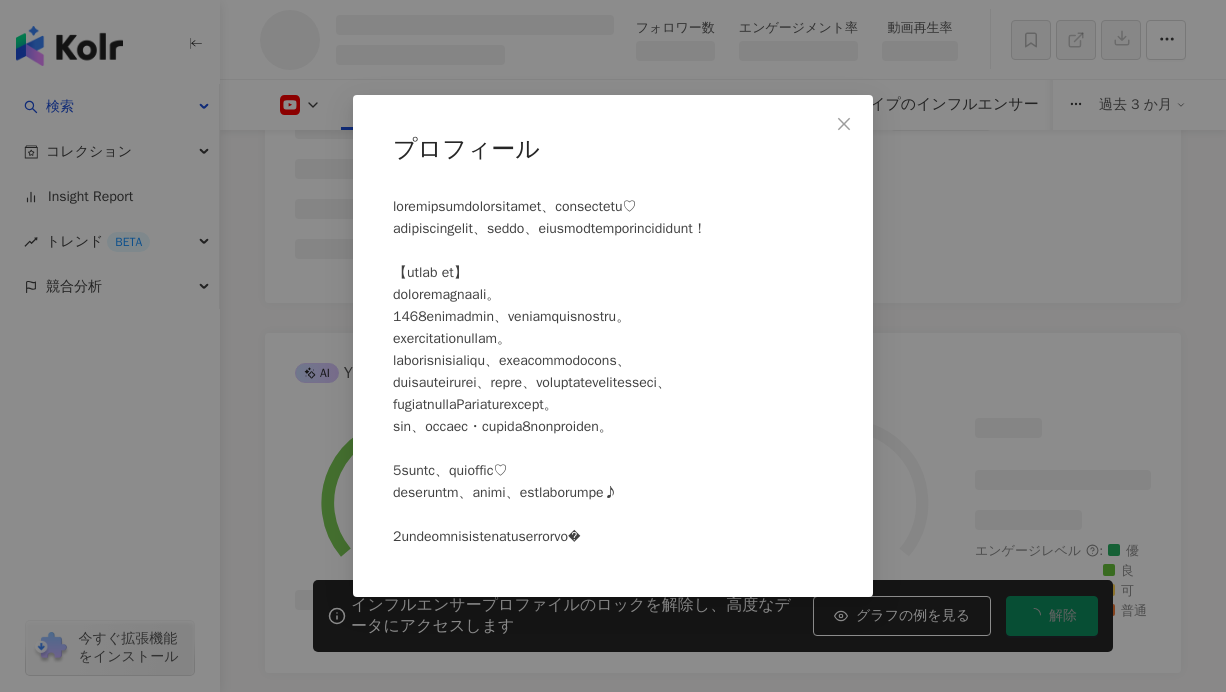 click on "プロフィール" at bounding box center [613, 346] 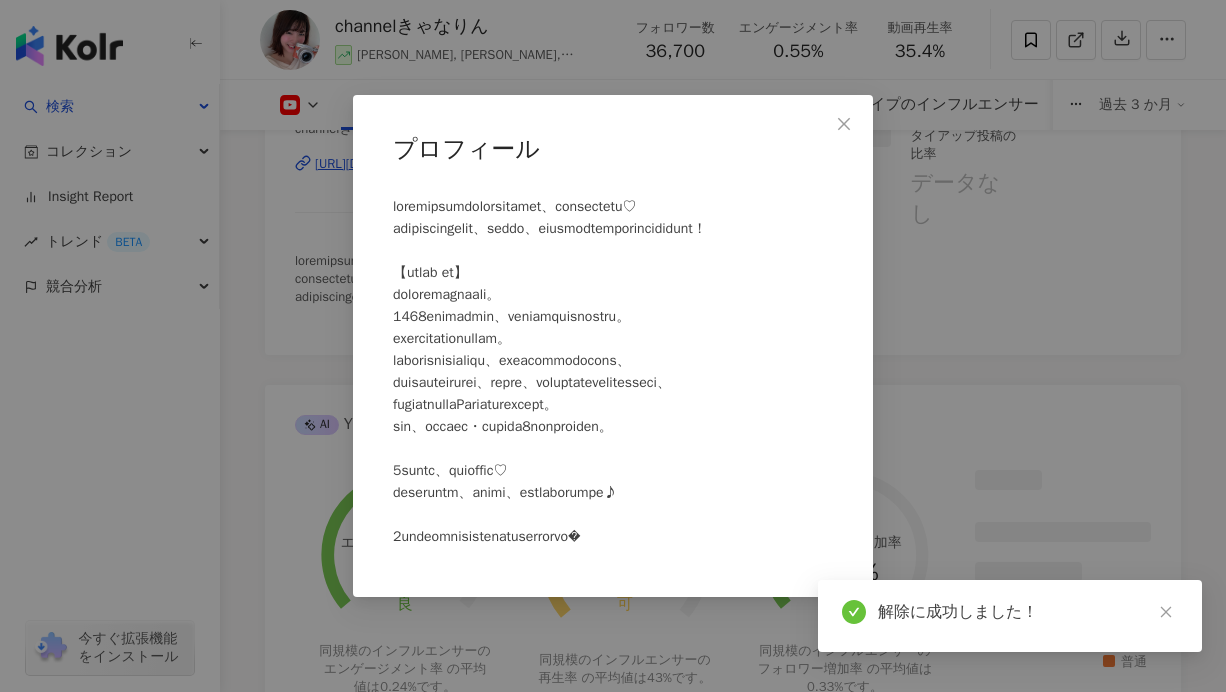 click on "プロフィール" at bounding box center [613, 346] 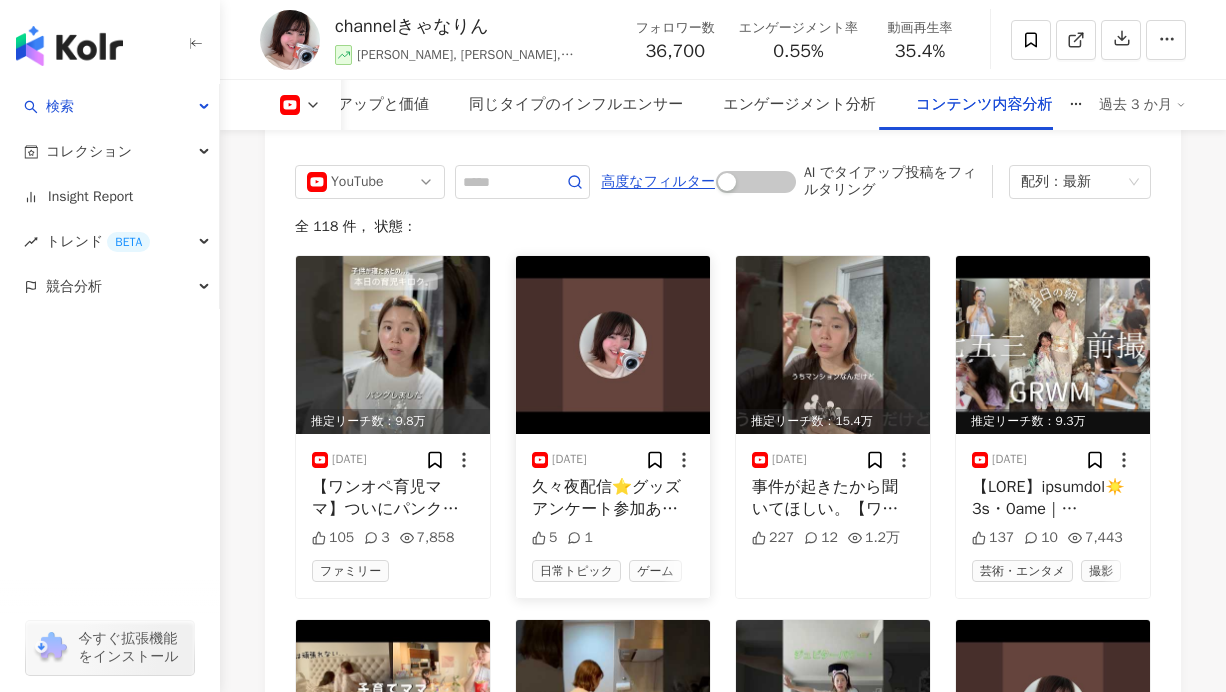 scroll, scrollTop: 5629, scrollLeft: 0, axis: vertical 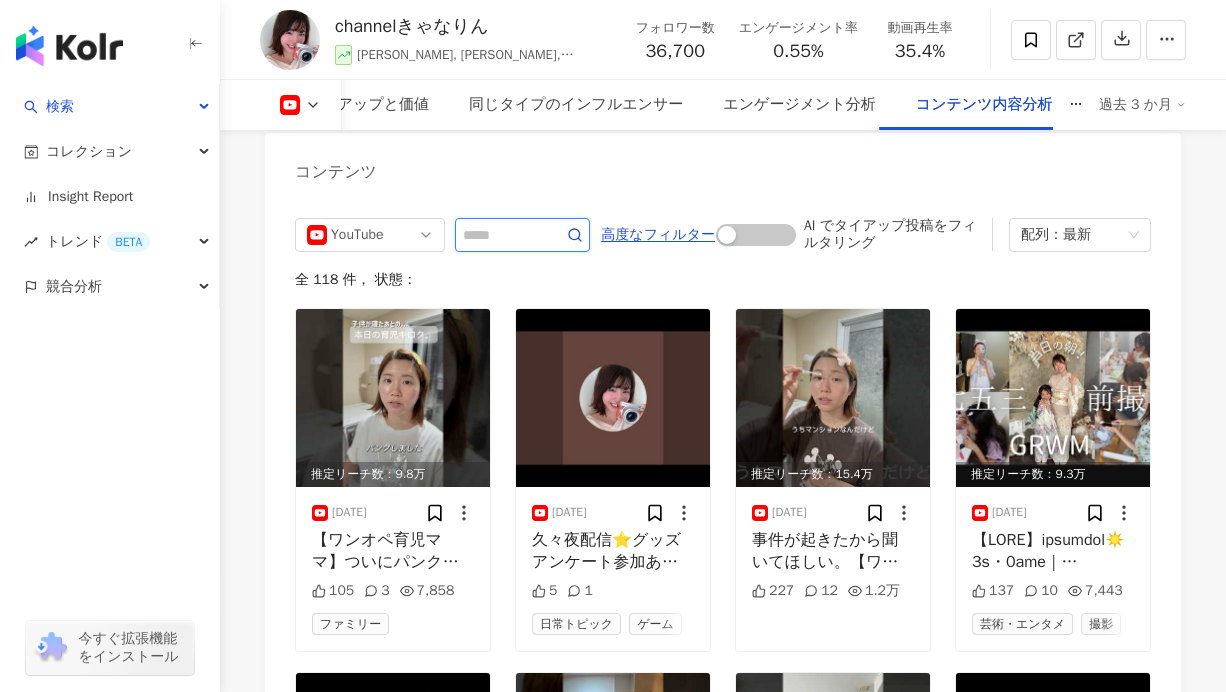 click at bounding box center [500, 235] 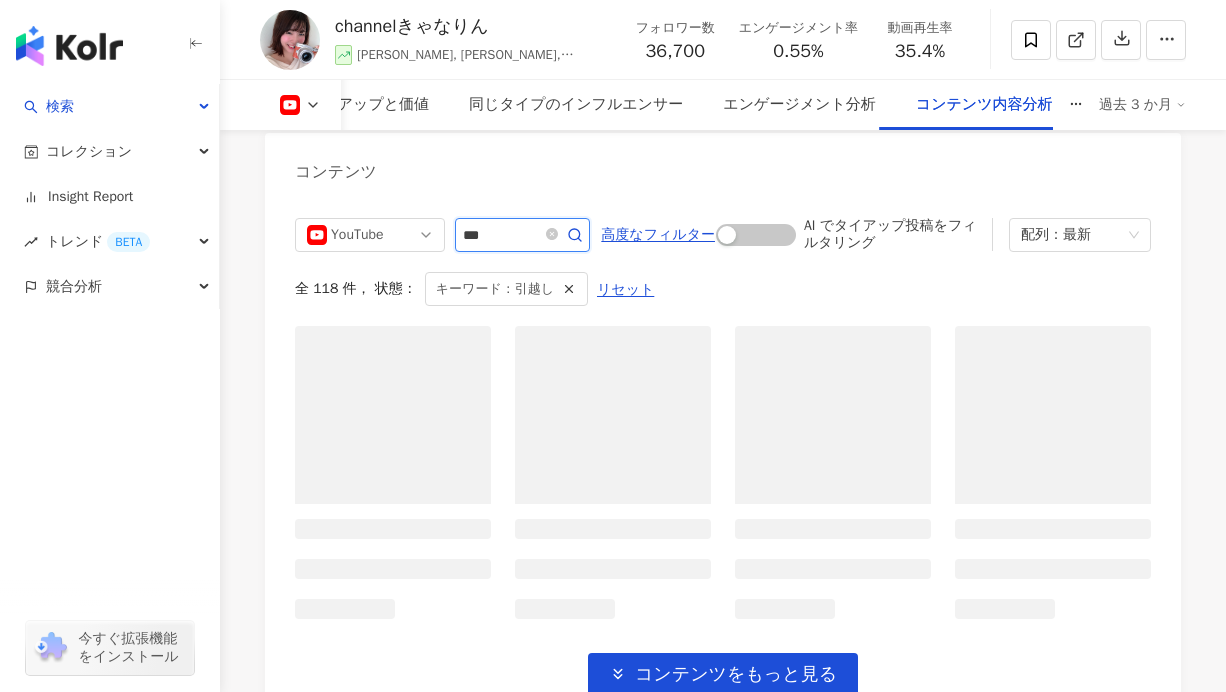 scroll, scrollTop: 5611, scrollLeft: 0, axis: vertical 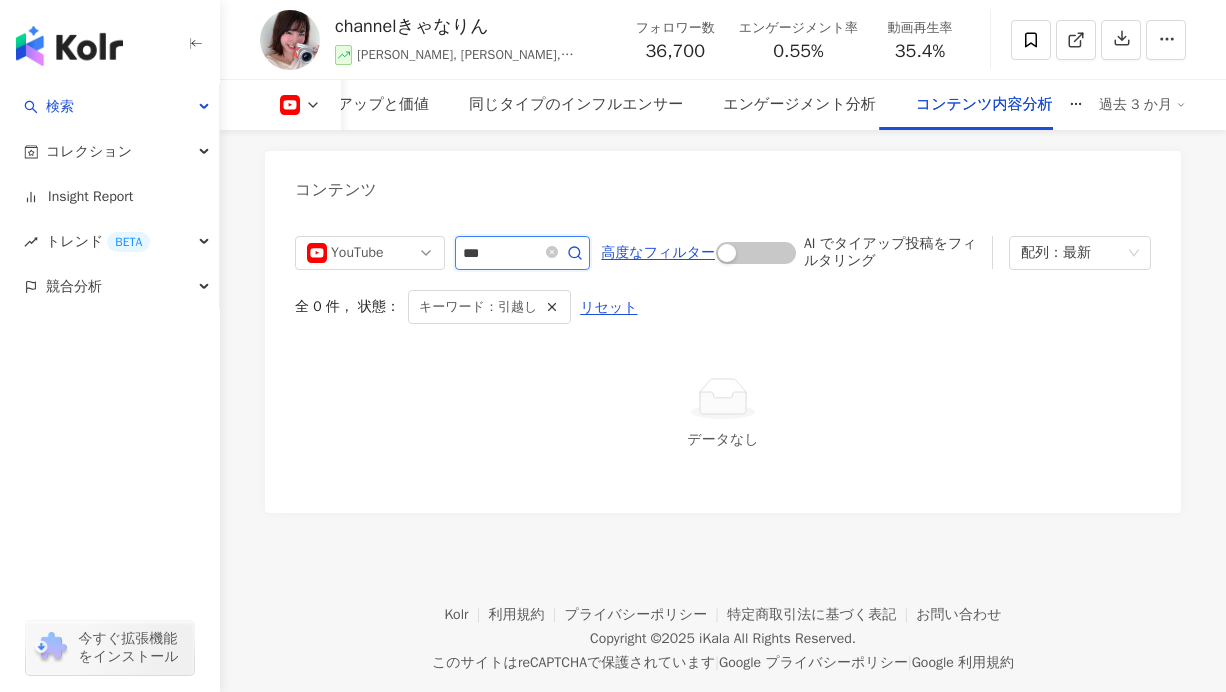 click on "***" at bounding box center [500, 253] 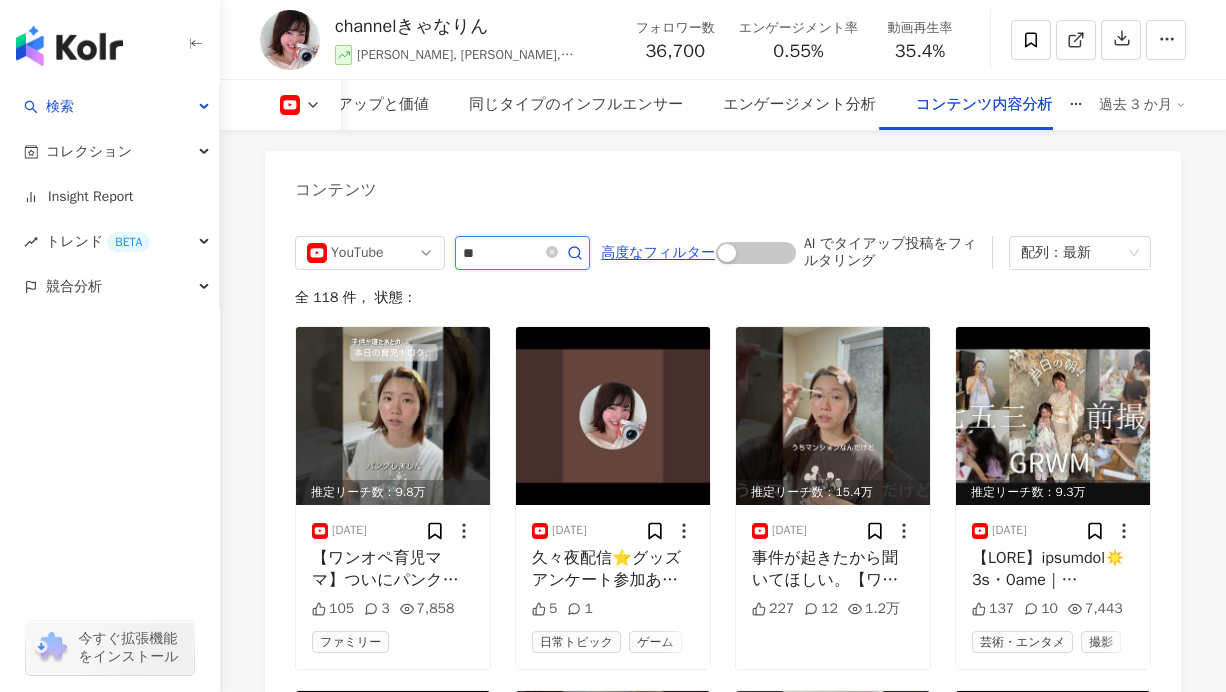 type on "**" 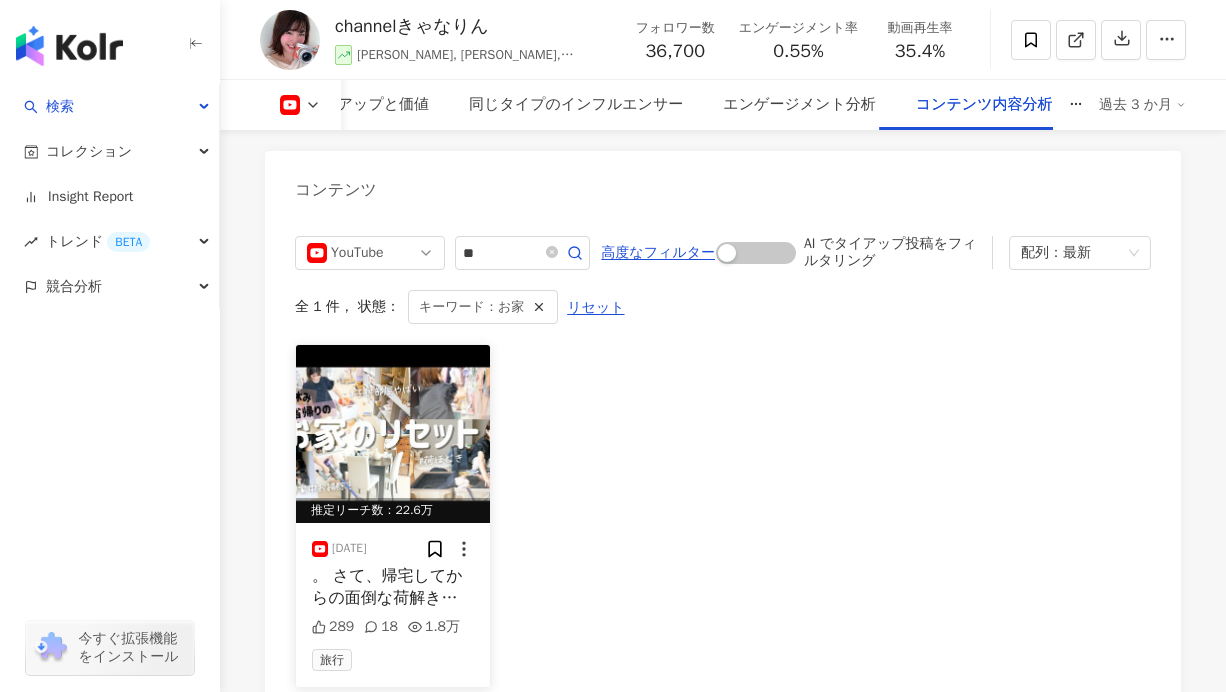 click on "。
さて、帰宅してからの面倒な荷解き😂" at bounding box center [387, 587] 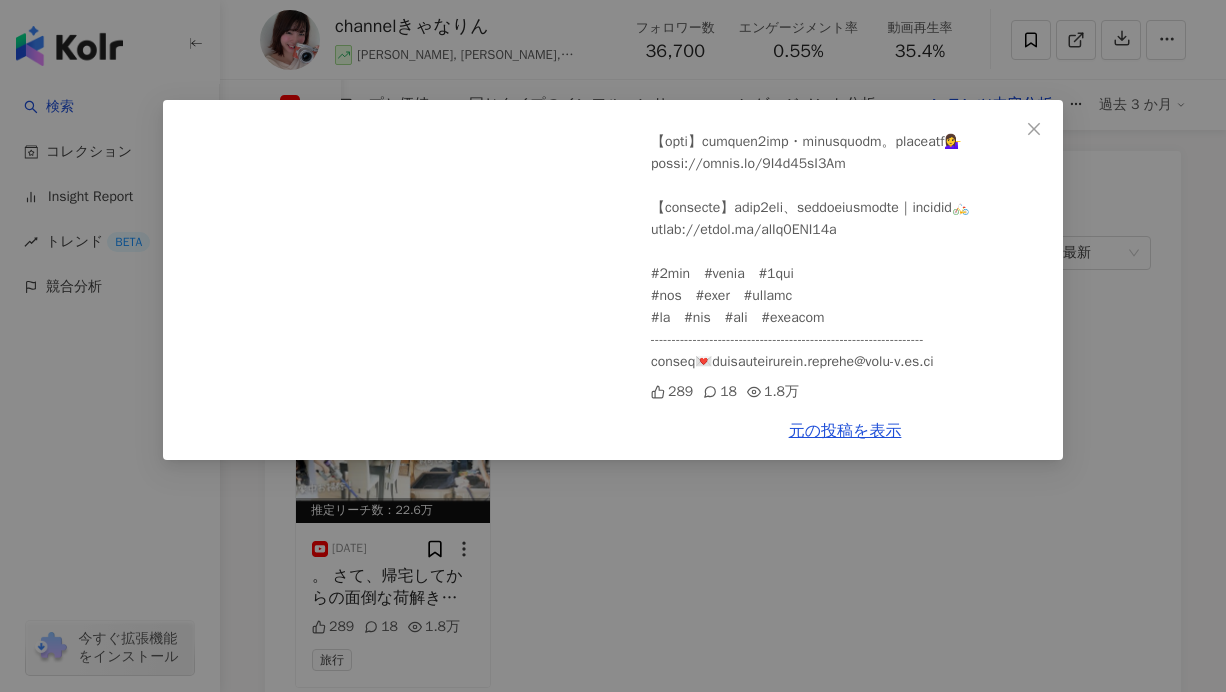 scroll, scrollTop: 1400, scrollLeft: 0, axis: vertical 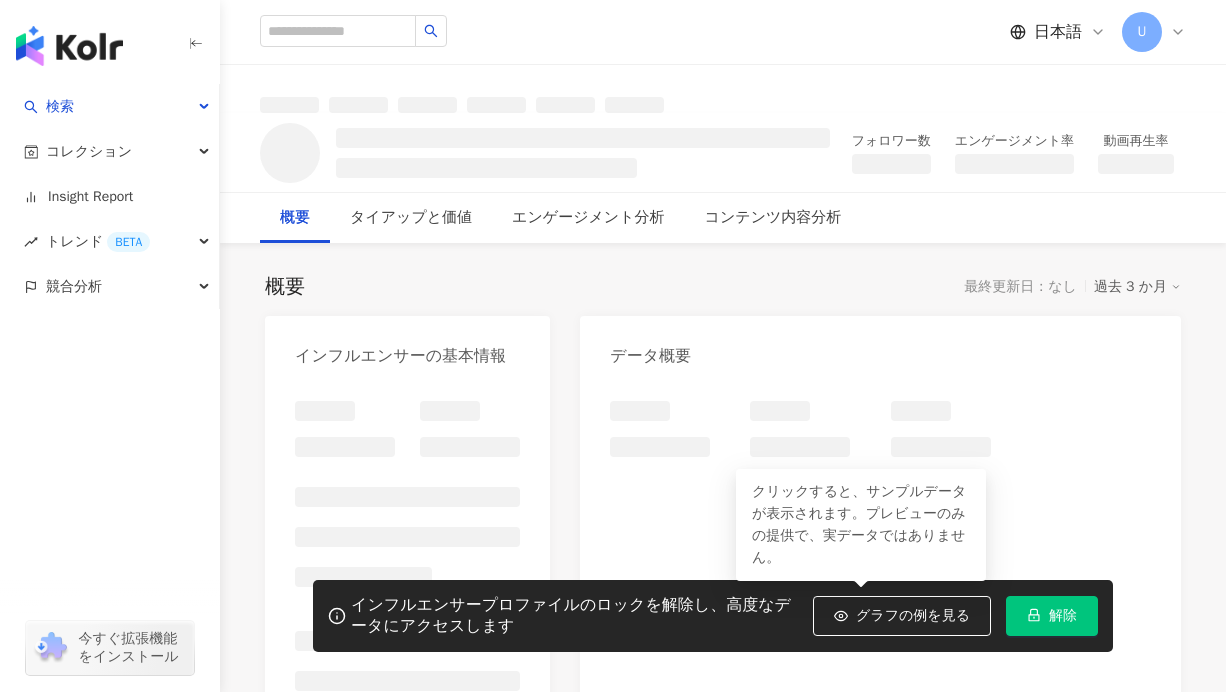 click 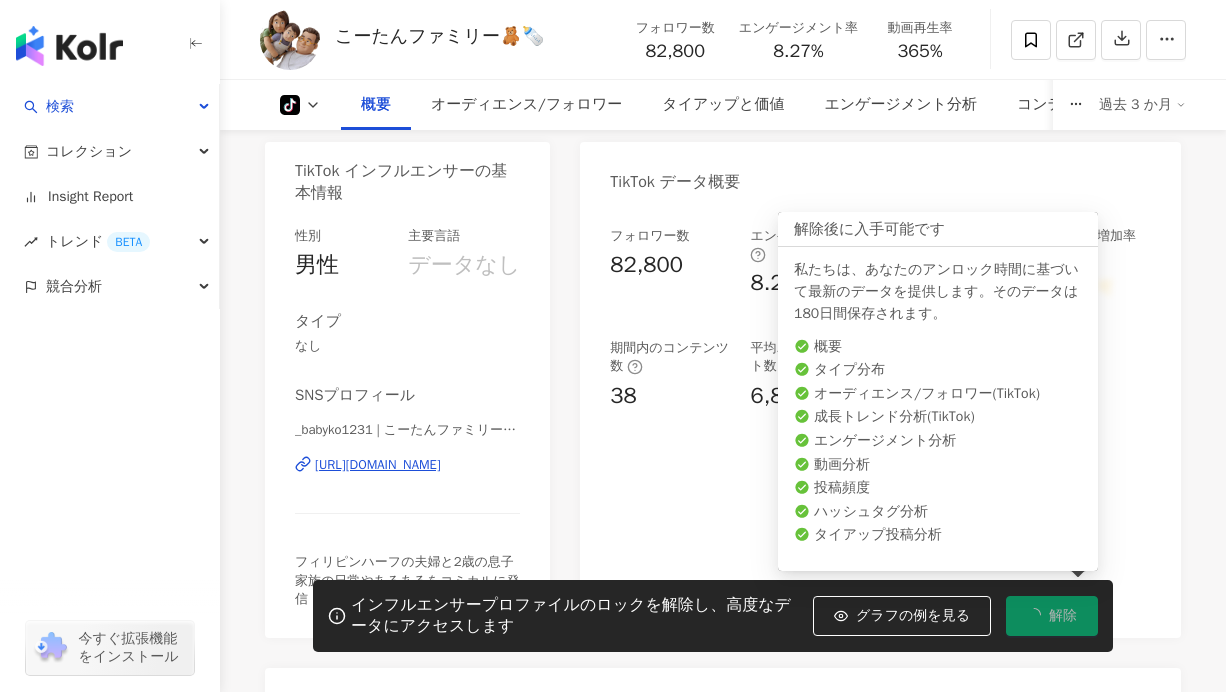 scroll, scrollTop: 179, scrollLeft: 0, axis: vertical 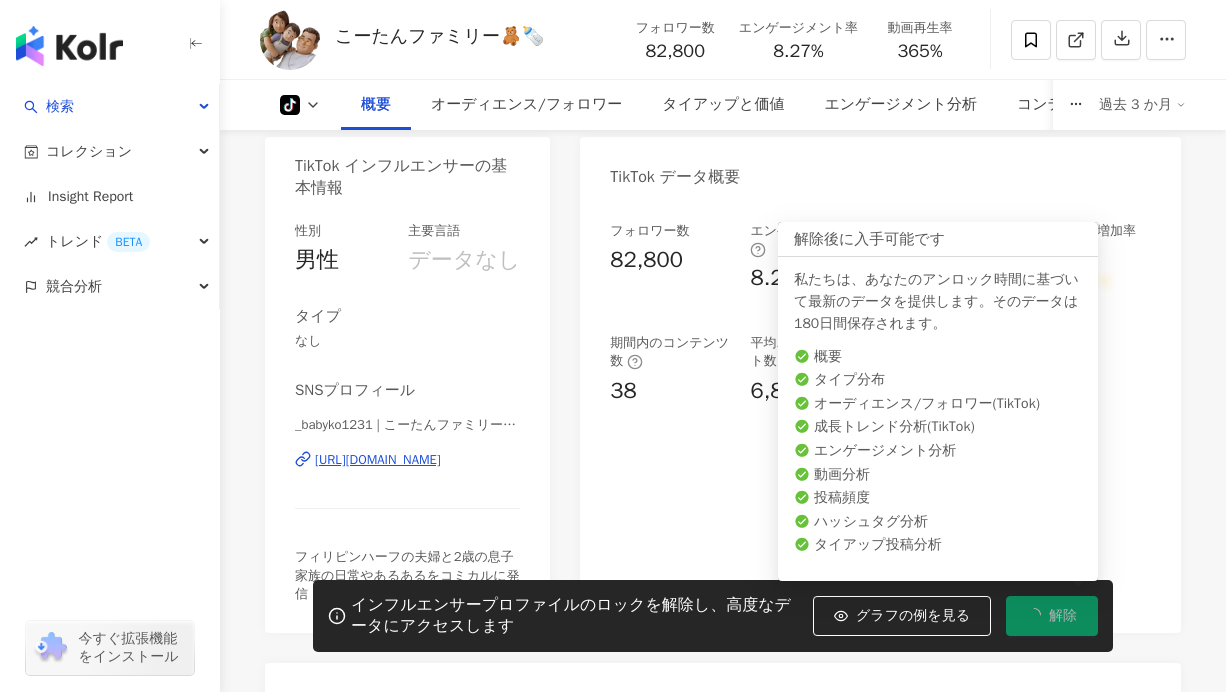 click on "_babyko1231 | こーたんファミリー🧸🍼" at bounding box center (407, 425) 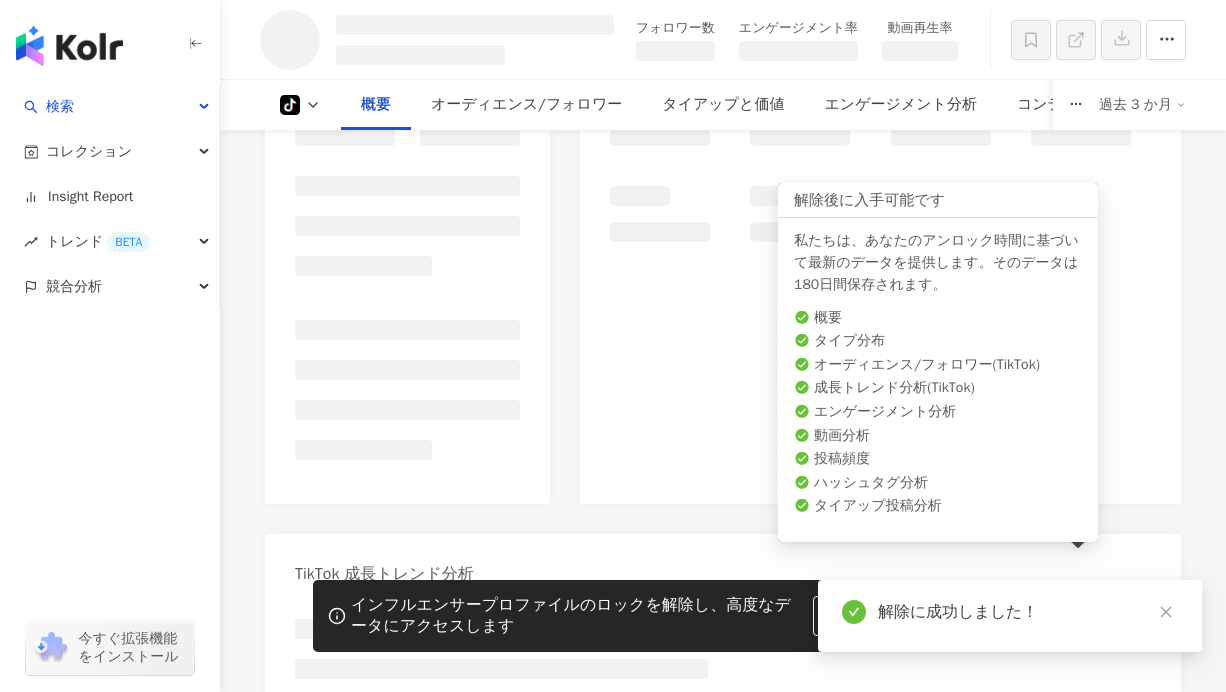 scroll, scrollTop: 237, scrollLeft: 0, axis: vertical 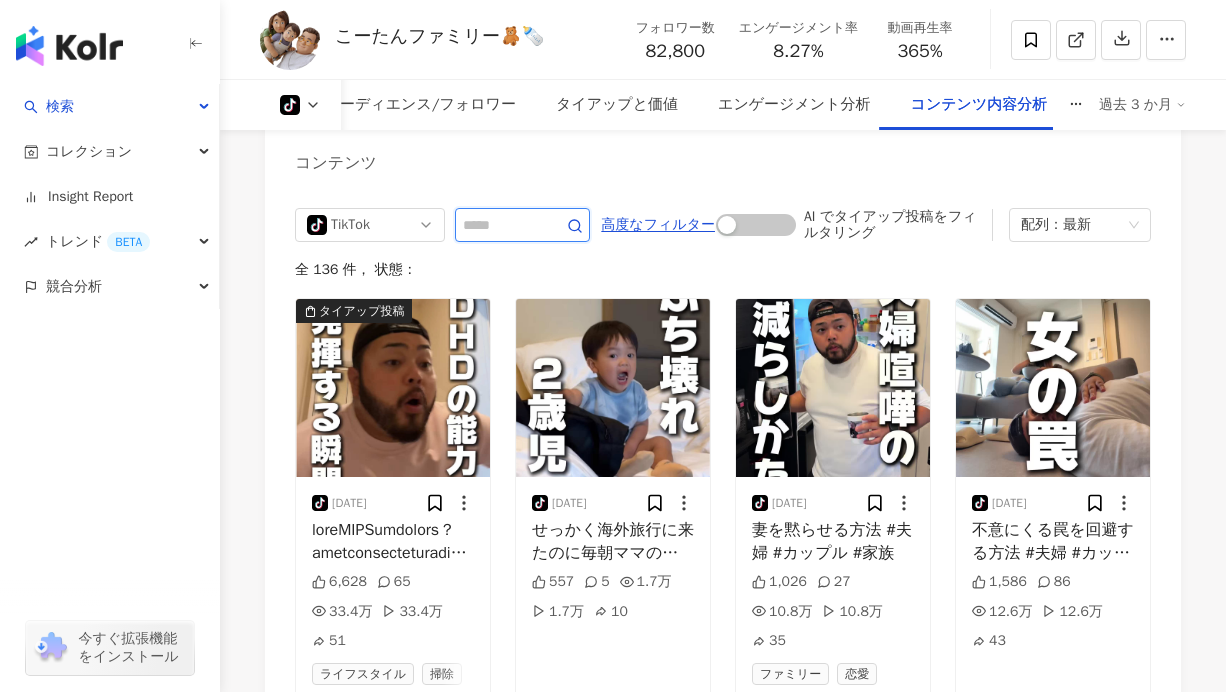 click at bounding box center (500, 225) 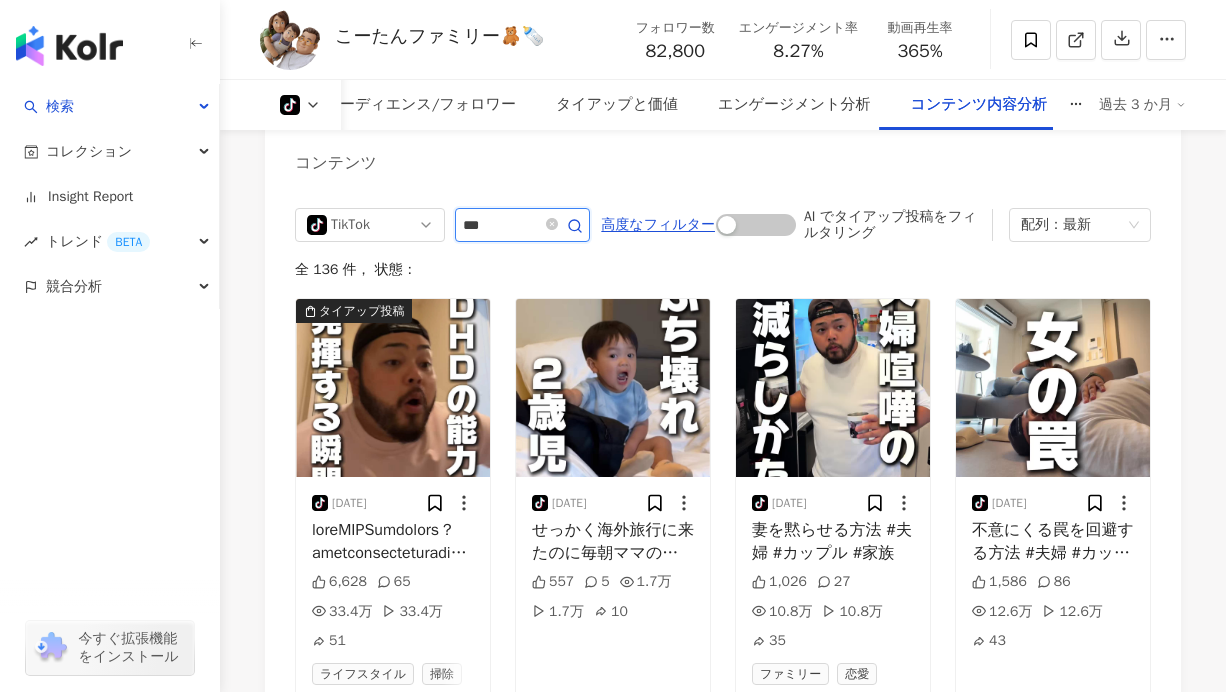 type on "***" 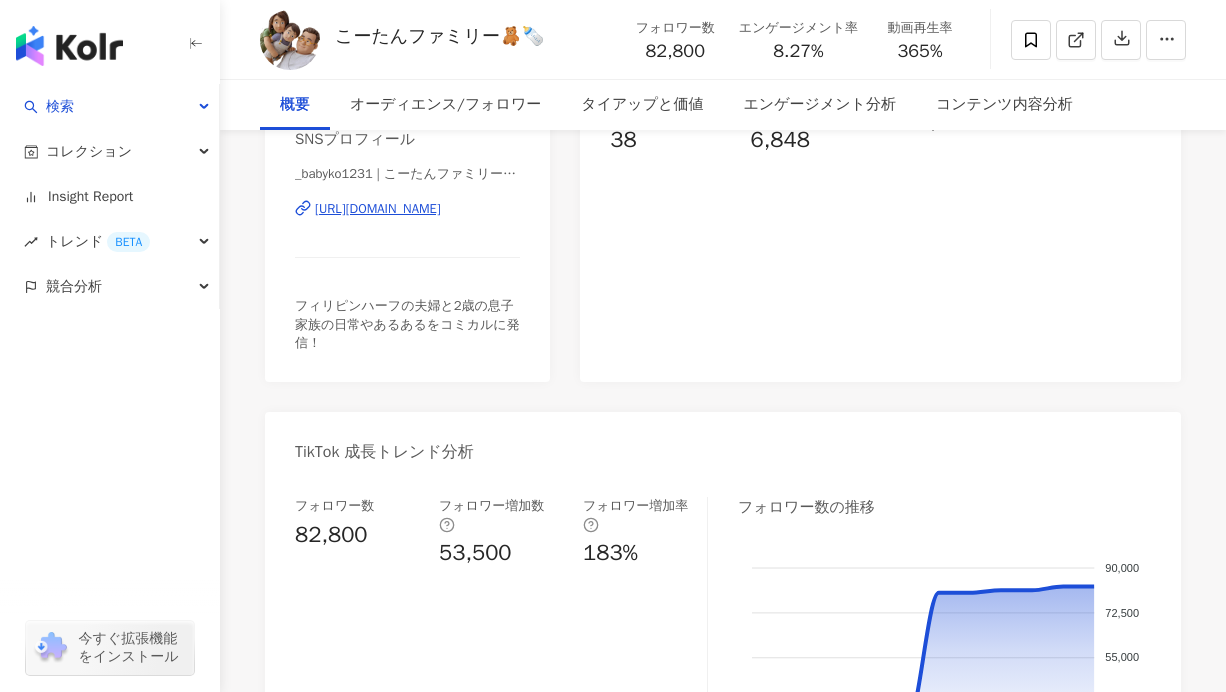 scroll, scrollTop: 0, scrollLeft: 0, axis: both 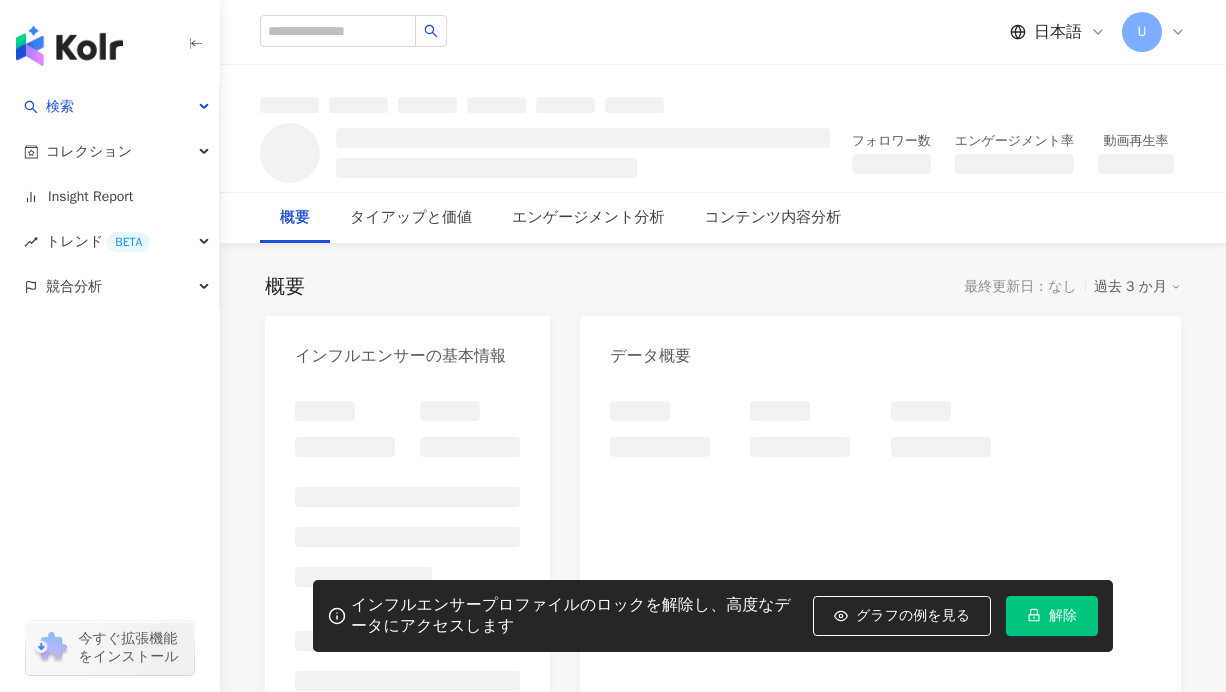 click on "解除" at bounding box center [1052, 616] 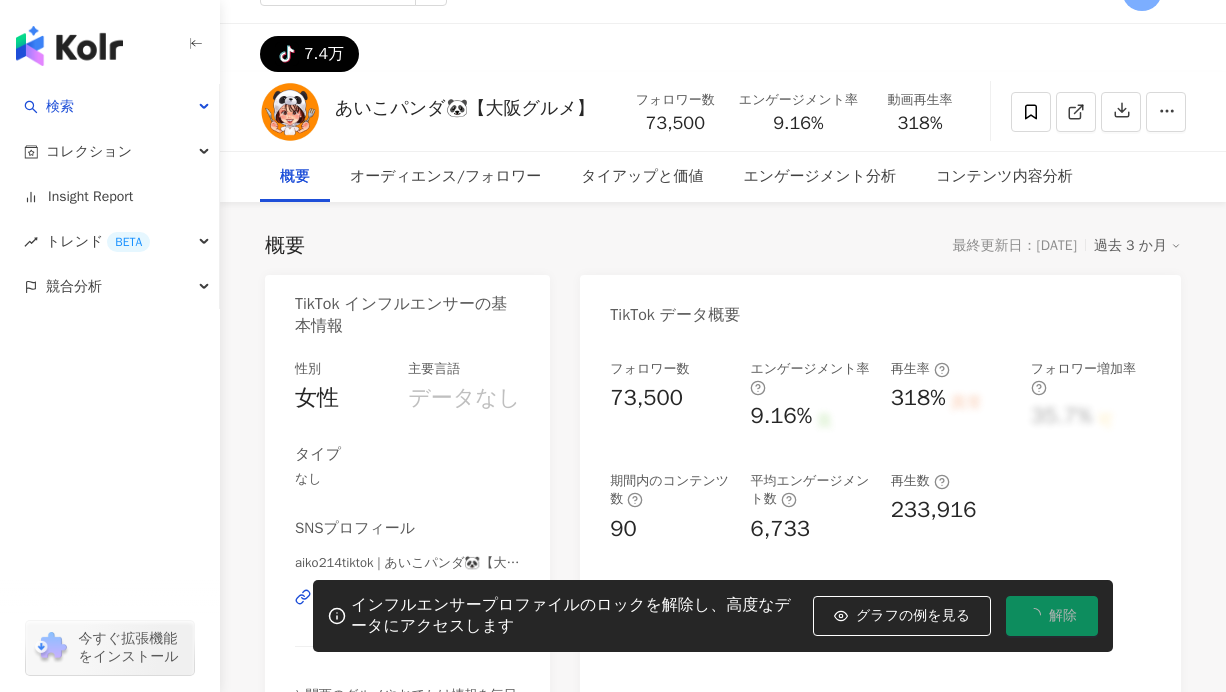 scroll, scrollTop: 112, scrollLeft: 0, axis: vertical 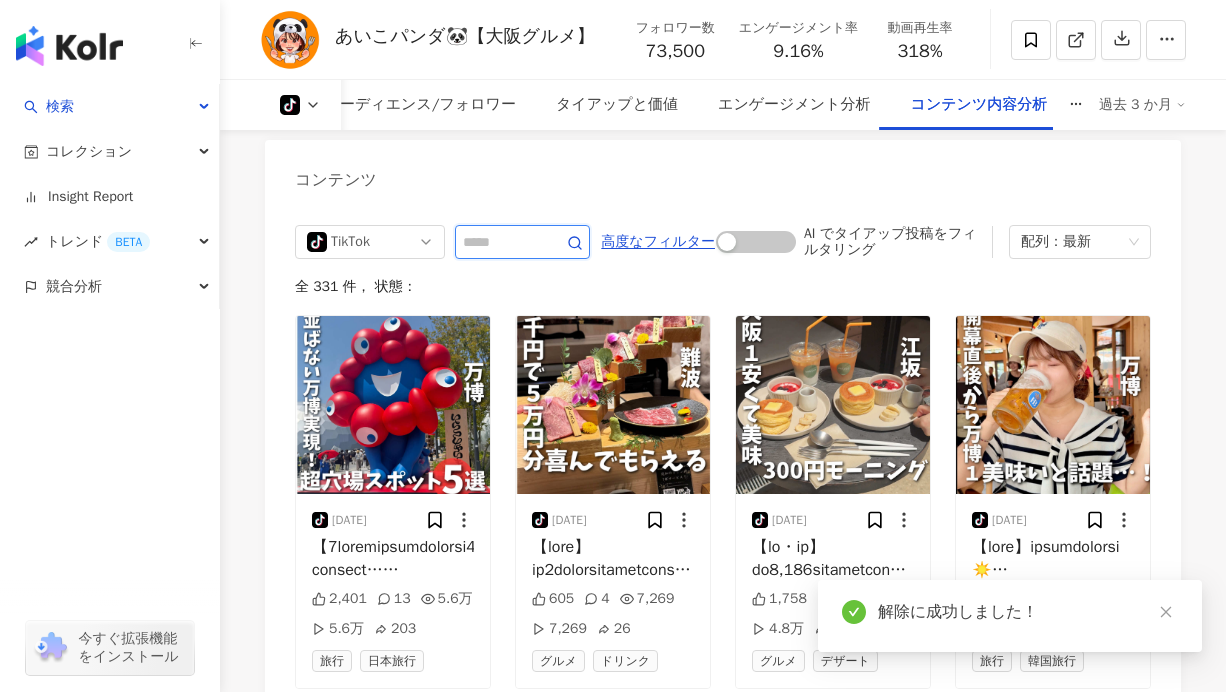 click at bounding box center (500, 242) 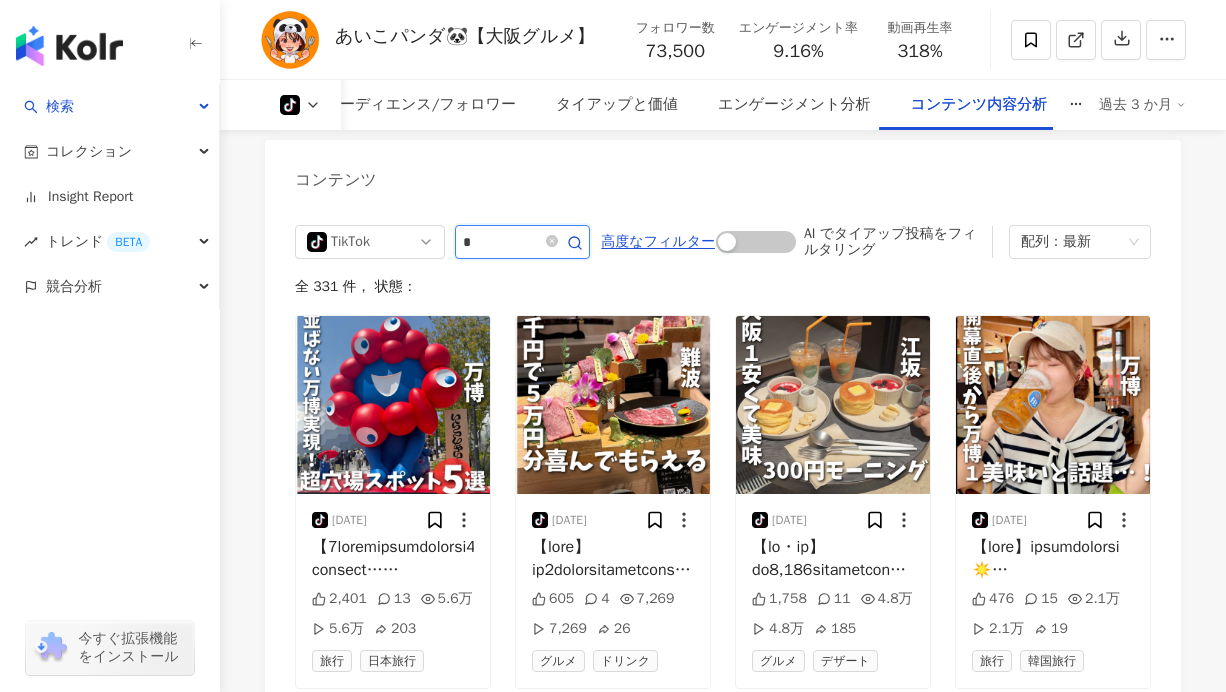 type on "*" 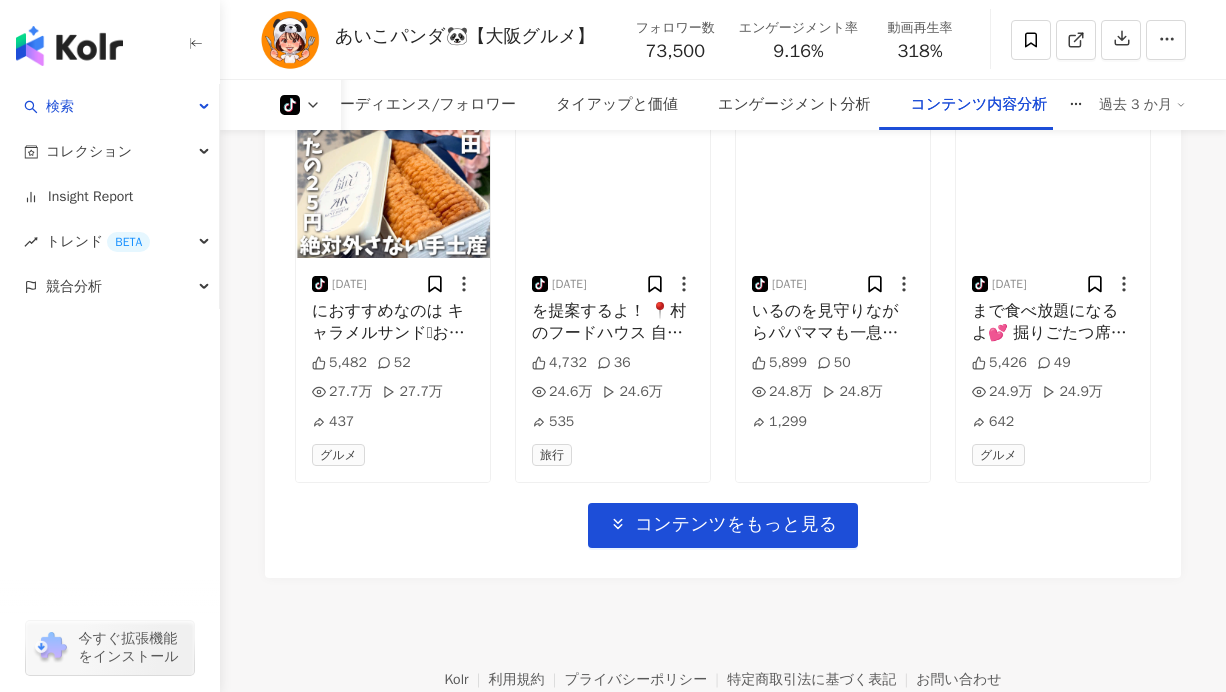 scroll, scrollTop: 5271, scrollLeft: 0, axis: vertical 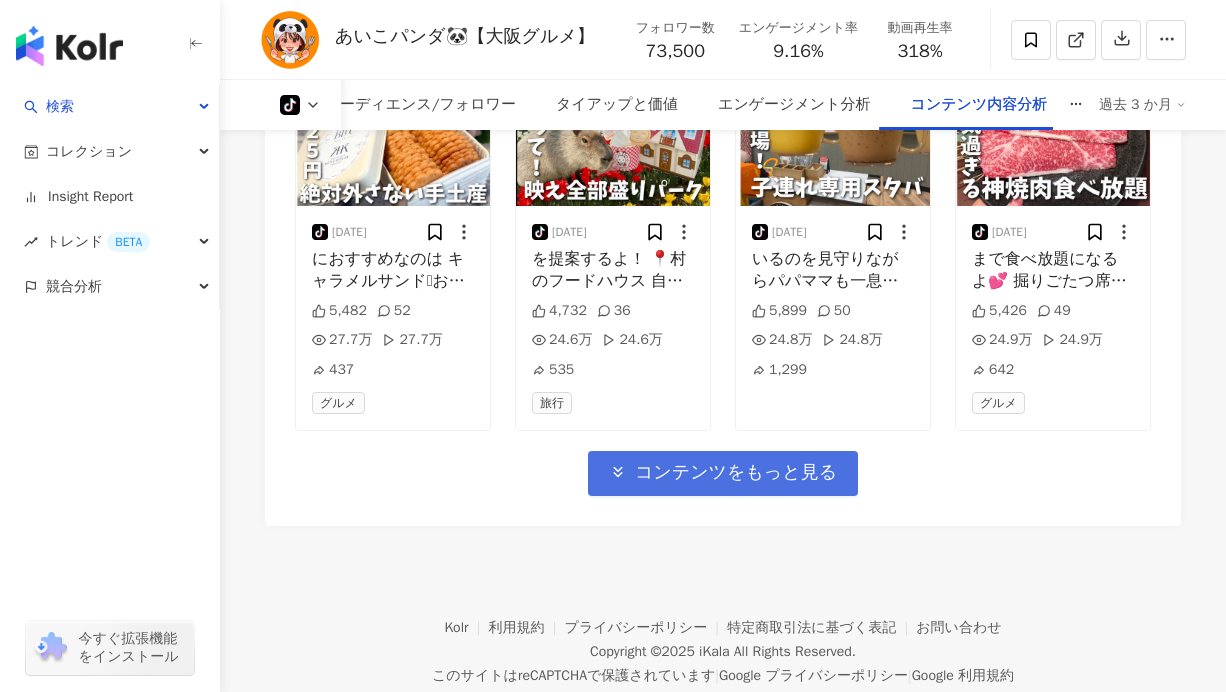 click on "コンテンツをもっと見る" at bounding box center [736, 473] 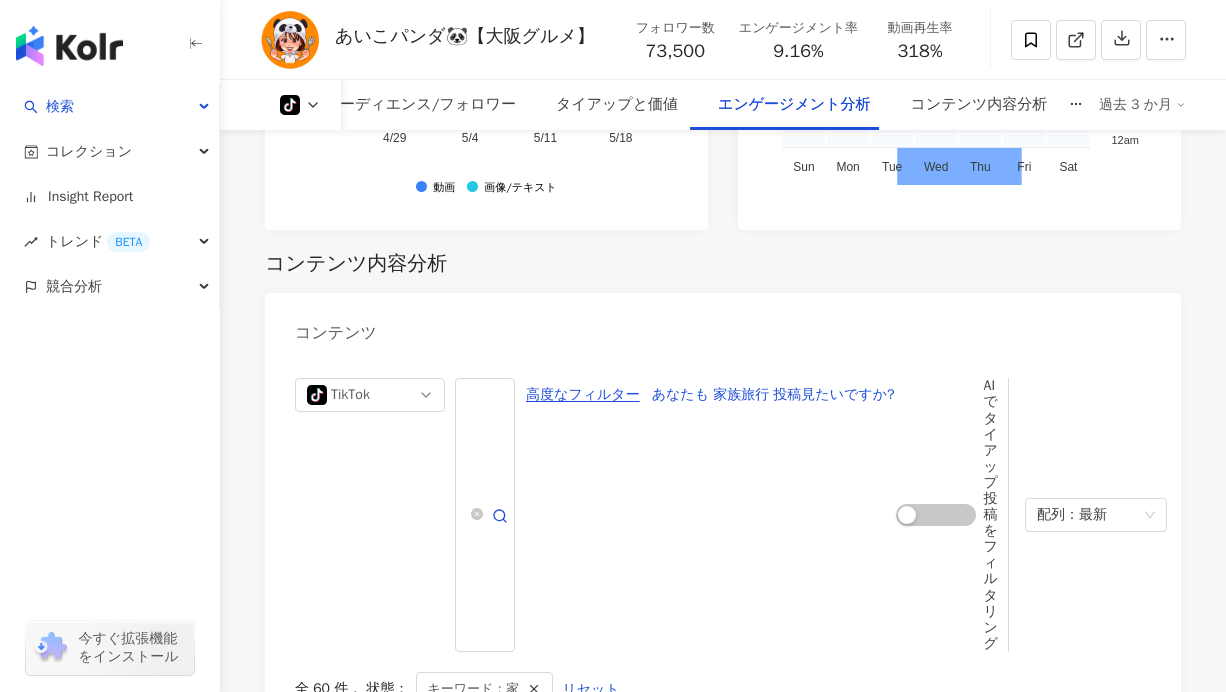 scroll, scrollTop: 3651, scrollLeft: 0, axis: vertical 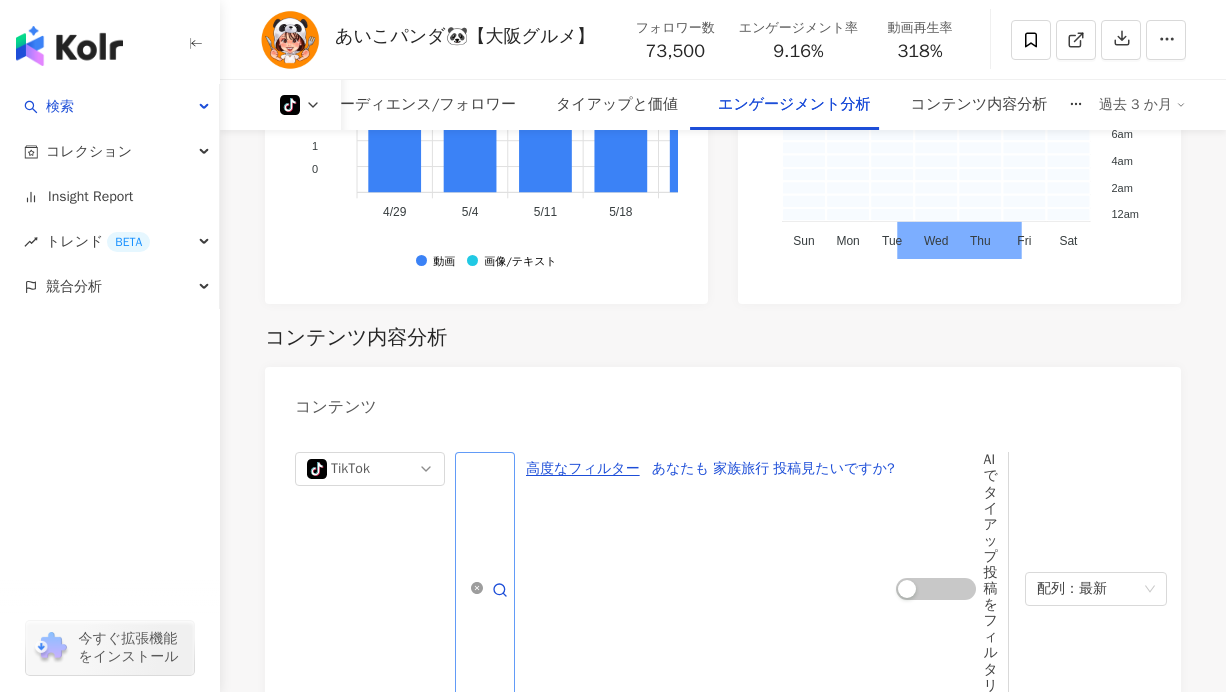 click 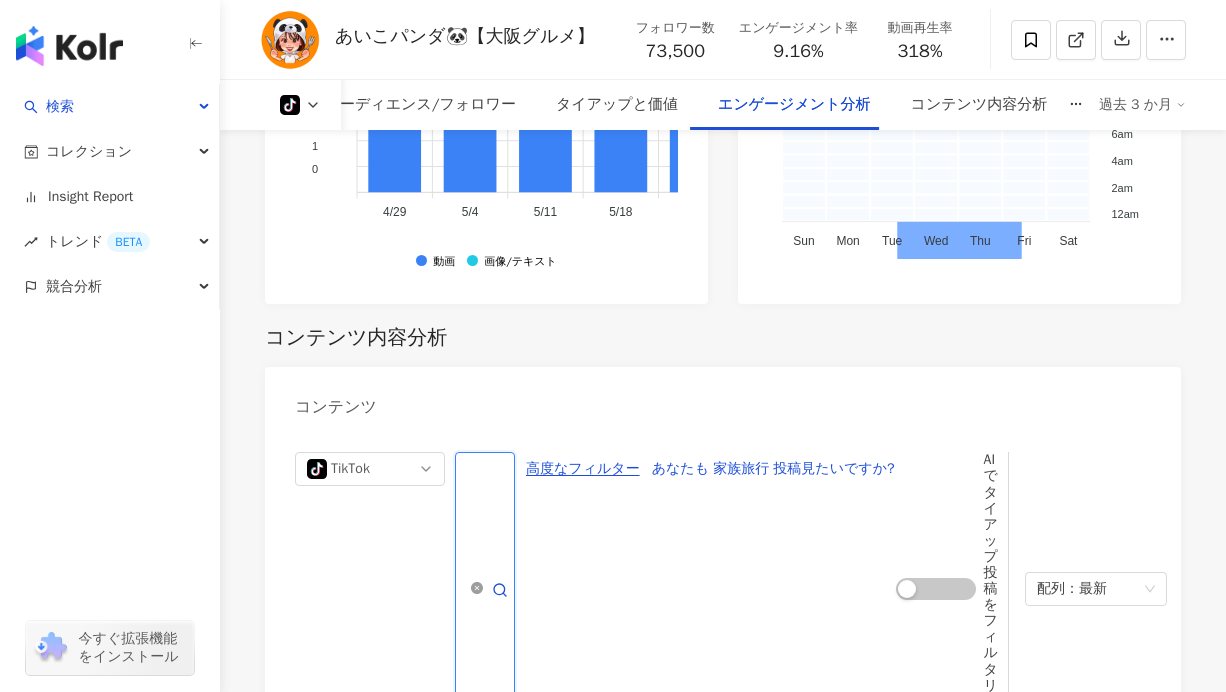 scroll, scrollTop: 3680, scrollLeft: 0, axis: vertical 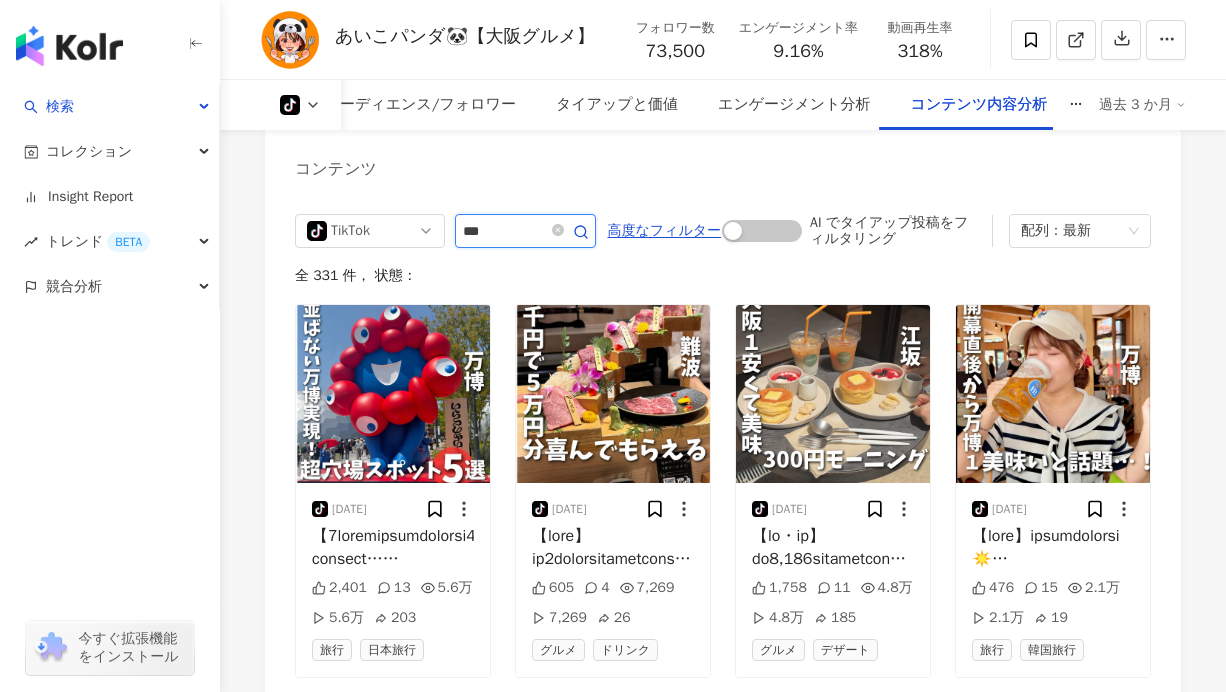 type on "***" 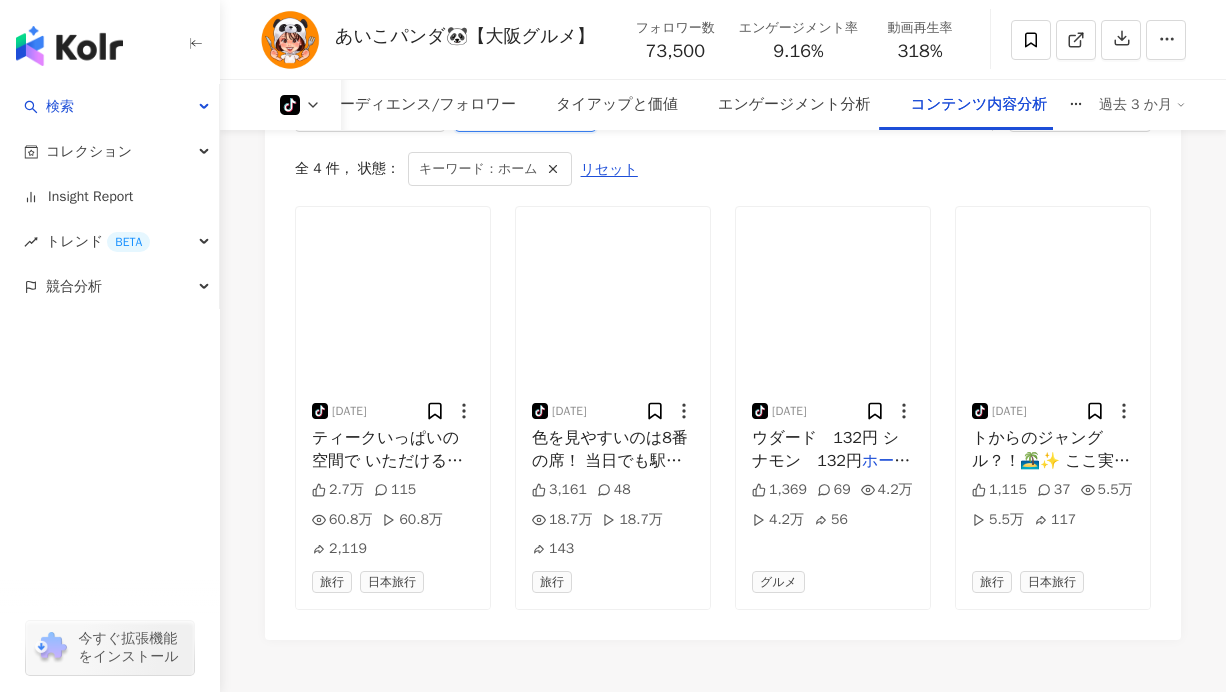 scroll, scrollTop: 4013, scrollLeft: 0, axis: vertical 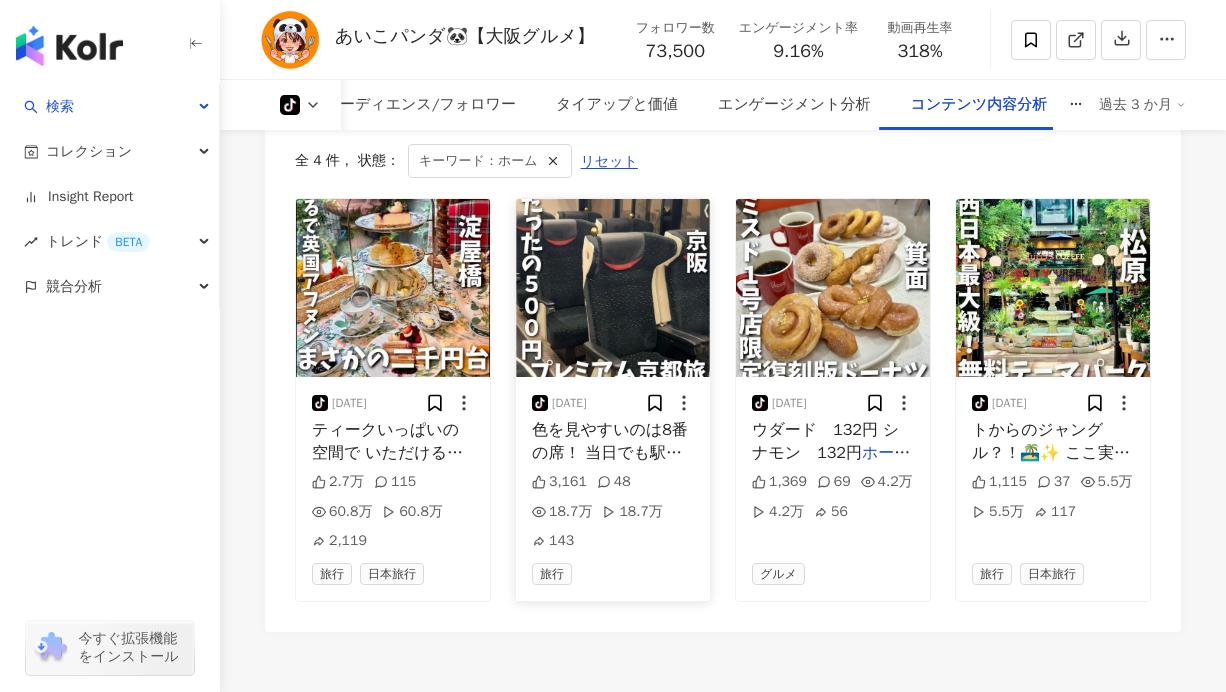 click on "色を見やすいのは8番の席！ 当日でも駅の" at bounding box center [610, 441] 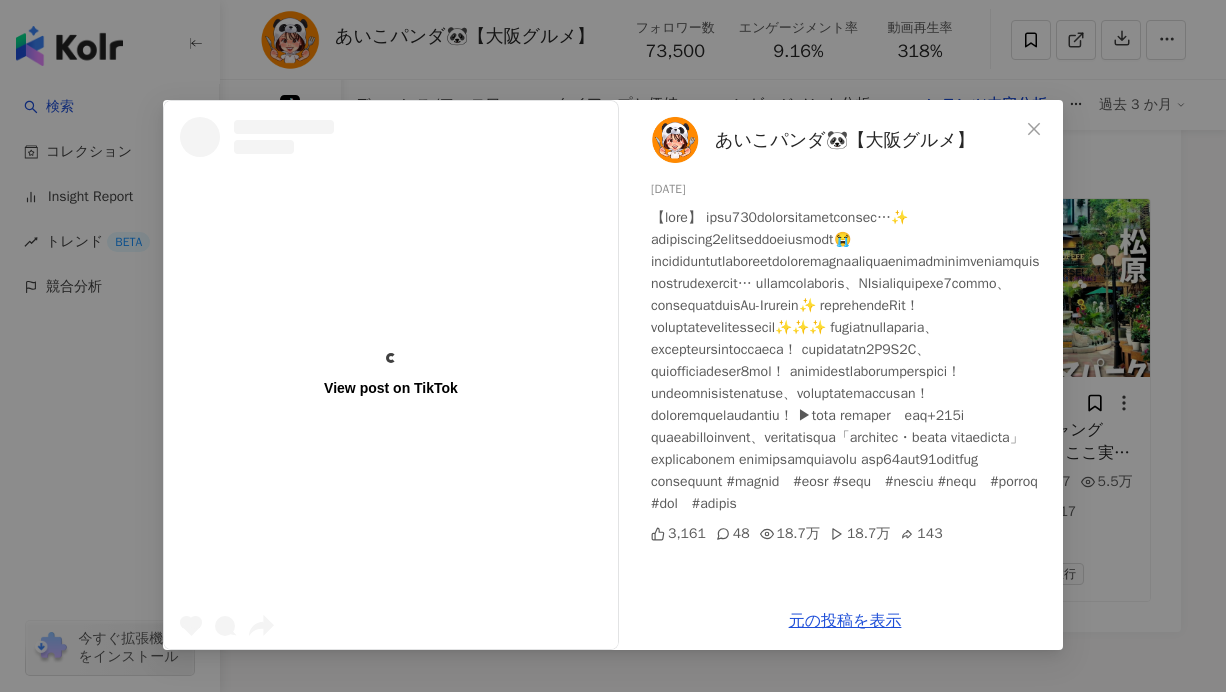click on "あいこパンダ🐼【大阪グルメ】 2025/01/30 3,161 48 18.7万 18.7万 143" at bounding box center (845, 346) 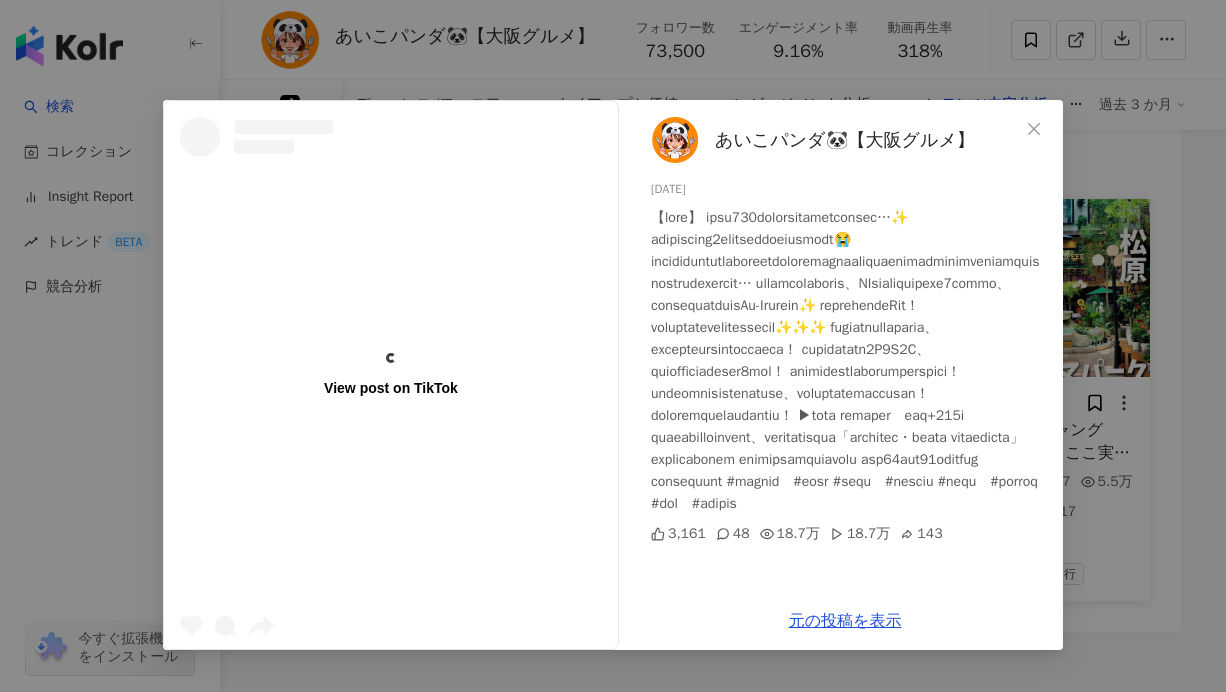 click on "View post on TikTok あいこパンダ🐼【大阪グルメ】 2025/01/30 3,161 48 18.7万 18.7万 143 元の投稿を表示" at bounding box center (613, 346) 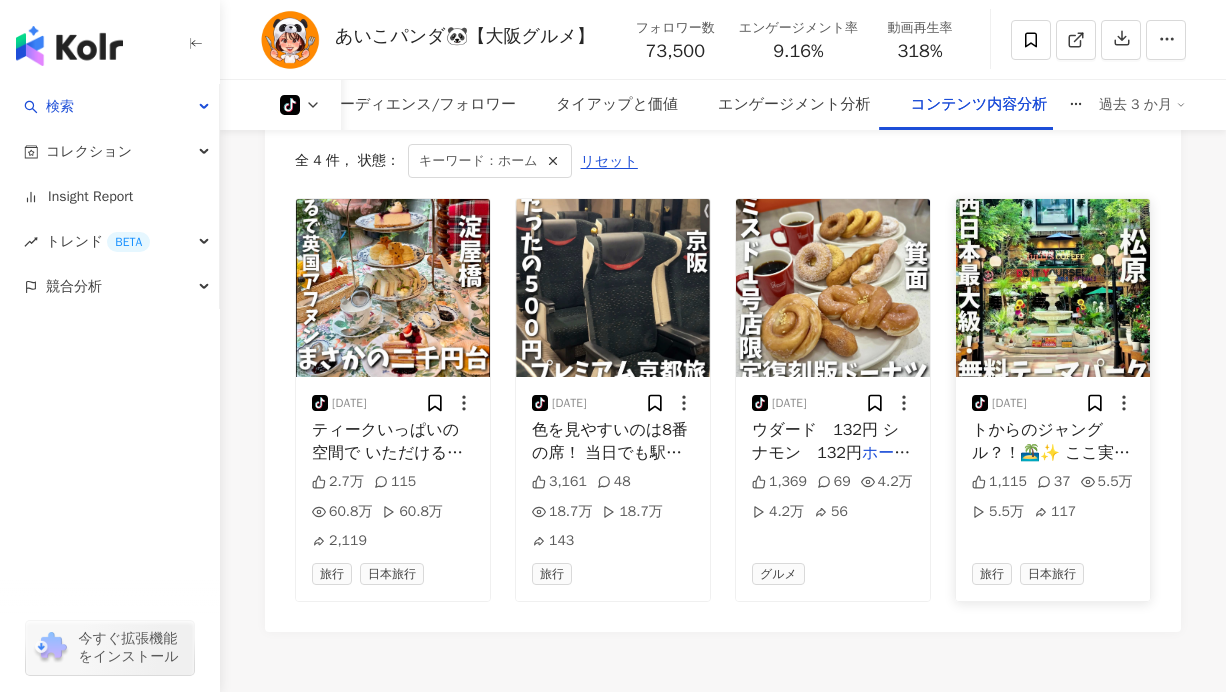 click on "トからのジャングル？！🏝️✨ ここ実は" at bounding box center [1051, 441] 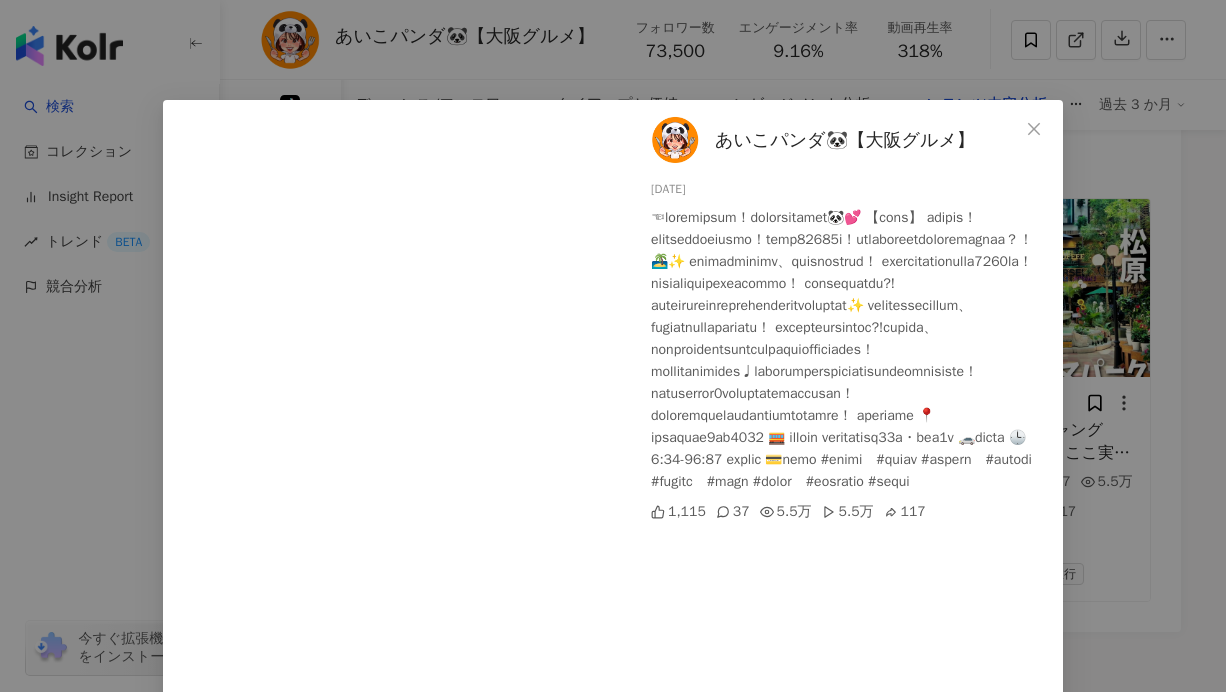 scroll, scrollTop: 0, scrollLeft: 0, axis: both 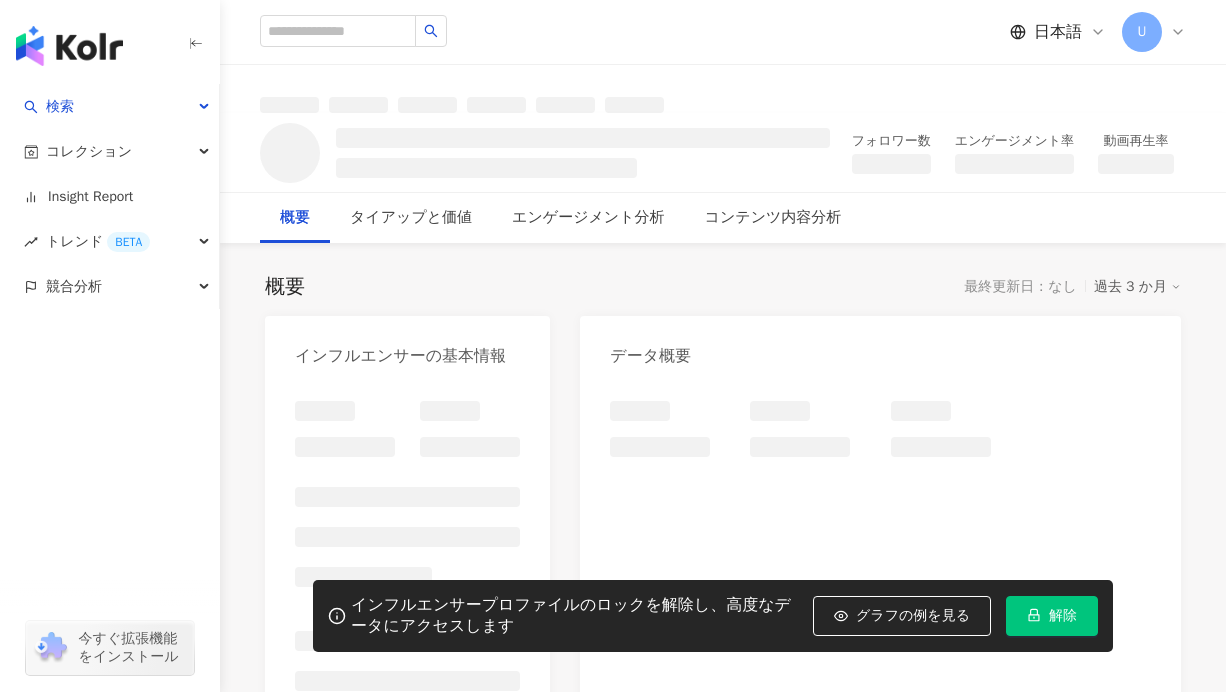 click on "解除" at bounding box center (1052, 616) 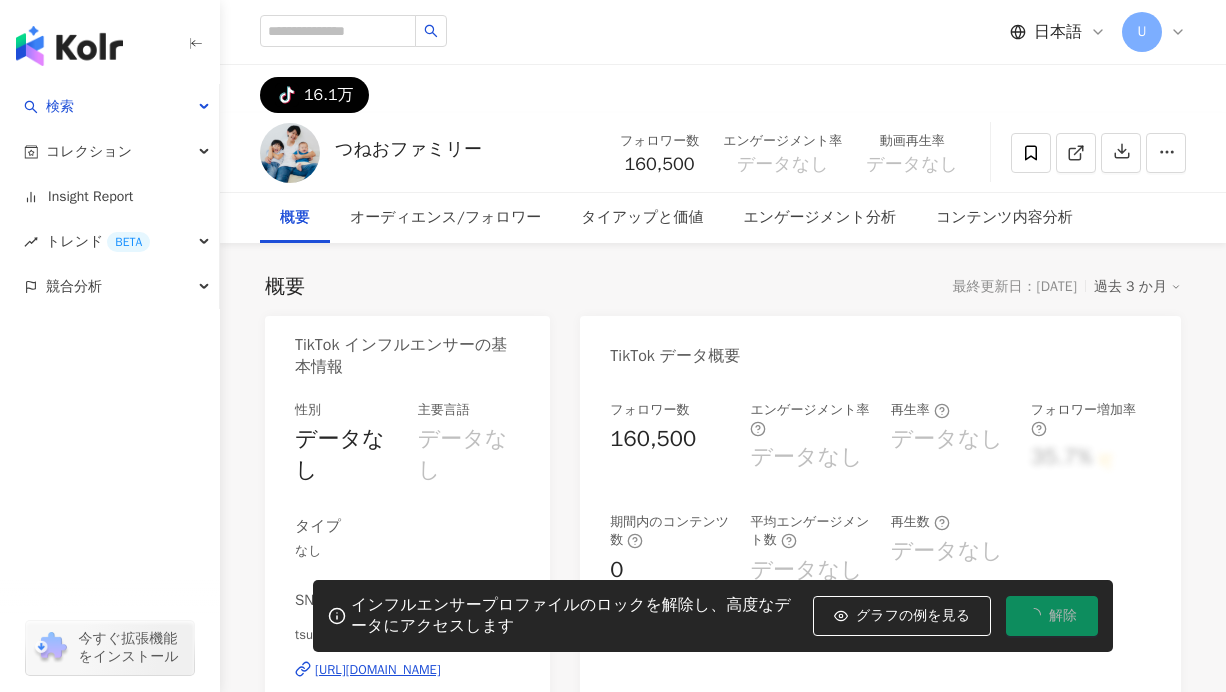 scroll, scrollTop: 0, scrollLeft: 0, axis: both 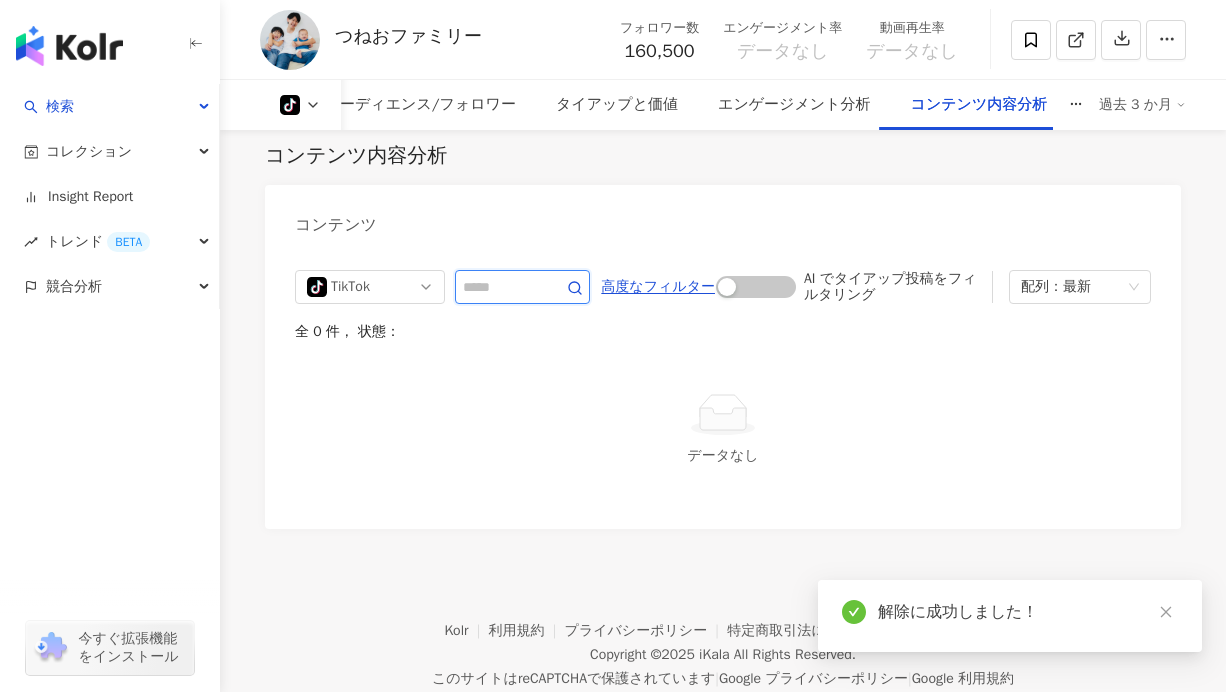 click at bounding box center [500, 287] 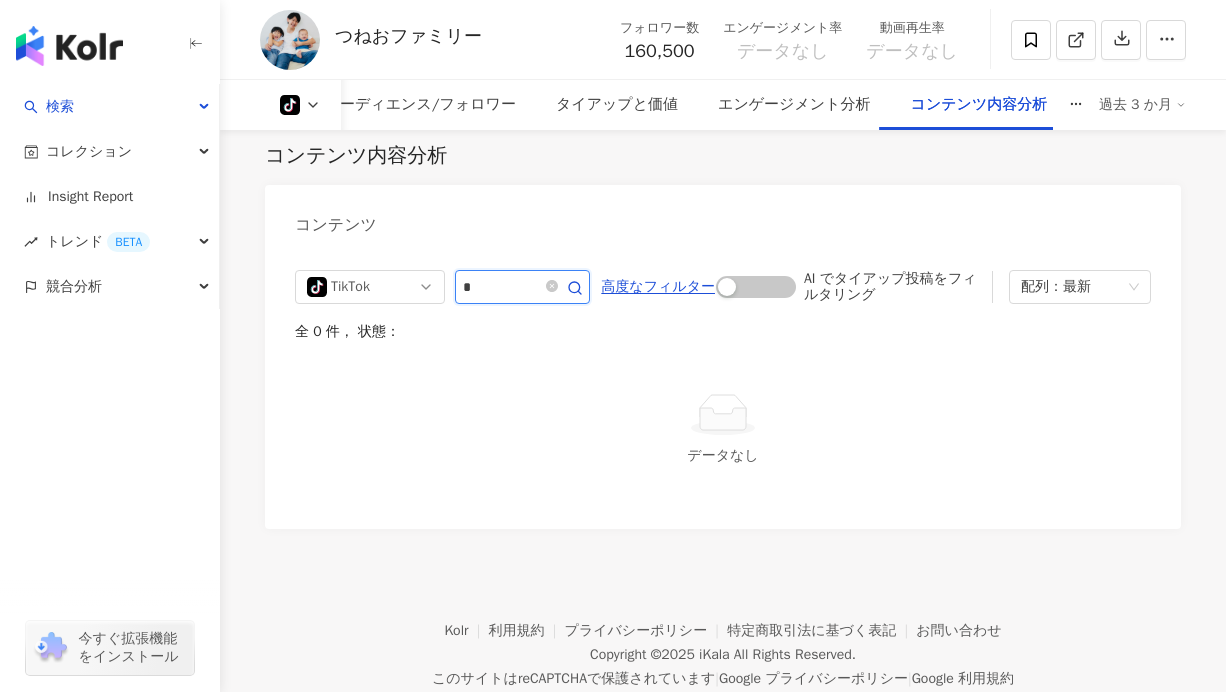 type on "*" 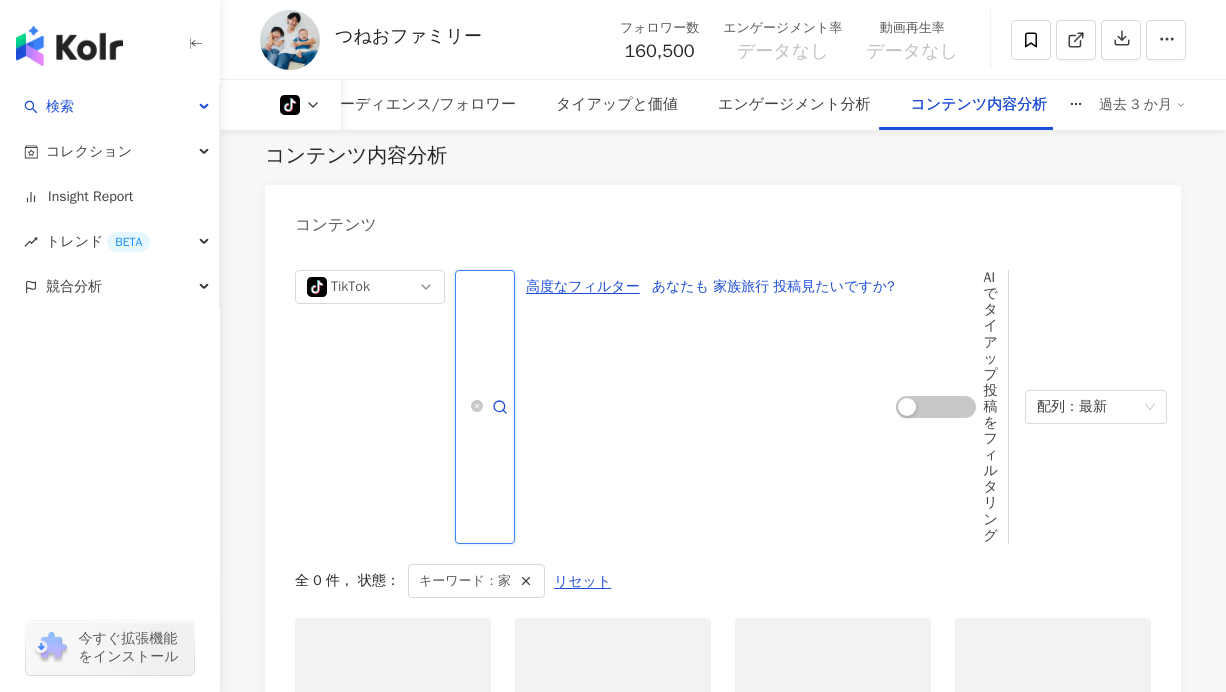 scroll, scrollTop: 3298, scrollLeft: 0, axis: vertical 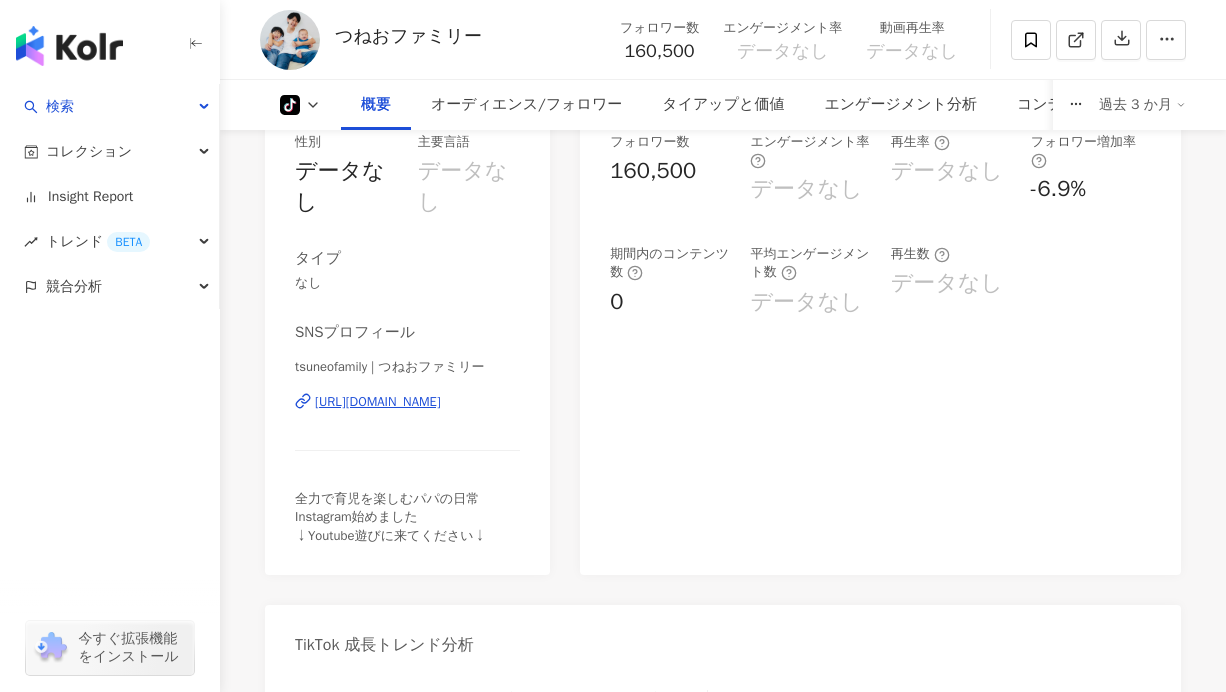 click on "[URL][DOMAIN_NAME]" at bounding box center [378, 402] 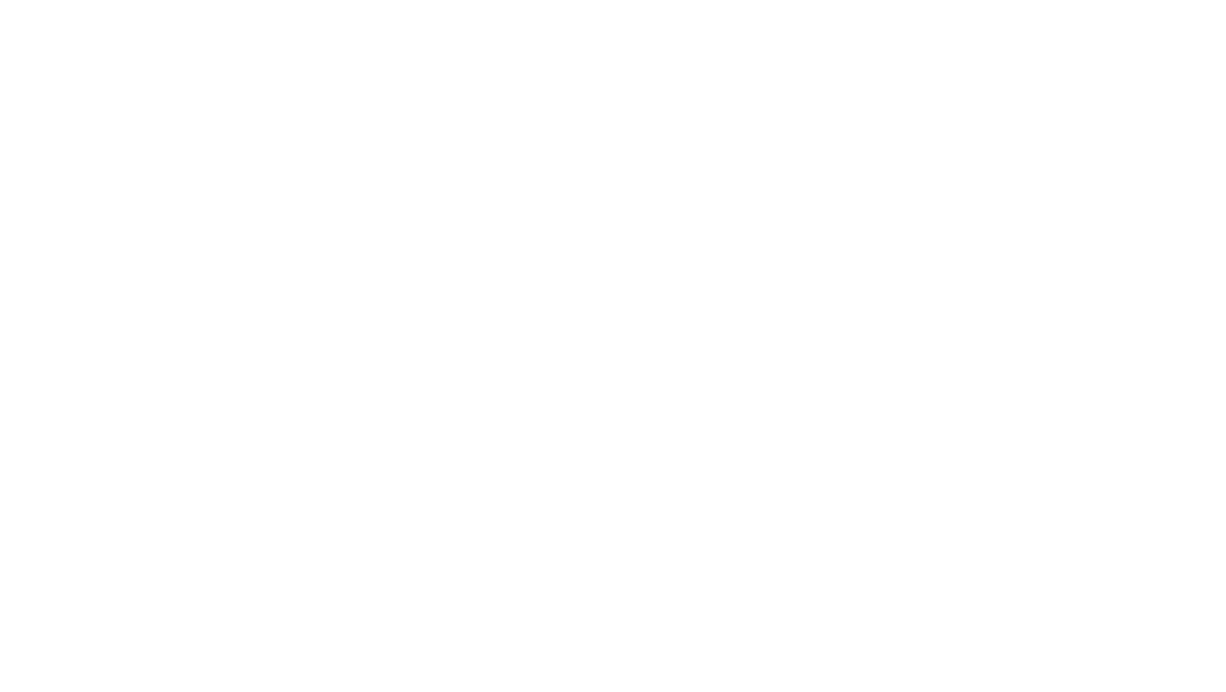 scroll, scrollTop: 0, scrollLeft: 0, axis: both 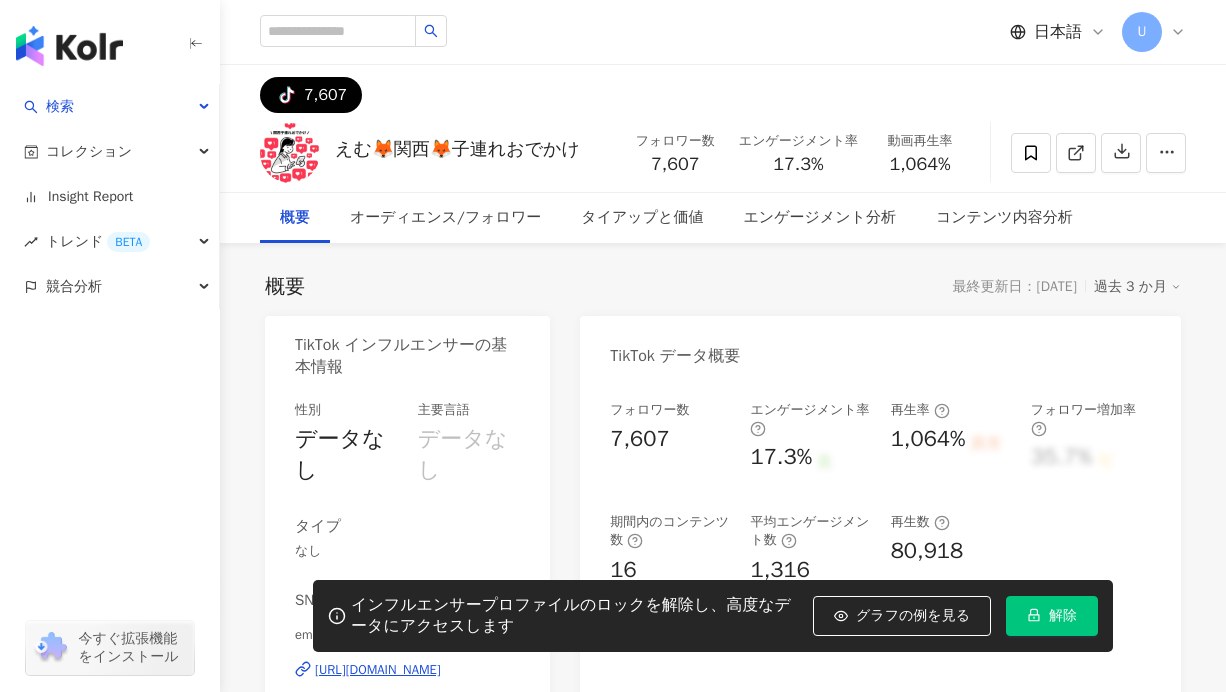click on "解除" at bounding box center [1063, 616] 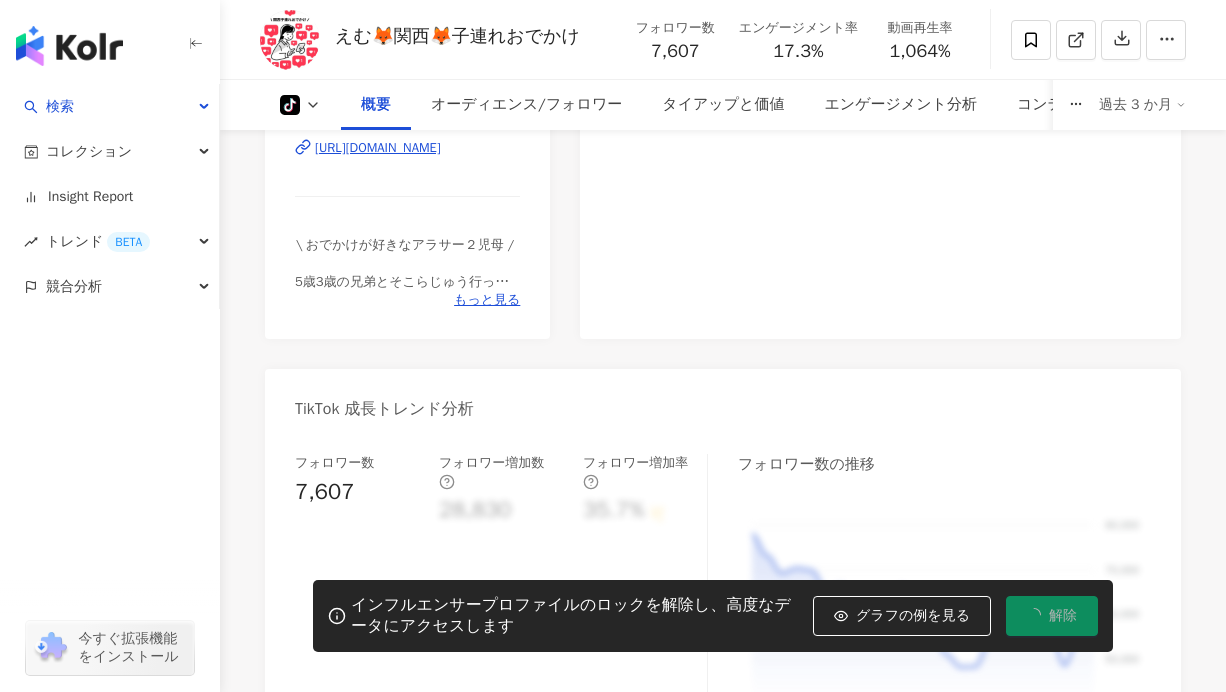 scroll, scrollTop: 486, scrollLeft: 0, axis: vertical 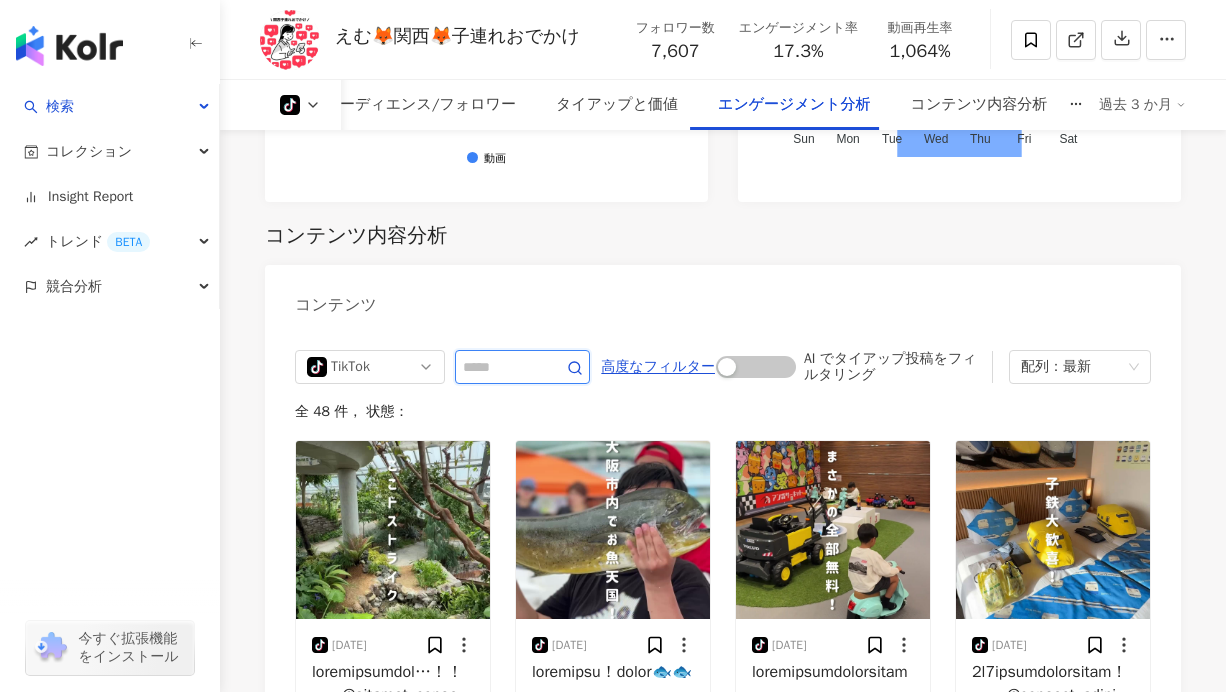 click at bounding box center [500, 367] 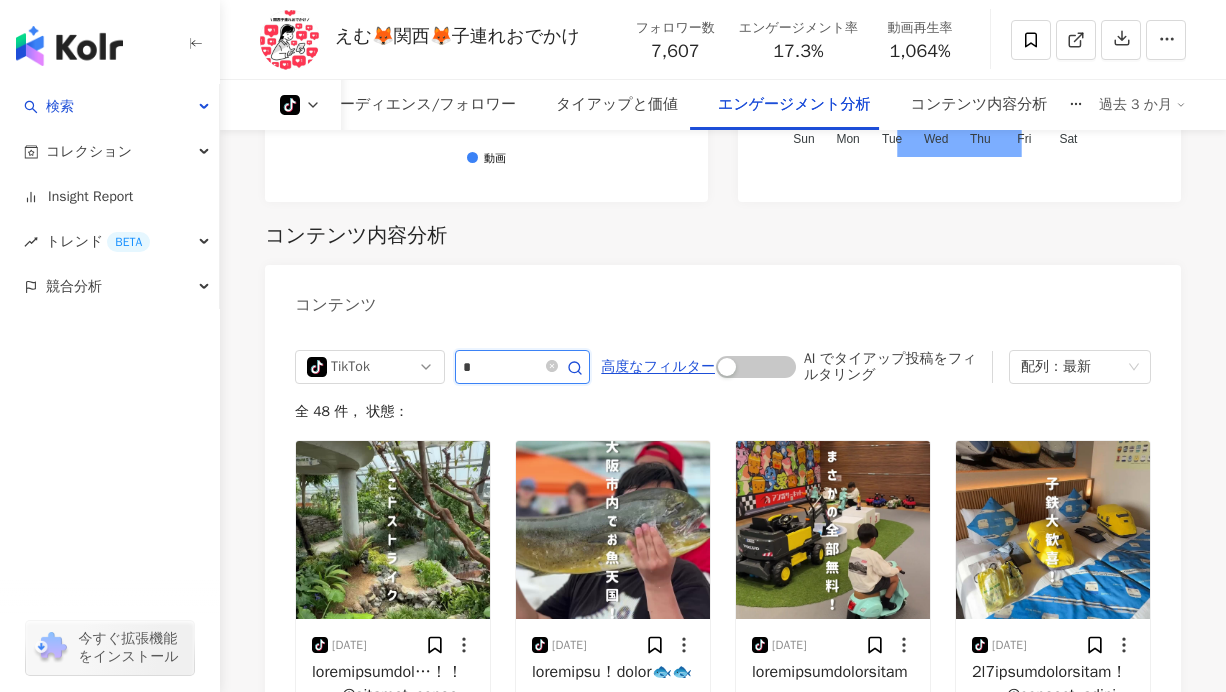 type on "*" 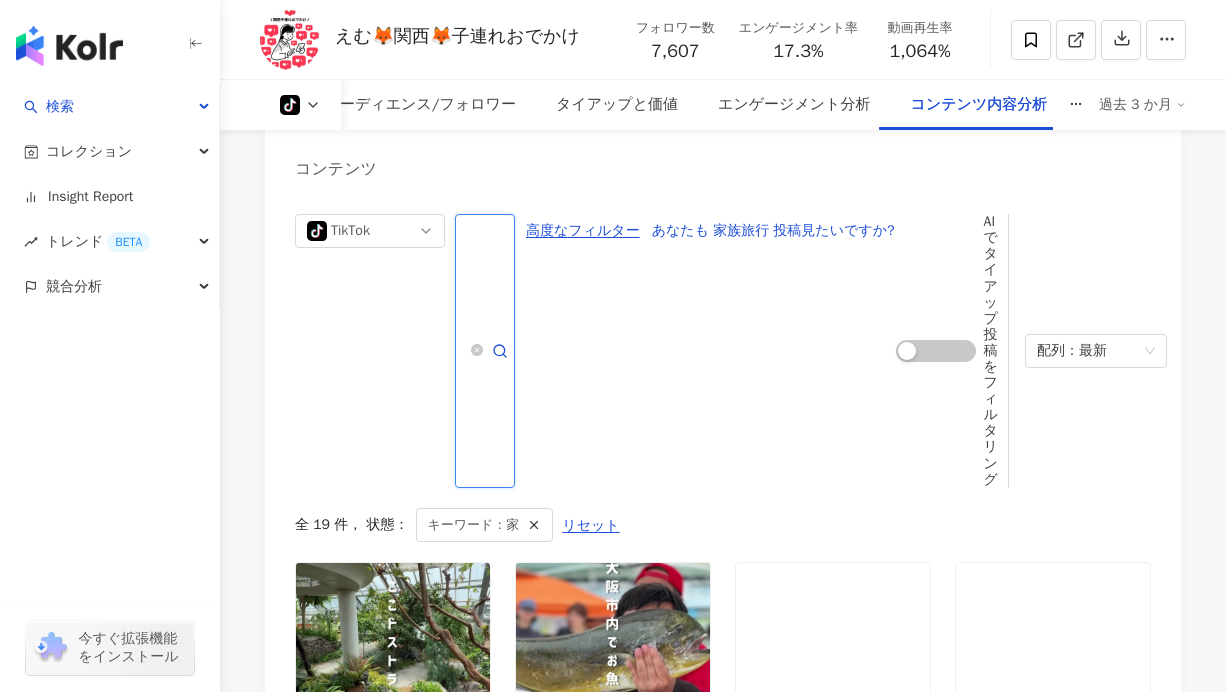 scroll, scrollTop: 4187, scrollLeft: 0, axis: vertical 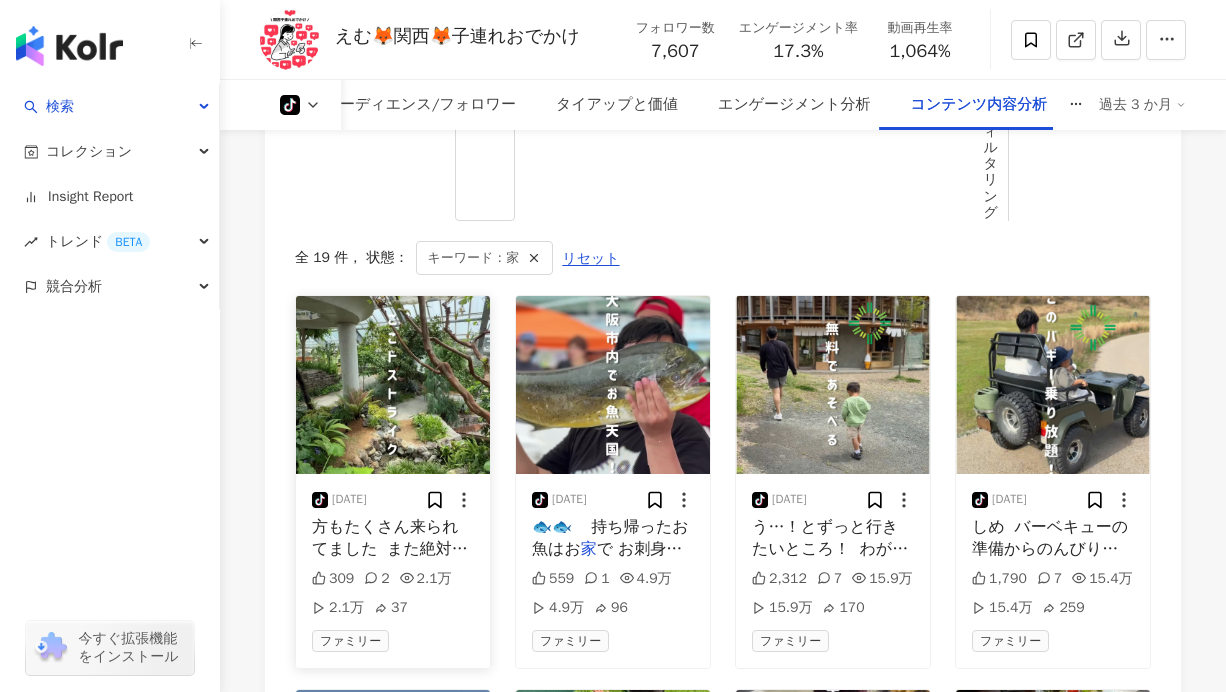 click on "方もたくさん来られてました ⁡ また絶対 家 族で遊びに来たいと思います！ ⁡ ⁡" at bounding box center [393, 538] 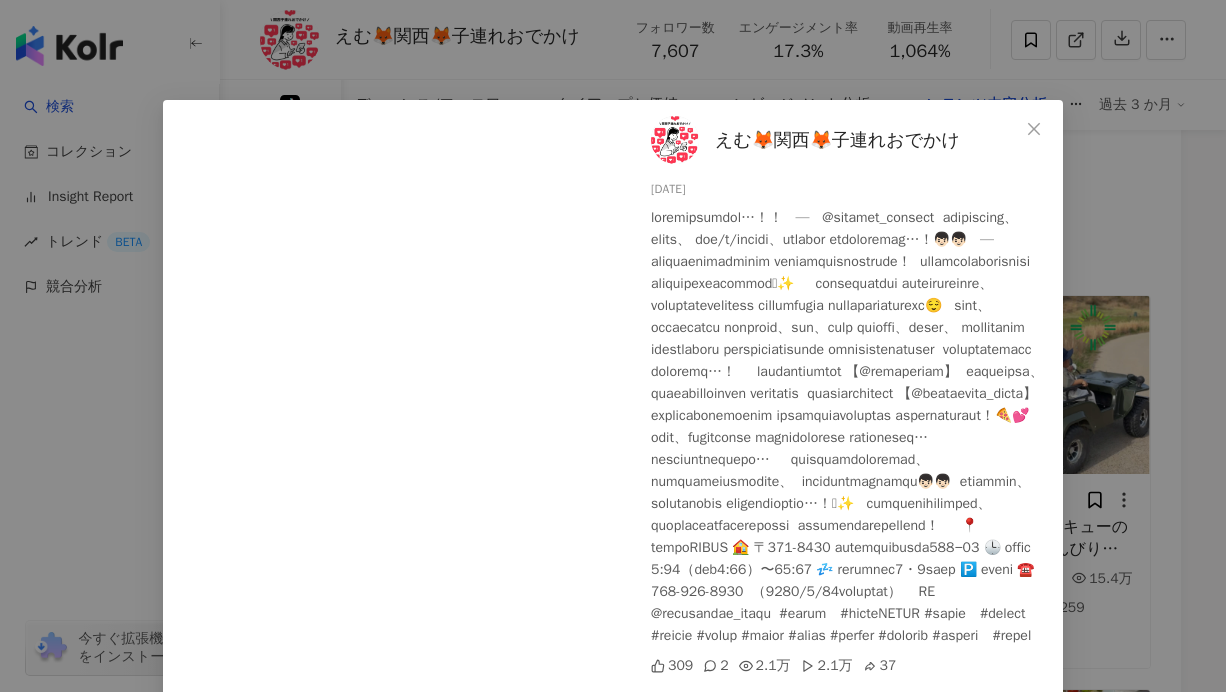 scroll, scrollTop: 107, scrollLeft: 0, axis: vertical 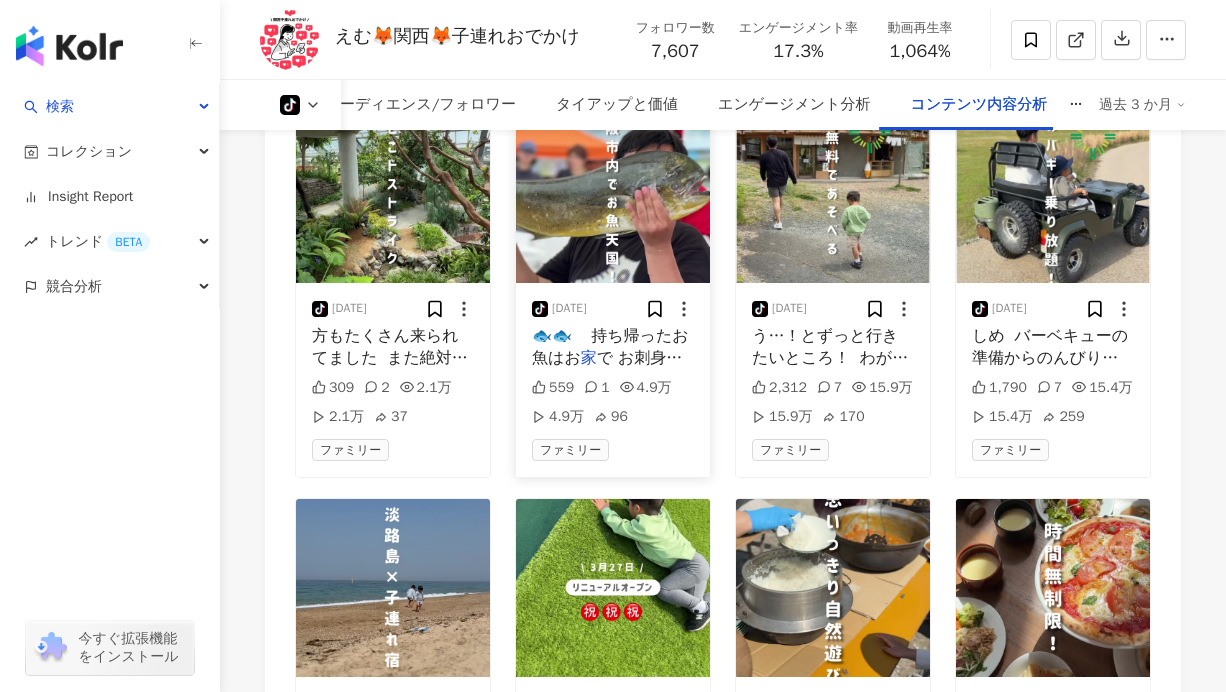click on "で お刺身や[PERSON_NAME]、あら炊き、塩焼き" at bounding box center [607, 380] 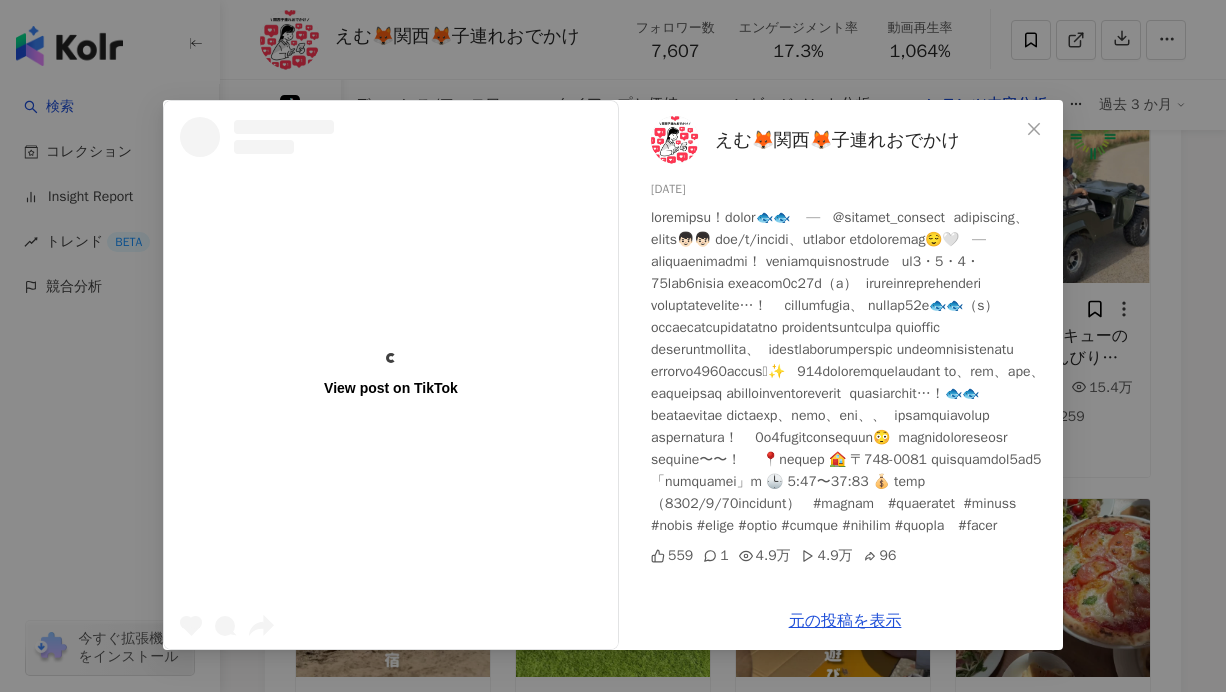 scroll, scrollTop: 172, scrollLeft: 0, axis: vertical 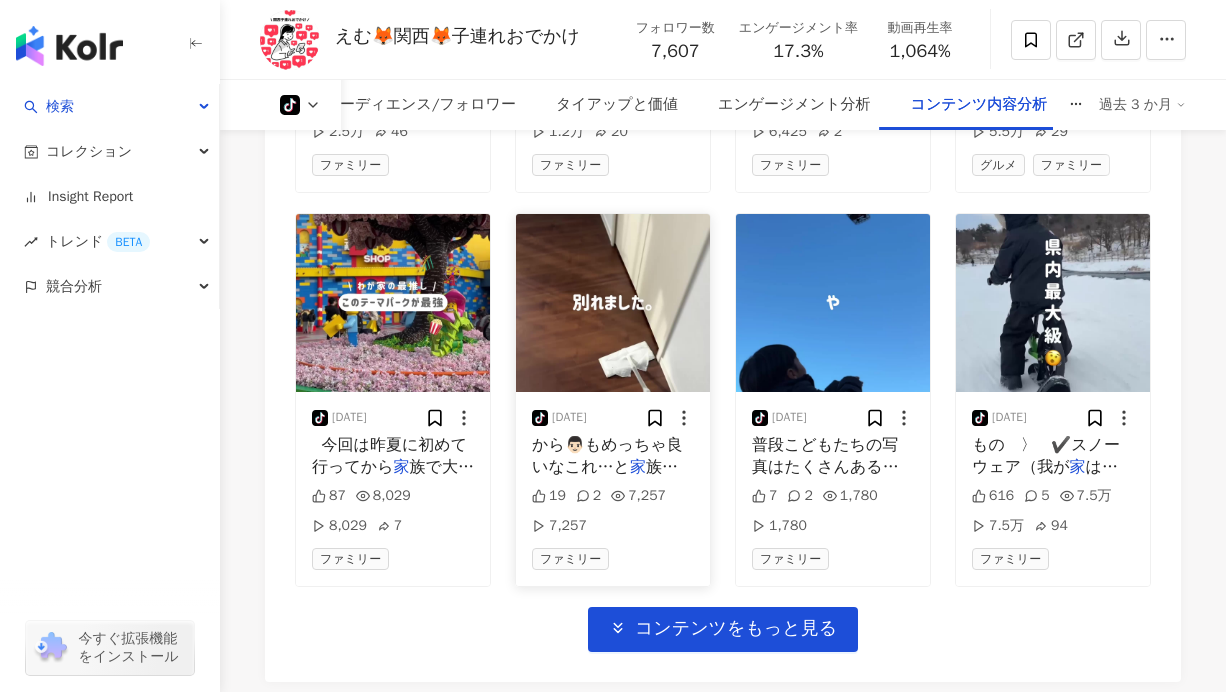 click on "から👨🏻もめっちゃ良いなこれ…と​" at bounding box center [607, 456] 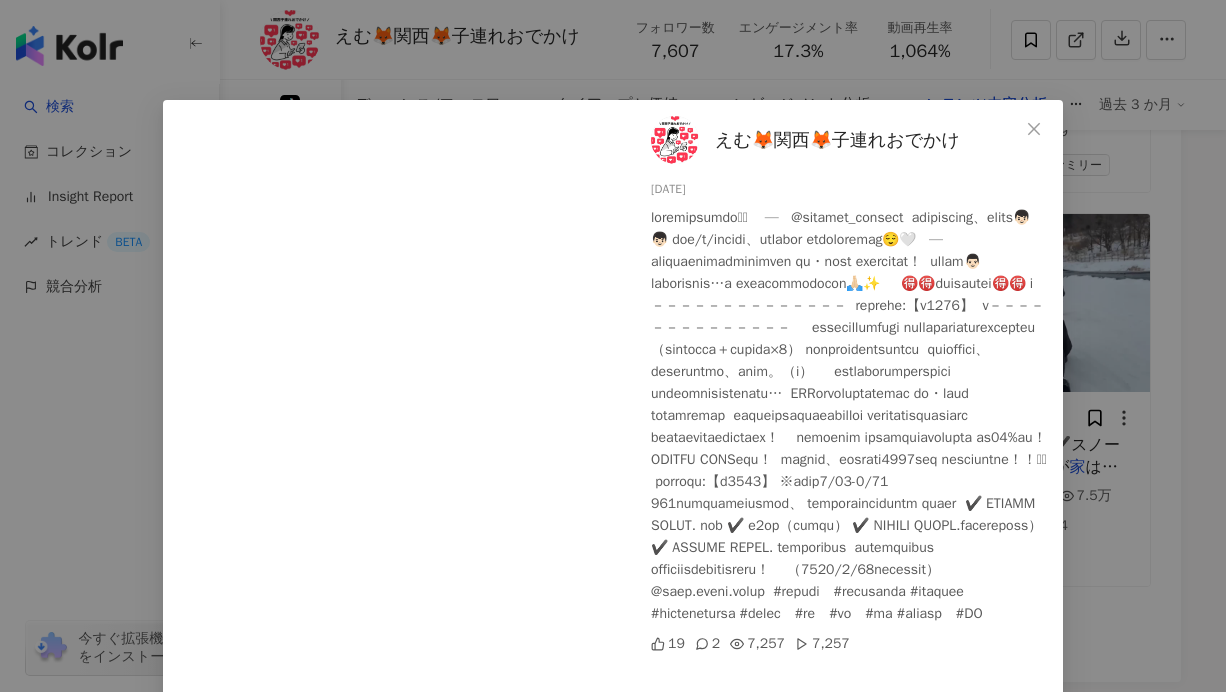 scroll, scrollTop: 31, scrollLeft: 0, axis: vertical 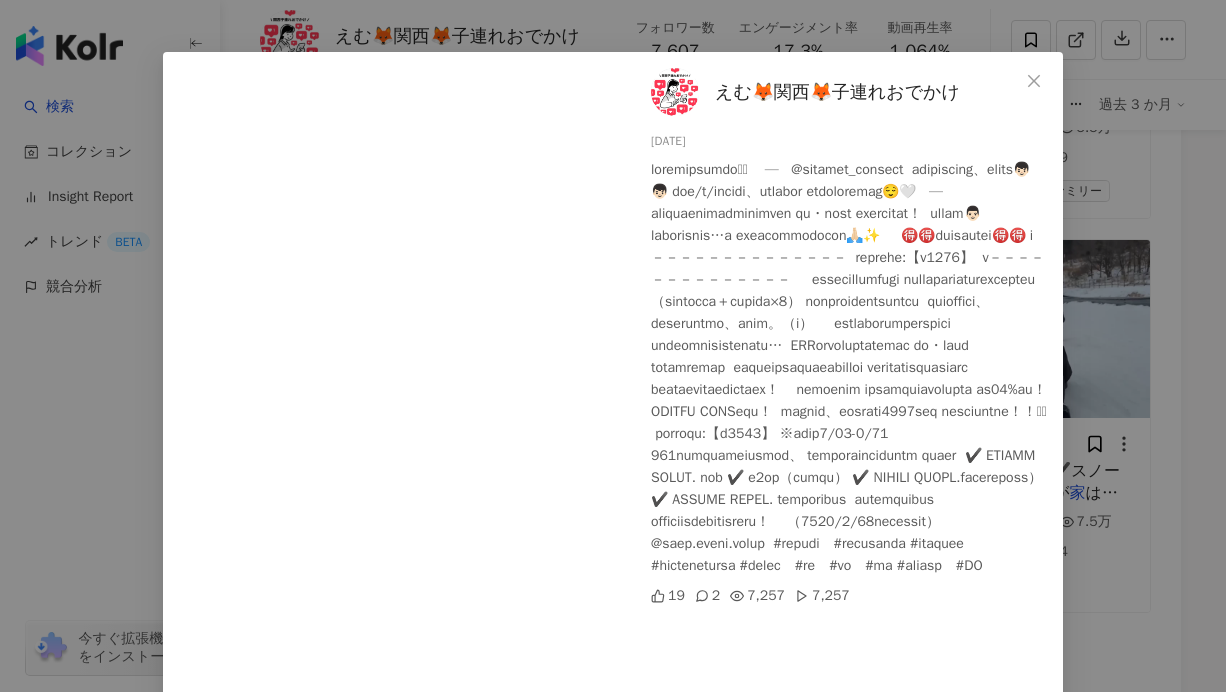 click on "えむ🦊関西🦊子連れおでかけ [DATE] 19 2 7,257 7,257 元の投稿を表示" at bounding box center [613, 346] 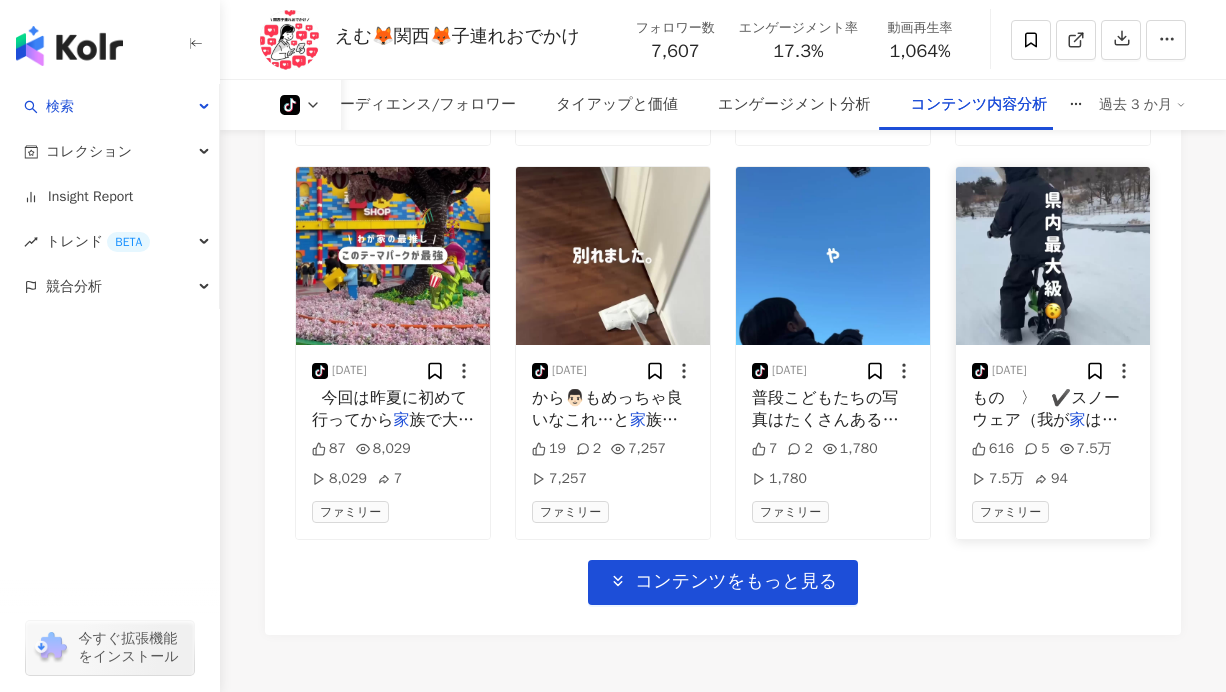 scroll, scrollTop: 5149, scrollLeft: 0, axis: vertical 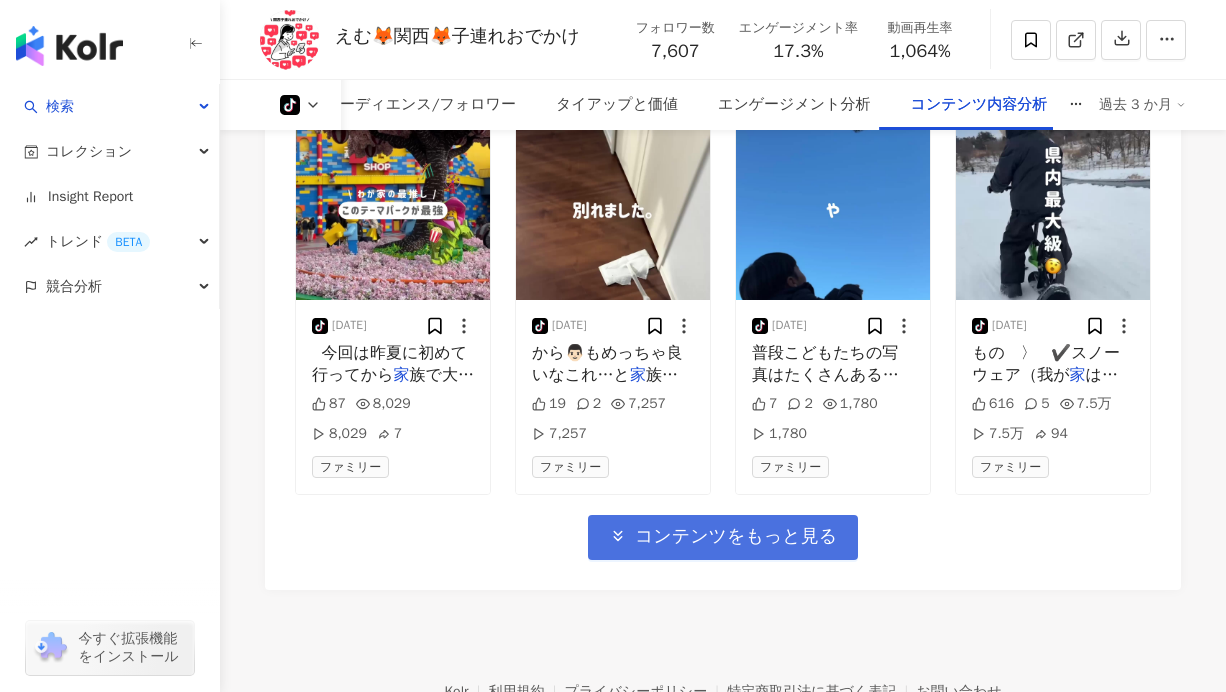 click on "コンテンツをもっと見る" at bounding box center [723, 537] 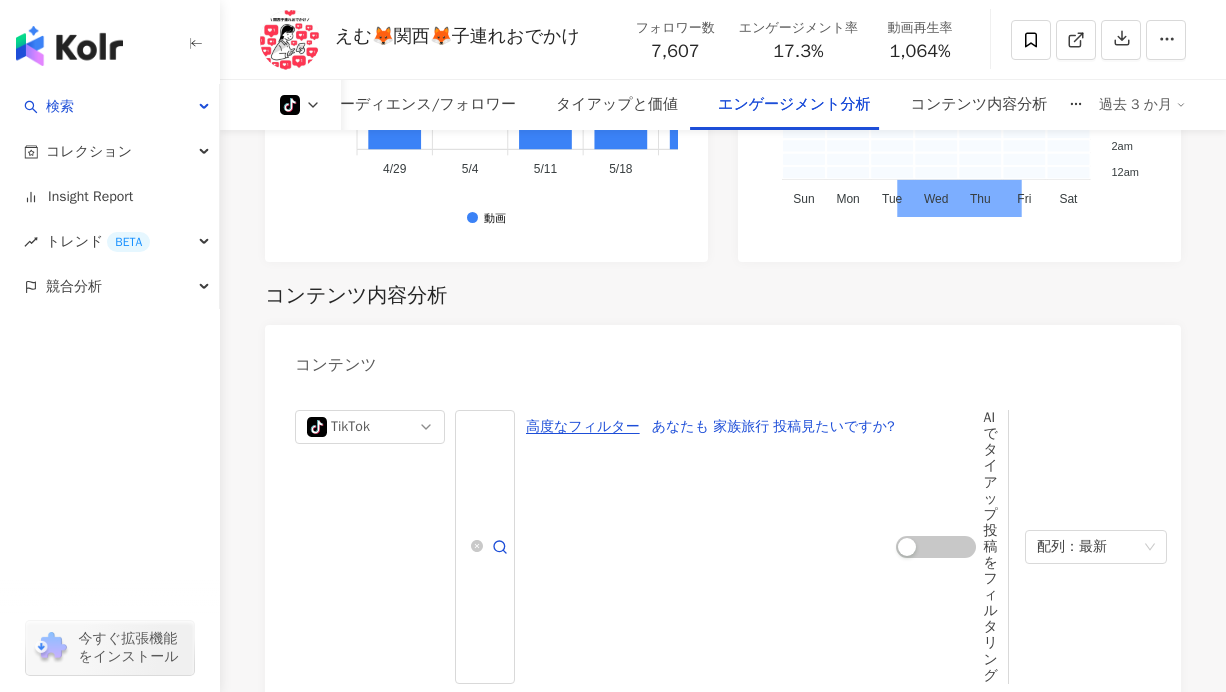 scroll, scrollTop: 3715, scrollLeft: 0, axis: vertical 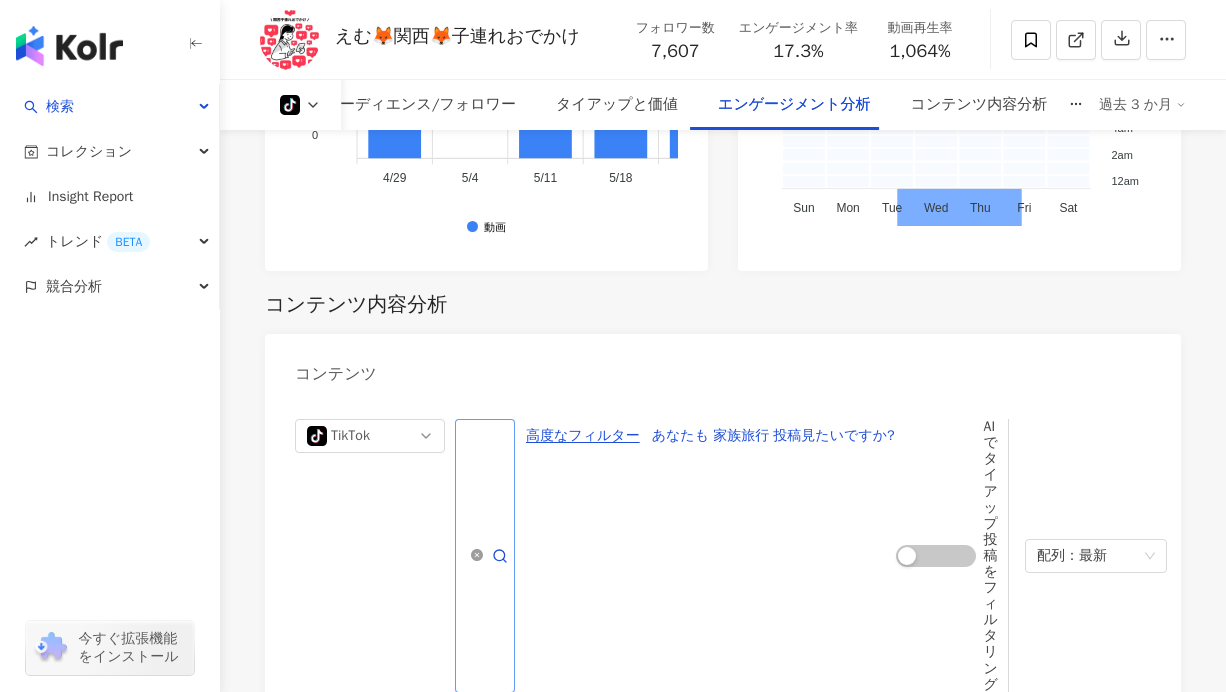 click 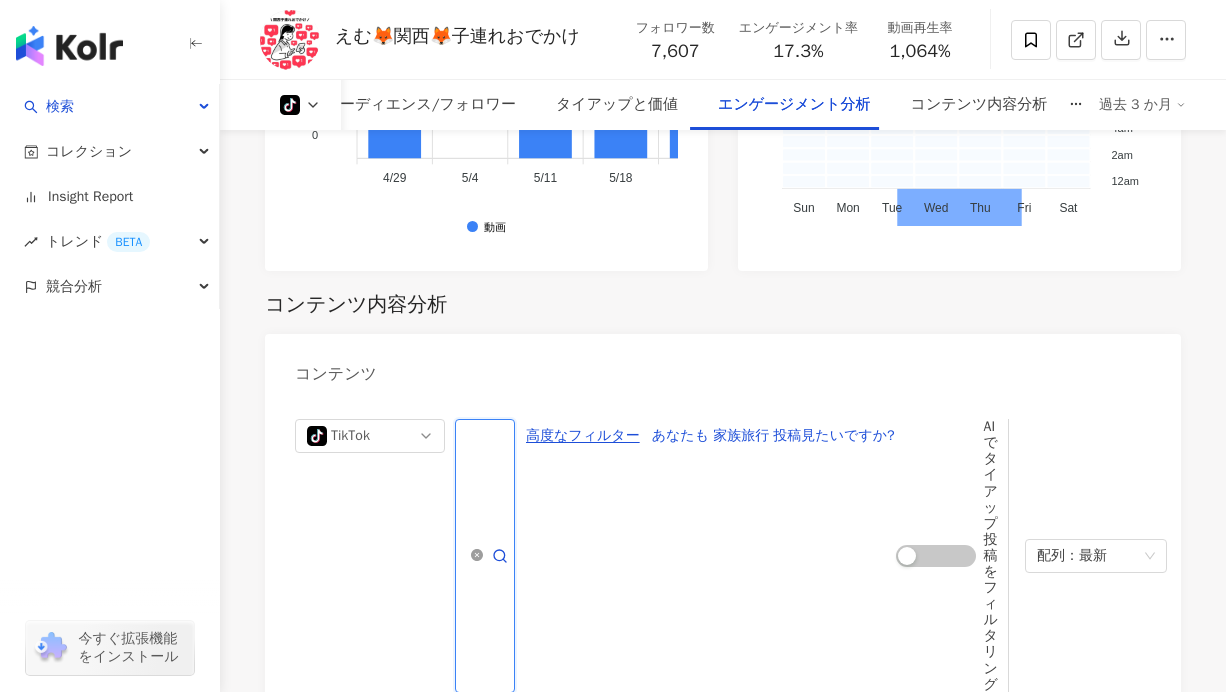 scroll, scrollTop: 0, scrollLeft: 13, axis: horizontal 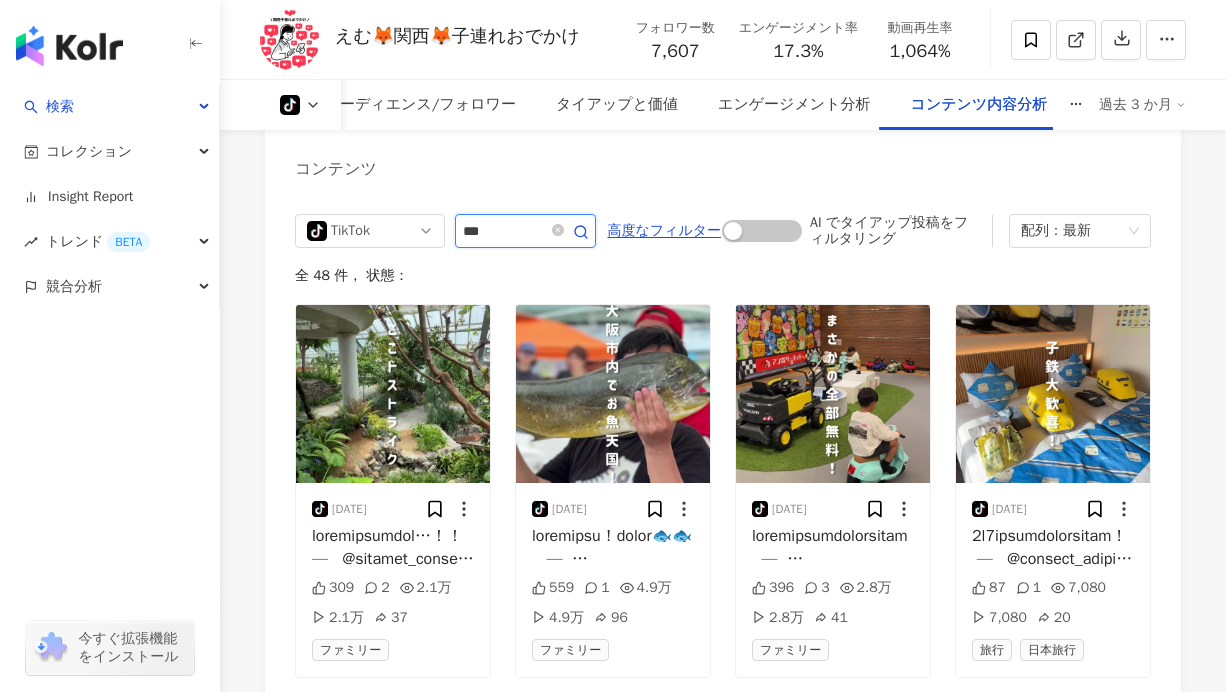 type on "***" 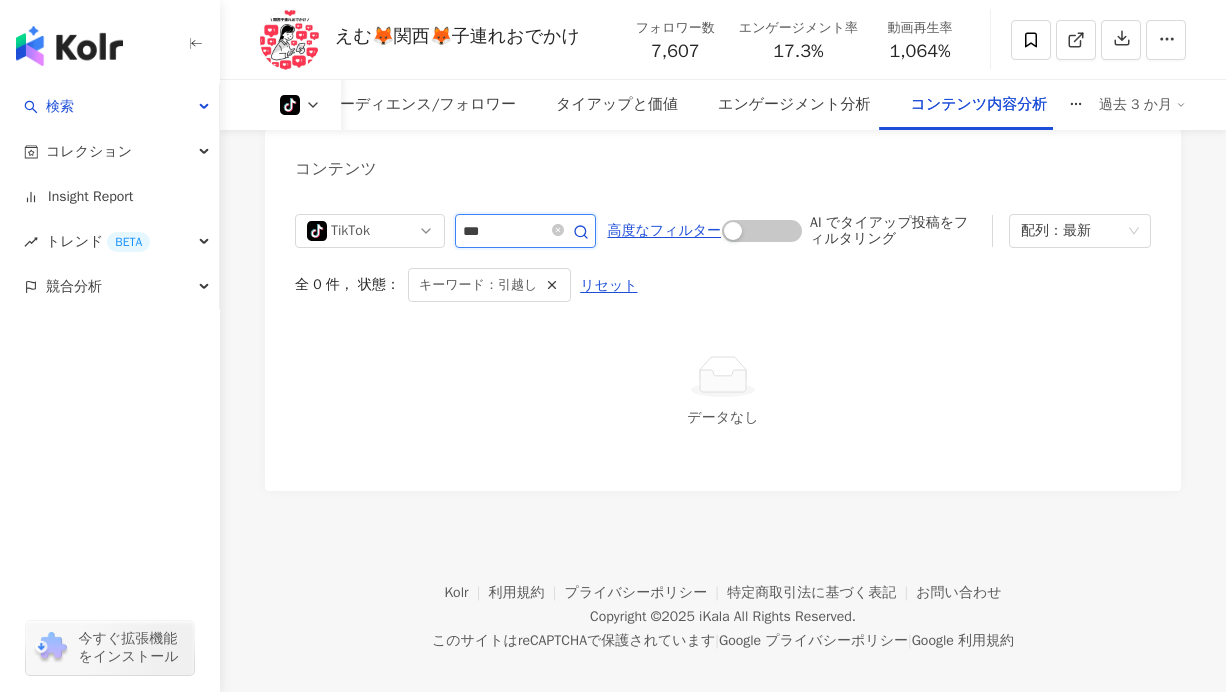 scroll, scrollTop: 3932, scrollLeft: 0, axis: vertical 